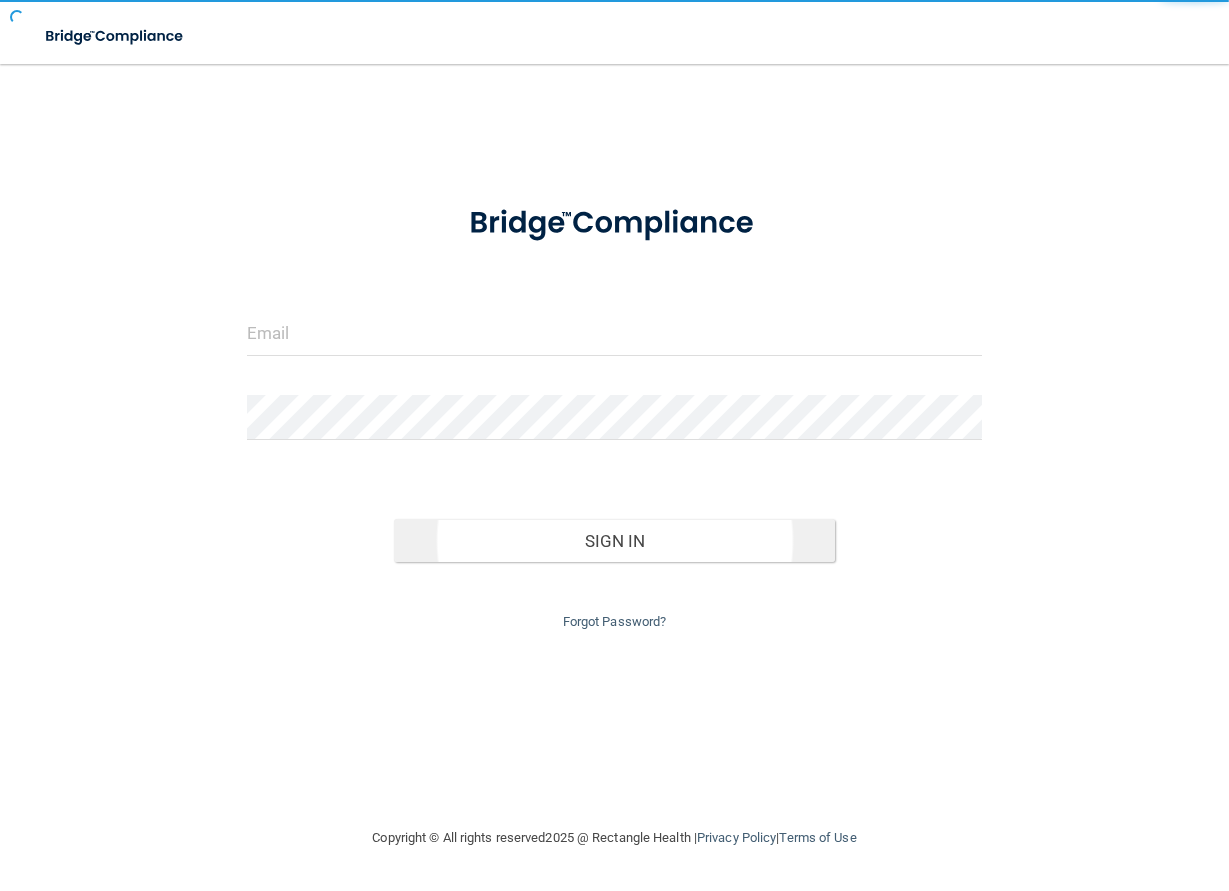 scroll, scrollTop: 0, scrollLeft: 0, axis: both 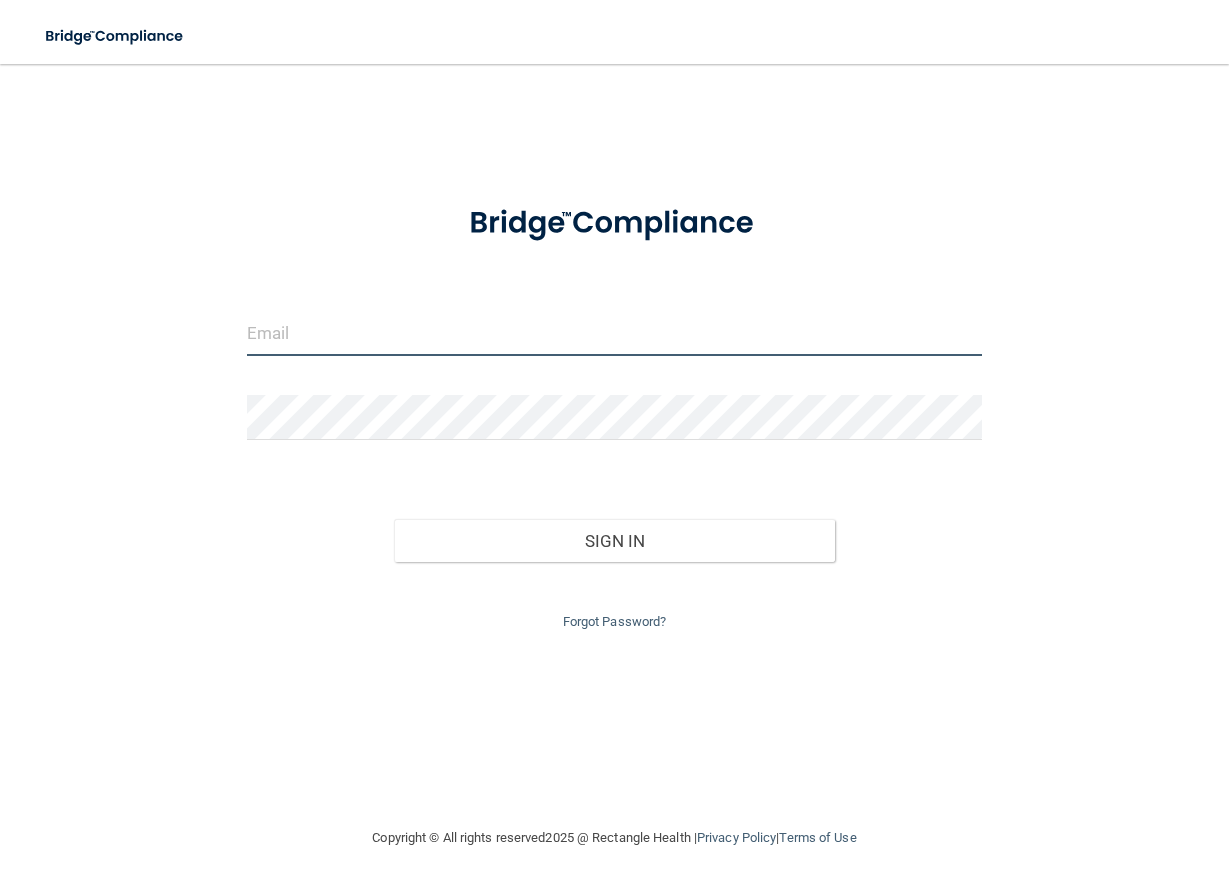 click at bounding box center (614, 333) 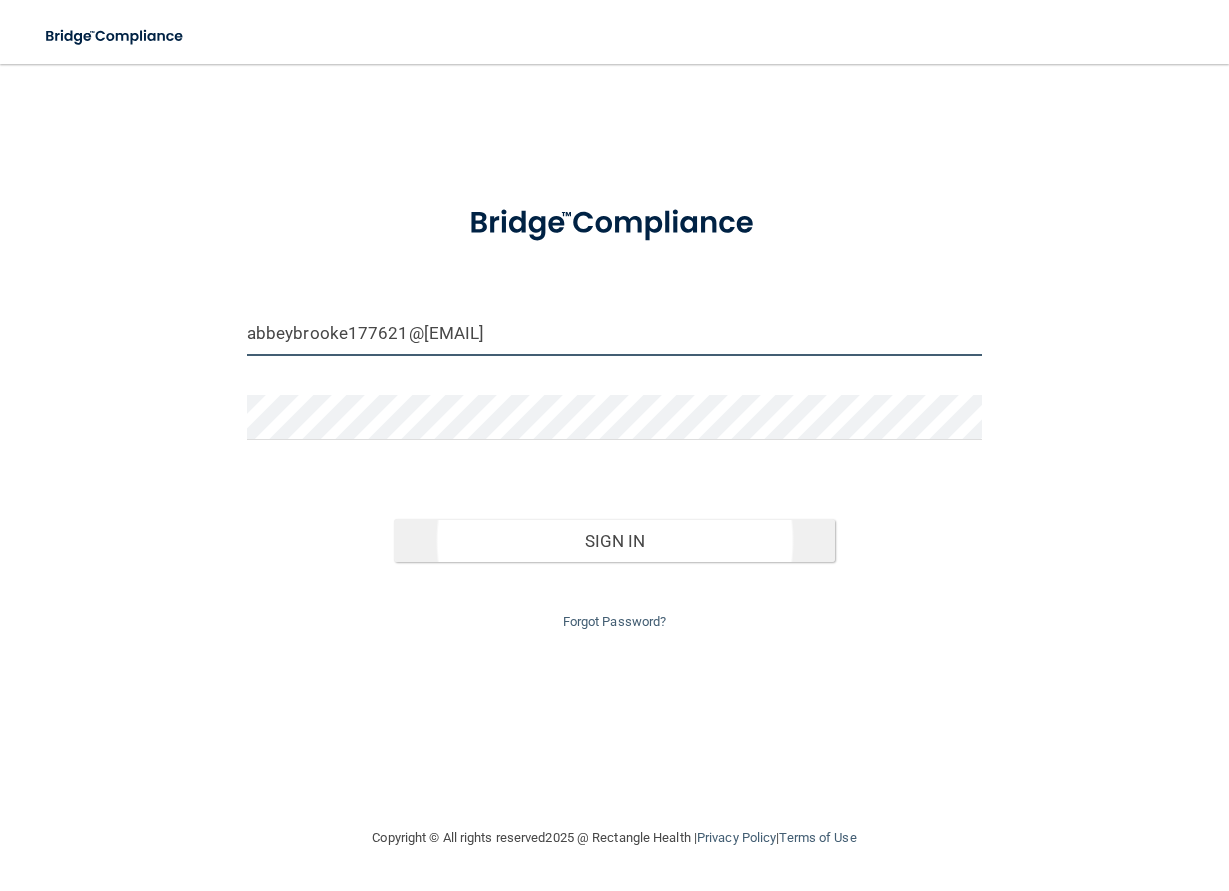 type on "abbeybrooke177621@[EMAIL]" 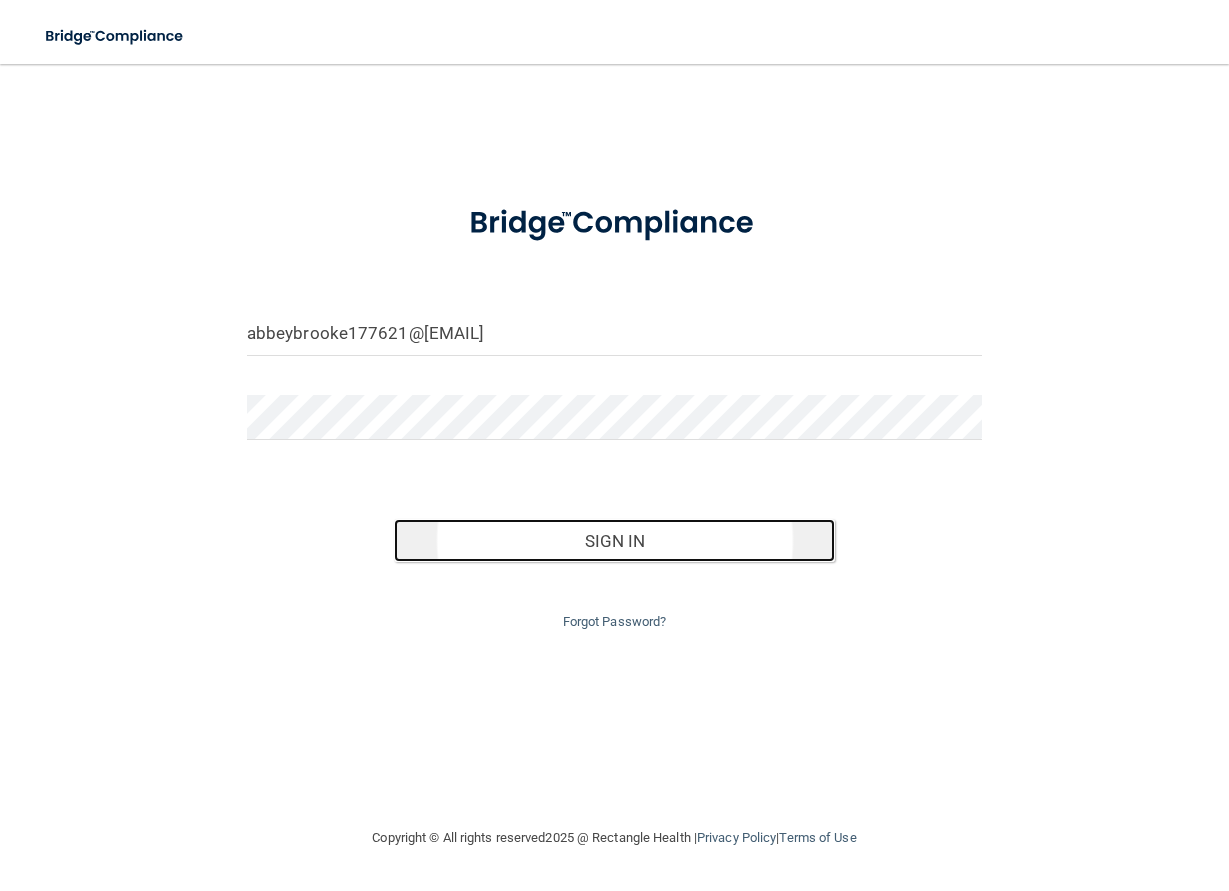 click on "Sign In" at bounding box center [614, 541] 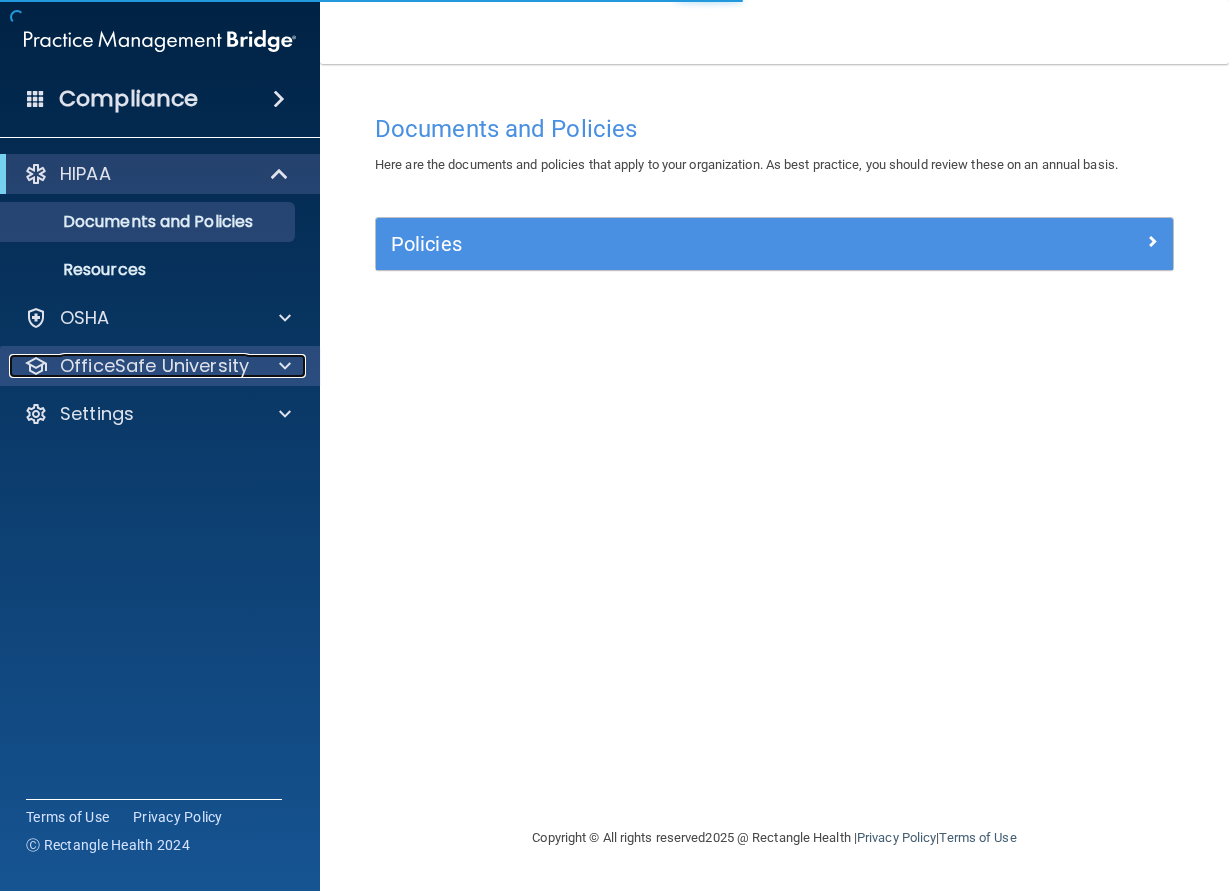 drag, startPoint x: 205, startPoint y: 368, endPoint x: 330, endPoint y: 478, distance: 166.50826 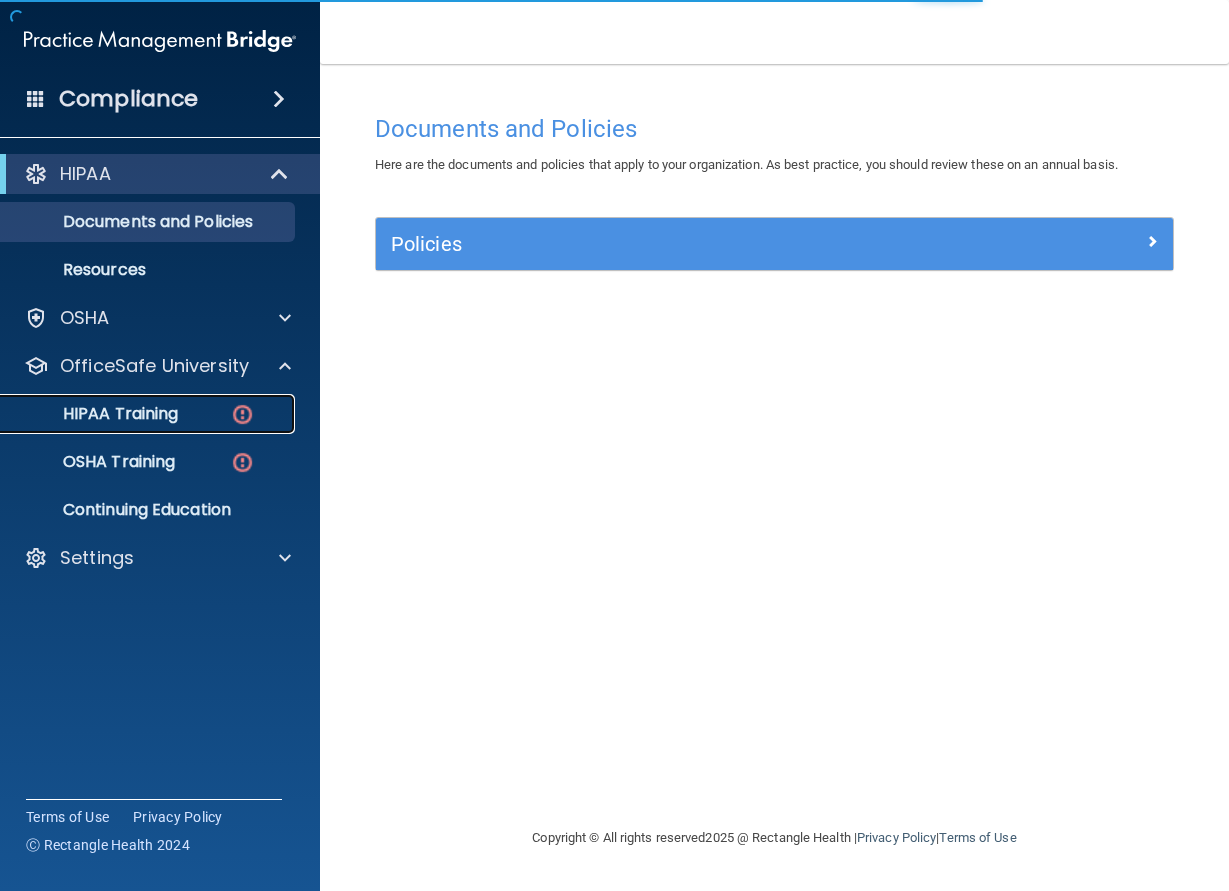 click on "HIPAA Training" at bounding box center [137, 414] 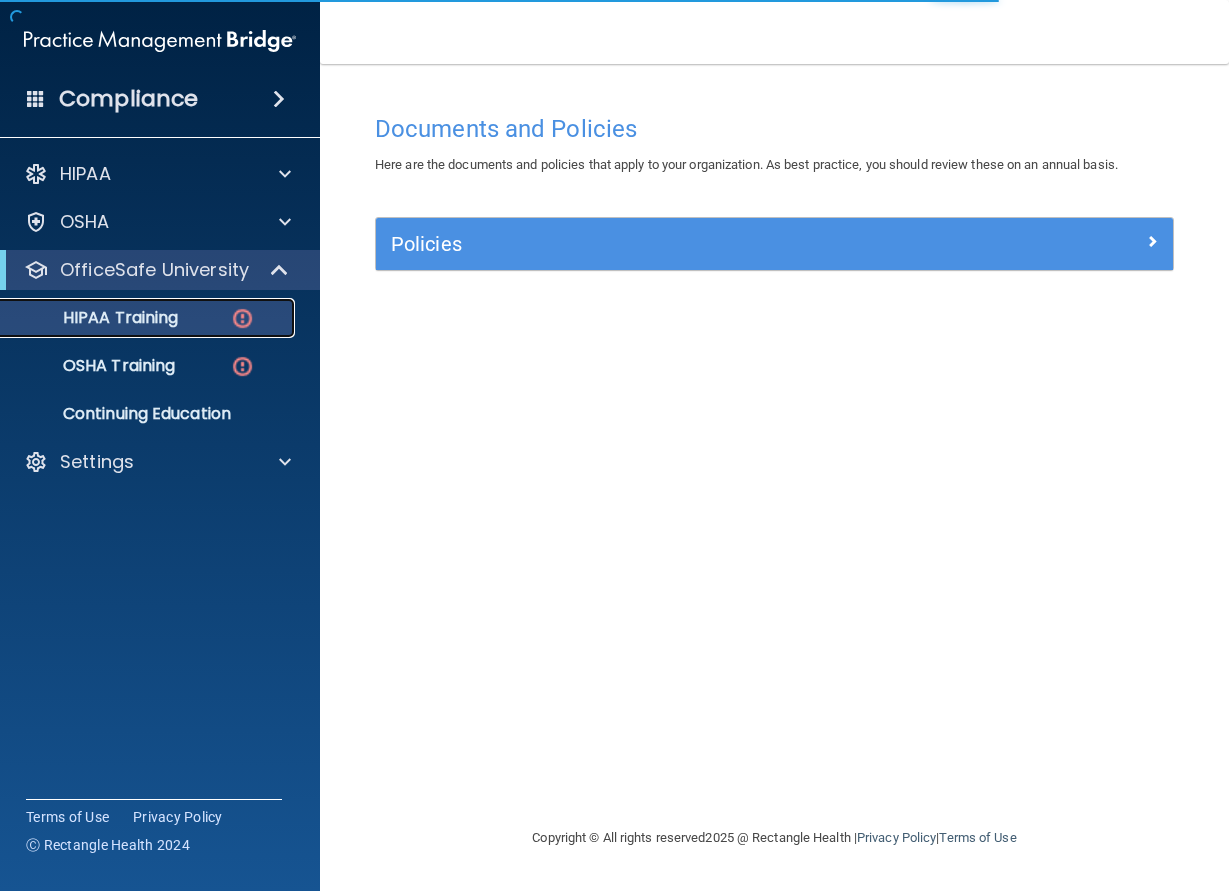 click on "HIPAA Training" at bounding box center (149, 318) 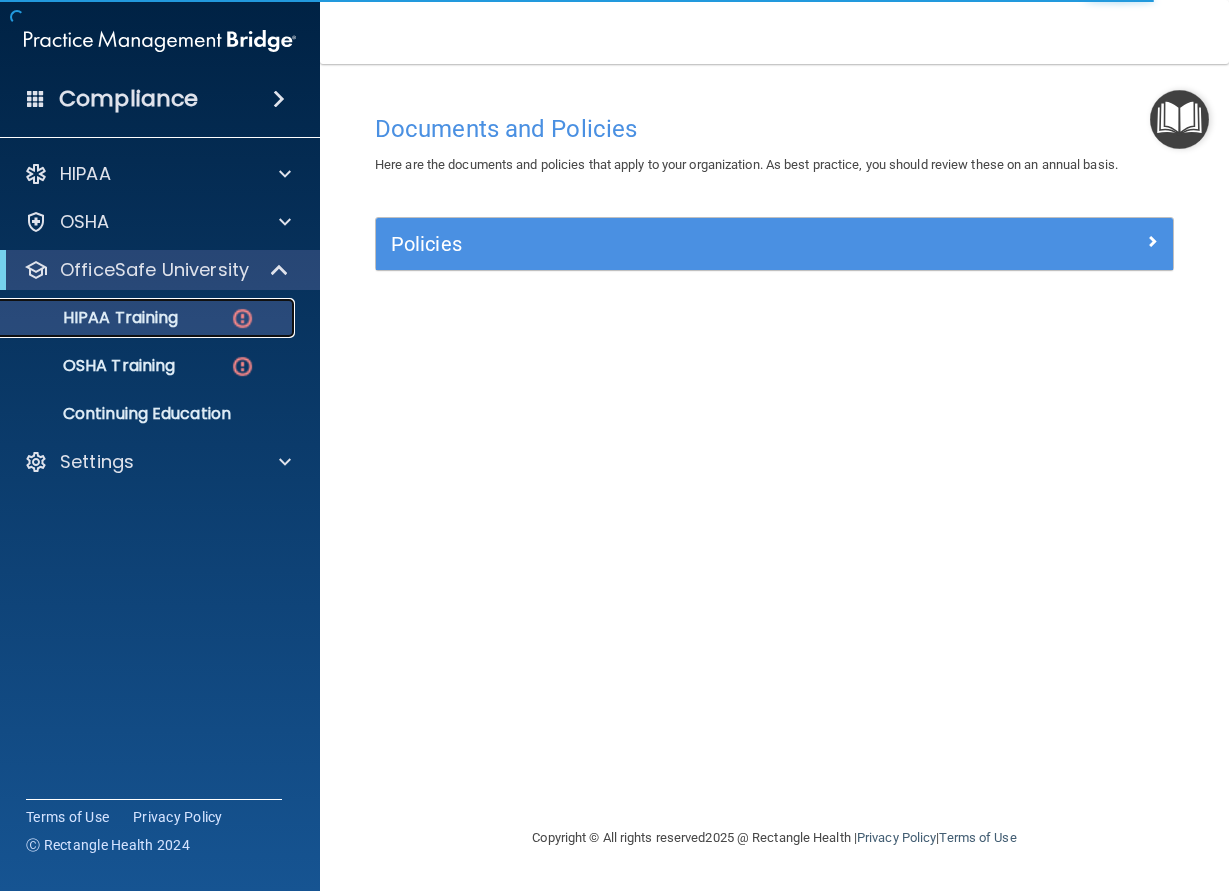 click on "HIPAA Training" at bounding box center (95, 318) 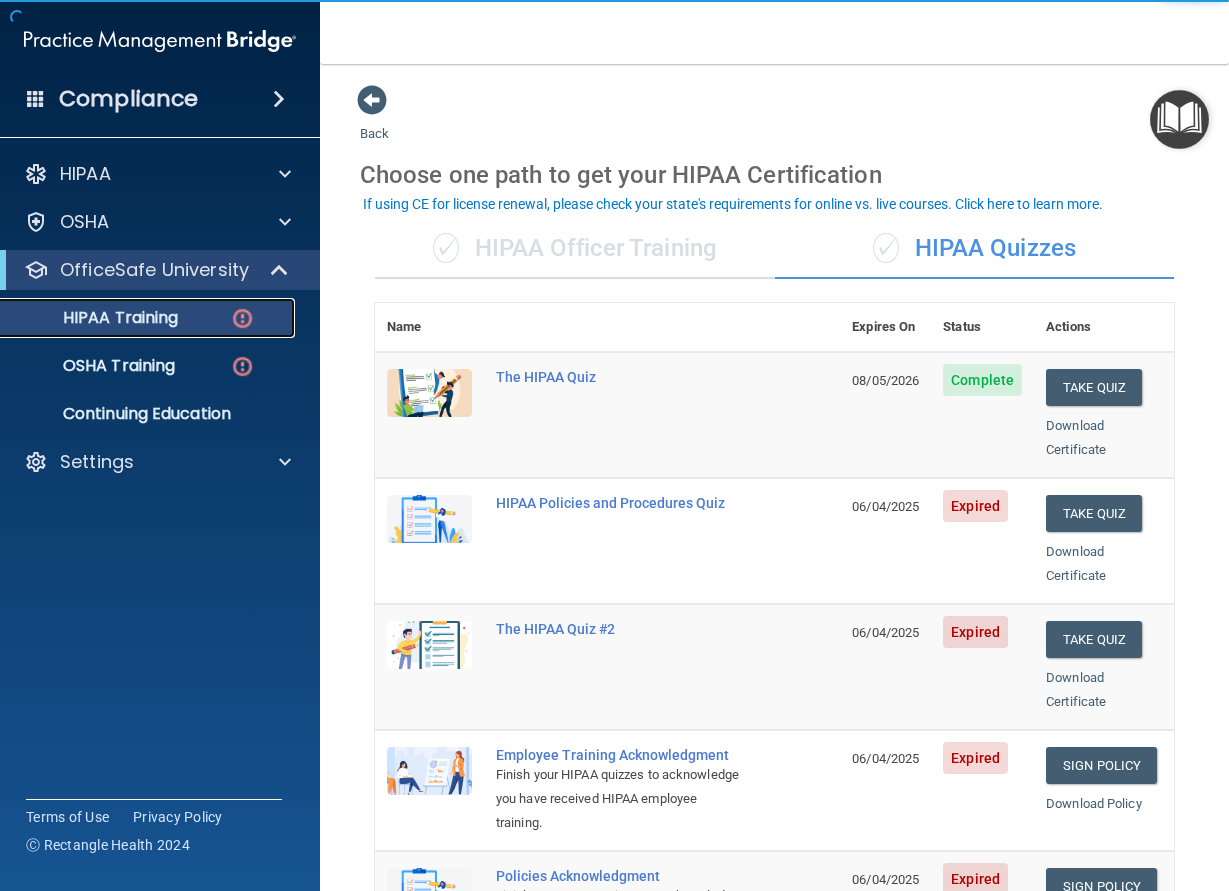 scroll, scrollTop: 90, scrollLeft: 0, axis: vertical 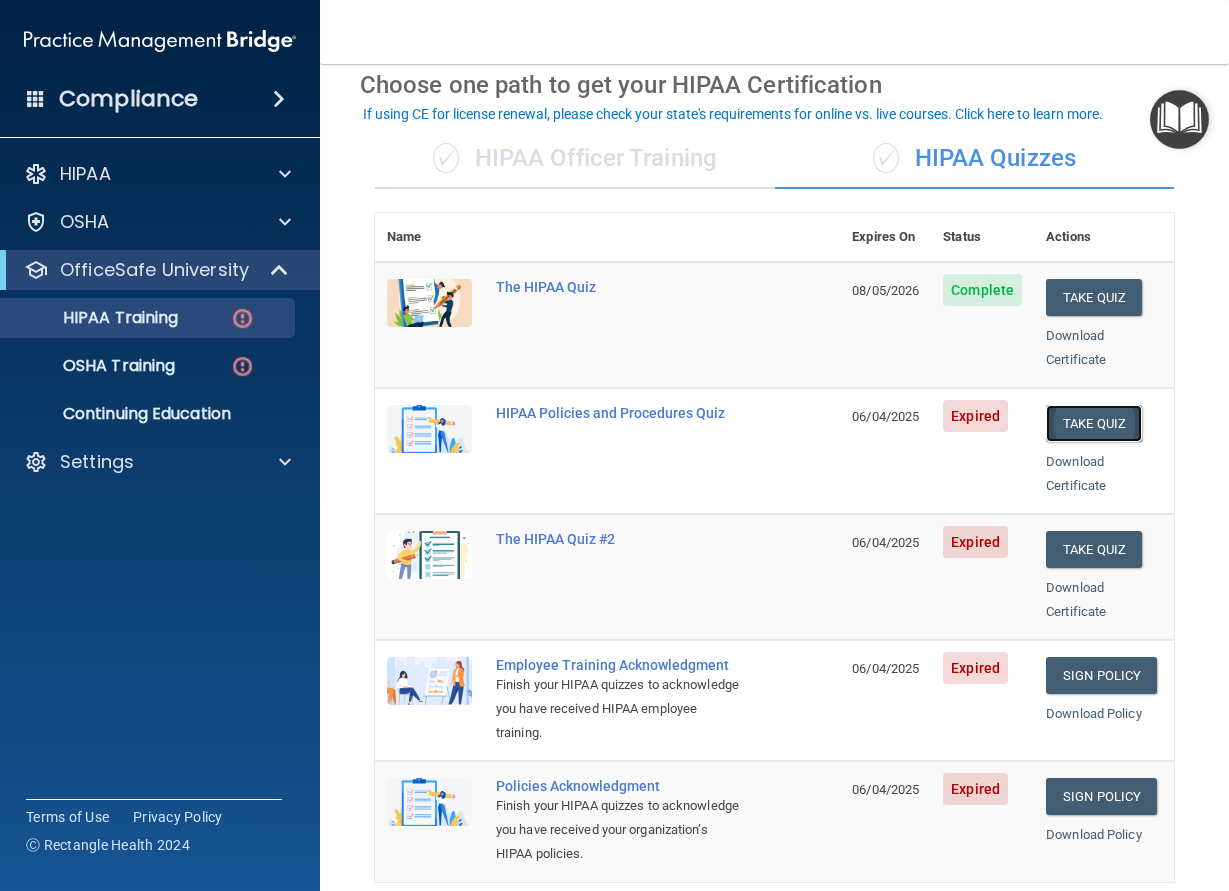 click on "Take Quiz" at bounding box center [1094, 423] 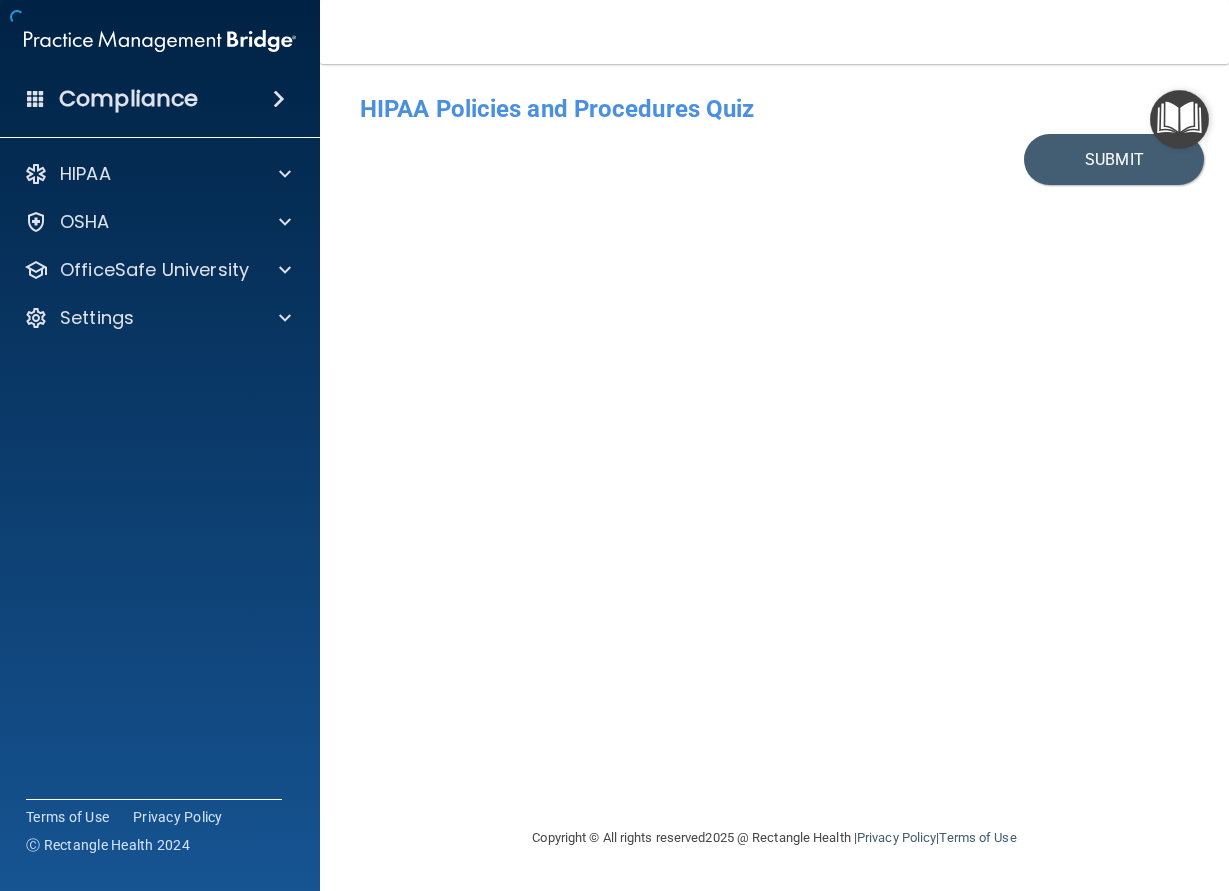 scroll, scrollTop: 0, scrollLeft: 0, axis: both 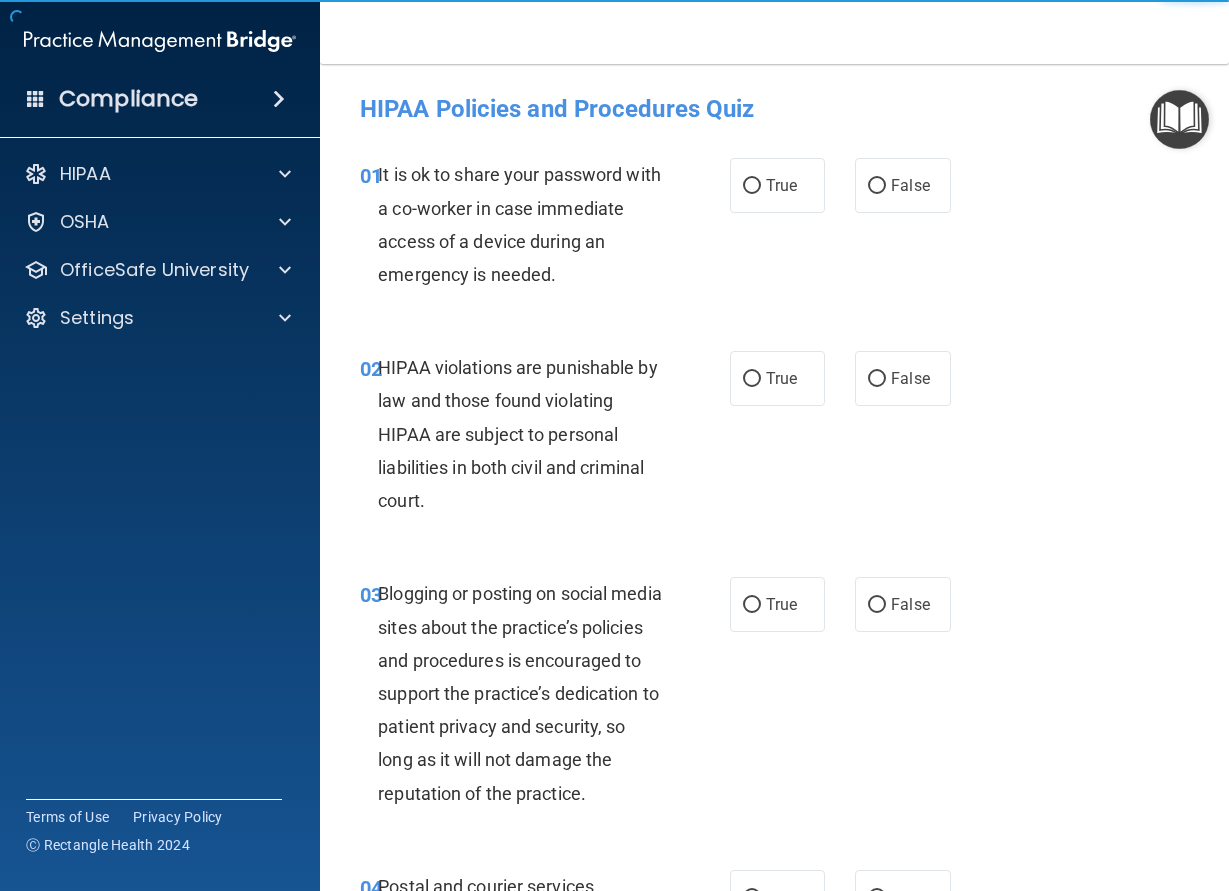 click on "01       It is ok to share your password with a co-worker in case immediate access of a device during an emergency is needed.                 True           False" at bounding box center [774, 229] 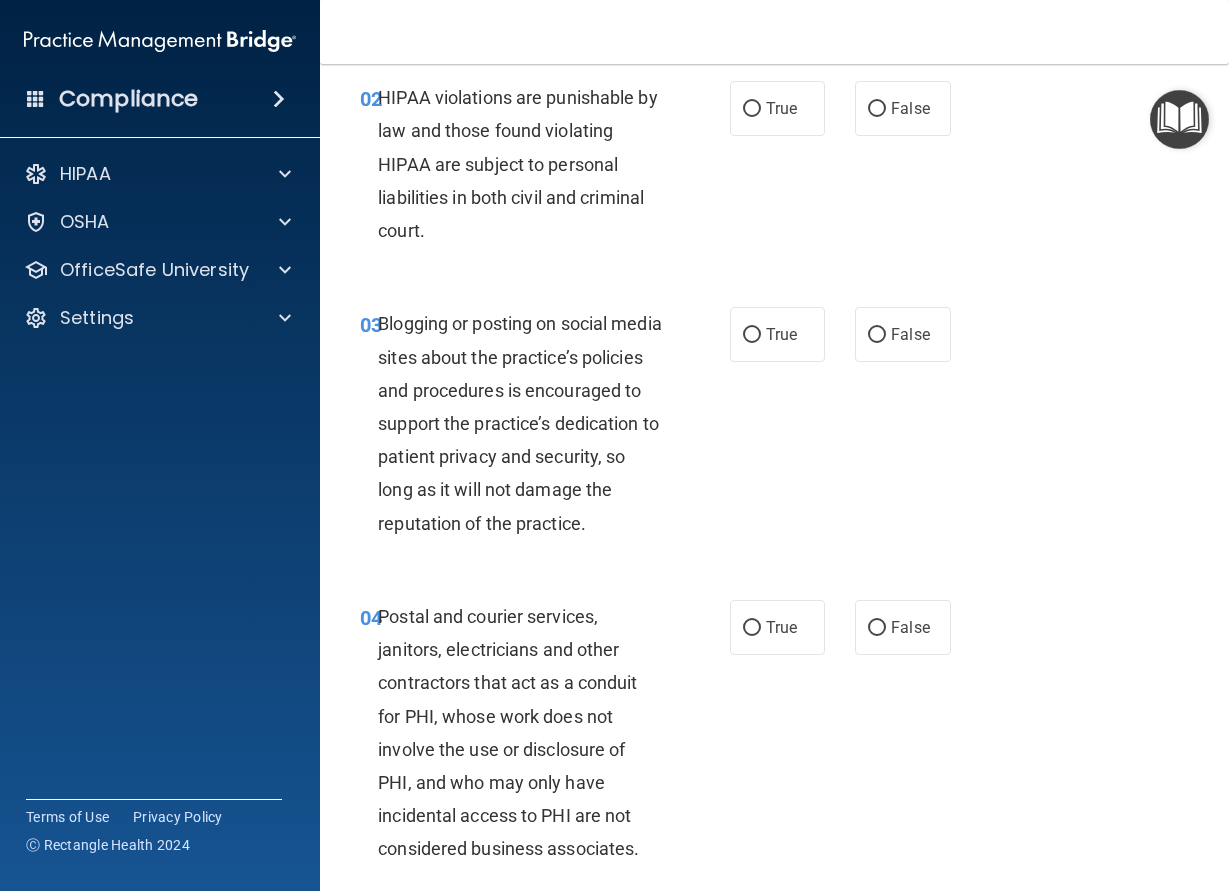 scroll, scrollTop: 0, scrollLeft: 0, axis: both 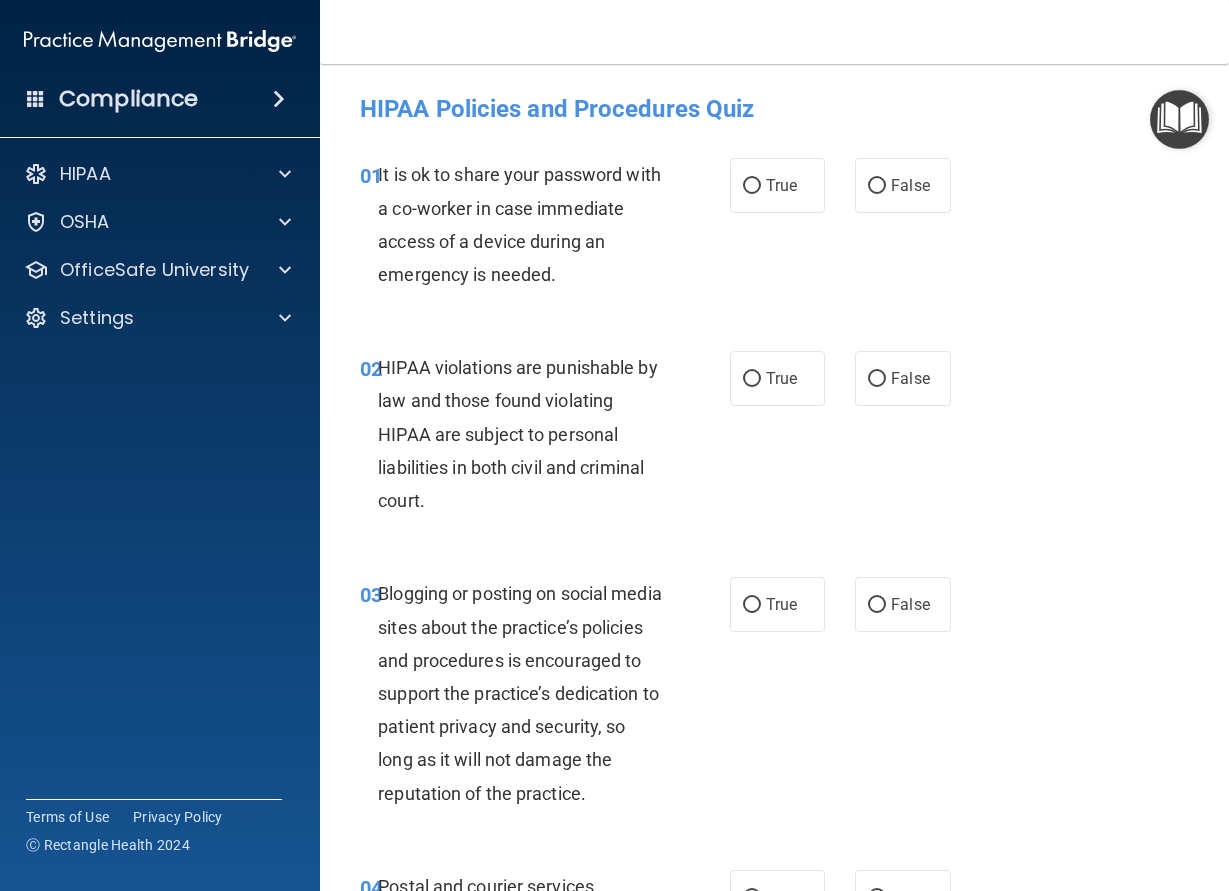 click on "01       It is ok to share your password with a co-worker in case immediate access of a device during an emergency is needed.                 True           False" at bounding box center (774, 229) 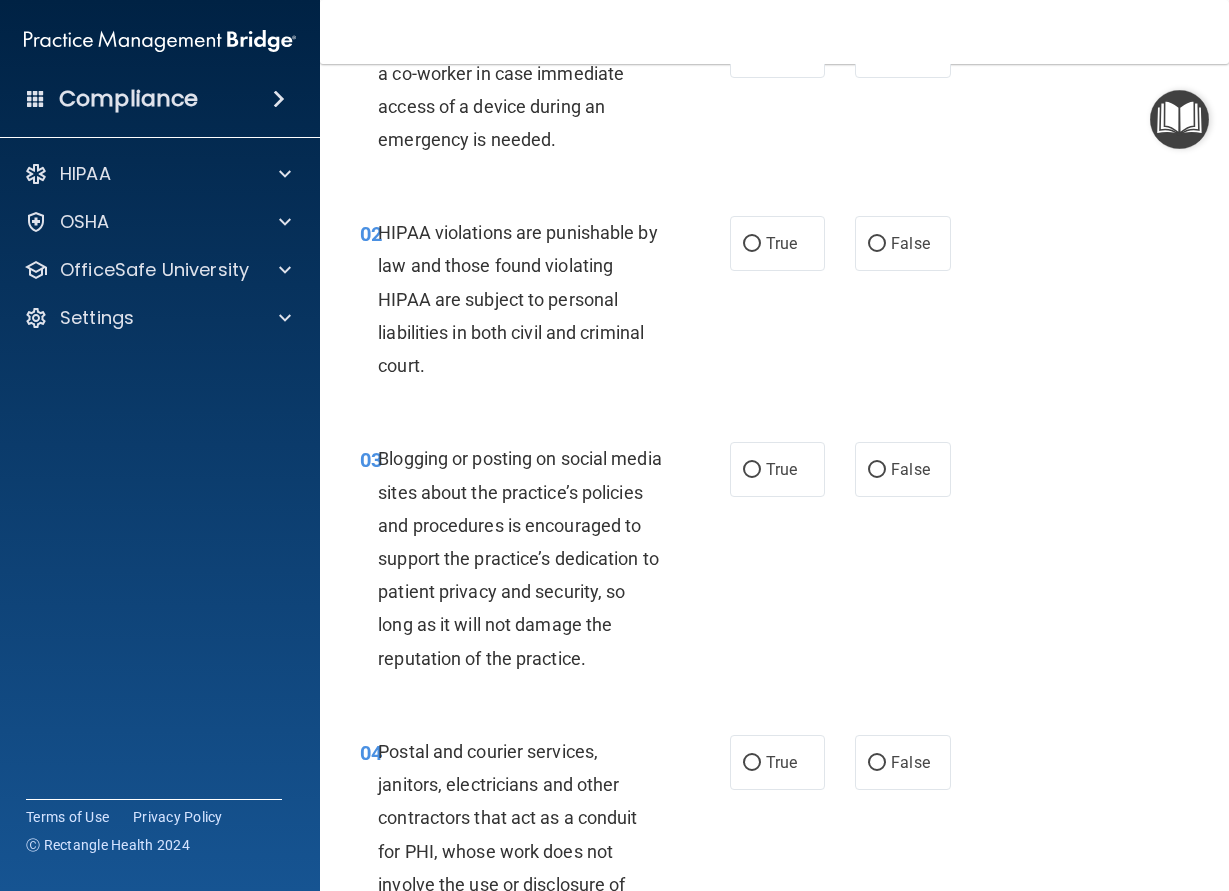scroll, scrollTop: 0, scrollLeft: 0, axis: both 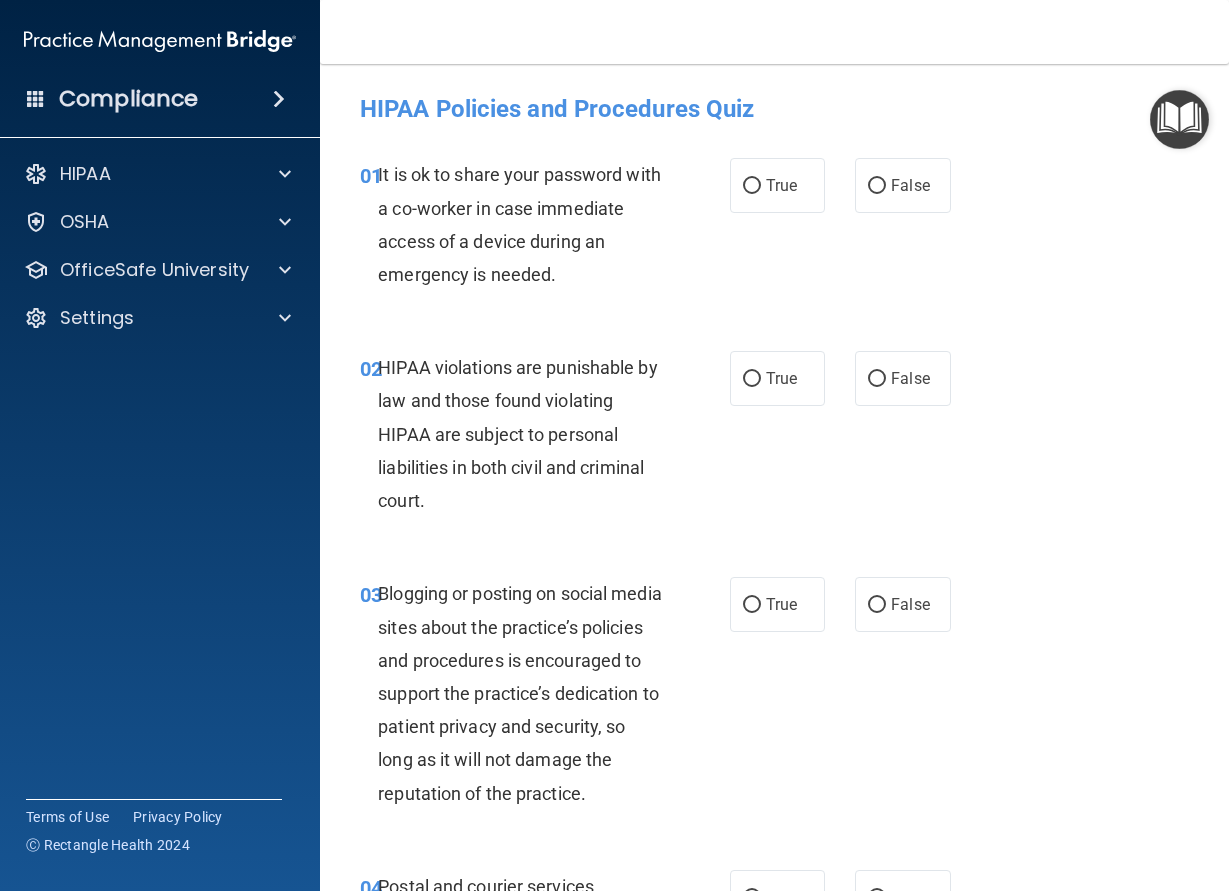 click on "01       It is ok to share your password with a co-worker in case immediate access of a device during an emergency is needed.                 True           False" at bounding box center [774, 229] 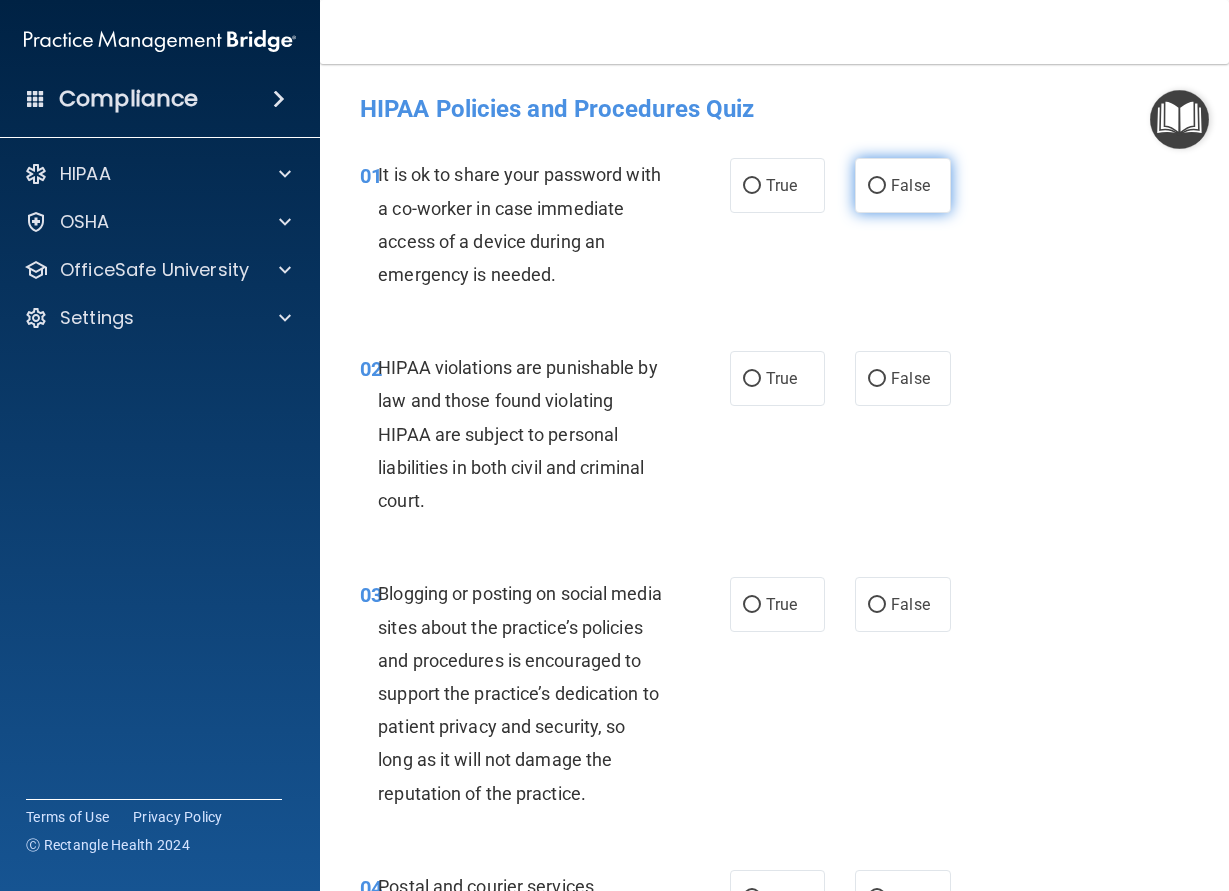 click on "False" at bounding box center [910, 185] 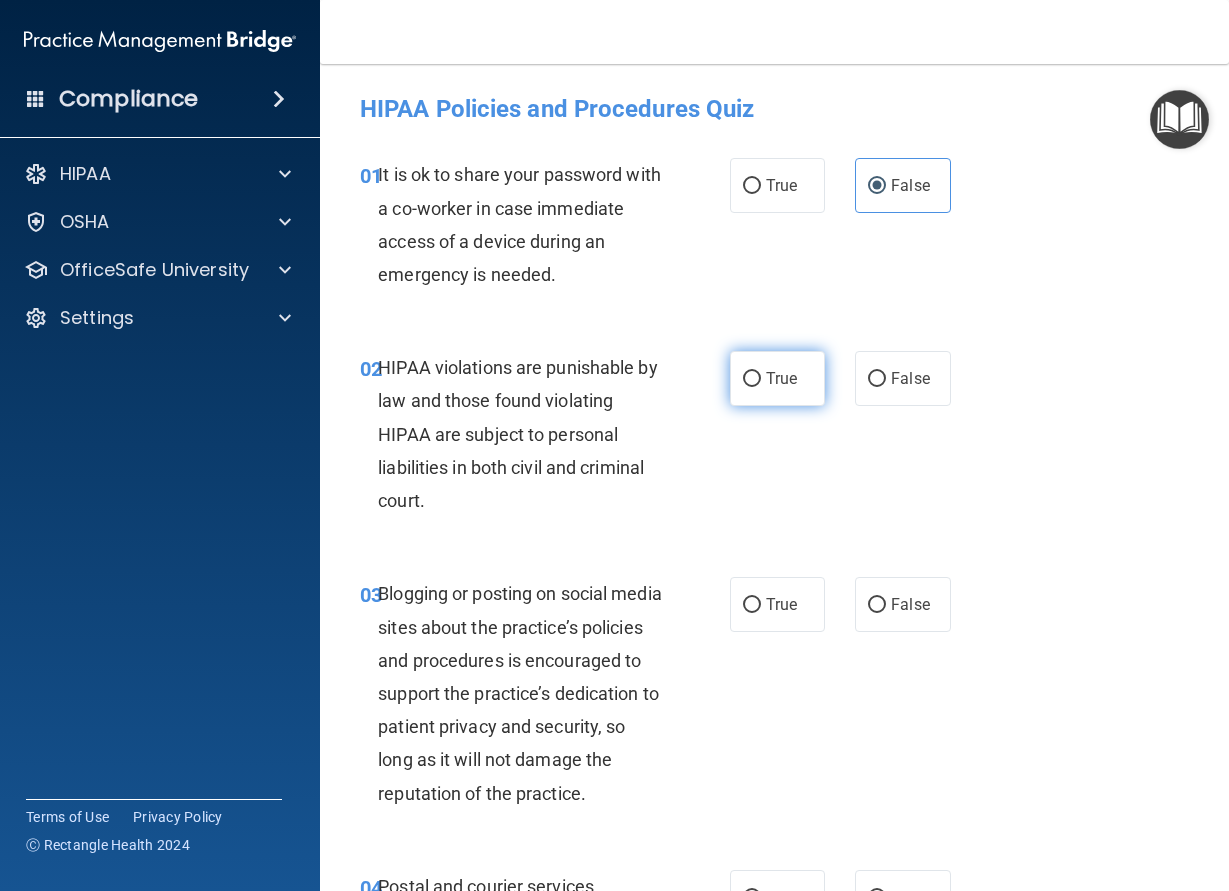 click on "True" at bounding box center (781, 378) 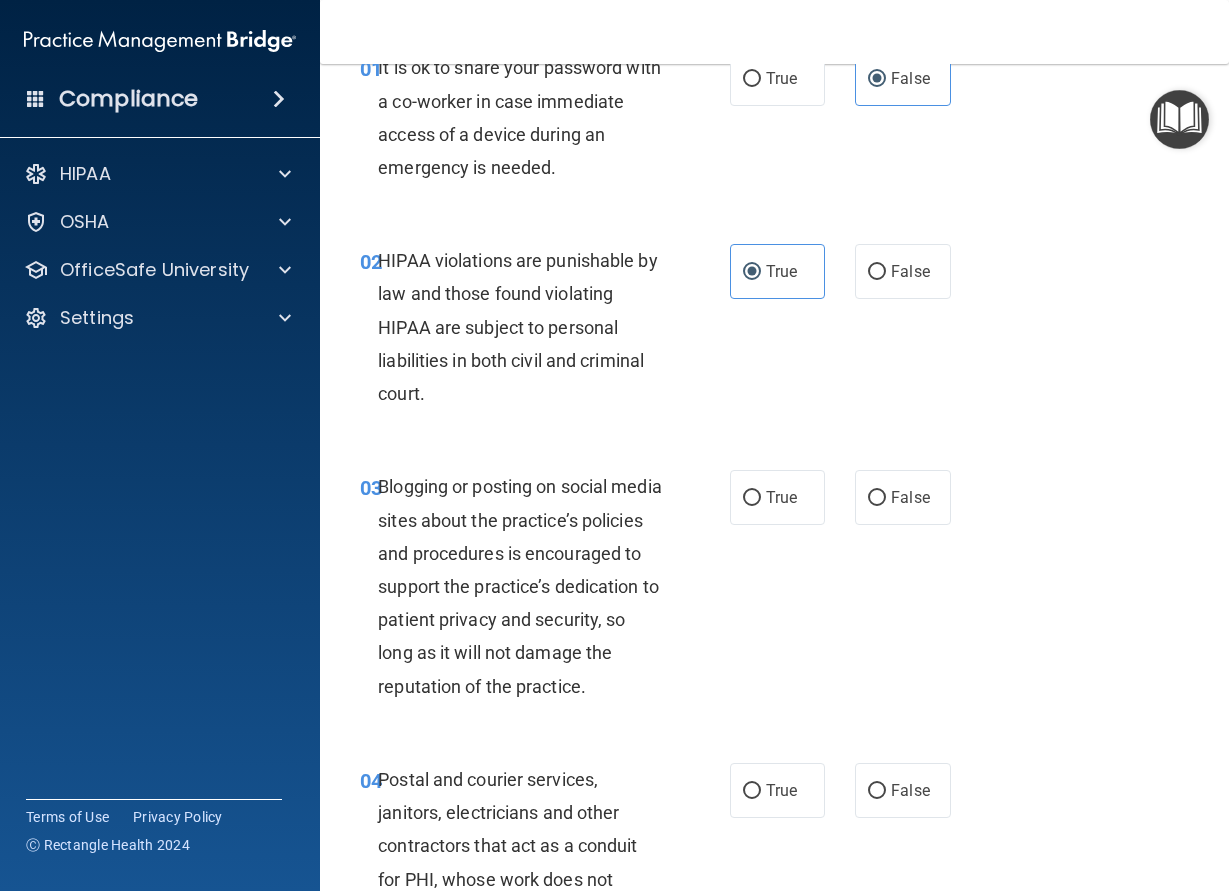 scroll, scrollTop: 180, scrollLeft: 0, axis: vertical 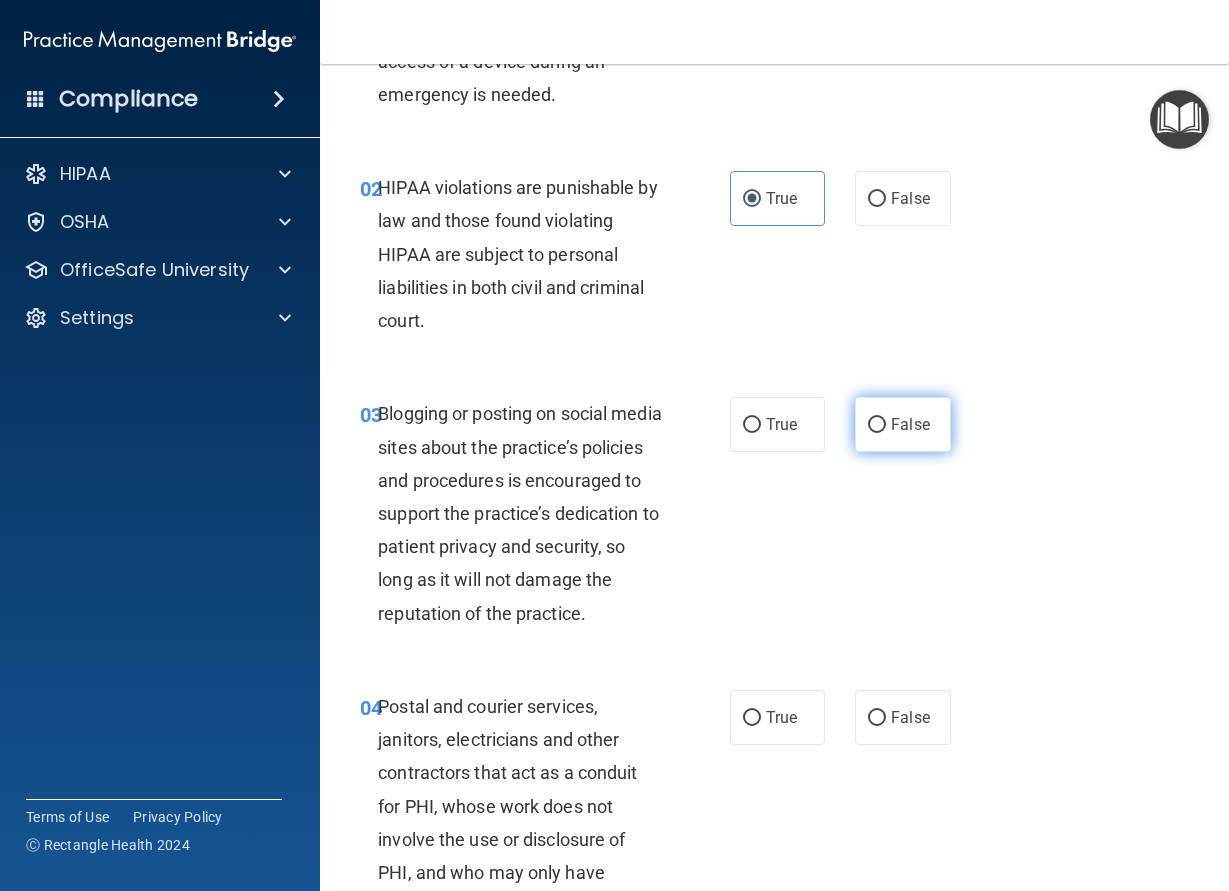 click on "False" at bounding box center [910, 424] 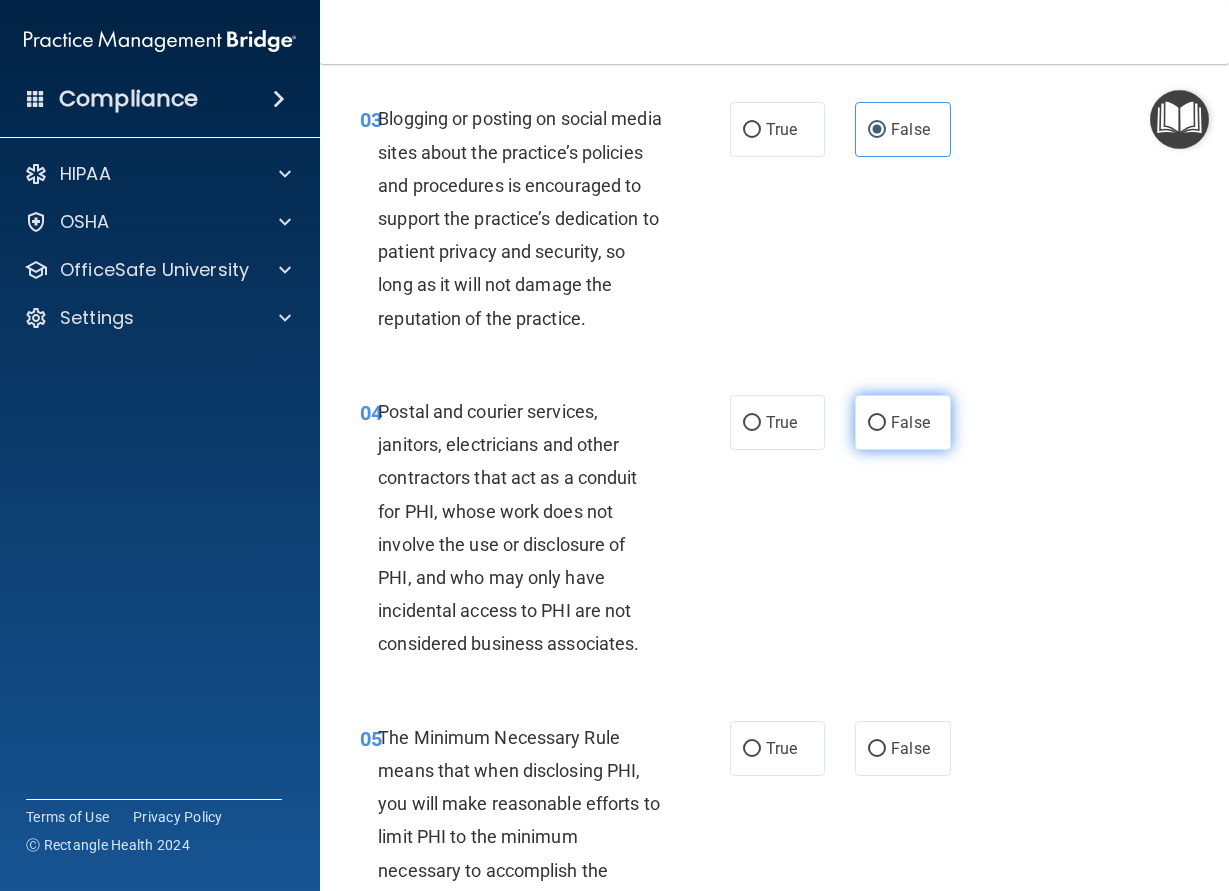 scroll, scrollTop: 630, scrollLeft: 0, axis: vertical 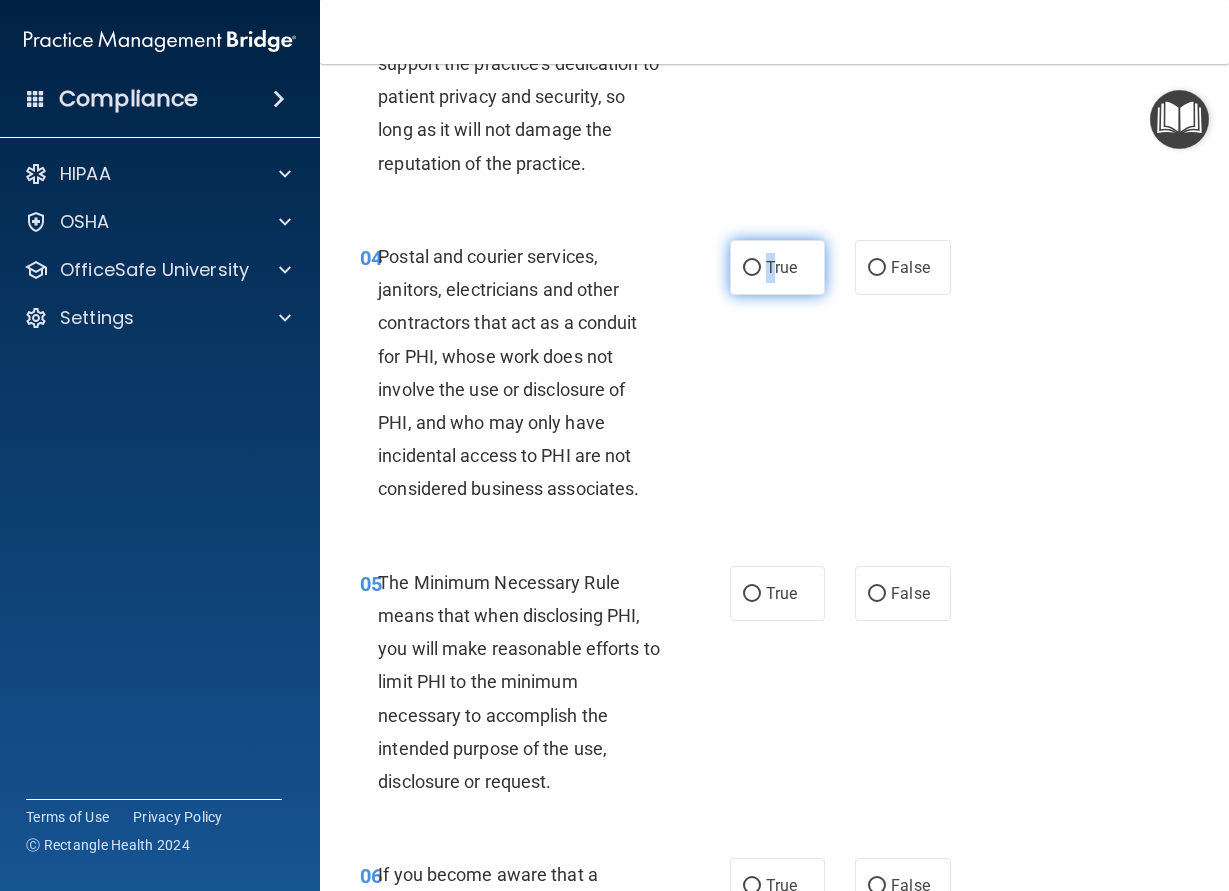 click on "True" at bounding box center [781, 267] 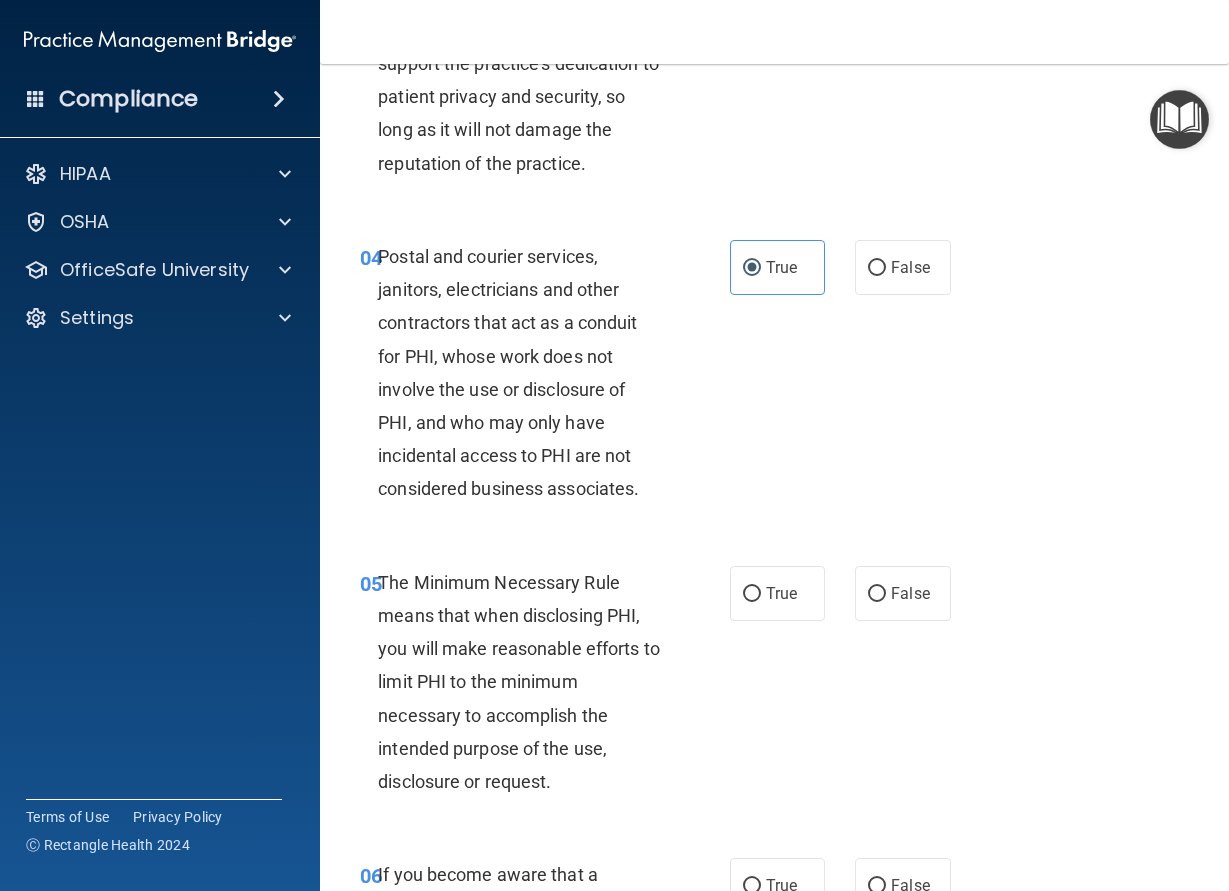 drag, startPoint x: 775, startPoint y: 638, endPoint x: 880, endPoint y: 750, distance: 153.52199 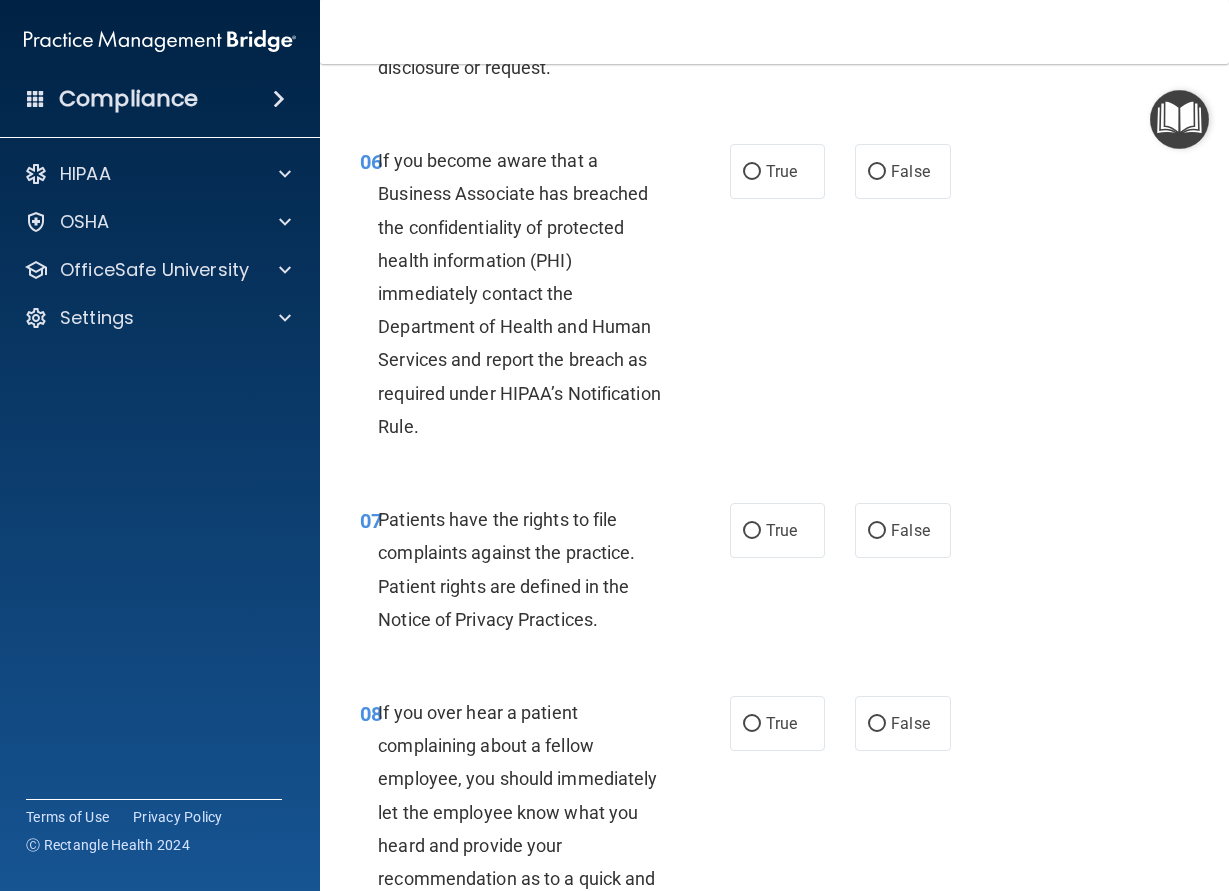 scroll, scrollTop: 1350, scrollLeft: 0, axis: vertical 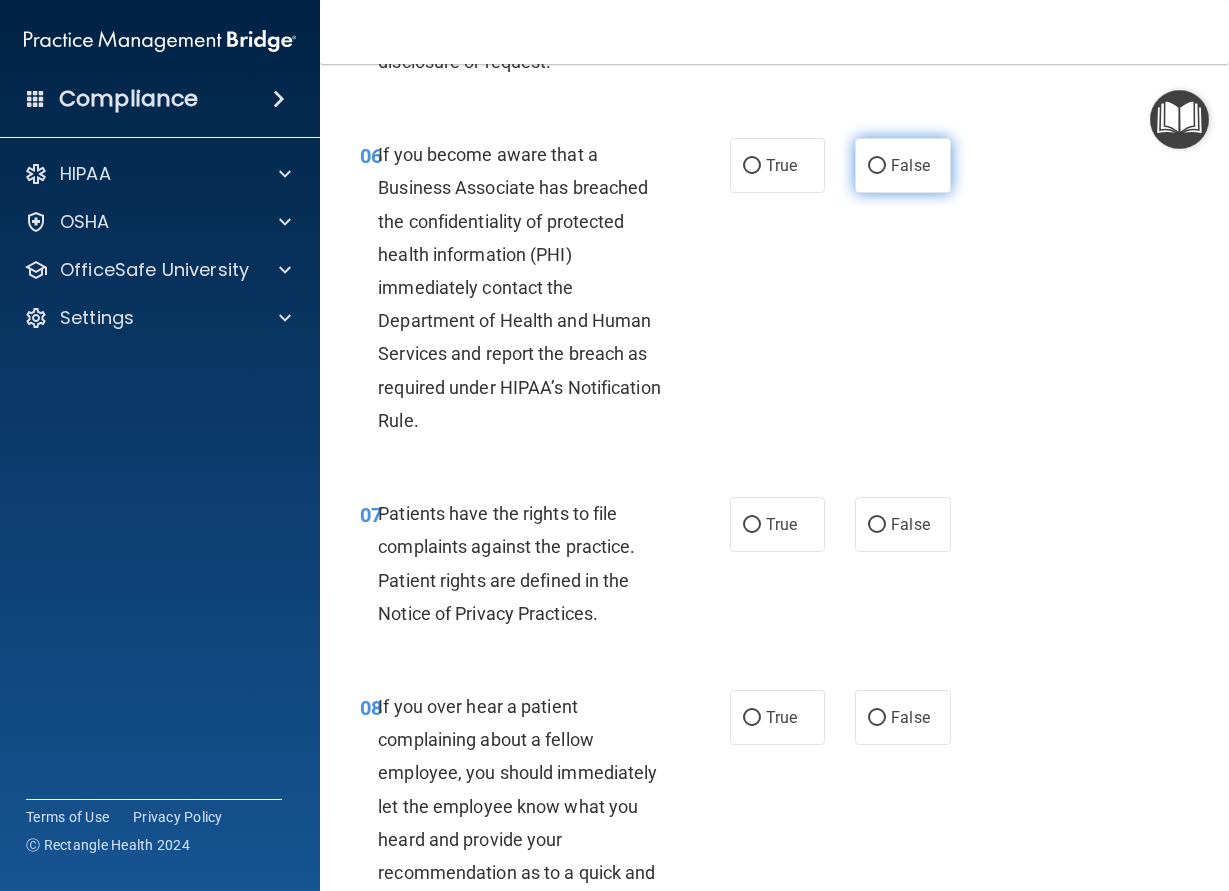 click on "False" at bounding box center [910, 165] 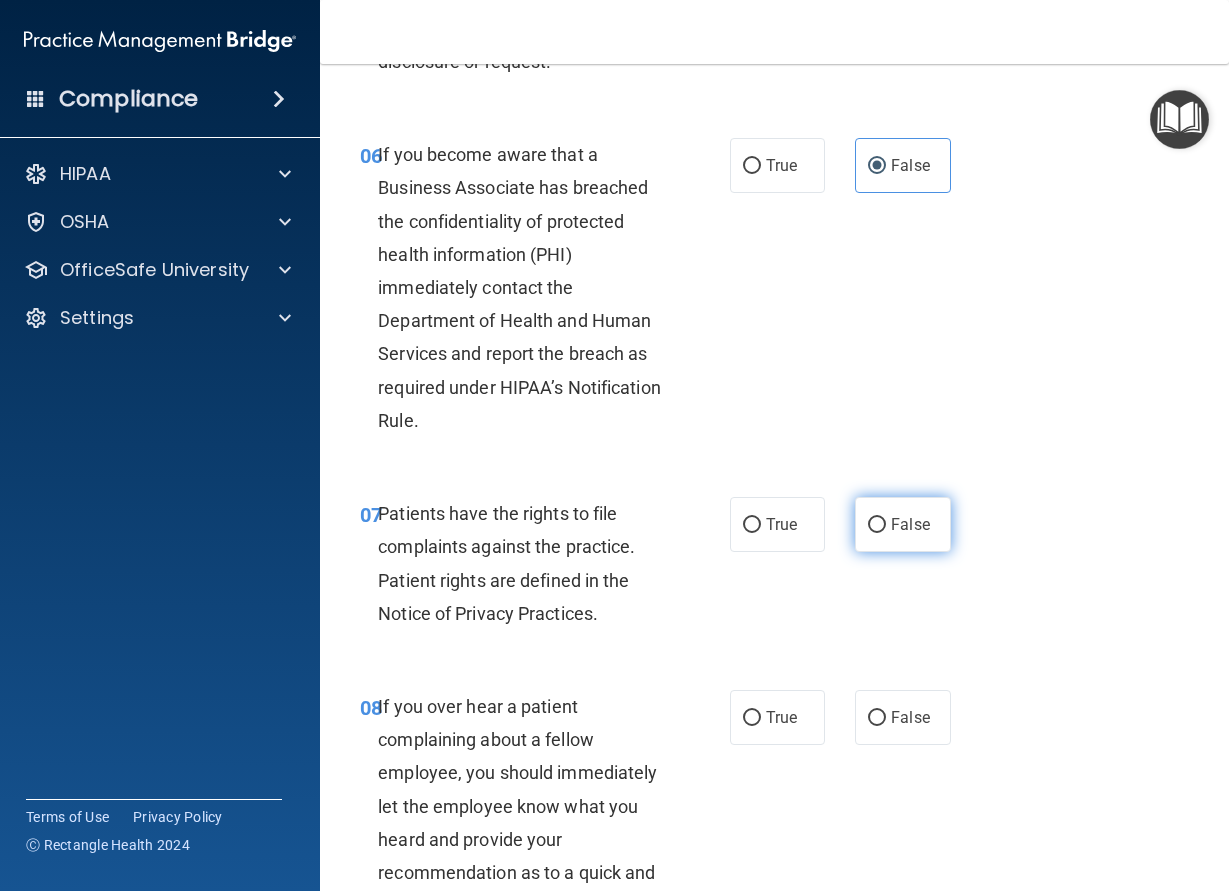 drag, startPoint x: 897, startPoint y: 565, endPoint x: 926, endPoint y: 709, distance: 146.89111 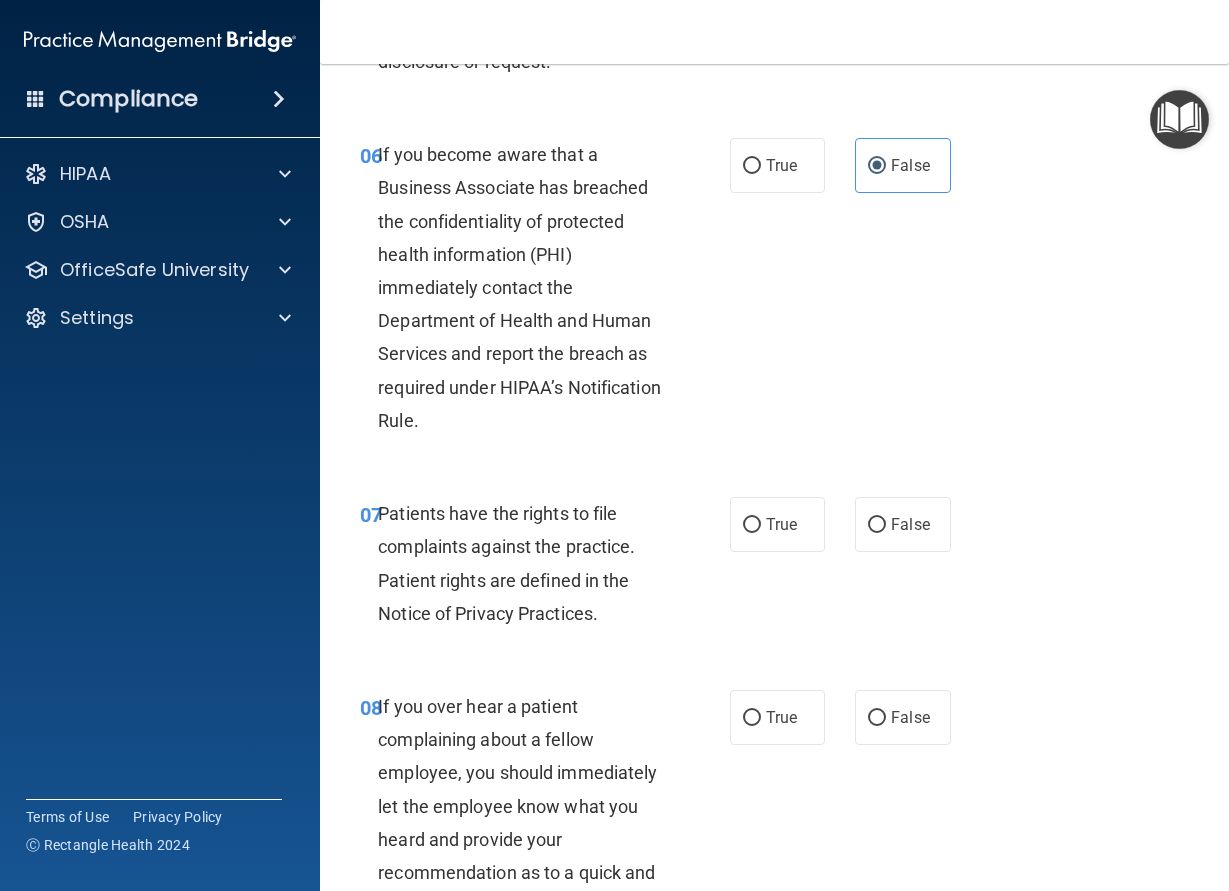 click on "False" at bounding box center [877, 525] 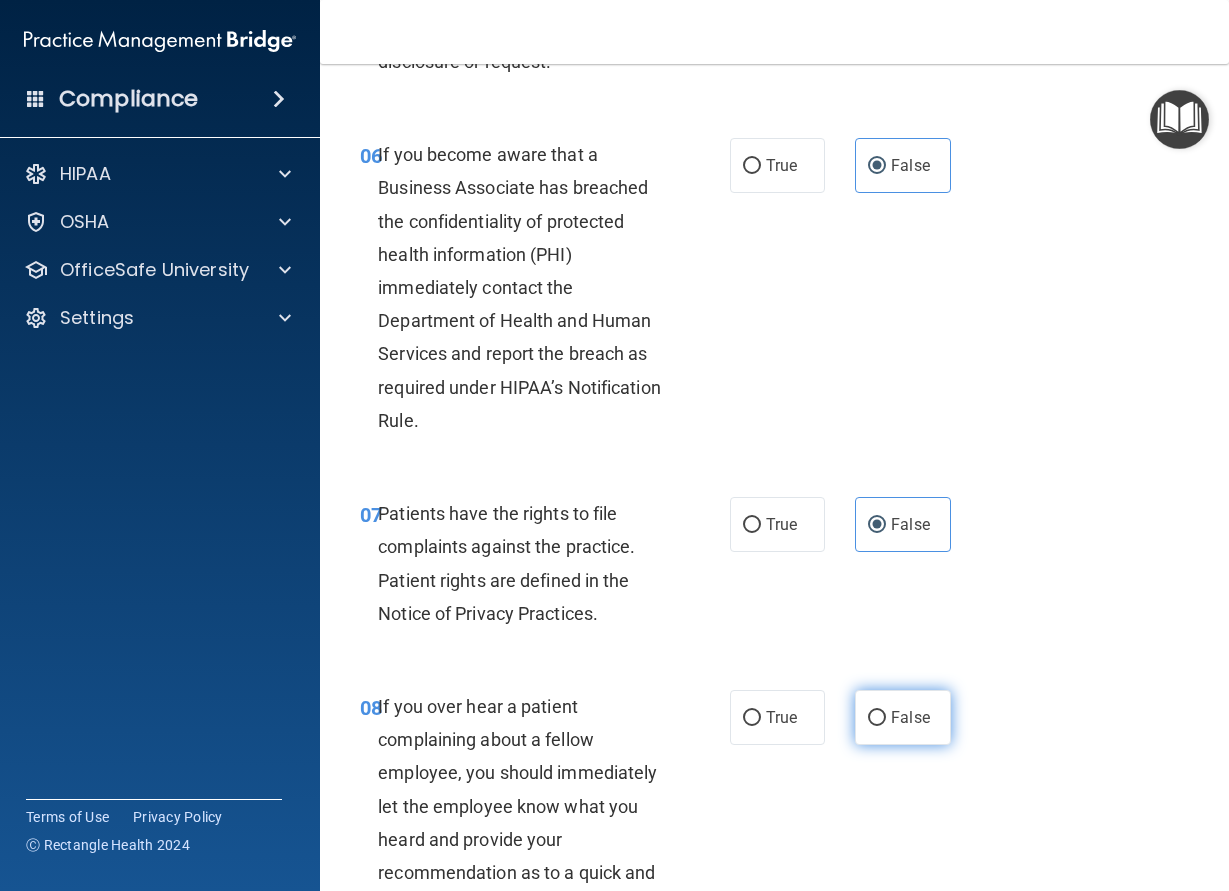 click on "False" at bounding box center [910, 717] 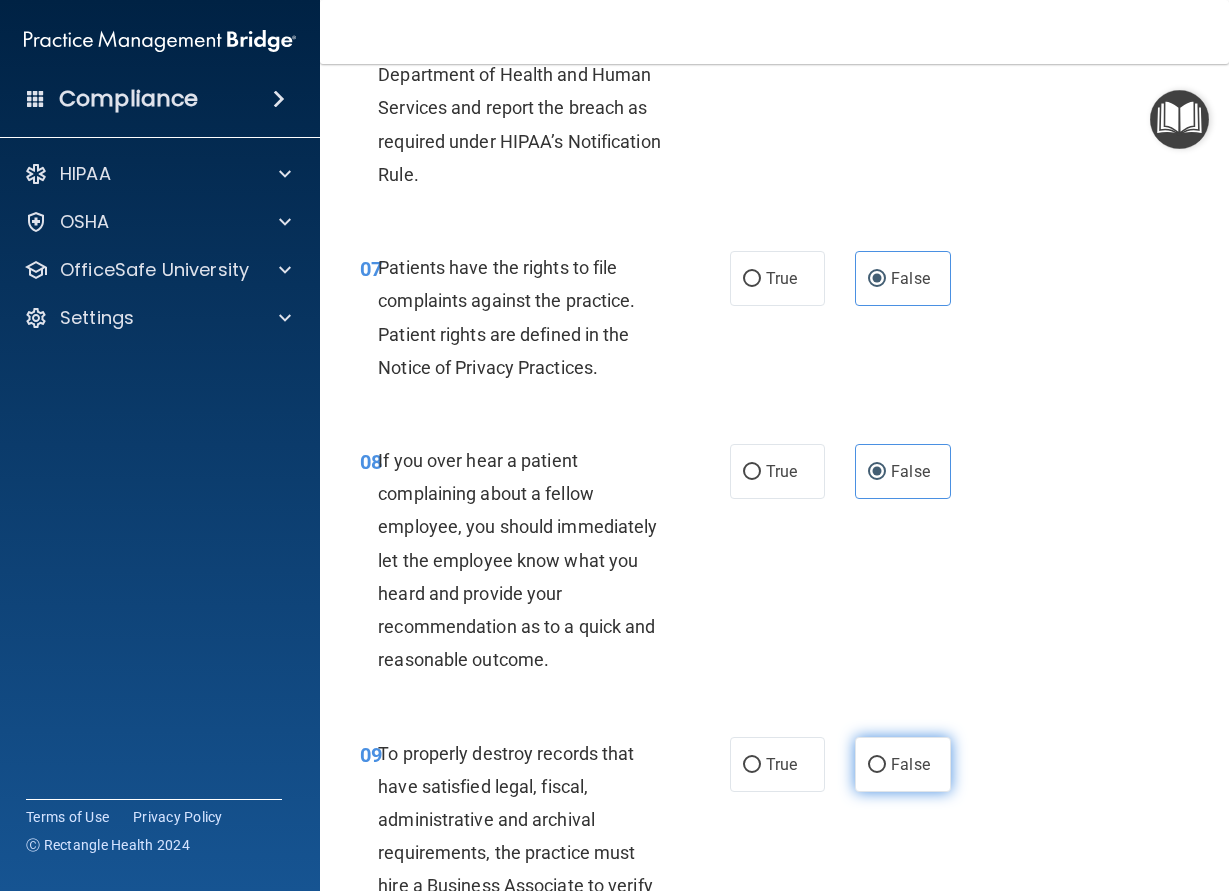 scroll, scrollTop: 1710, scrollLeft: 0, axis: vertical 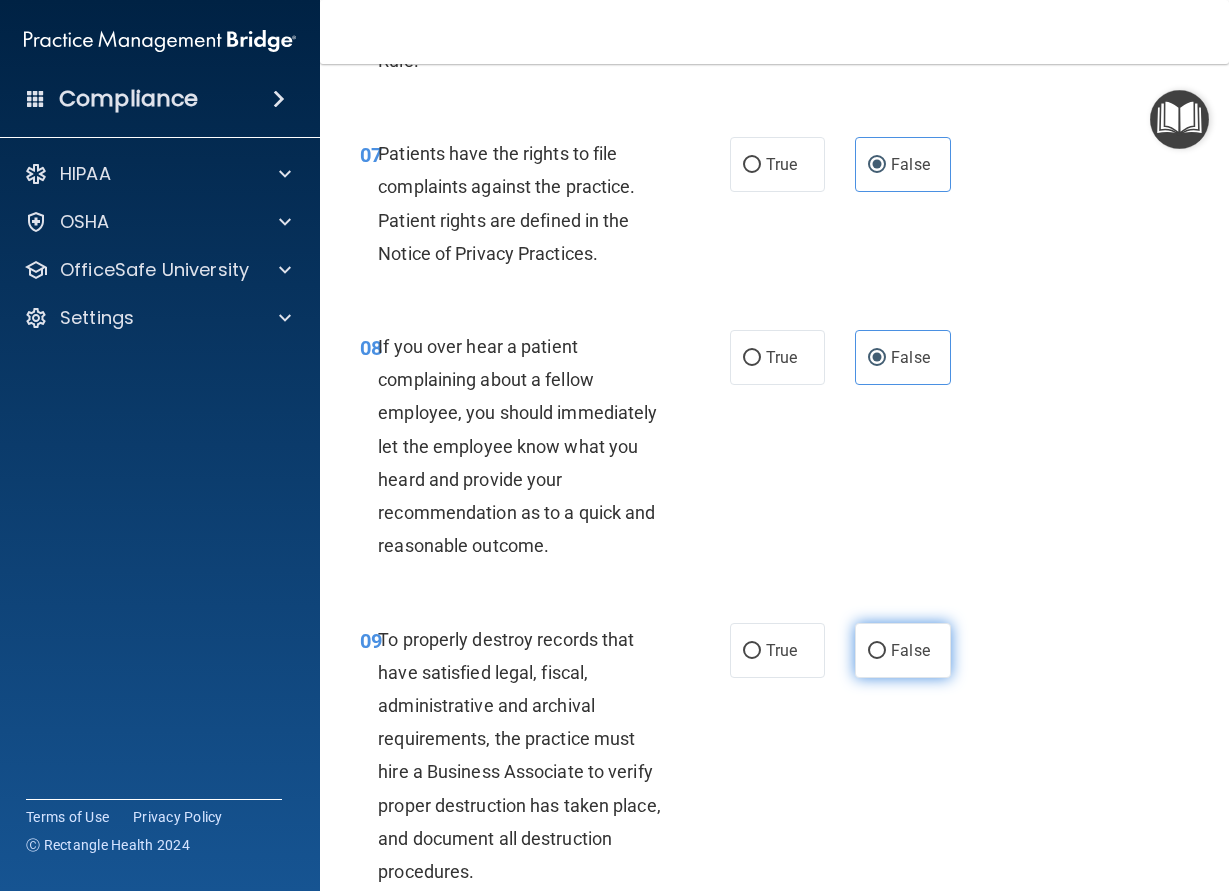 click on "False" at bounding box center [910, 650] 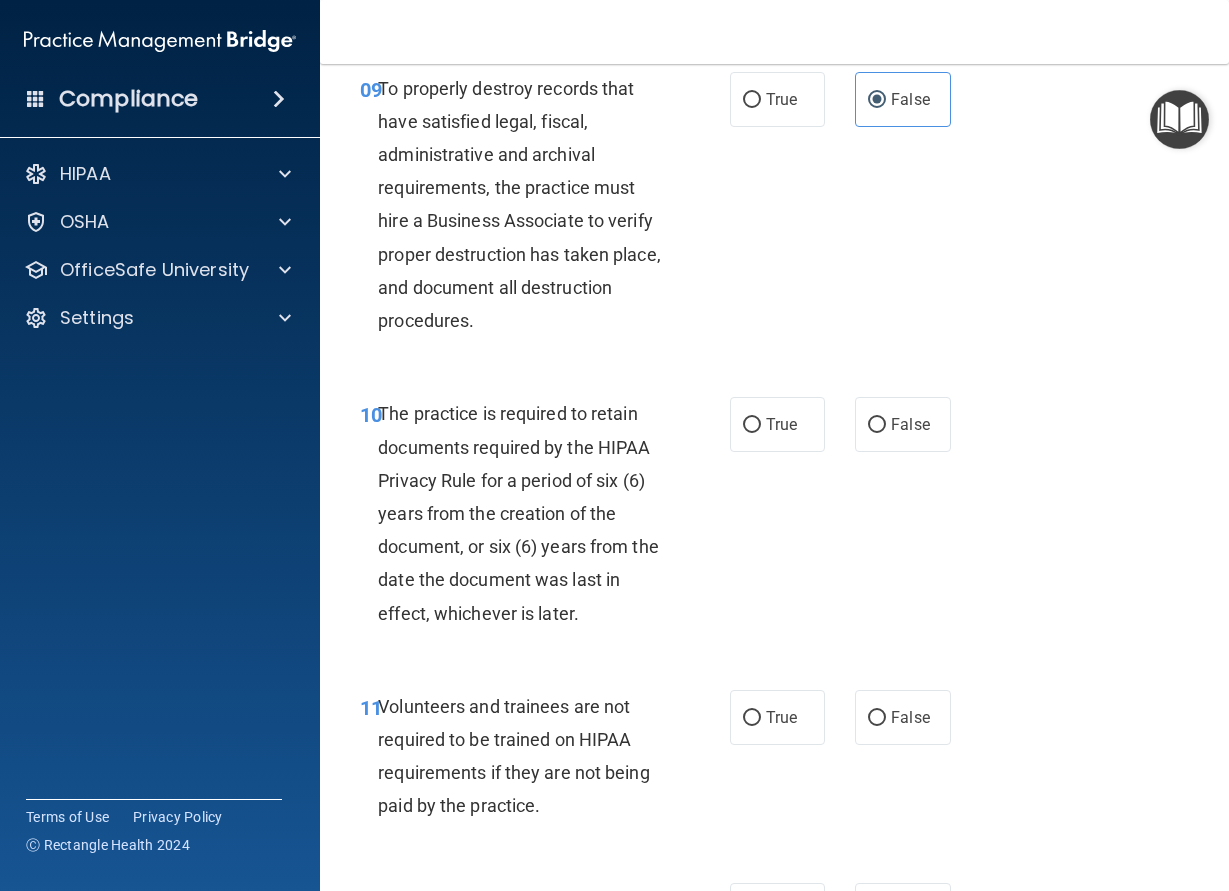 scroll, scrollTop: 2340, scrollLeft: 0, axis: vertical 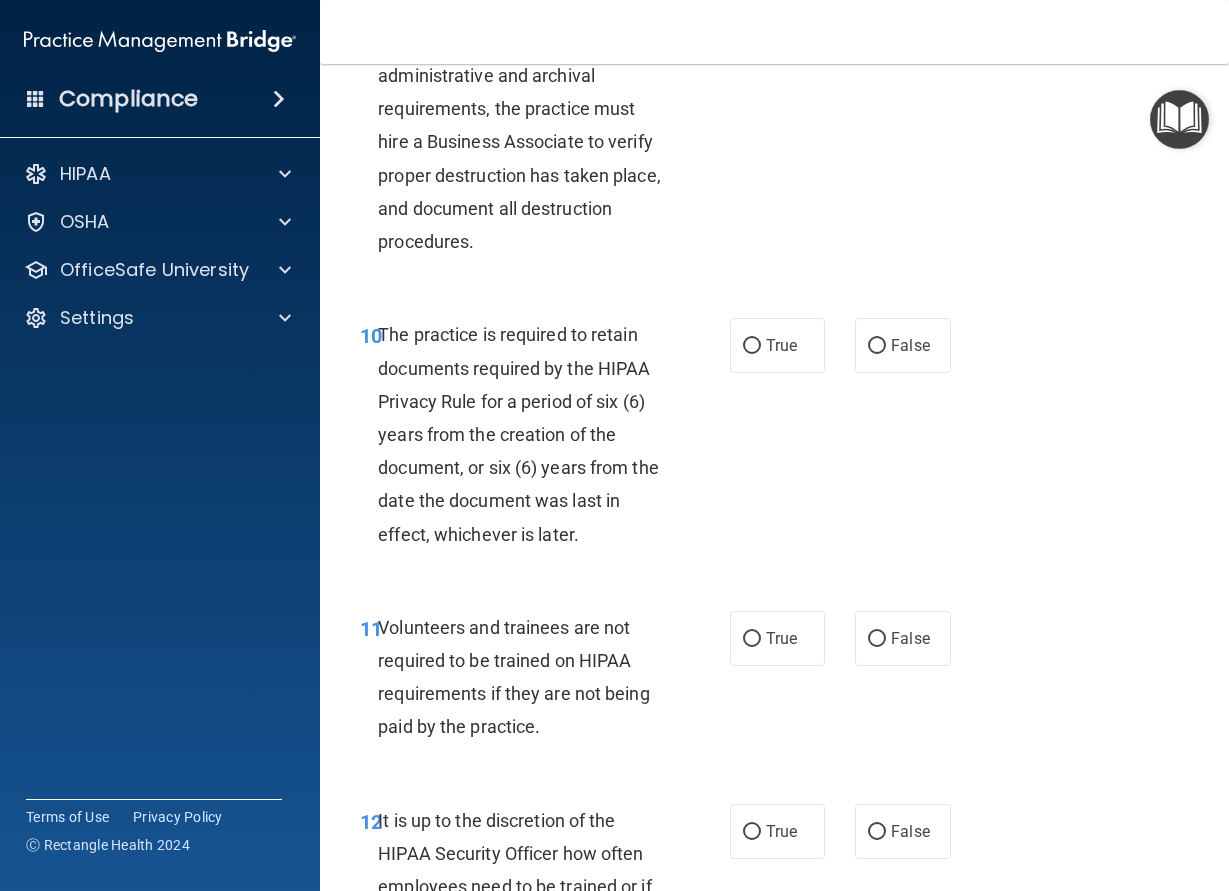 drag, startPoint x: 774, startPoint y: 381, endPoint x: 801, endPoint y: 544, distance: 165.22107 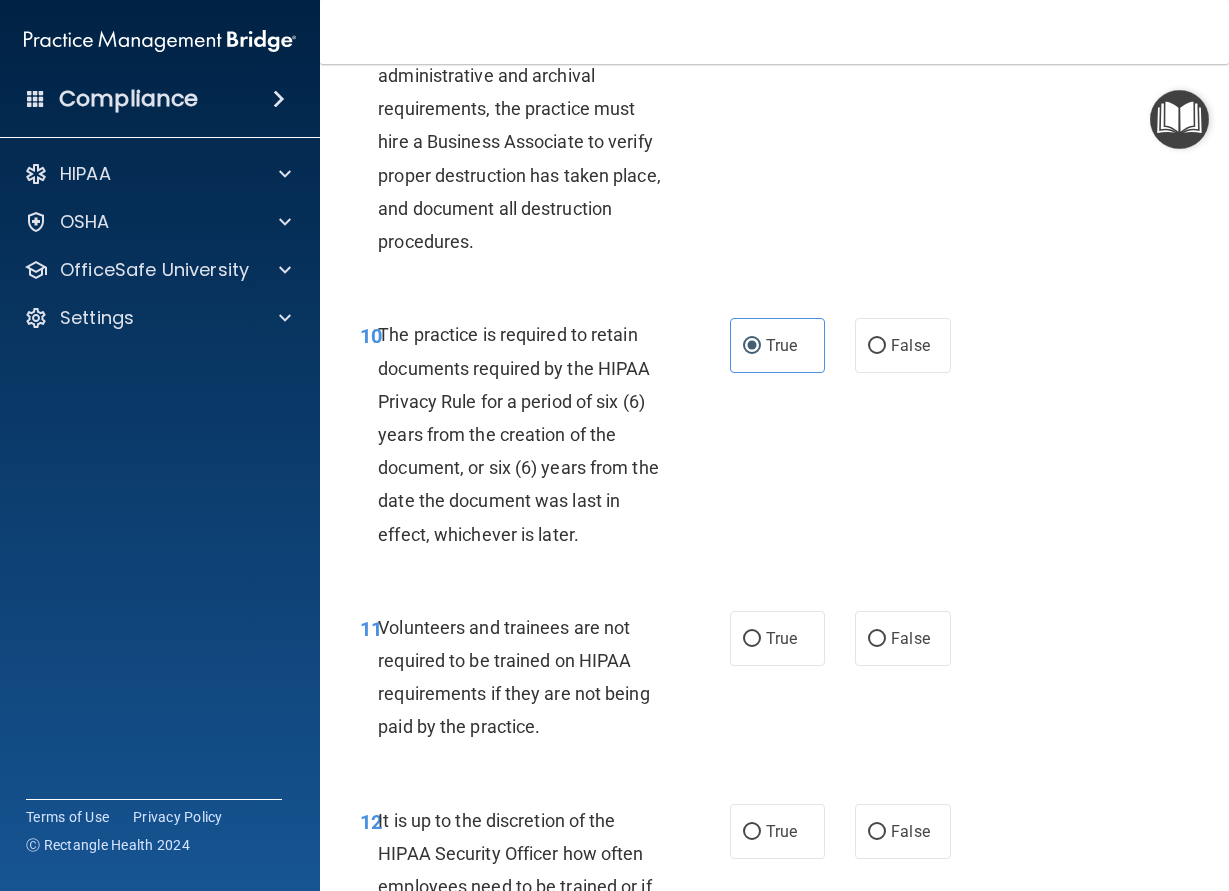 scroll, scrollTop: 2790, scrollLeft: 0, axis: vertical 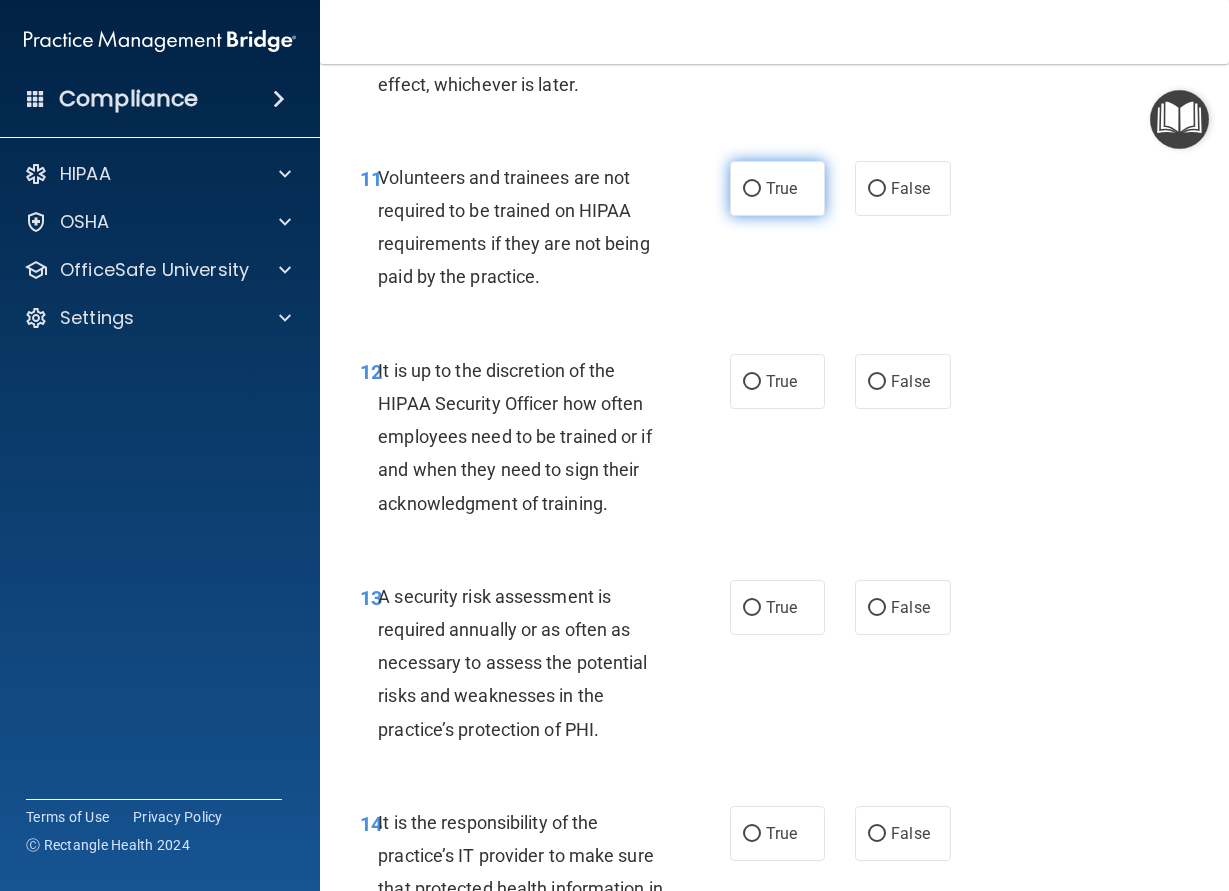 click on "True" at bounding box center [778, 188] 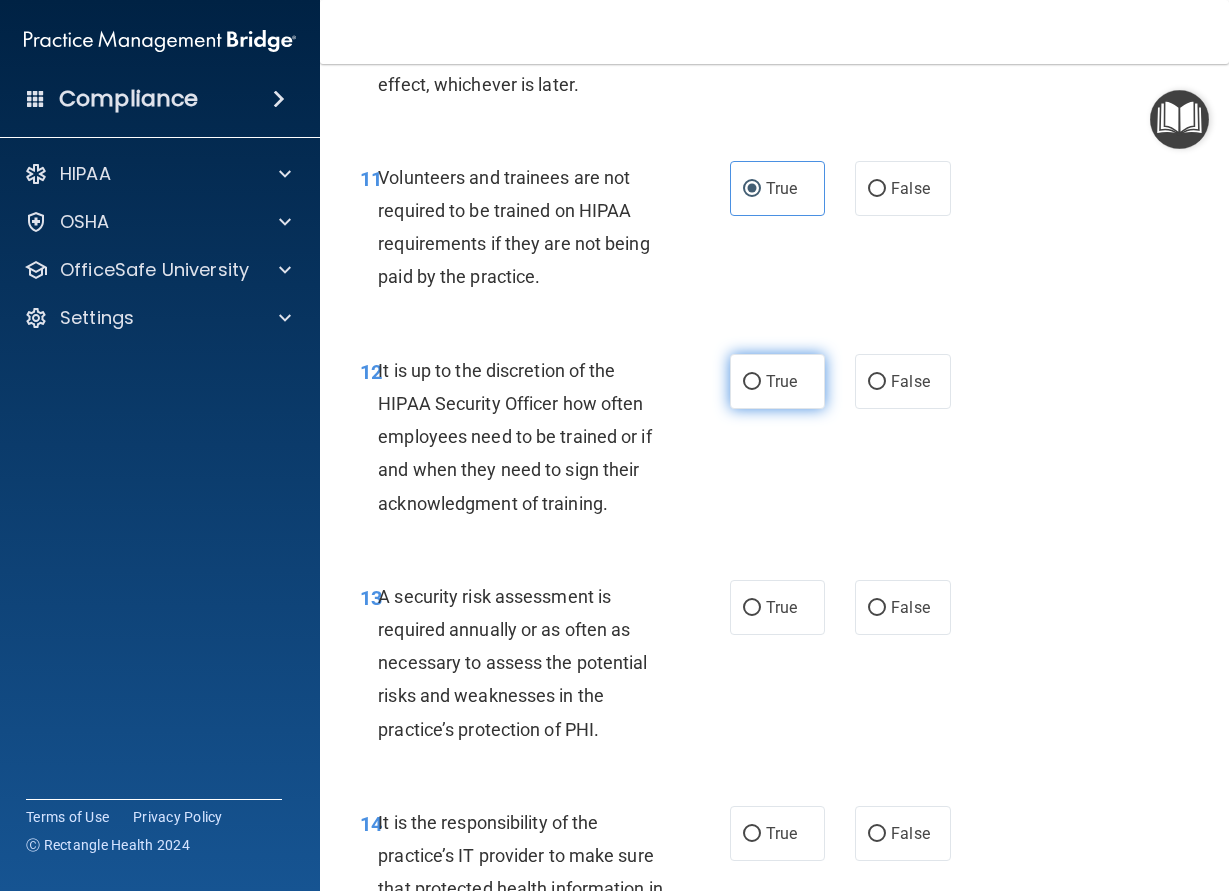 click on "True" at bounding box center [778, 381] 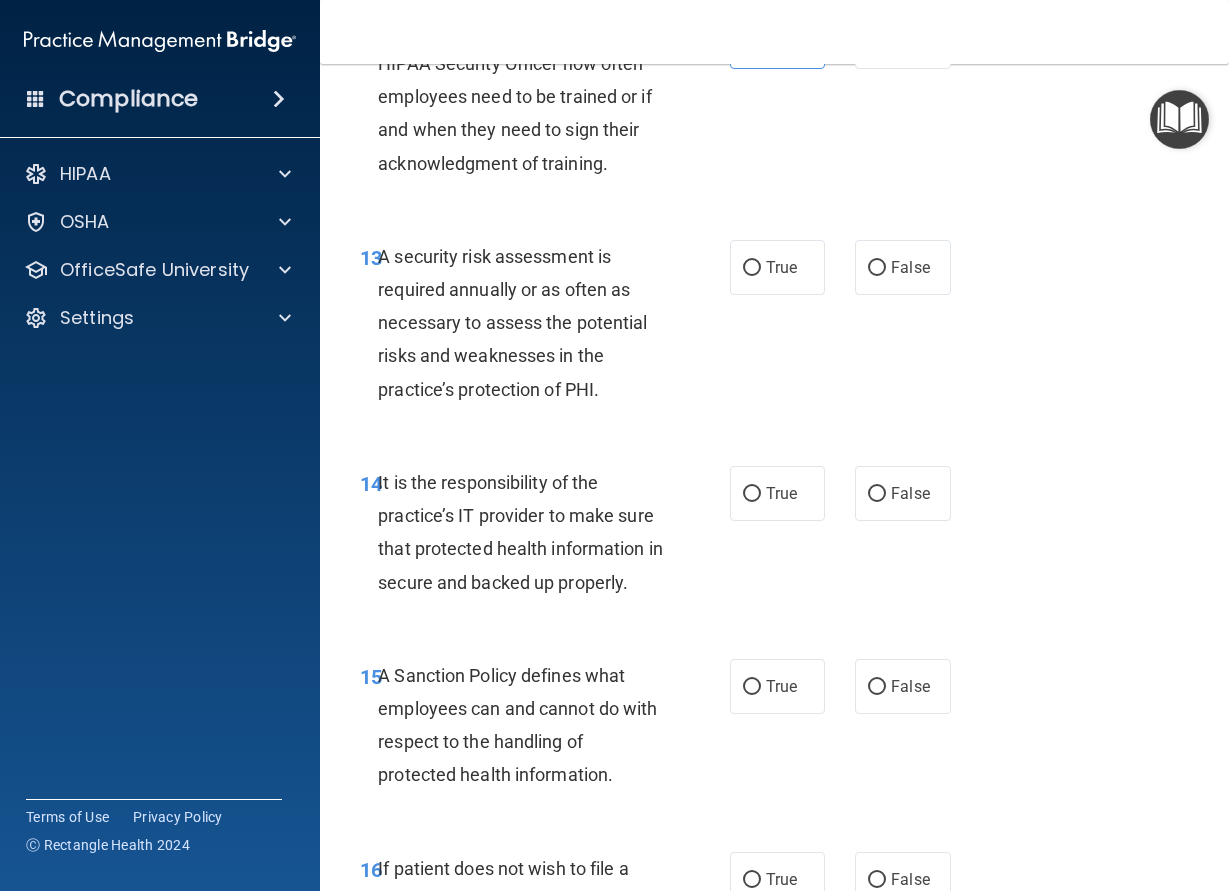 scroll, scrollTop: 3150, scrollLeft: 0, axis: vertical 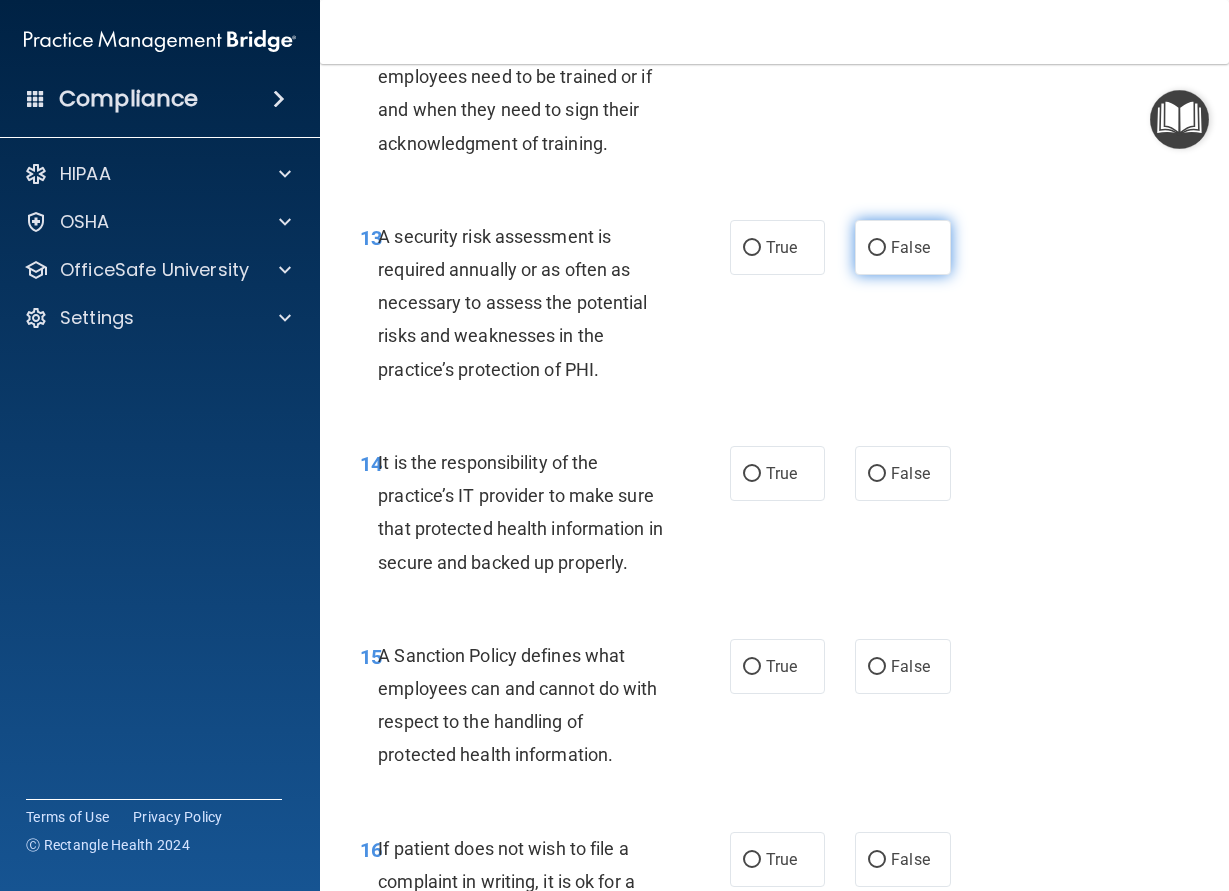 click on "False" at bounding box center [910, 247] 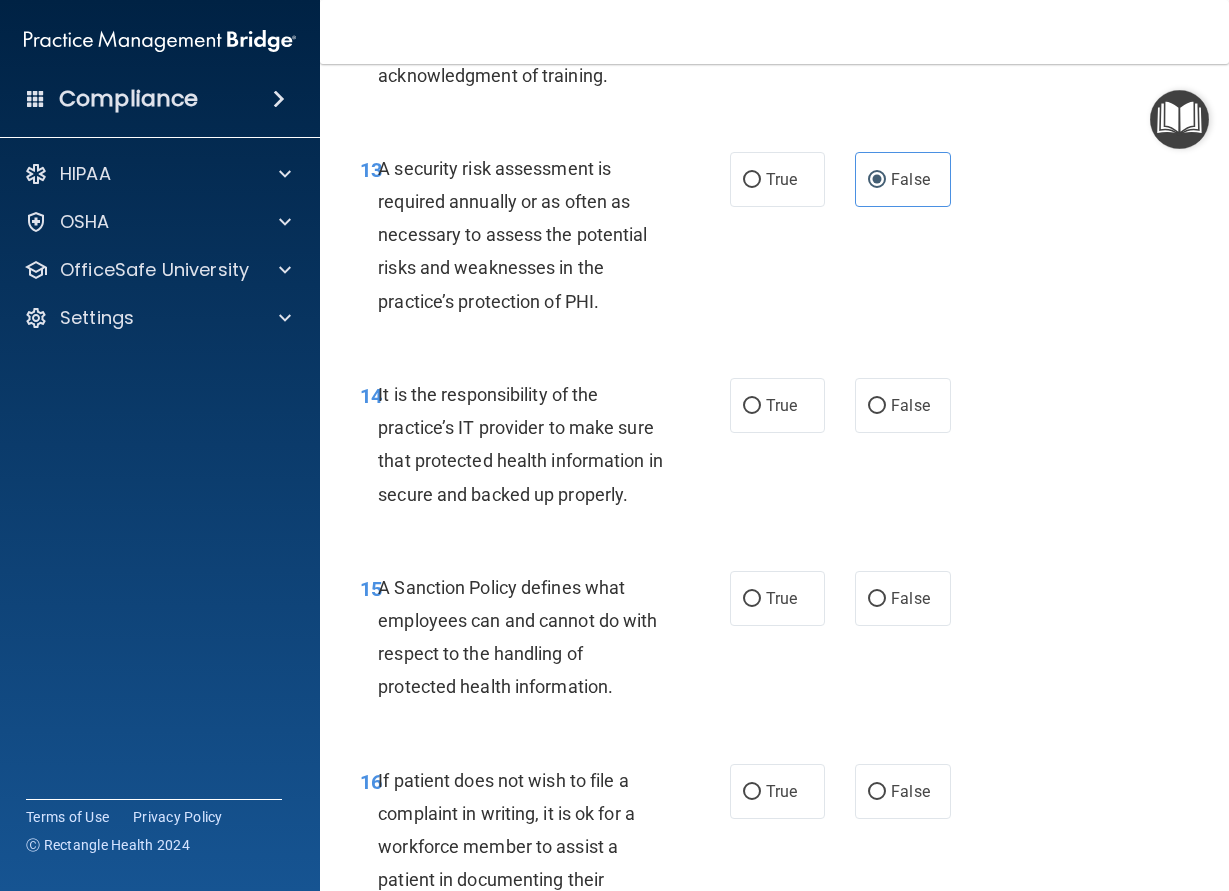 scroll, scrollTop: 3330, scrollLeft: 0, axis: vertical 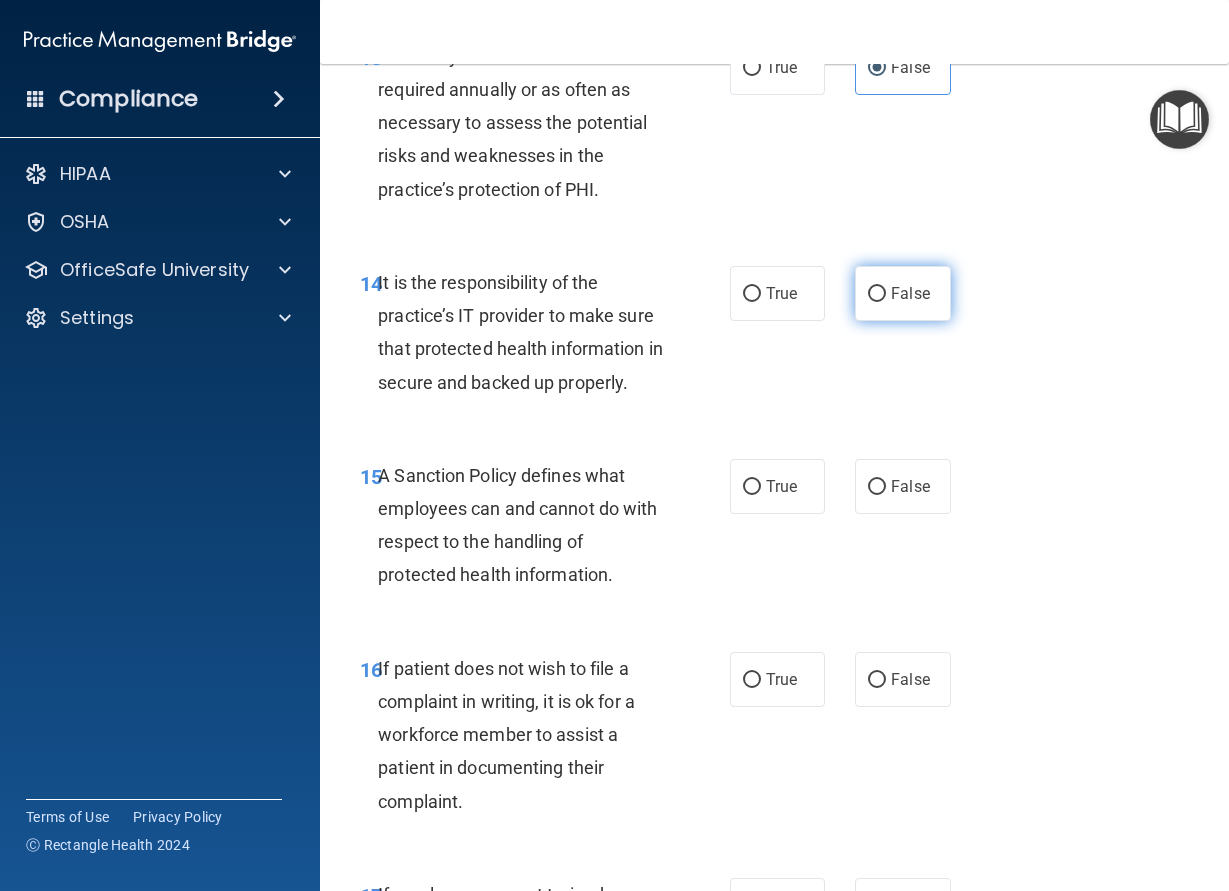 click on "False" at bounding box center [877, 294] 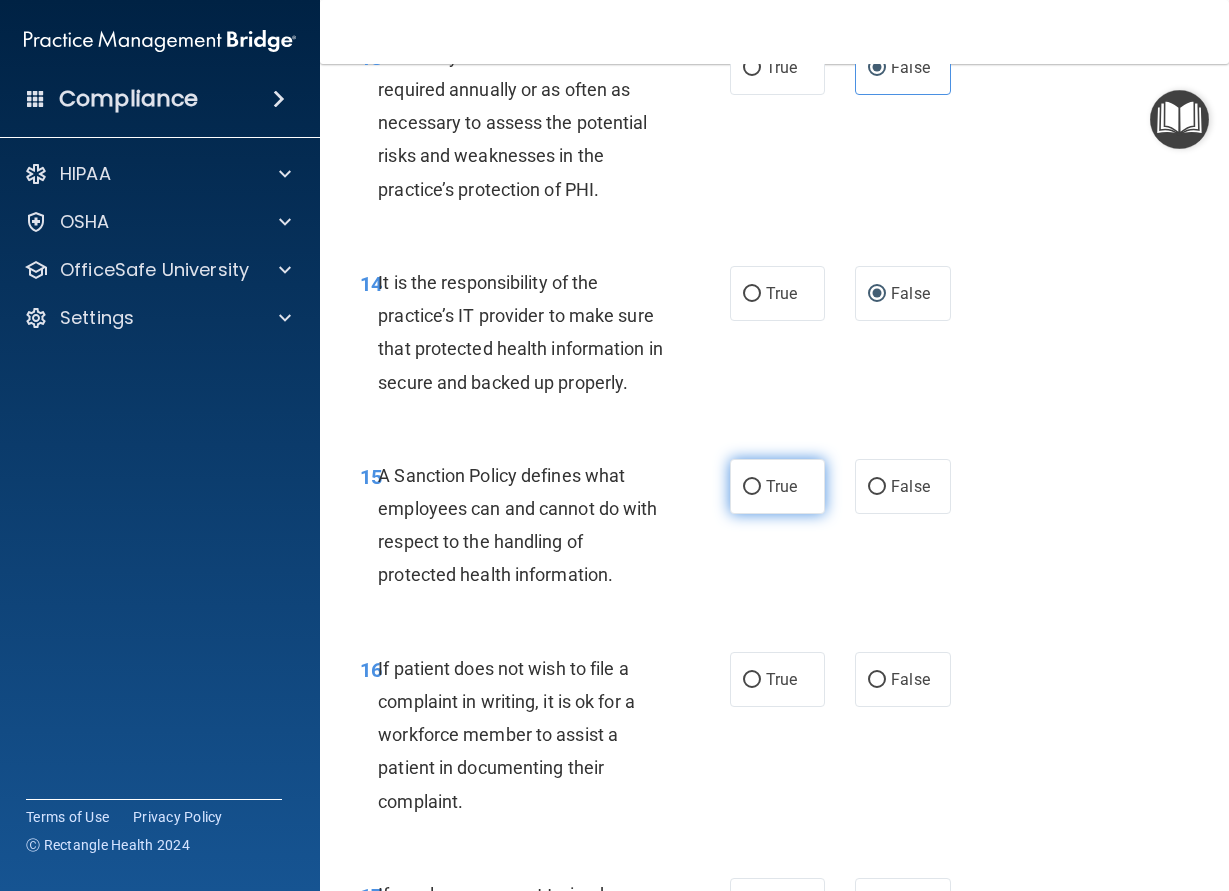 click on "True" at bounding box center (781, 486) 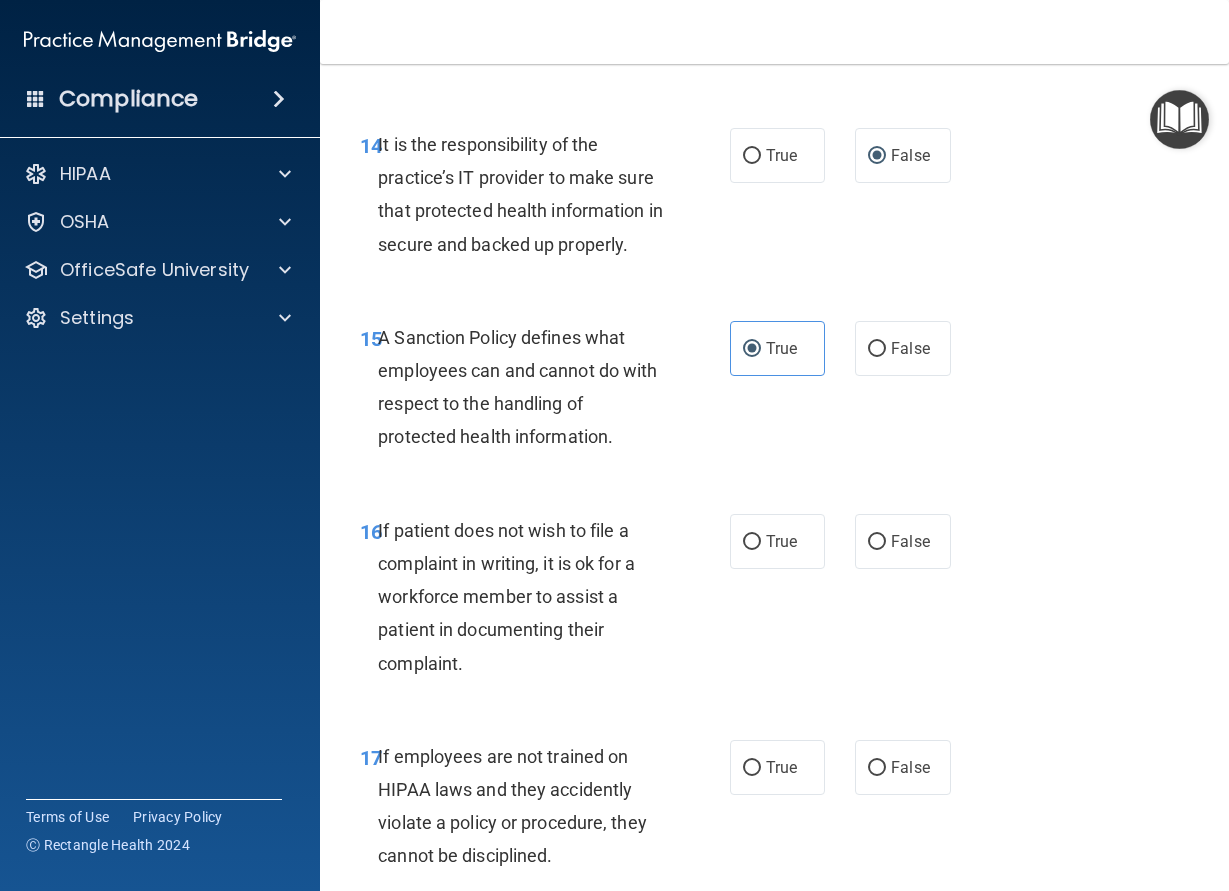 scroll, scrollTop: 3600, scrollLeft: 0, axis: vertical 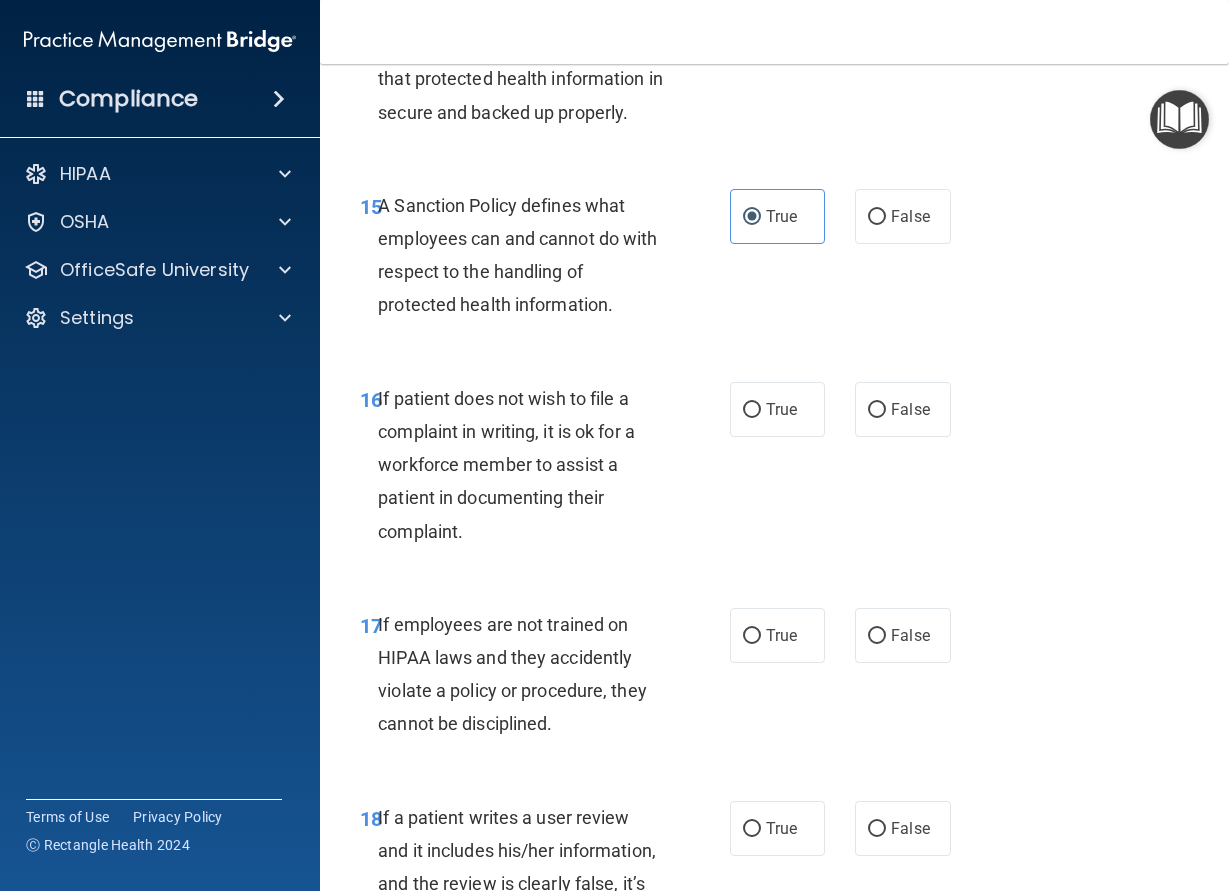 drag, startPoint x: 810, startPoint y: 453, endPoint x: 795, endPoint y: 551, distance: 99.14131 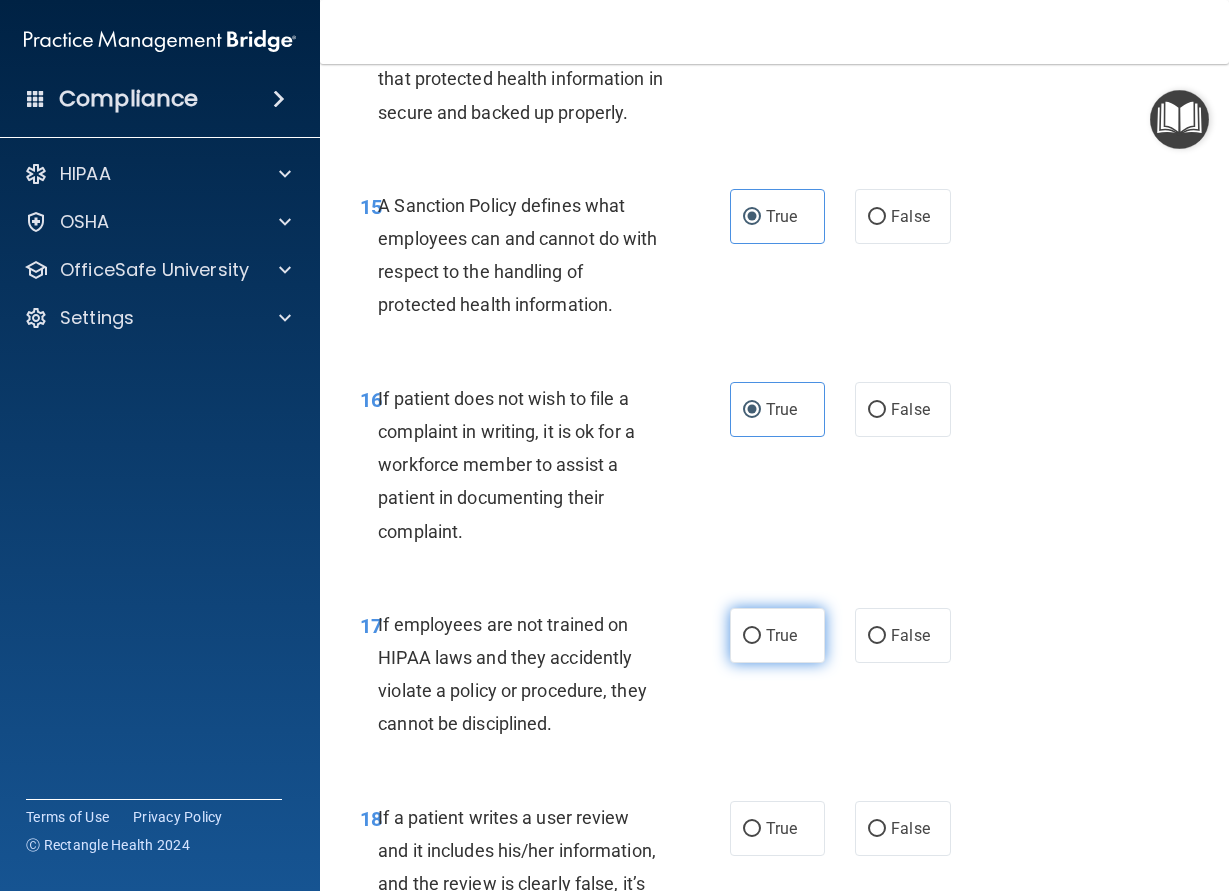 click on "True" at bounding box center (778, 635) 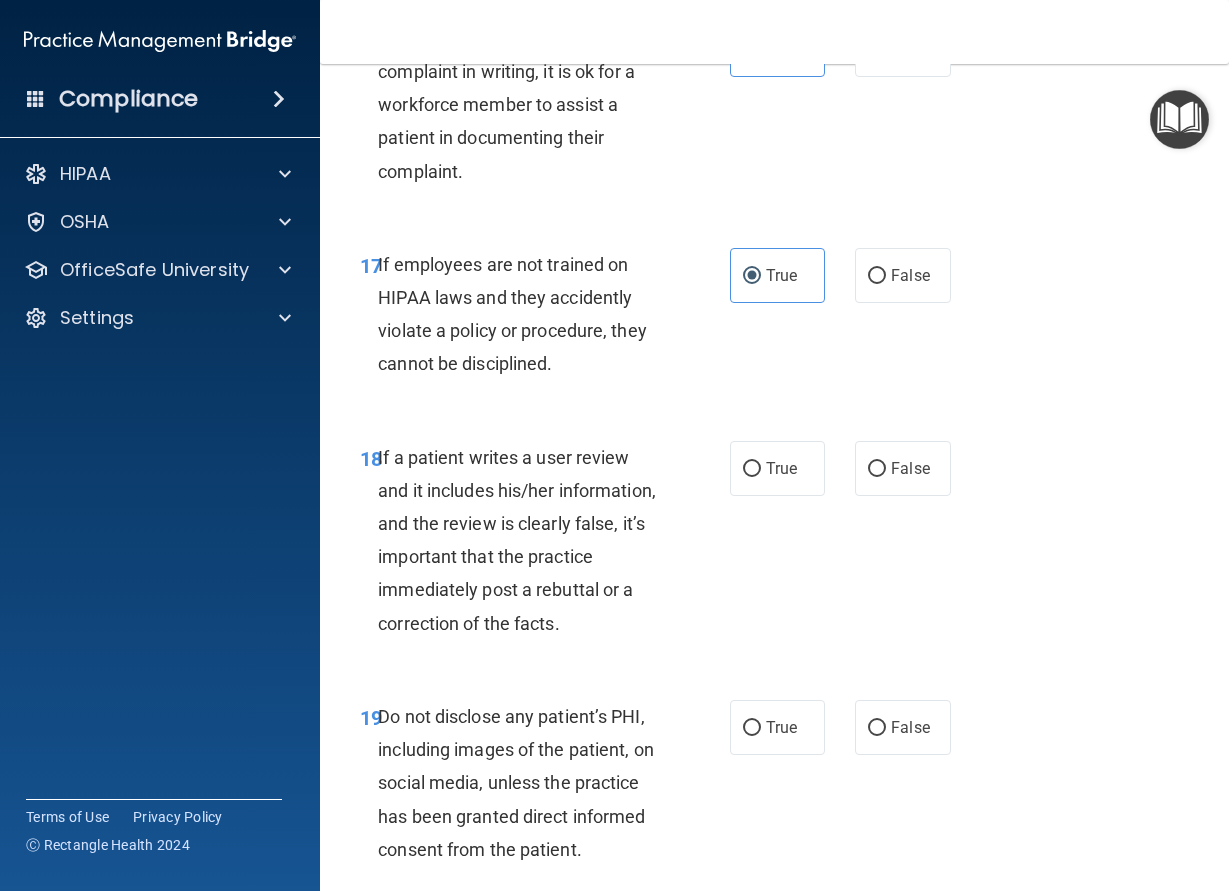 scroll, scrollTop: 4140, scrollLeft: 0, axis: vertical 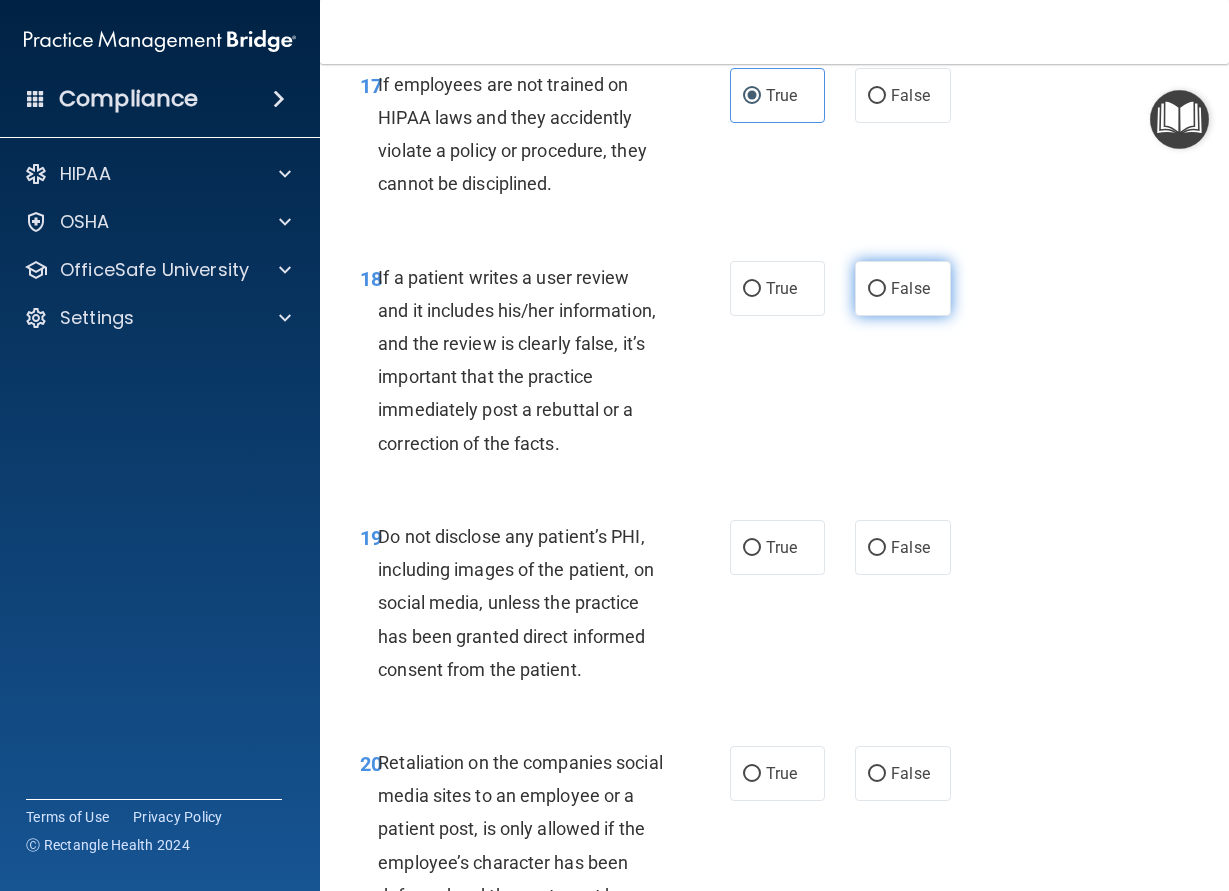 click on "False" at bounding box center [877, 289] 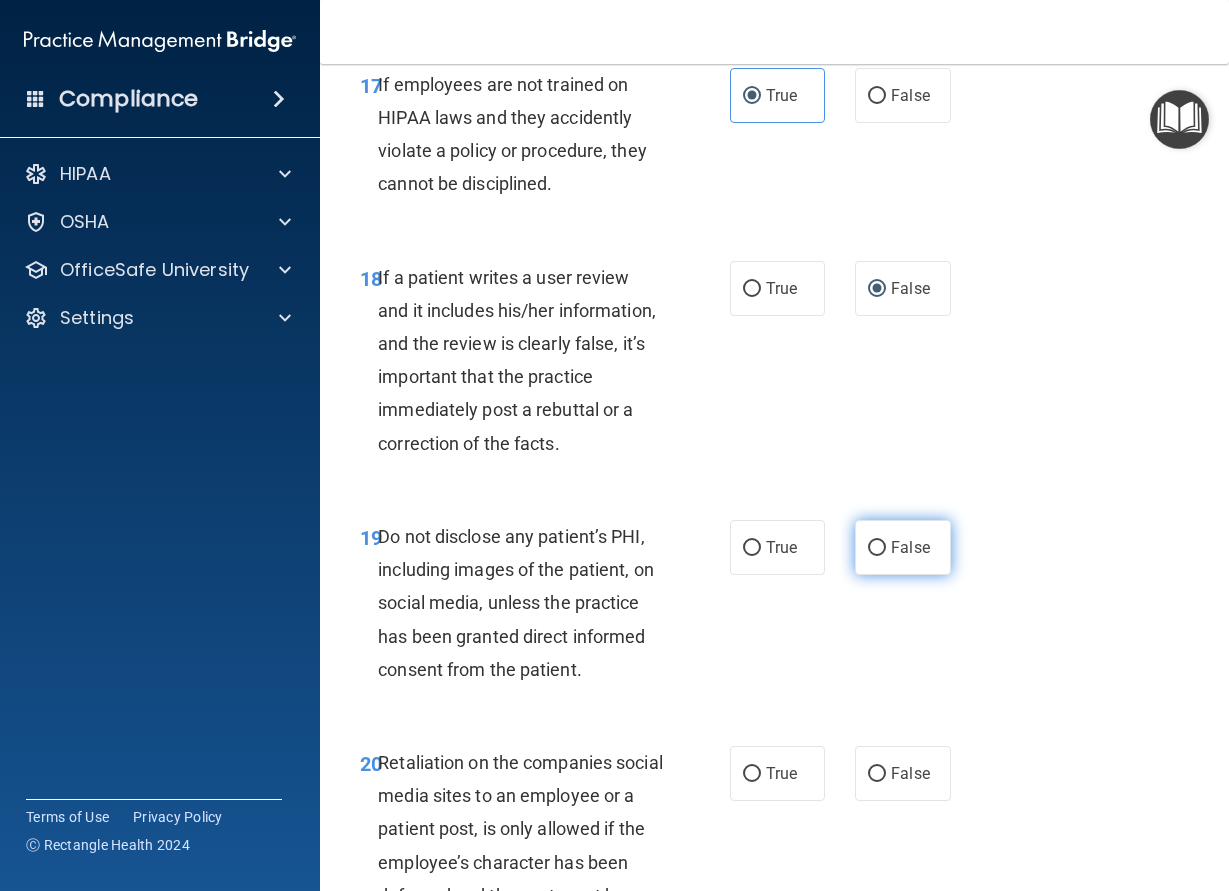 click on "False" at bounding box center (903, 547) 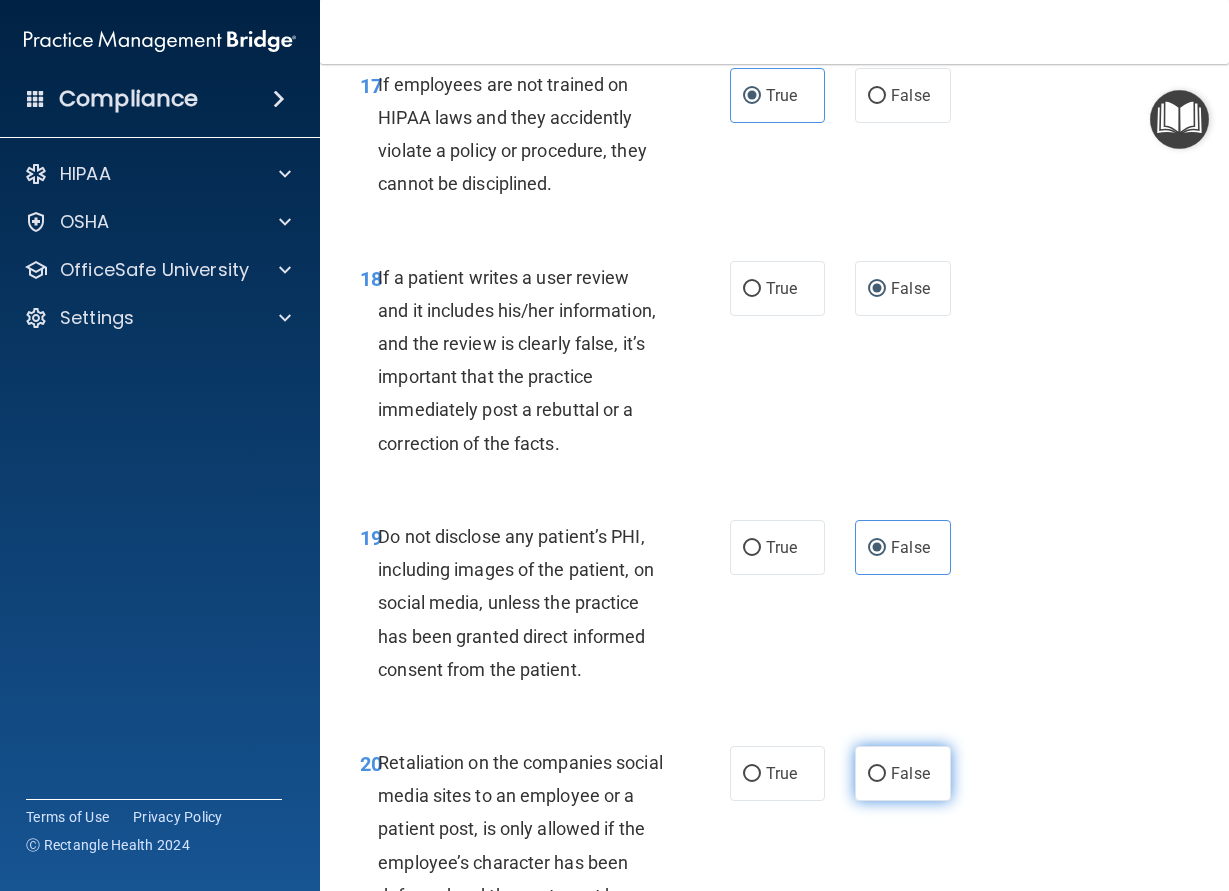 drag, startPoint x: 883, startPoint y: 809, endPoint x: 945, endPoint y: 705, distance: 121.07848 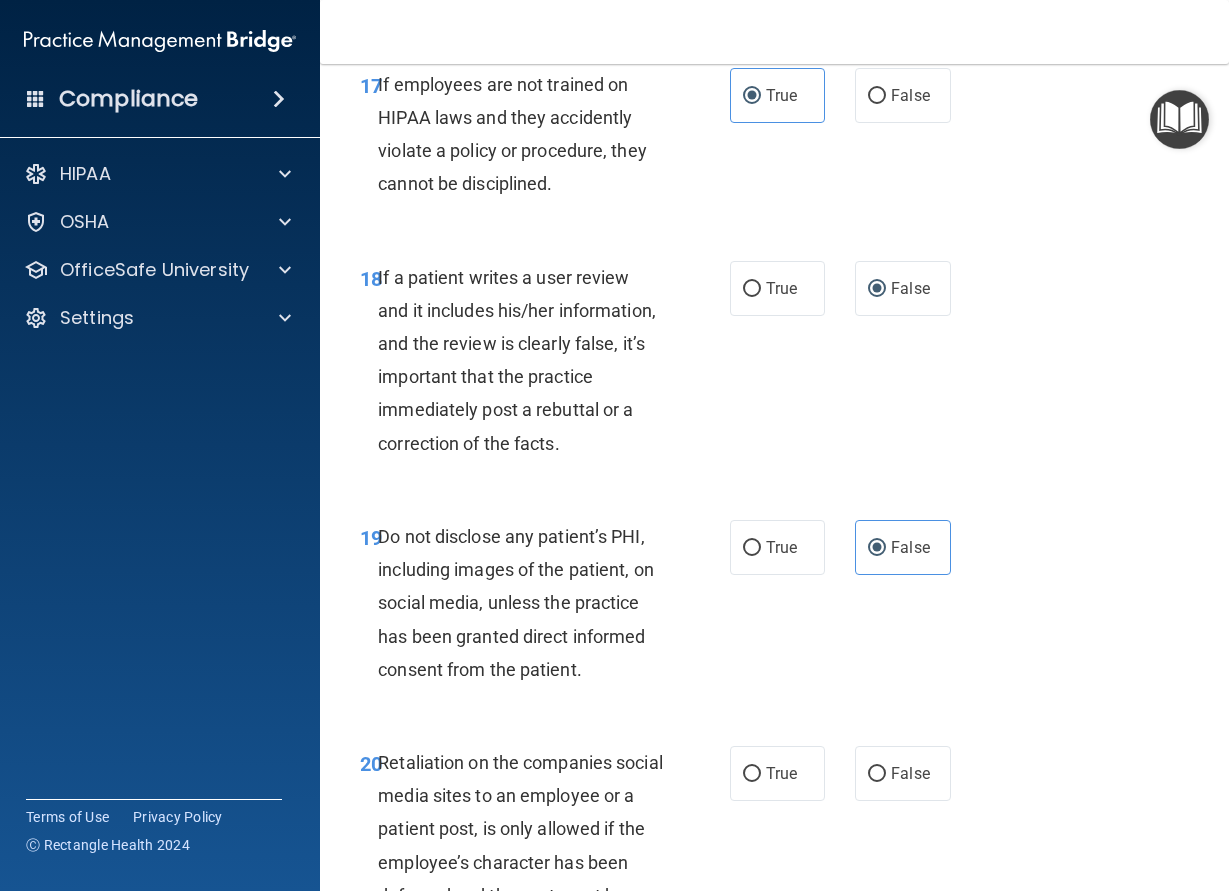 radio on "true" 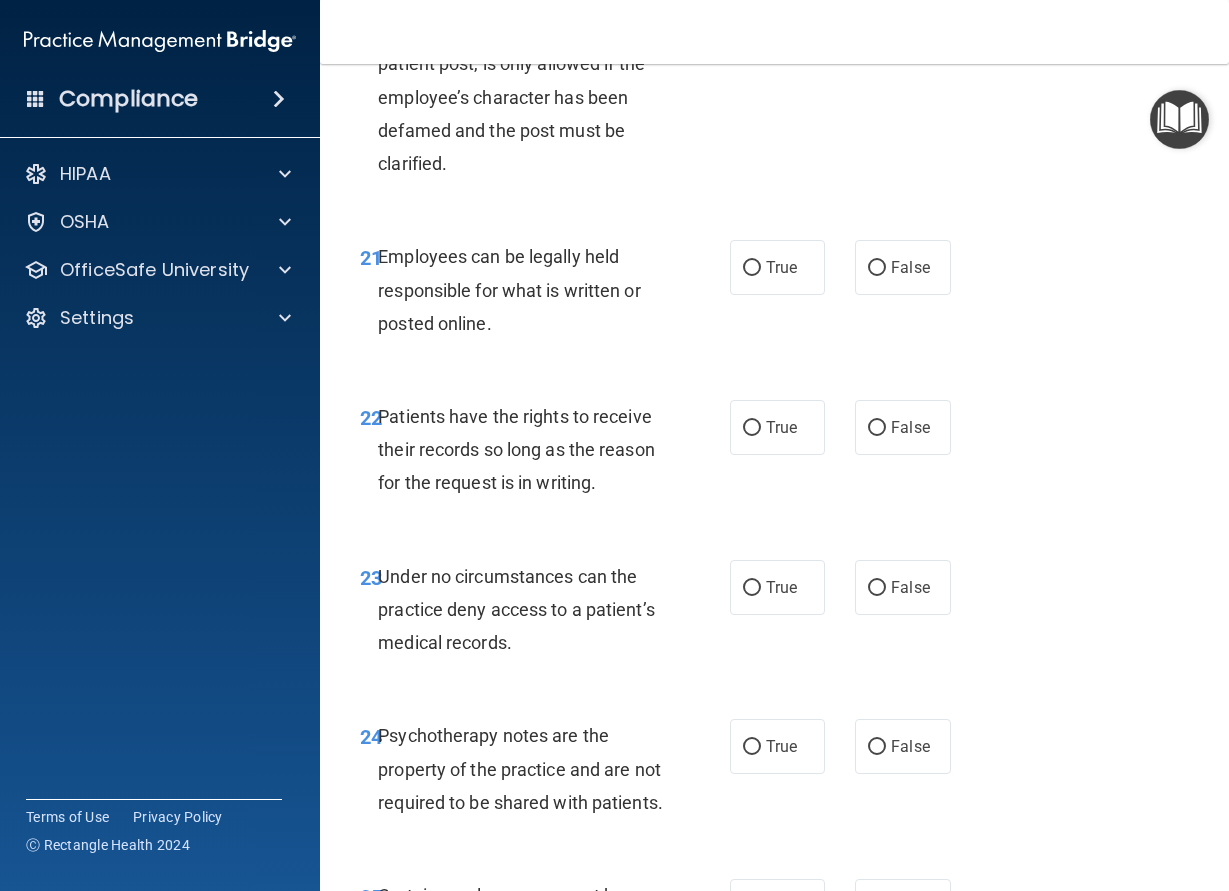 scroll, scrollTop: 4950, scrollLeft: 0, axis: vertical 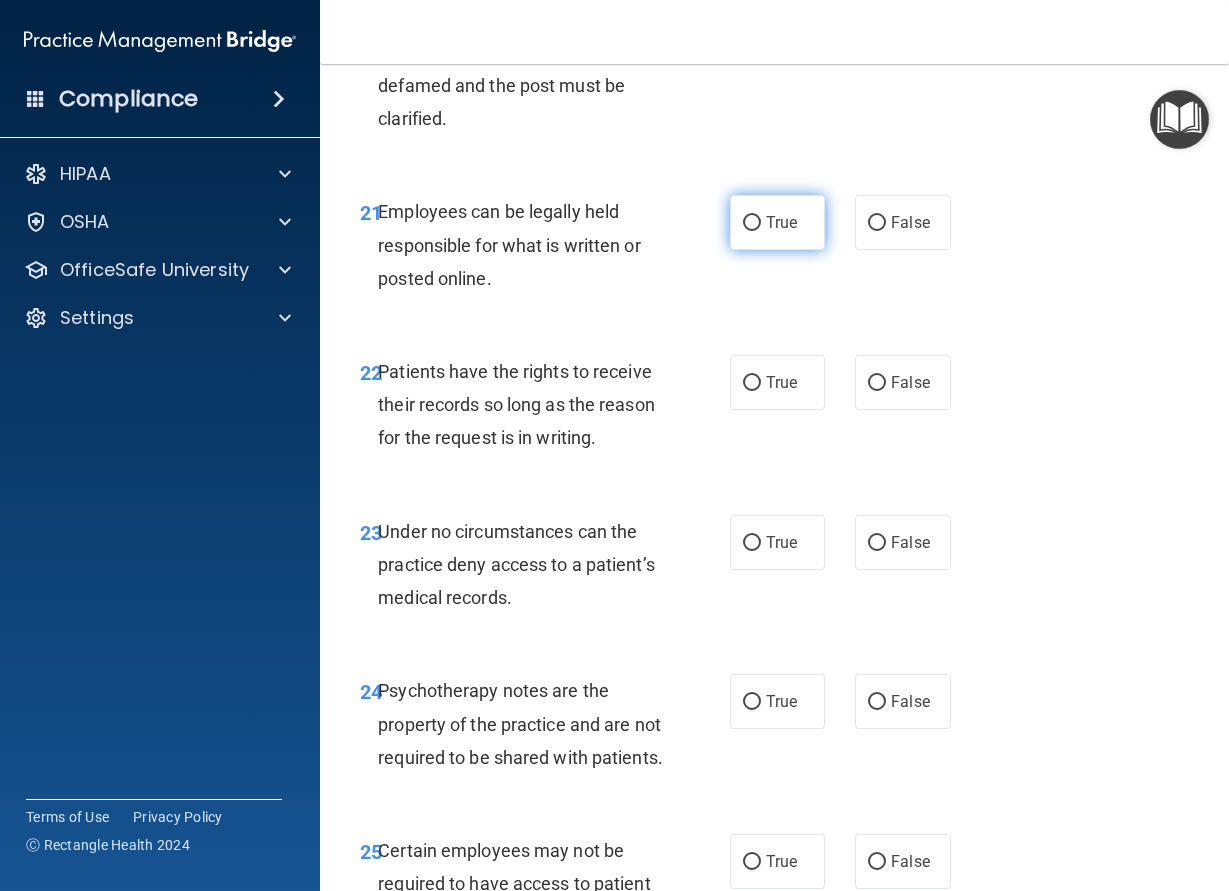 click on "True" at bounding box center (781, 222) 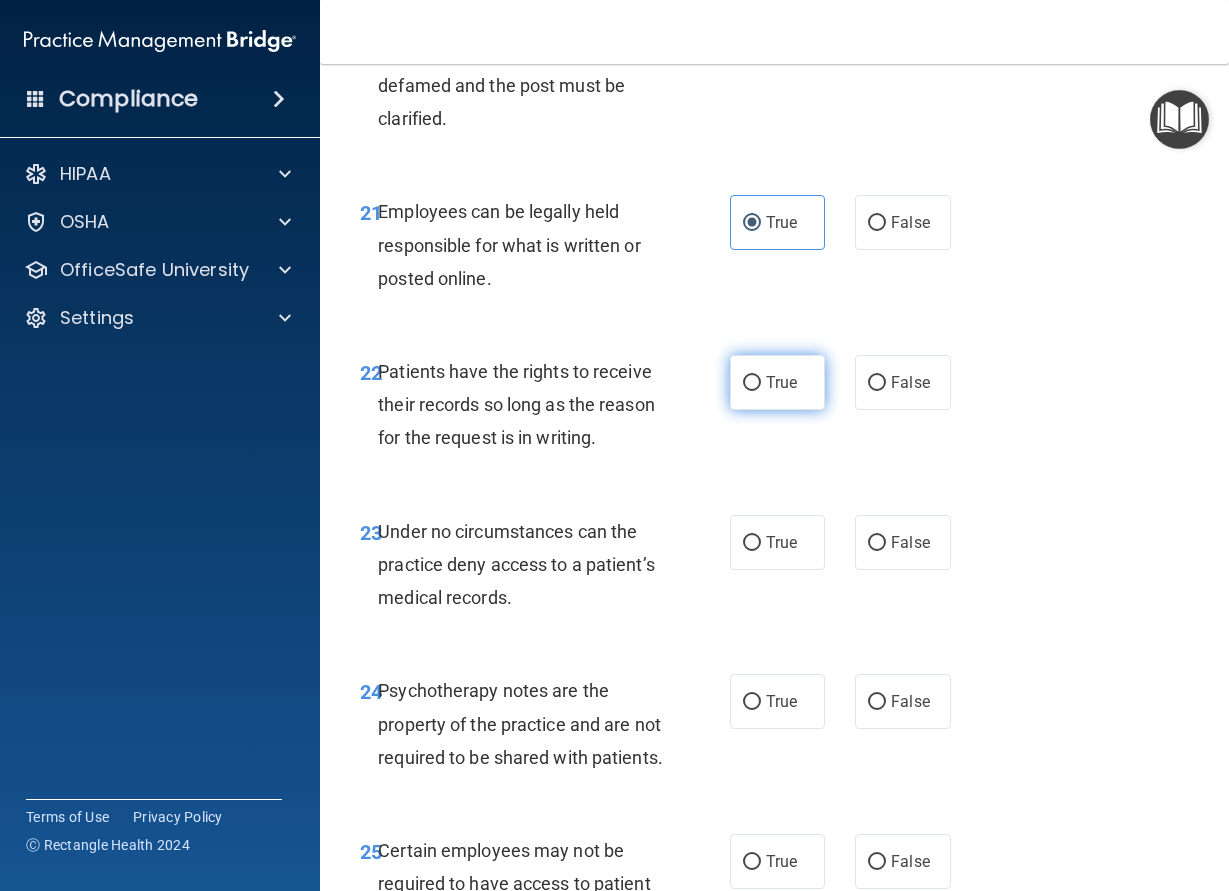 click on "True" at bounding box center (778, 382) 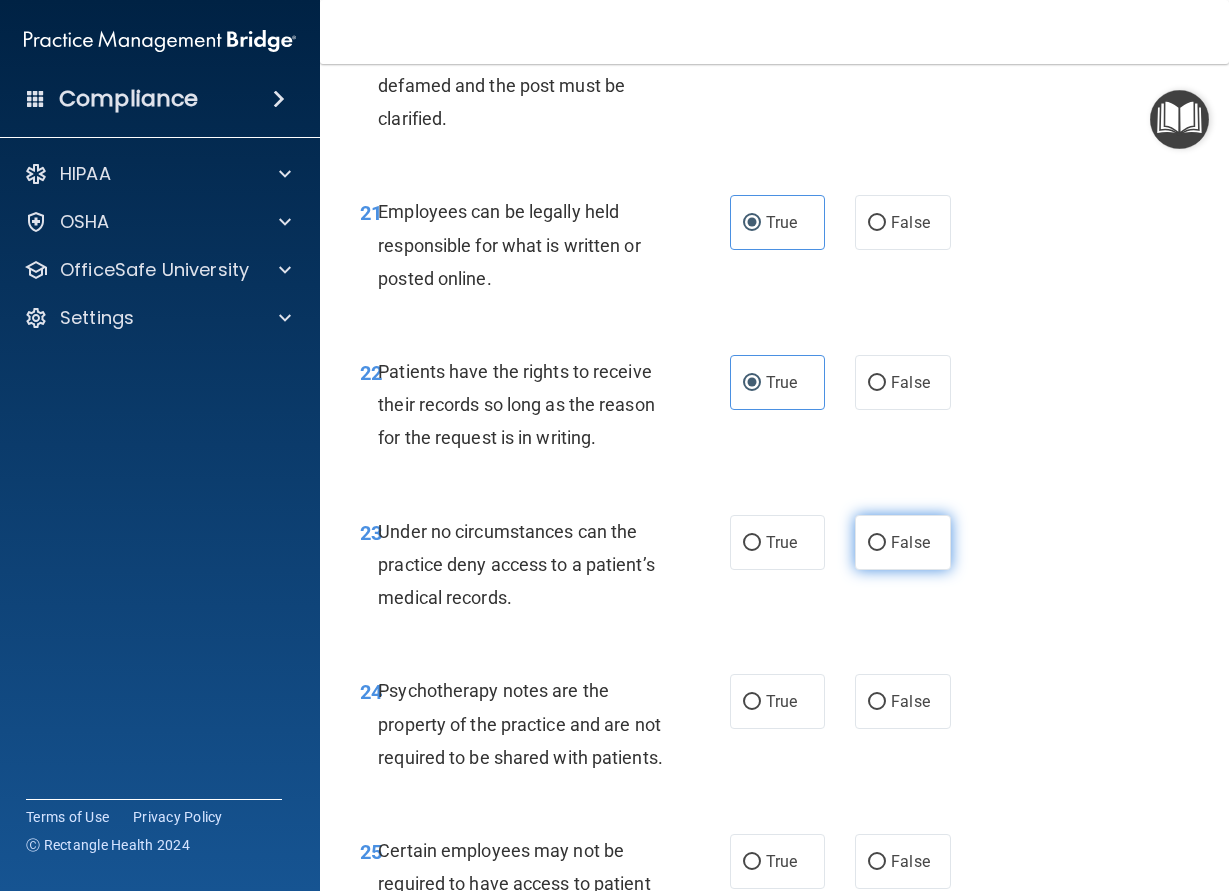click on "False" at bounding box center [910, 542] 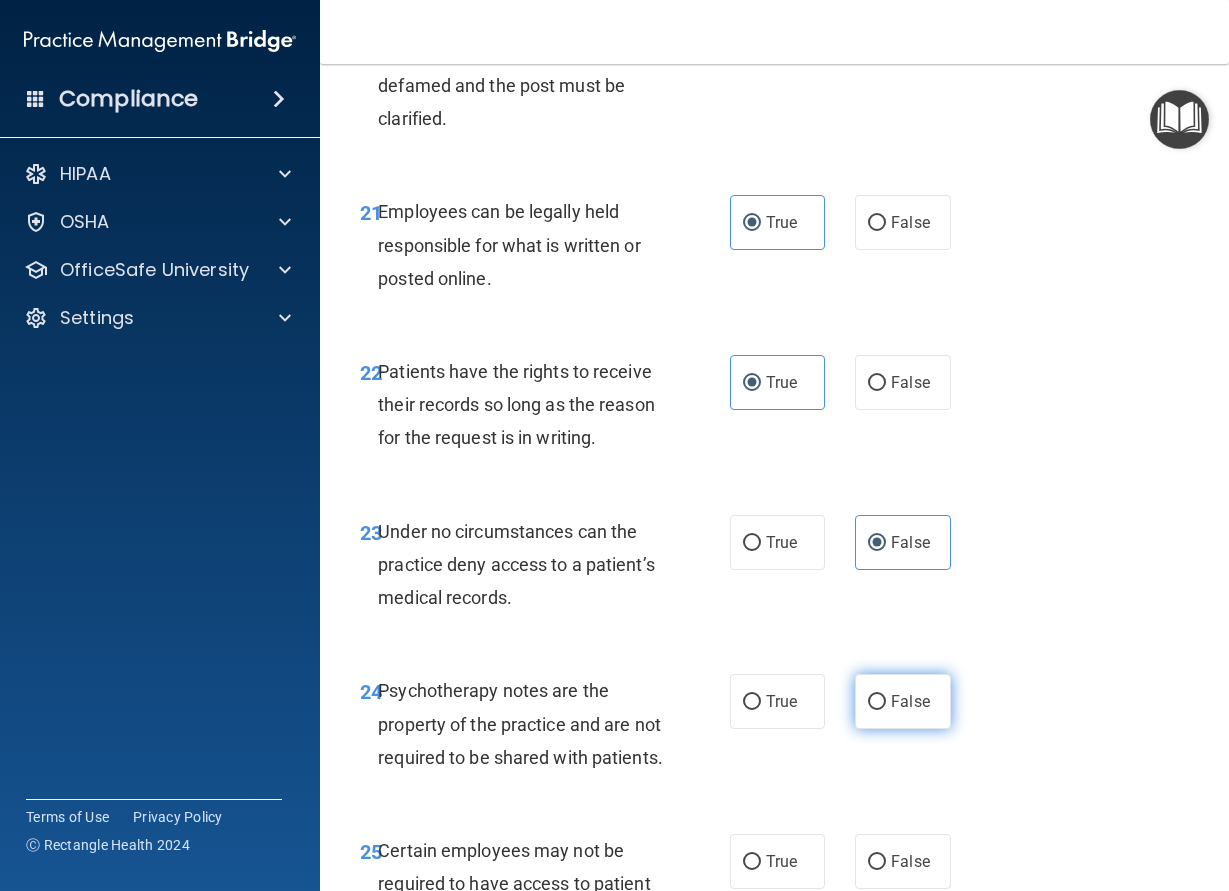 click on "False" at bounding box center [903, 701] 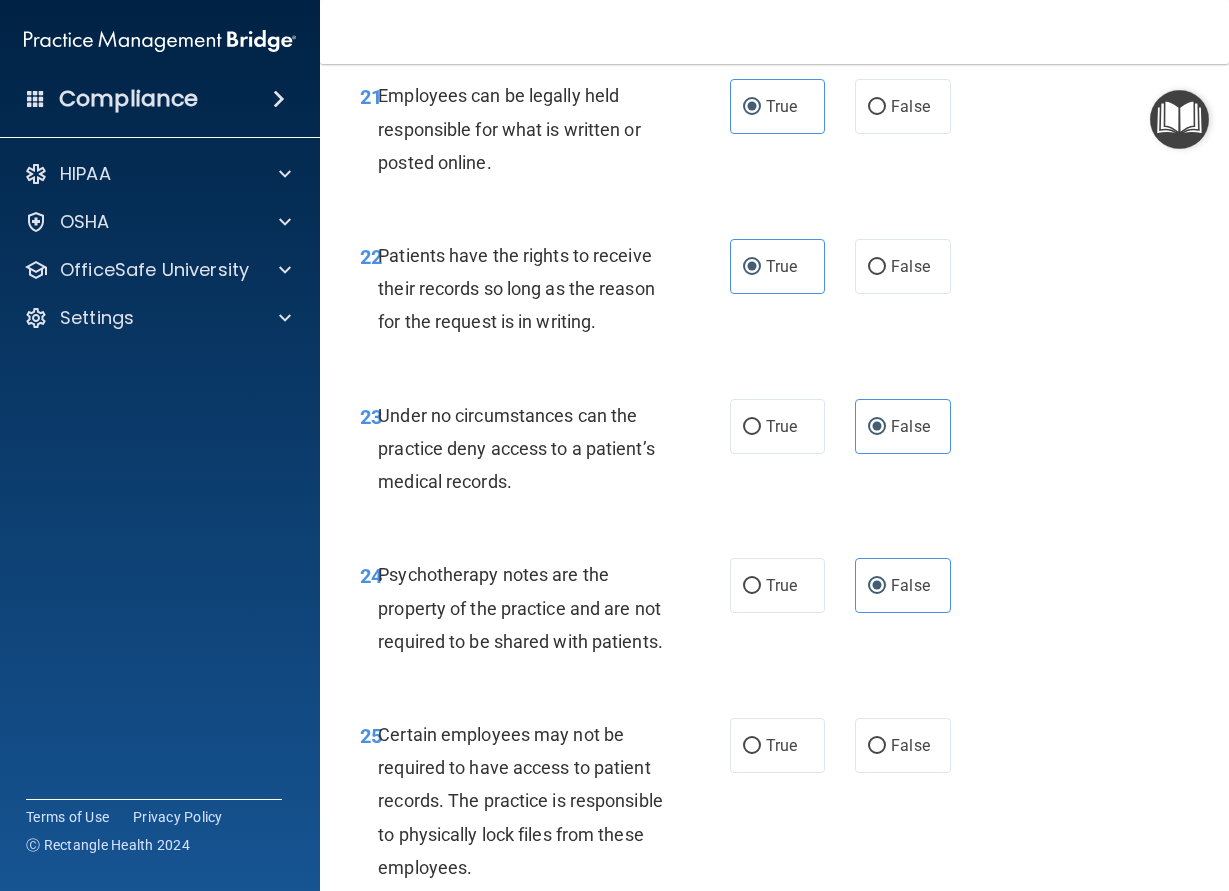 scroll, scrollTop: 5130, scrollLeft: 0, axis: vertical 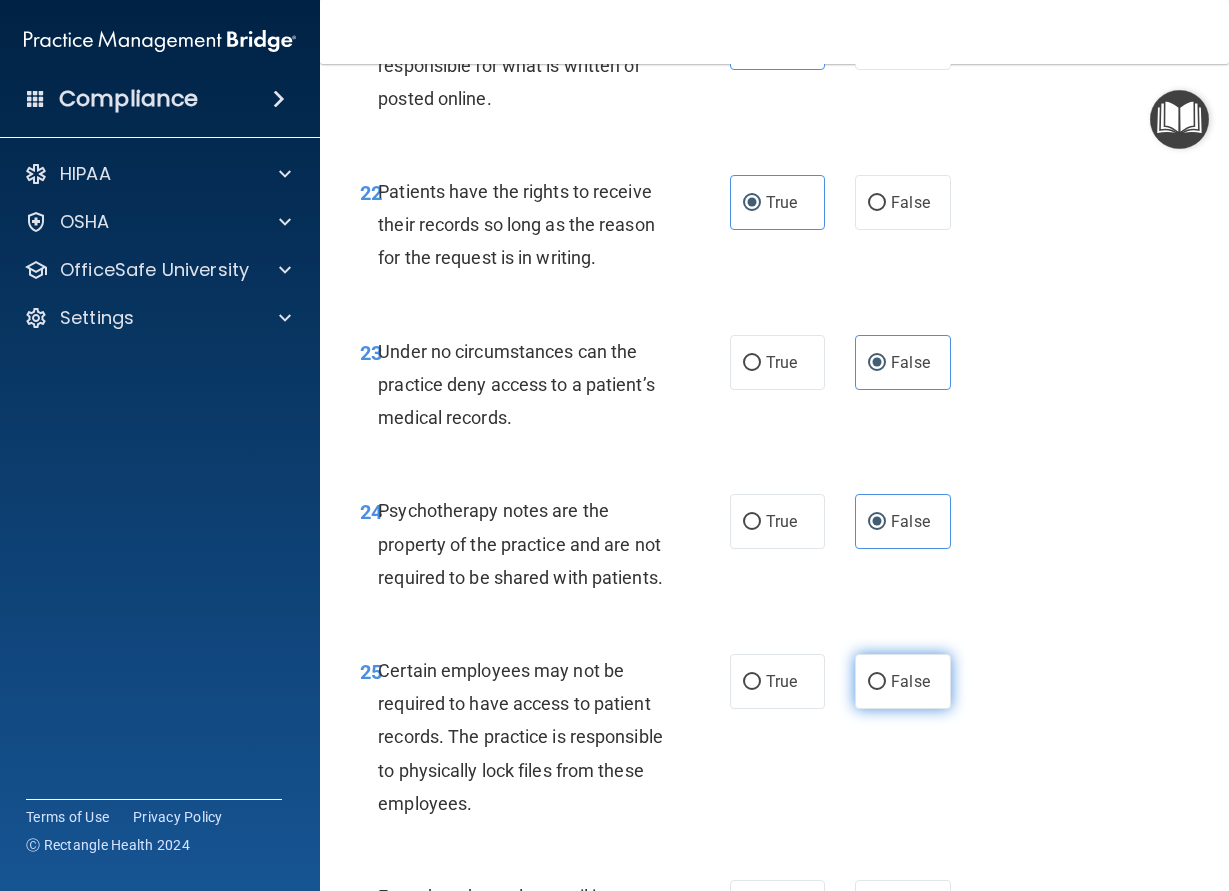 click on "False" at bounding box center [903, 681] 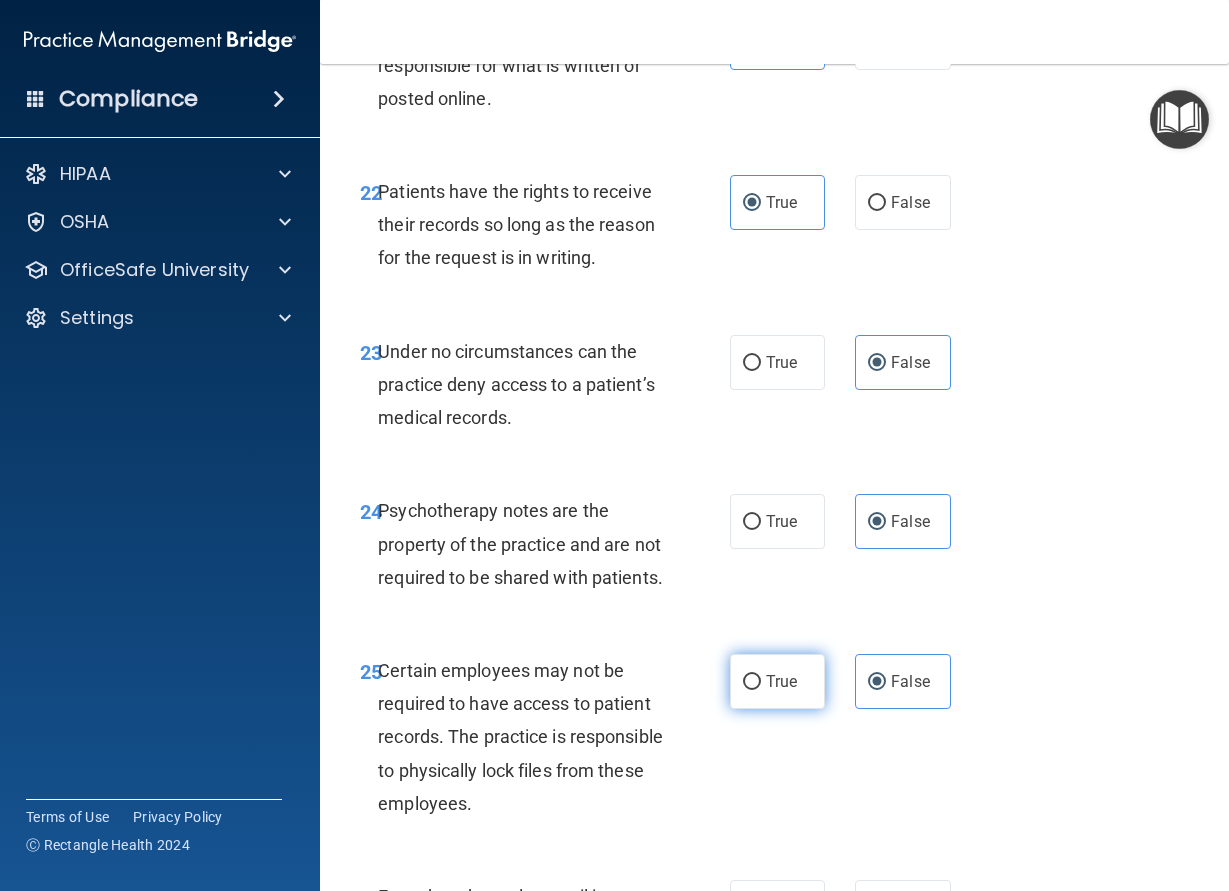 click on "True" at bounding box center [781, 681] 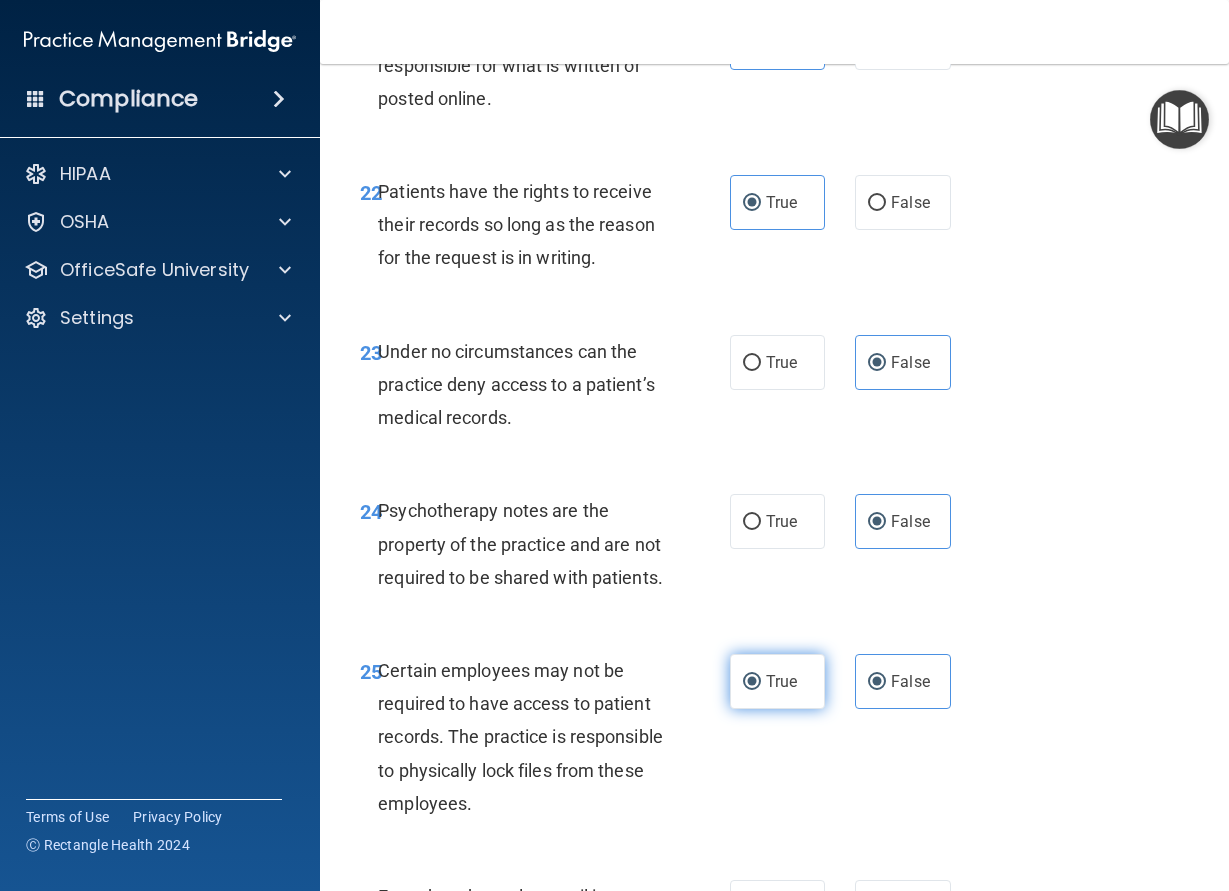 radio on "false" 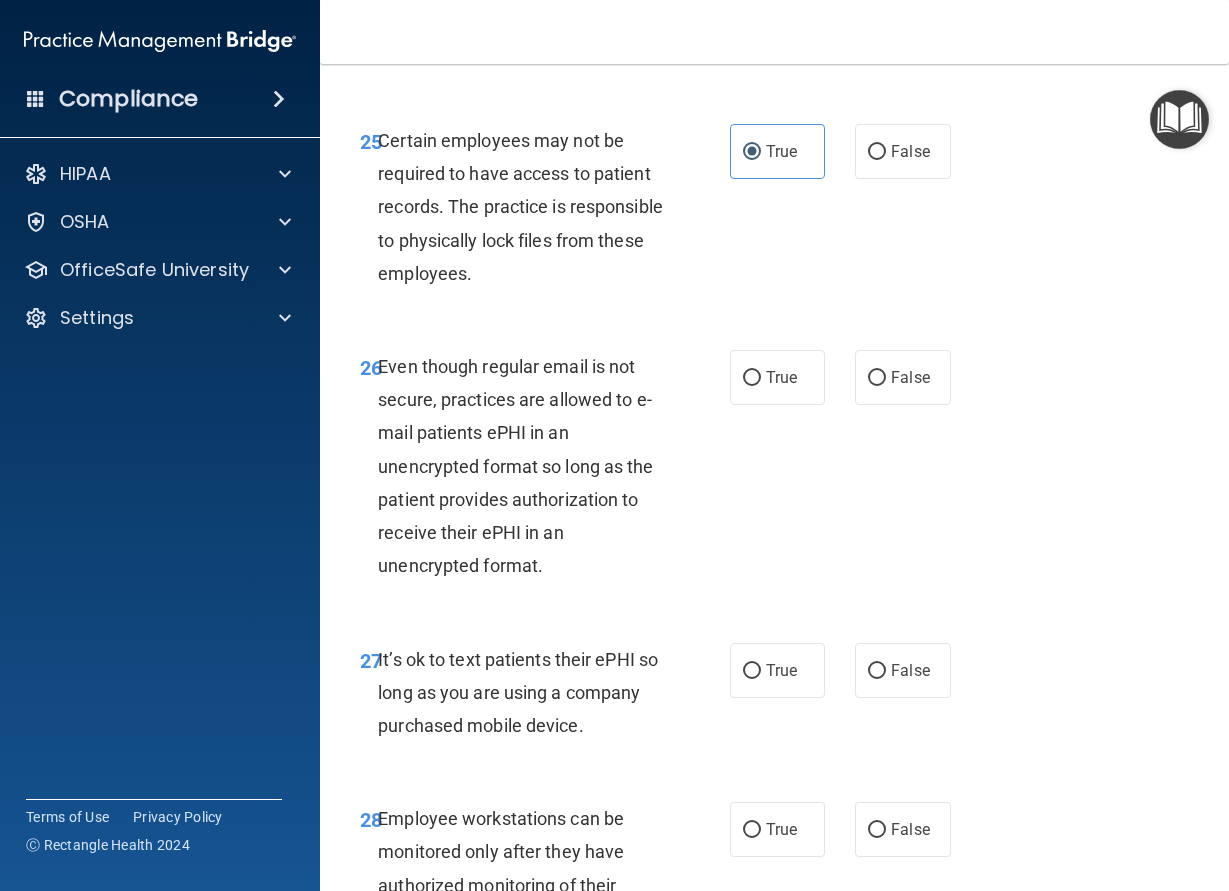 scroll, scrollTop: 5670, scrollLeft: 0, axis: vertical 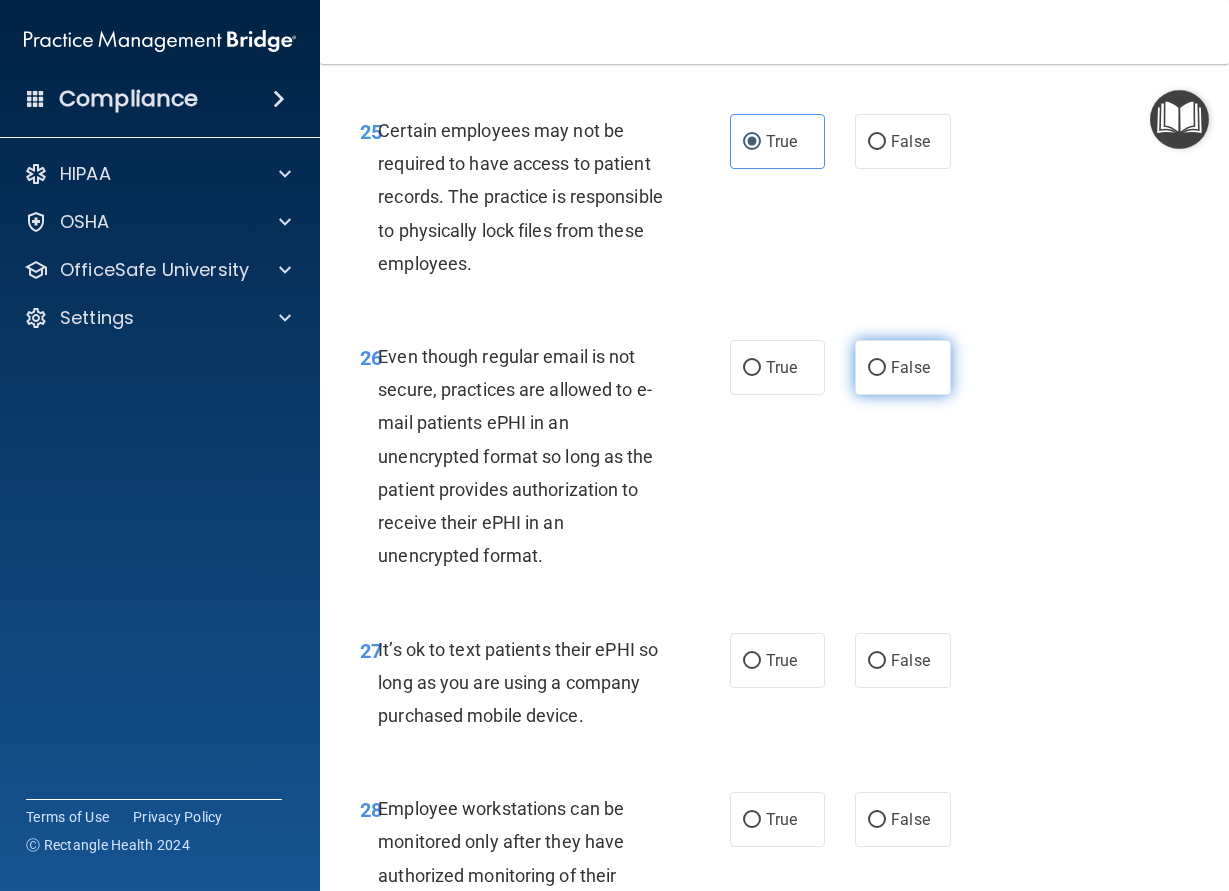 click on "False" at bounding box center [903, 367] 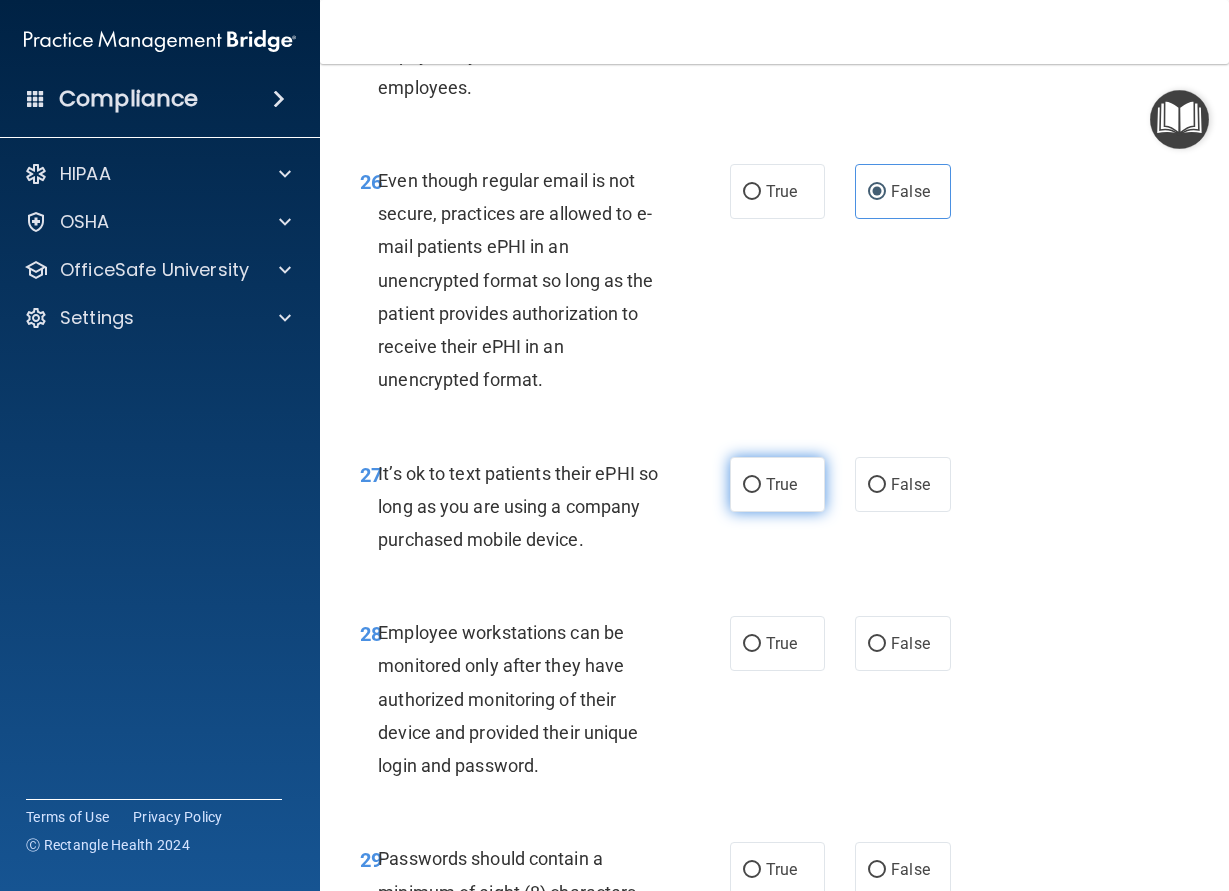 scroll, scrollTop: 5940, scrollLeft: 0, axis: vertical 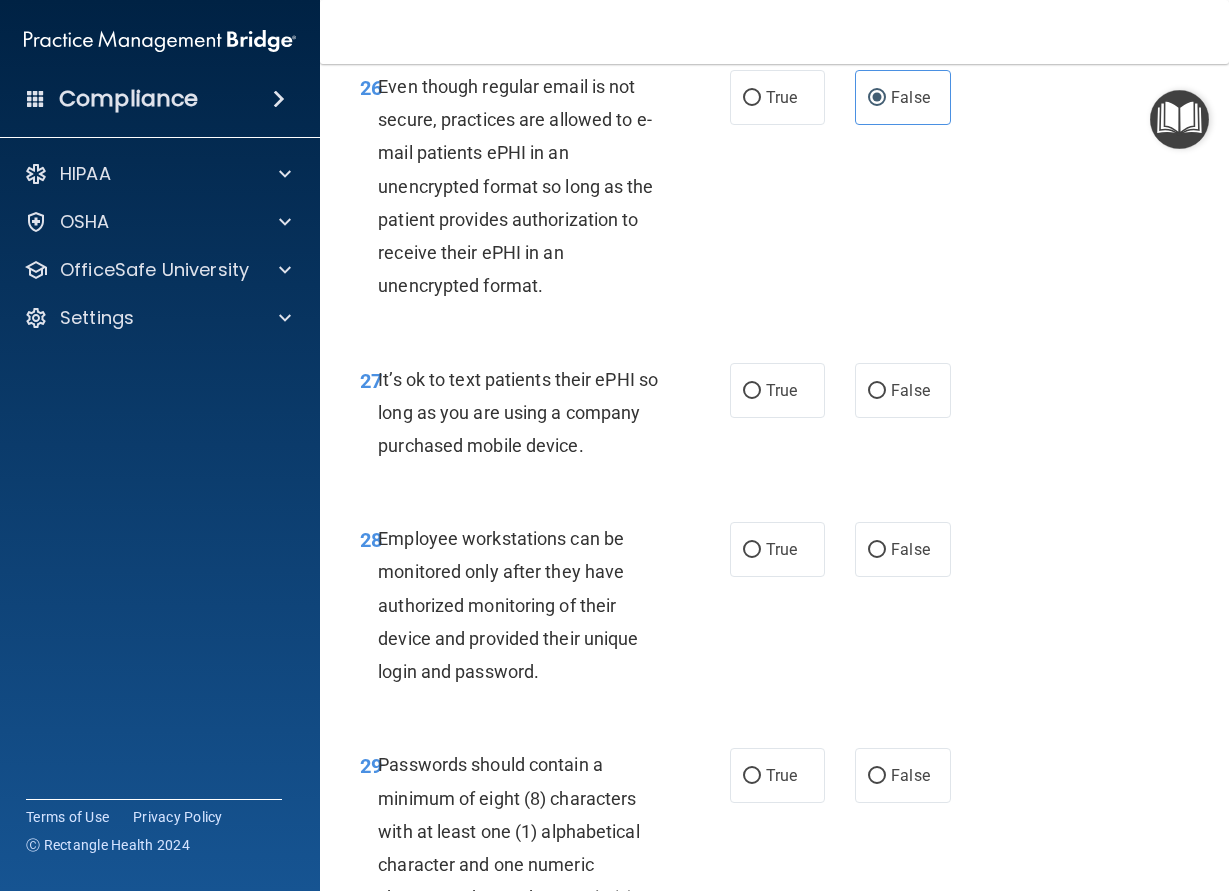 drag, startPoint x: 776, startPoint y: 468, endPoint x: 757, endPoint y: 579, distance: 112.61439 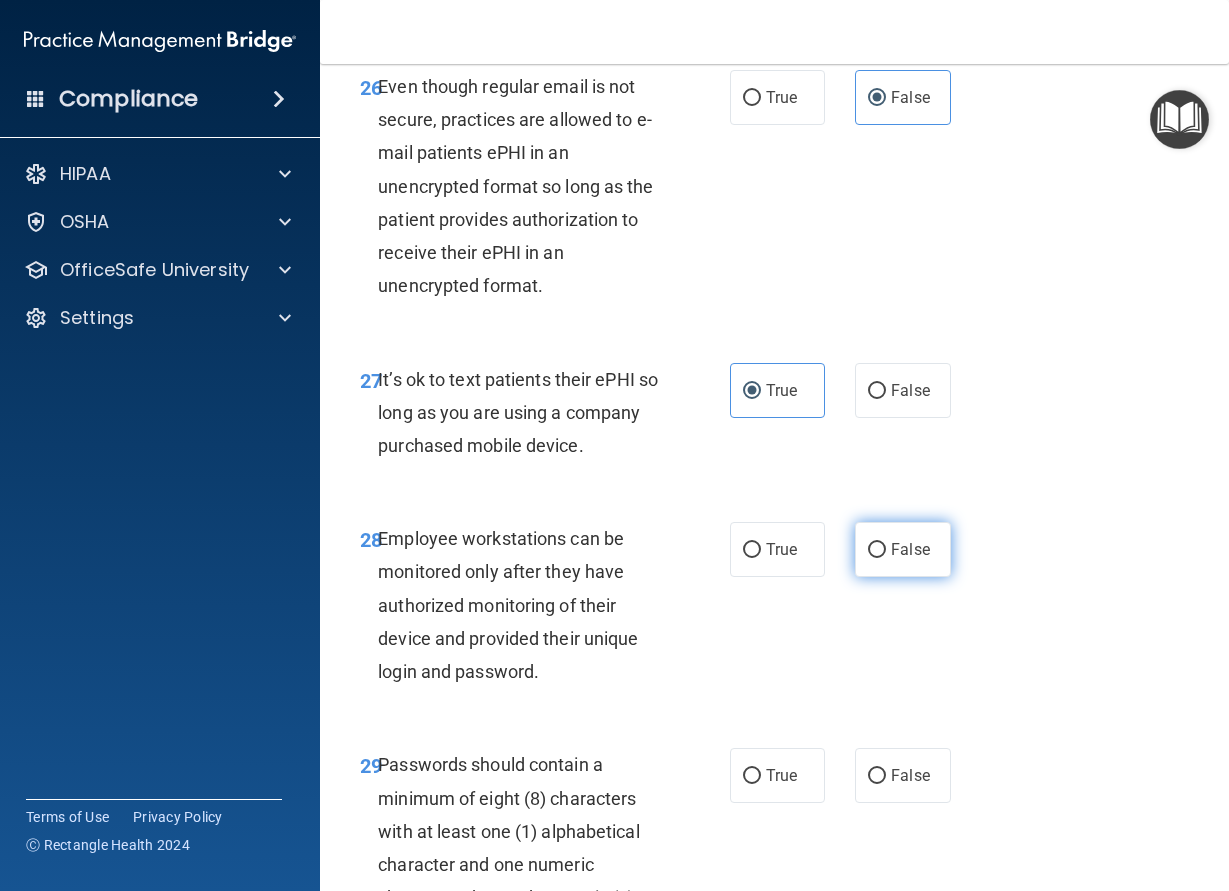 click on "False" at bounding box center [877, 550] 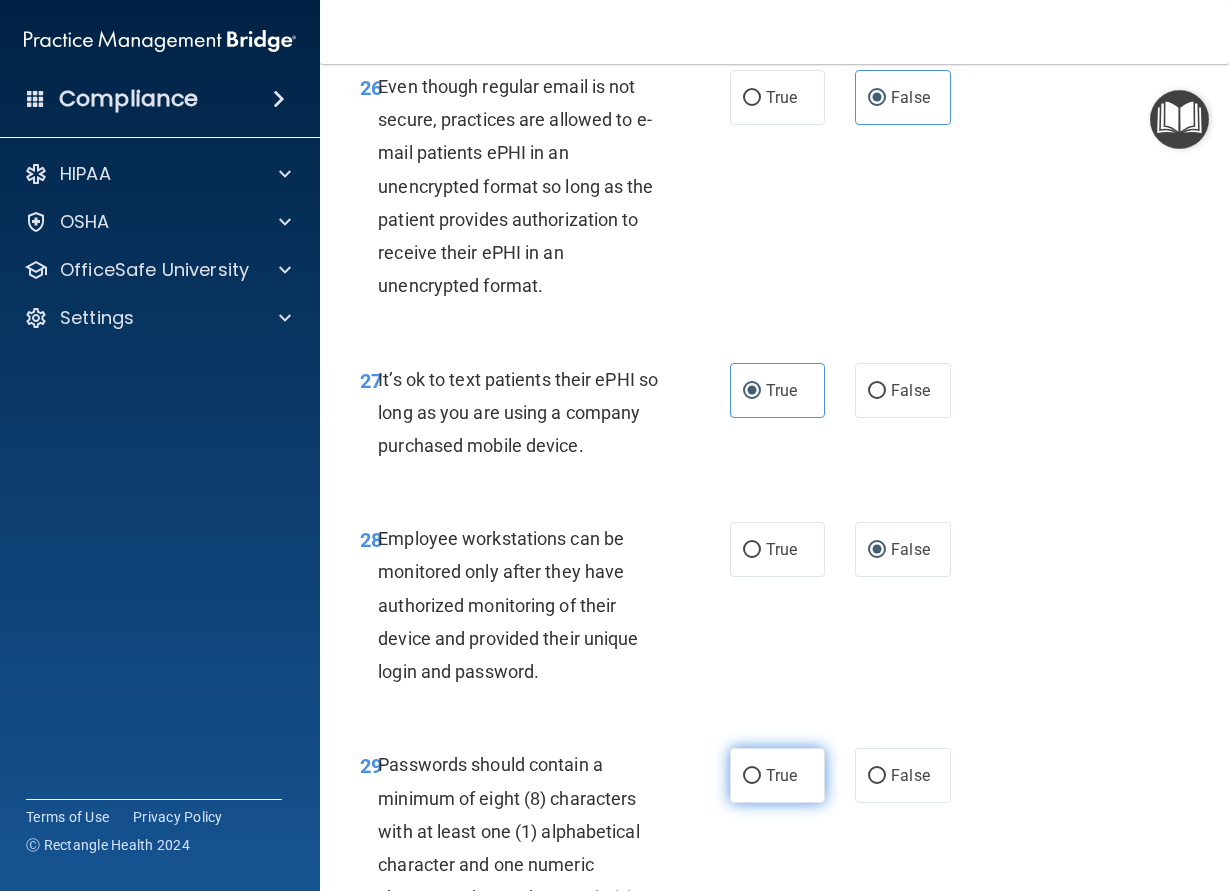 click on "True" at bounding box center [781, 775] 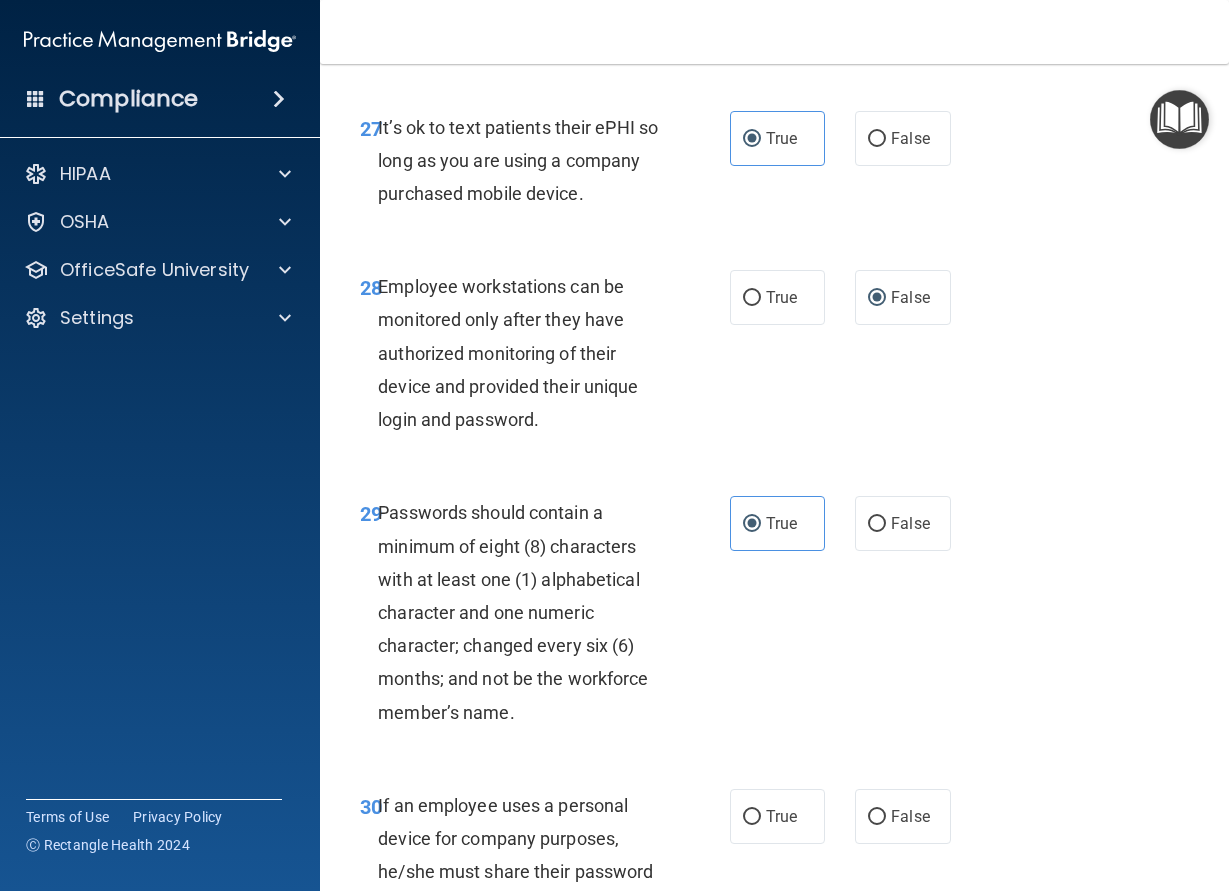 scroll, scrollTop: 6210, scrollLeft: 0, axis: vertical 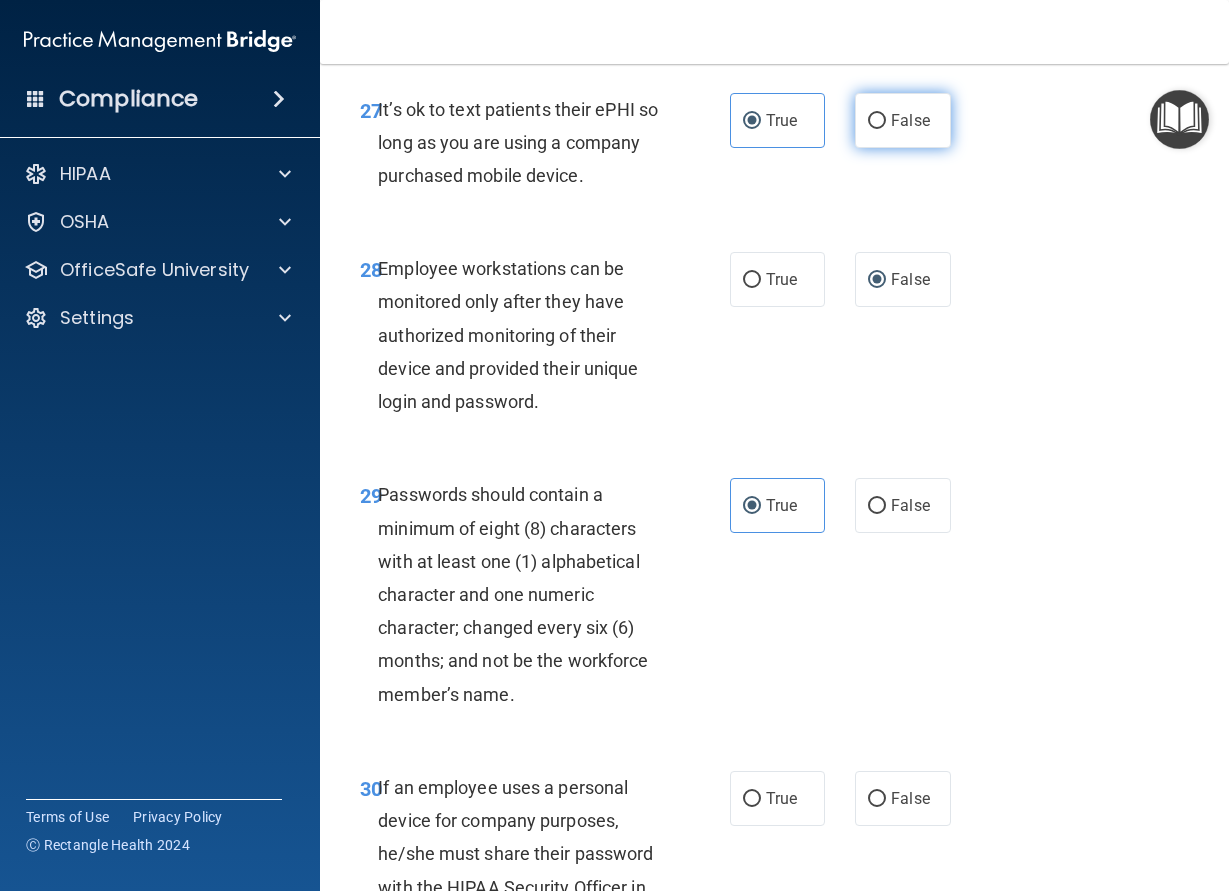 click on "False" at bounding box center [910, 120] 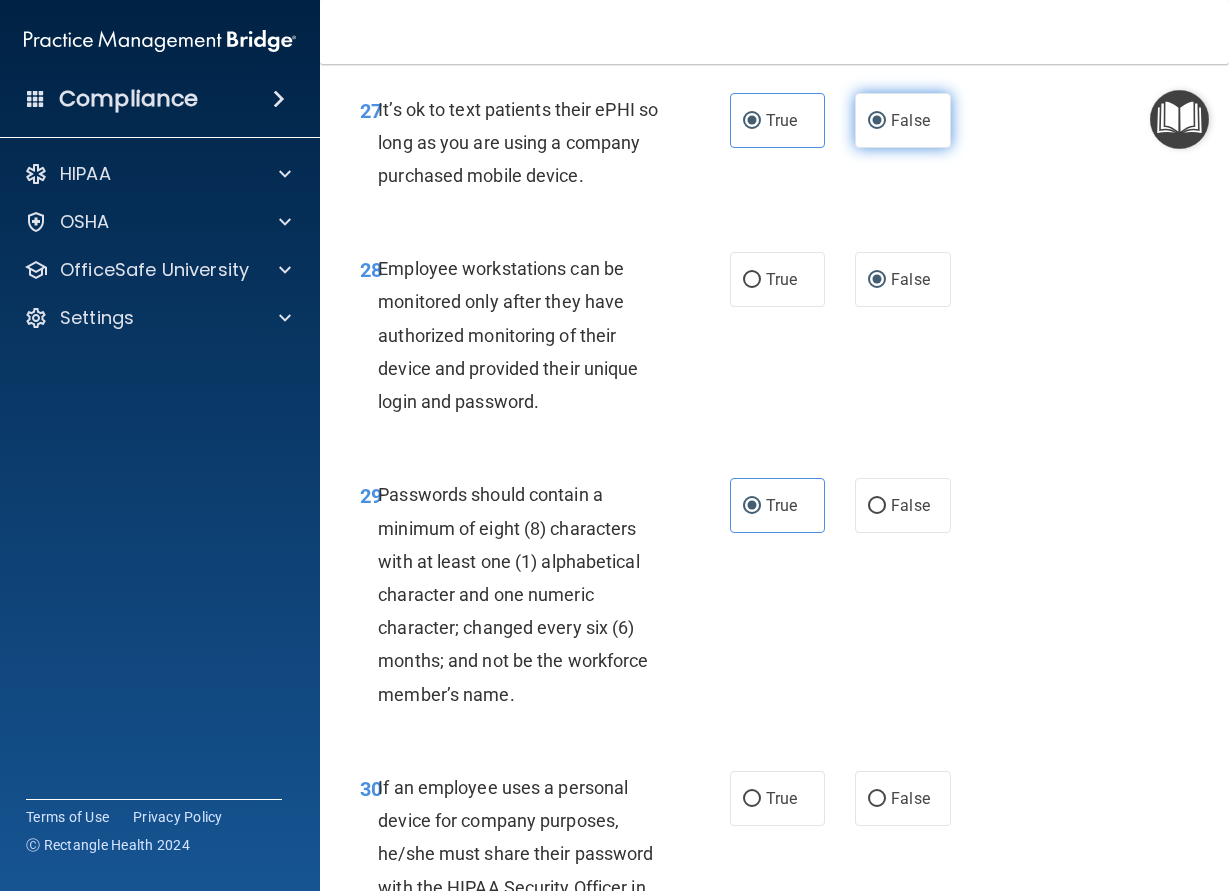 radio on "false" 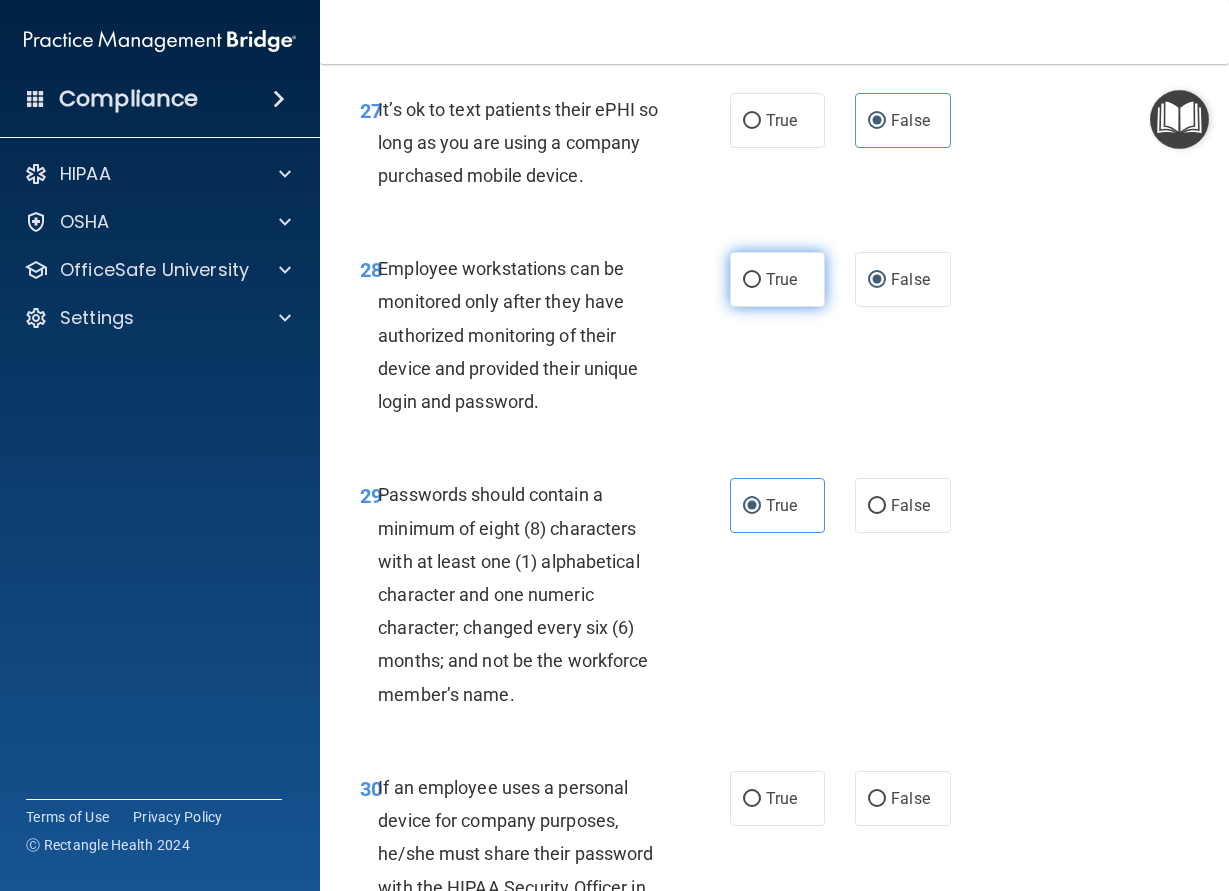 click on "True" at bounding box center (778, 279) 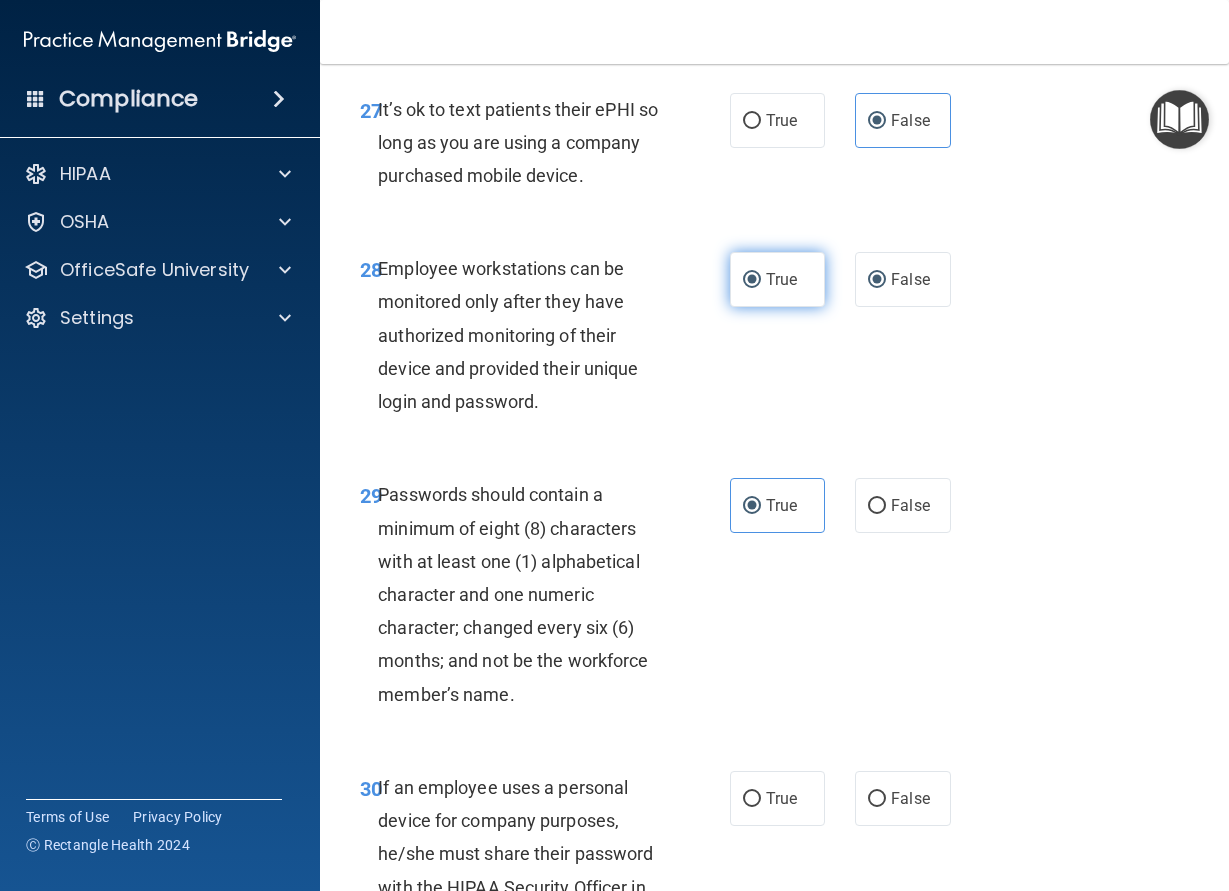 radio on "false" 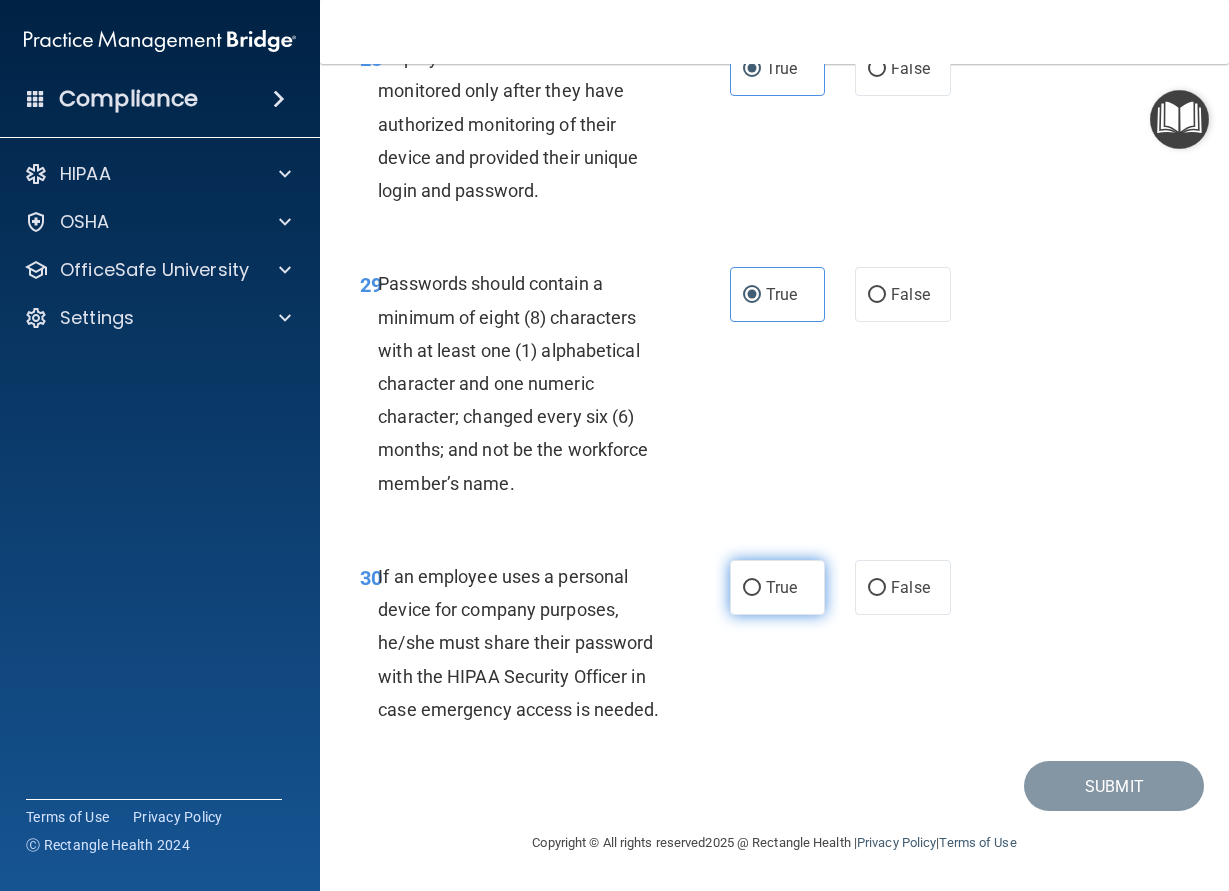 click on "True" at bounding box center (781, 587) 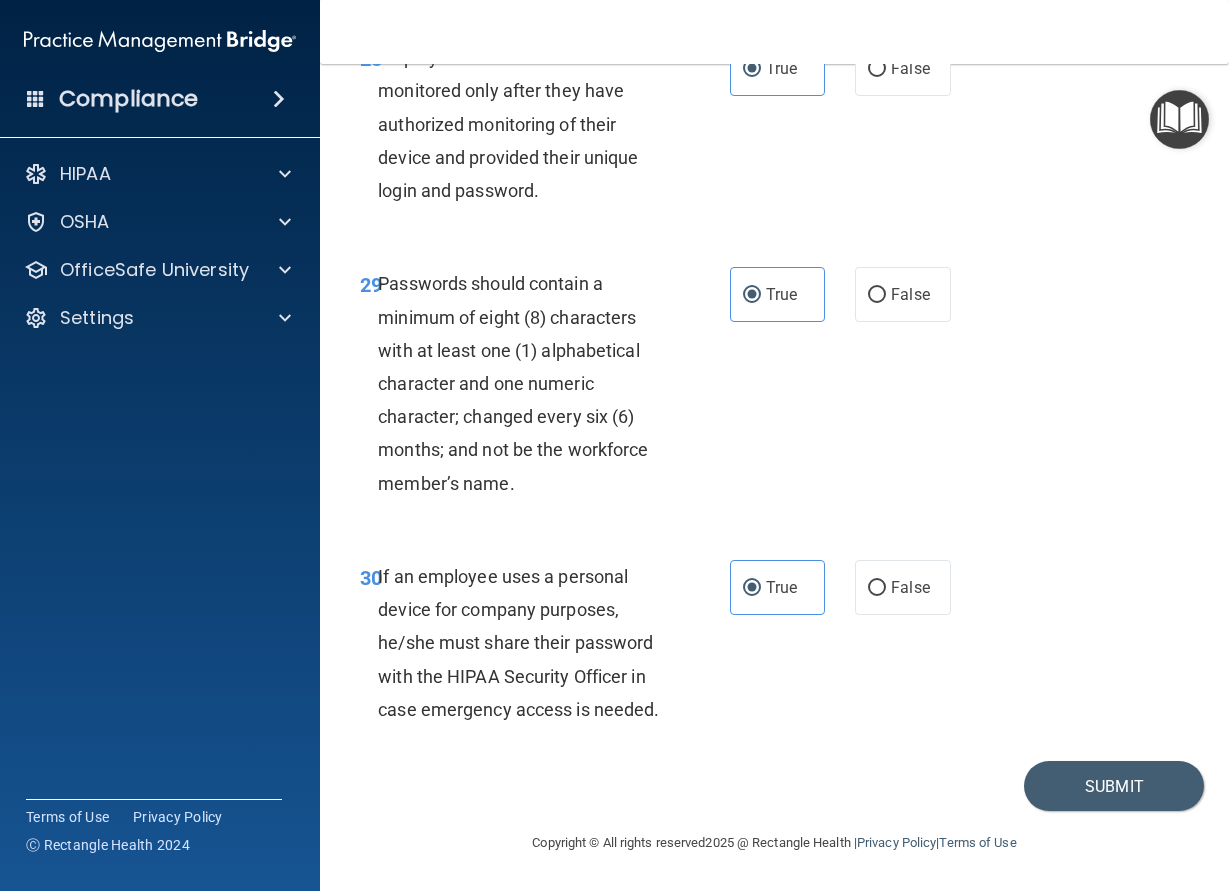 scroll, scrollTop: 6490, scrollLeft: 0, axis: vertical 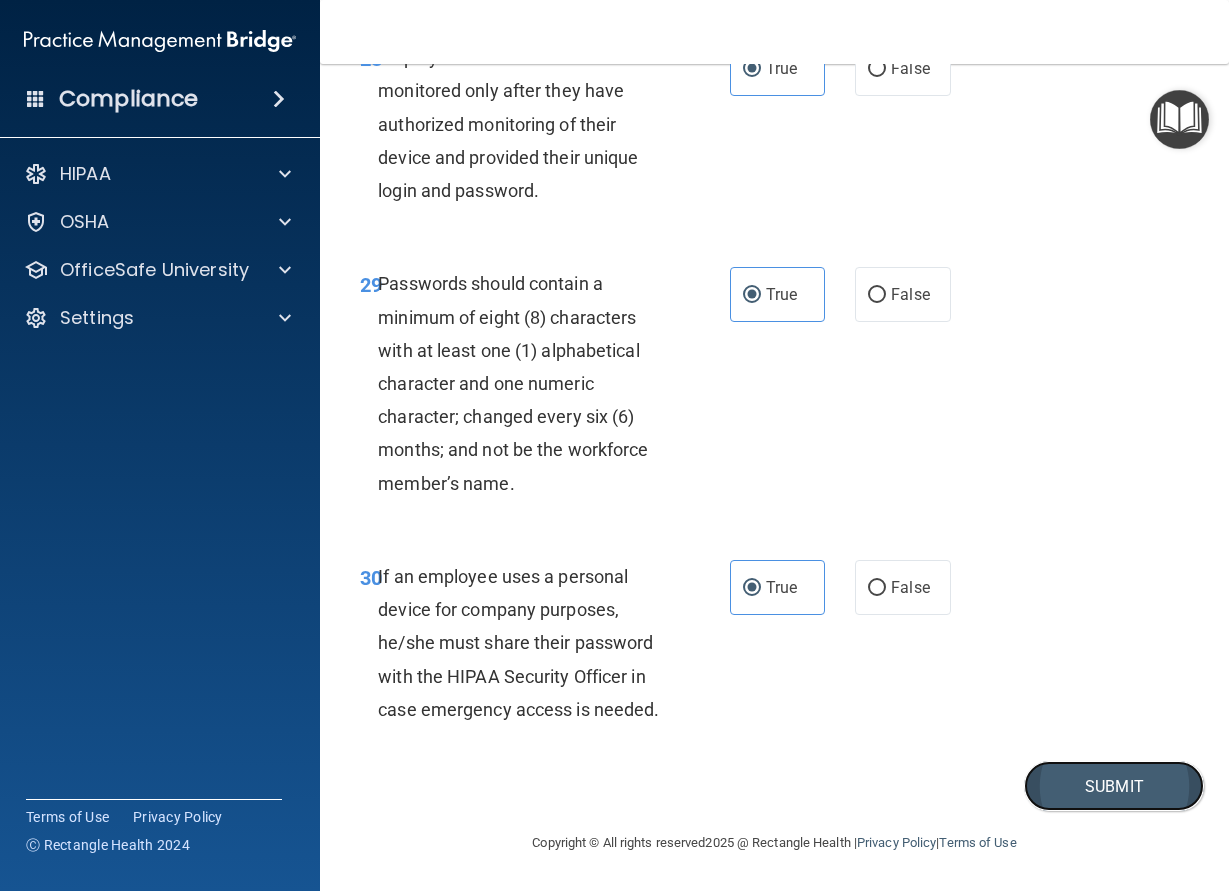 click on "Submit" at bounding box center (1114, 786) 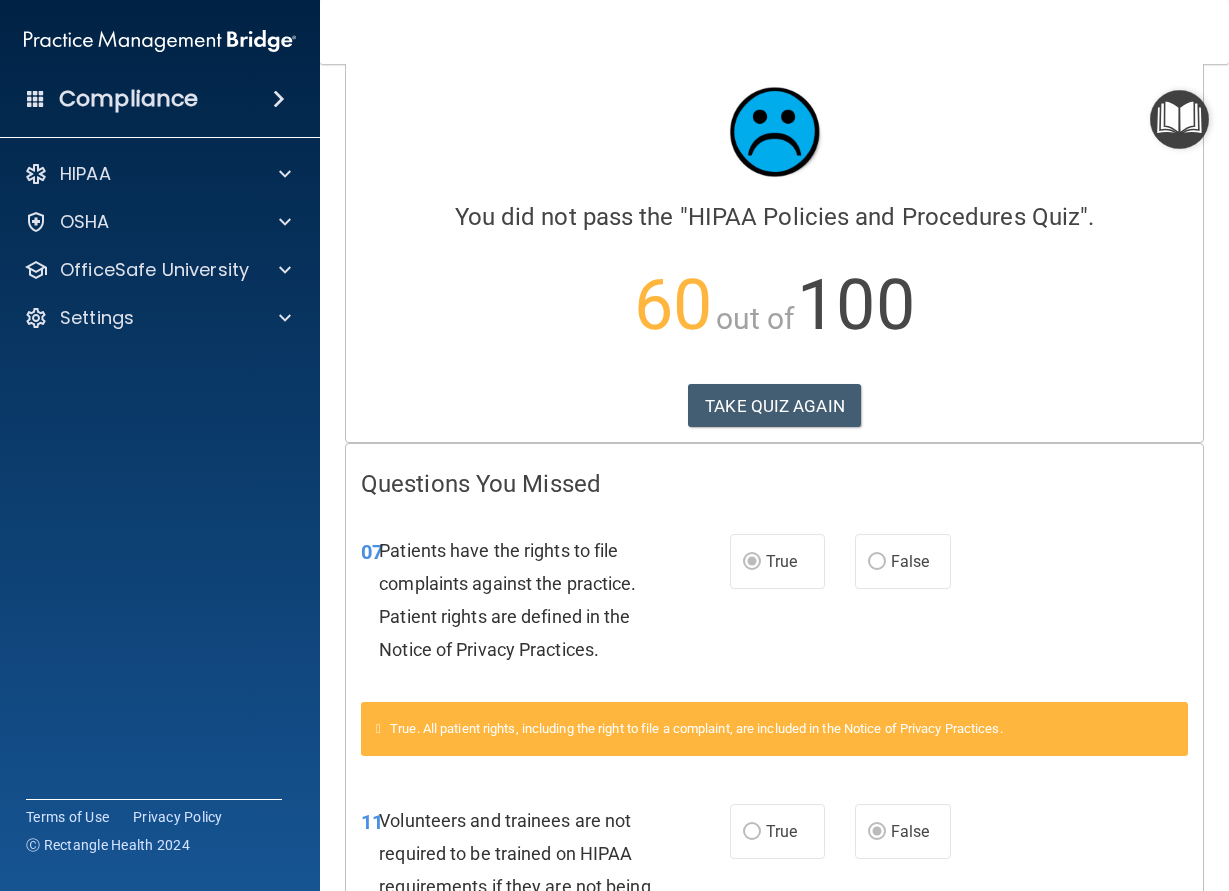 scroll, scrollTop: 0, scrollLeft: 0, axis: both 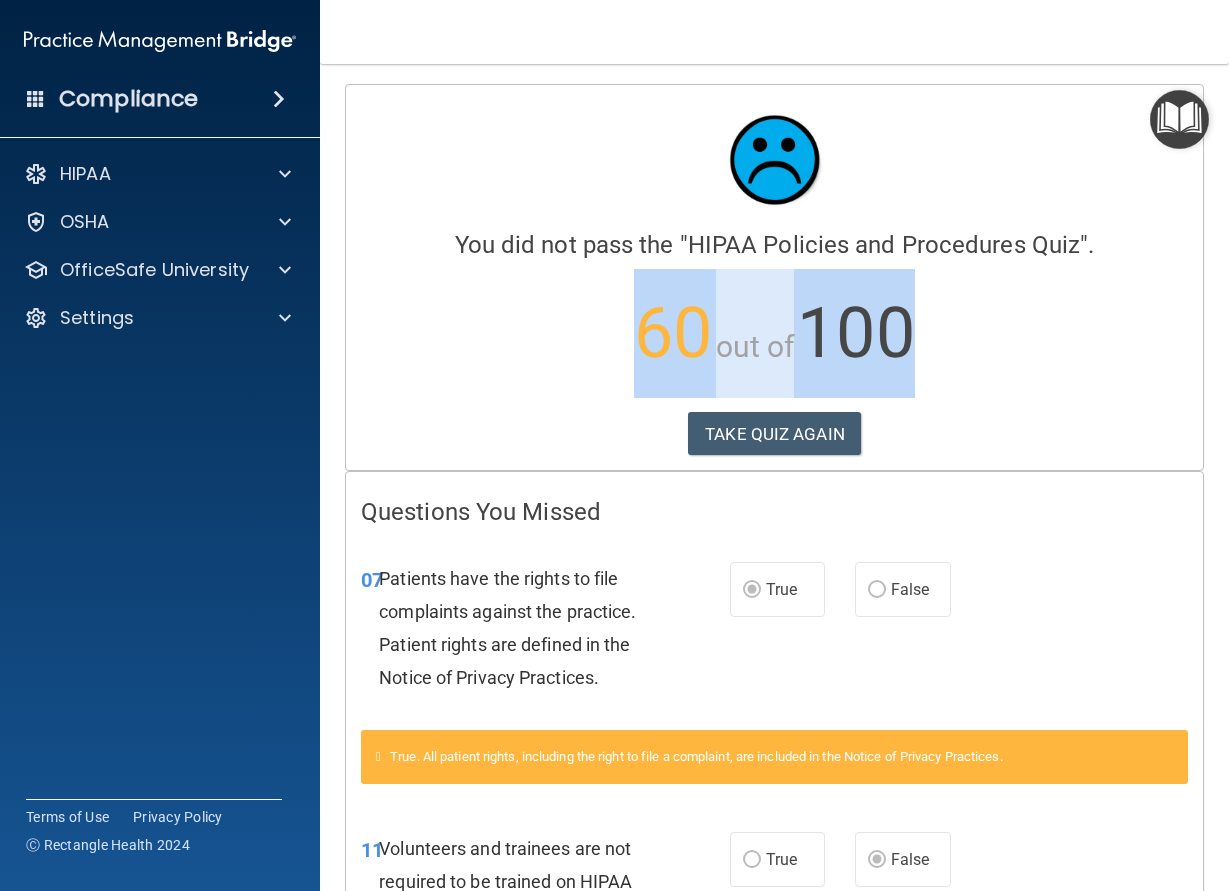 drag, startPoint x: 636, startPoint y: 319, endPoint x: 935, endPoint y: 313, distance: 299.06018 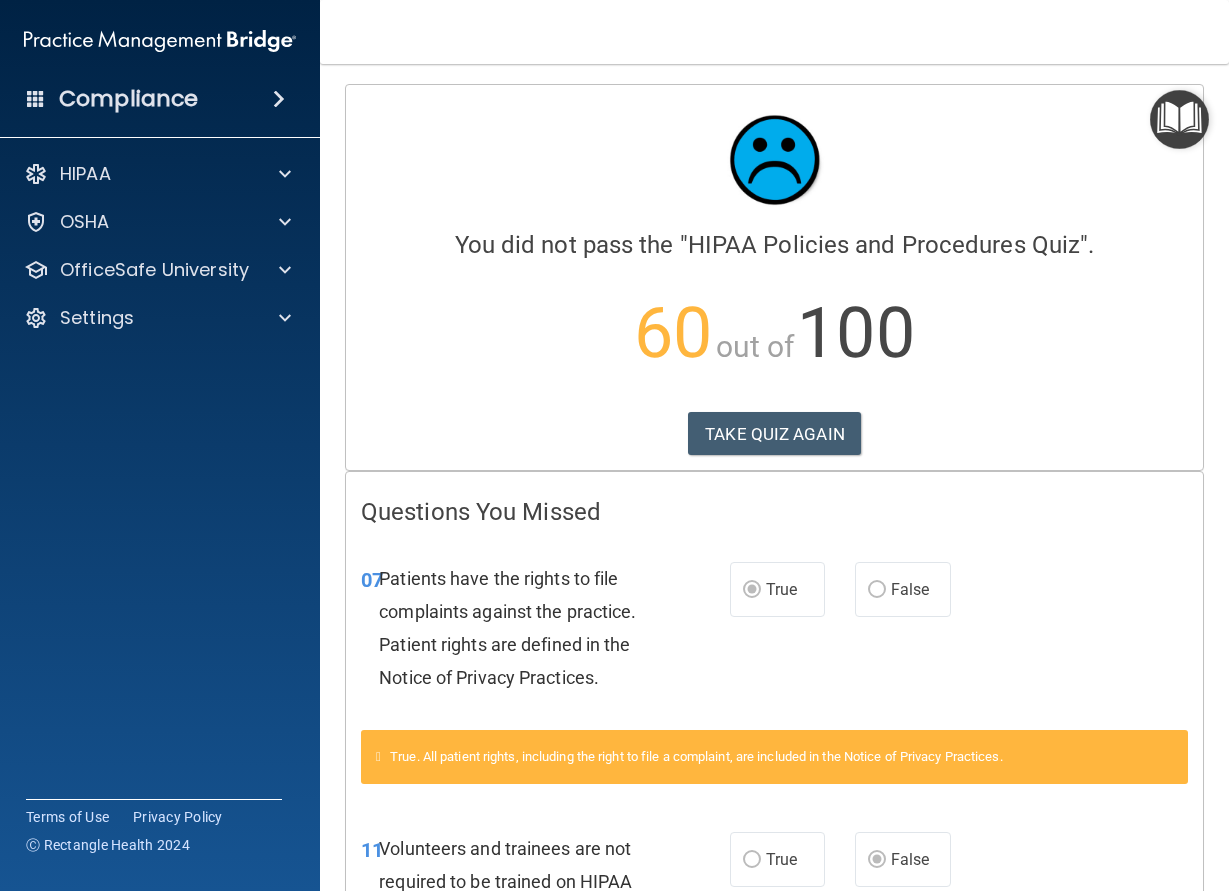 drag, startPoint x: 1009, startPoint y: 444, endPoint x: 994, endPoint y: 452, distance: 17 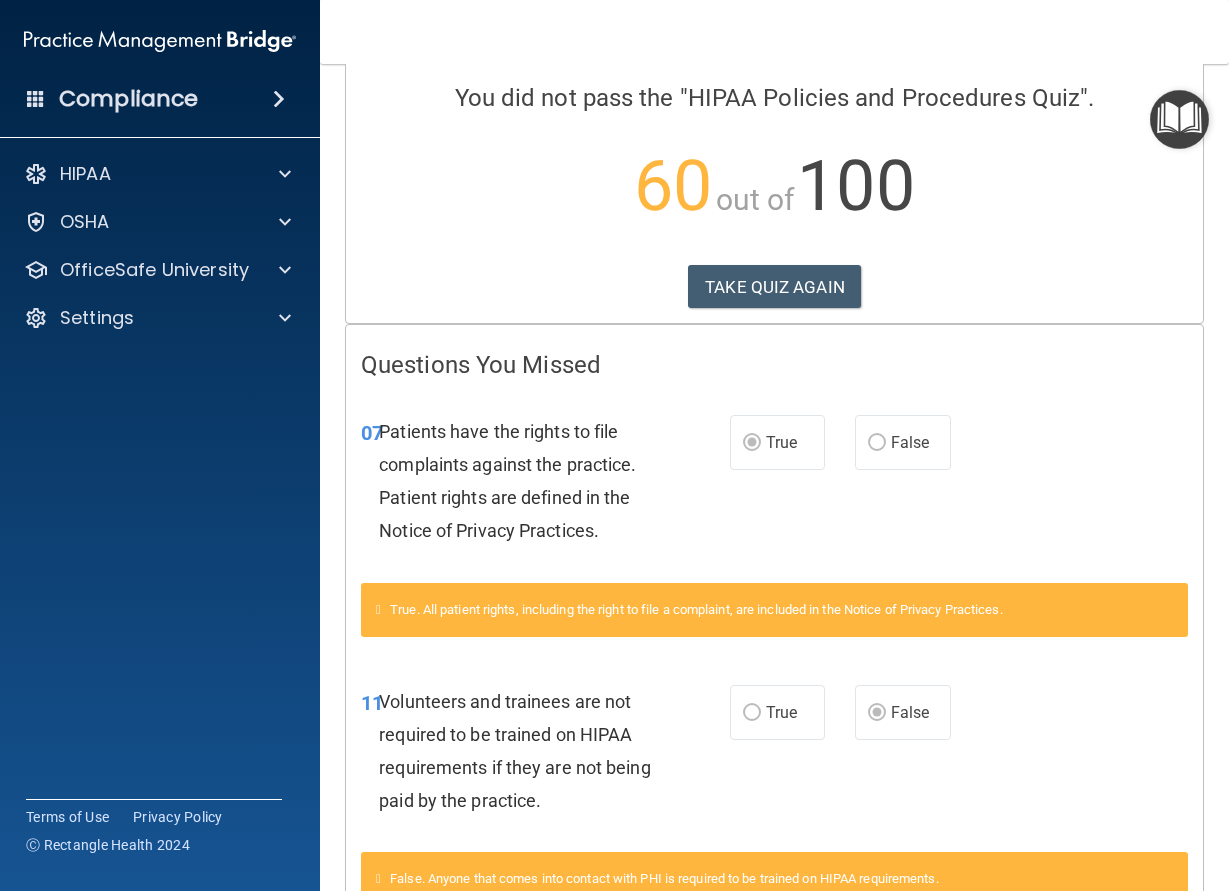 scroll, scrollTop: 0, scrollLeft: 0, axis: both 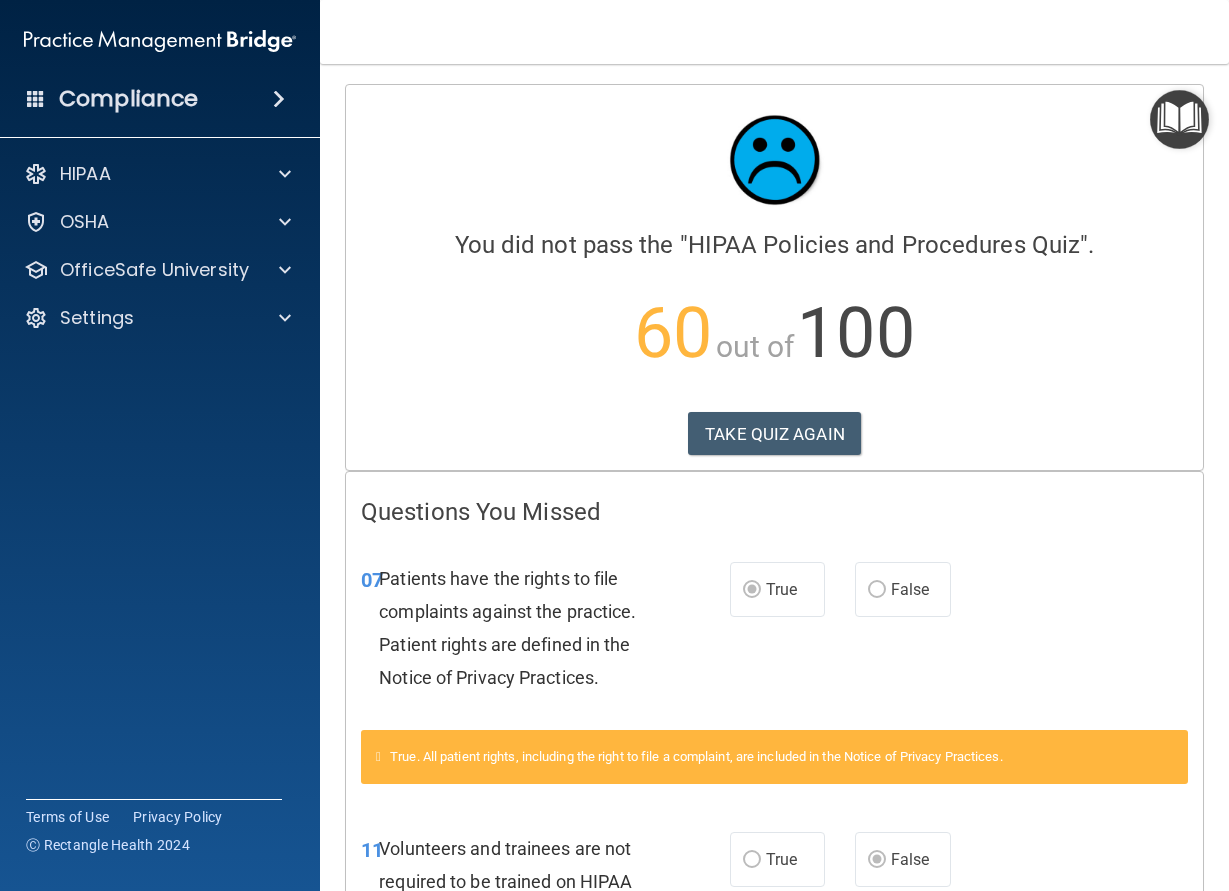 click on "60     out of     100" at bounding box center [774, 333] 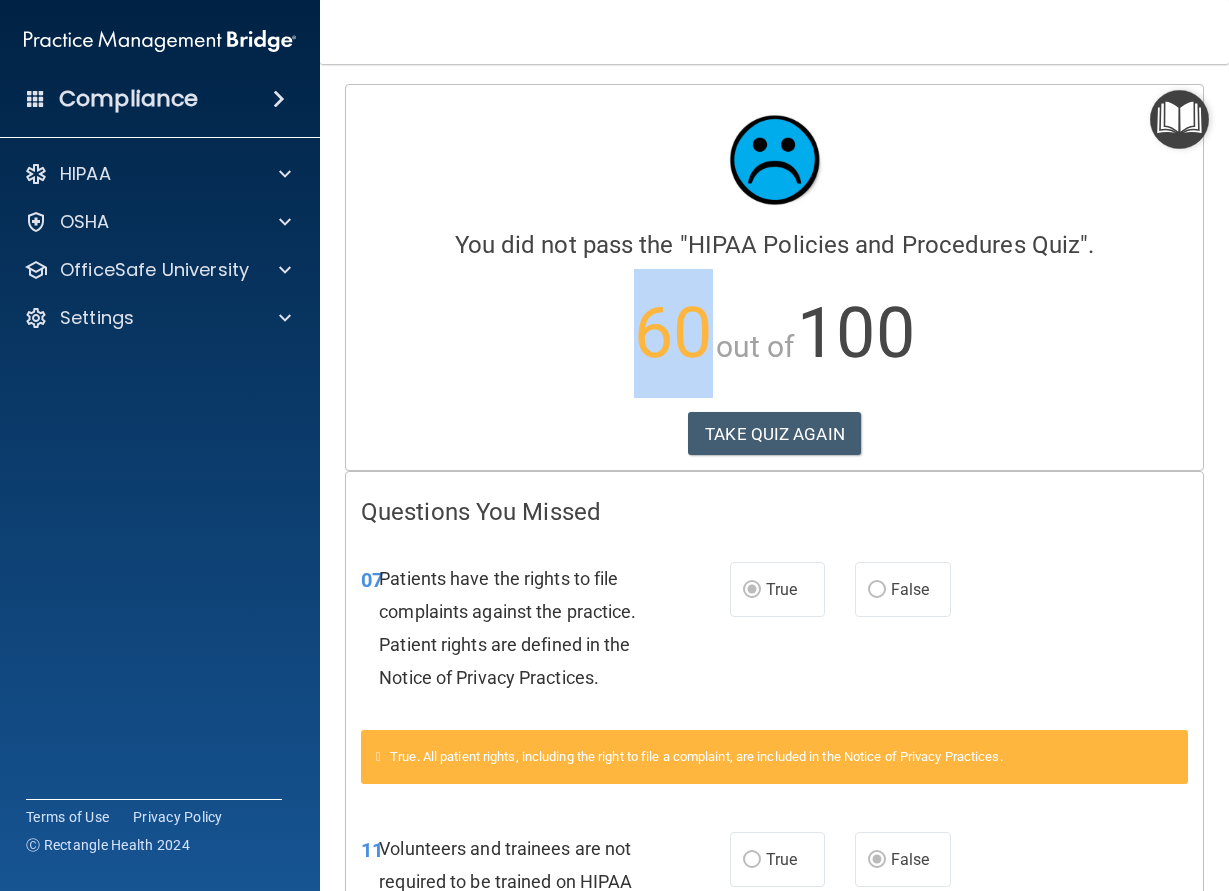 drag, startPoint x: 680, startPoint y: 347, endPoint x: 616, endPoint y: 339, distance: 64.49806 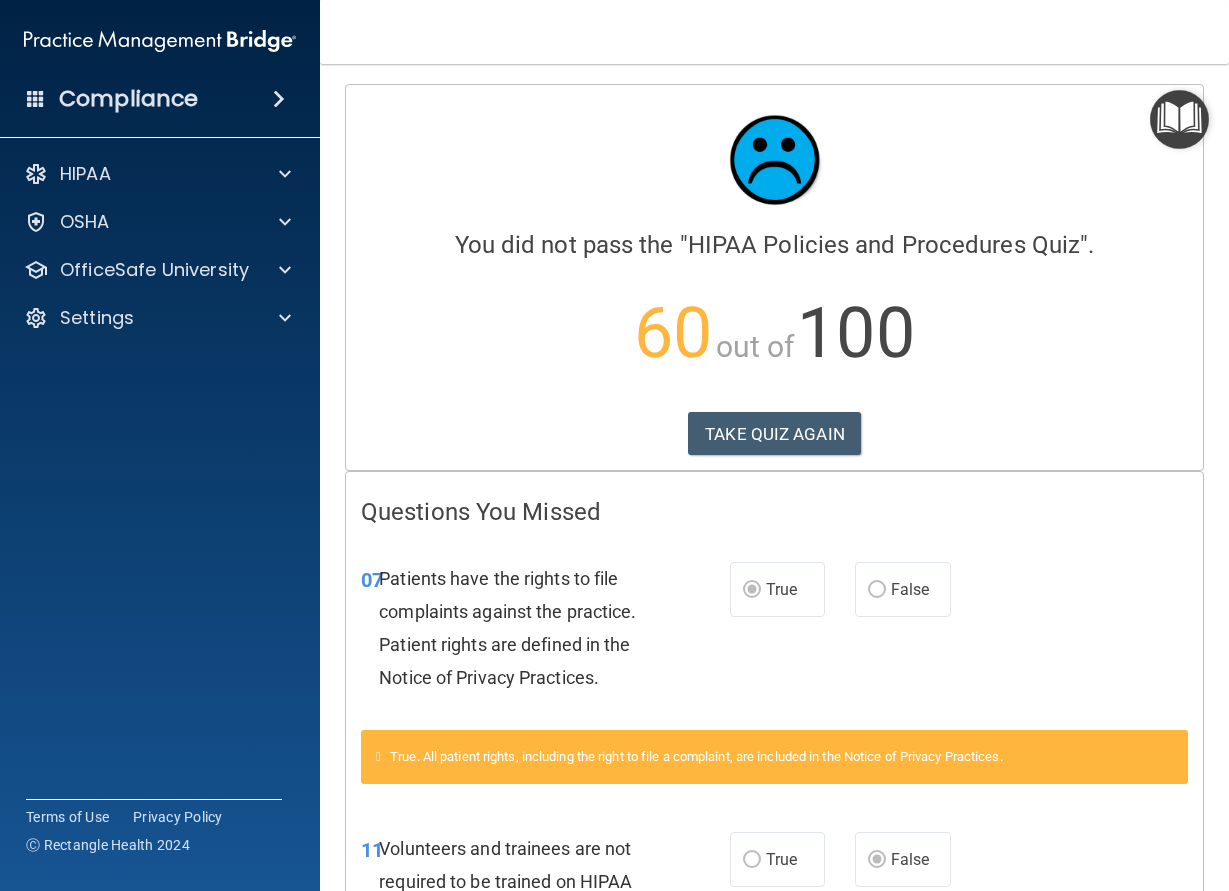 click on "out of" at bounding box center (755, 346) 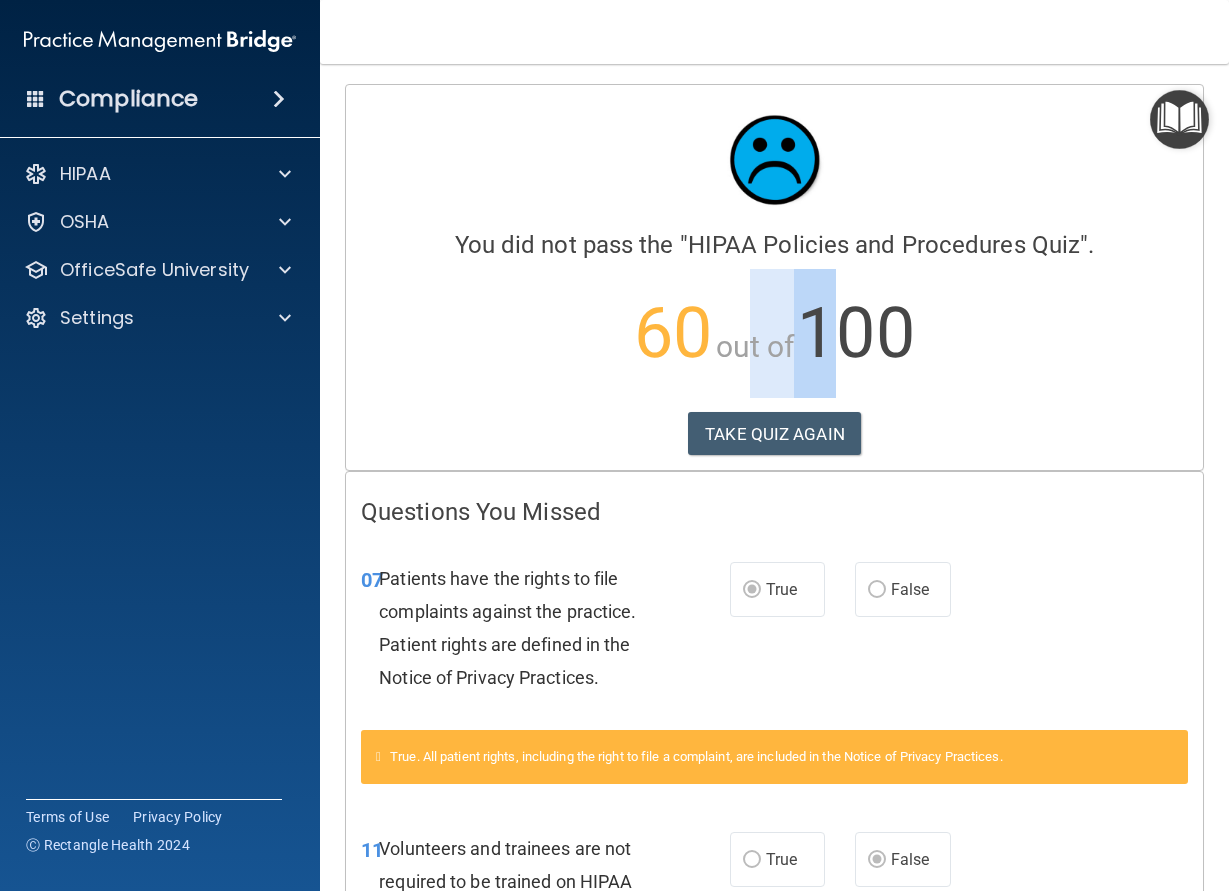 drag, startPoint x: 729, startPoint y: 349, endPoint x: 844, endPoint y: 352, distance: 115.03912 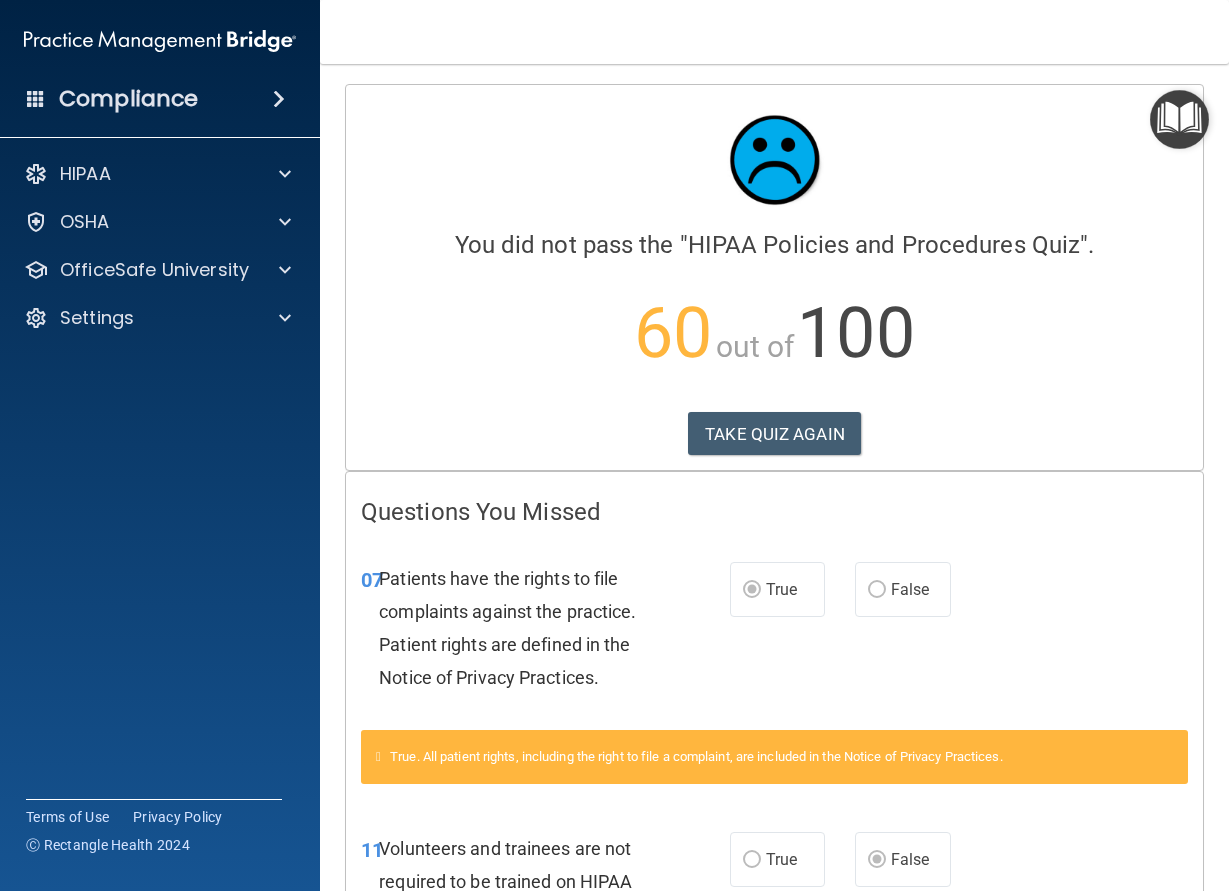 click on "100" at bounding box center [855, 333] 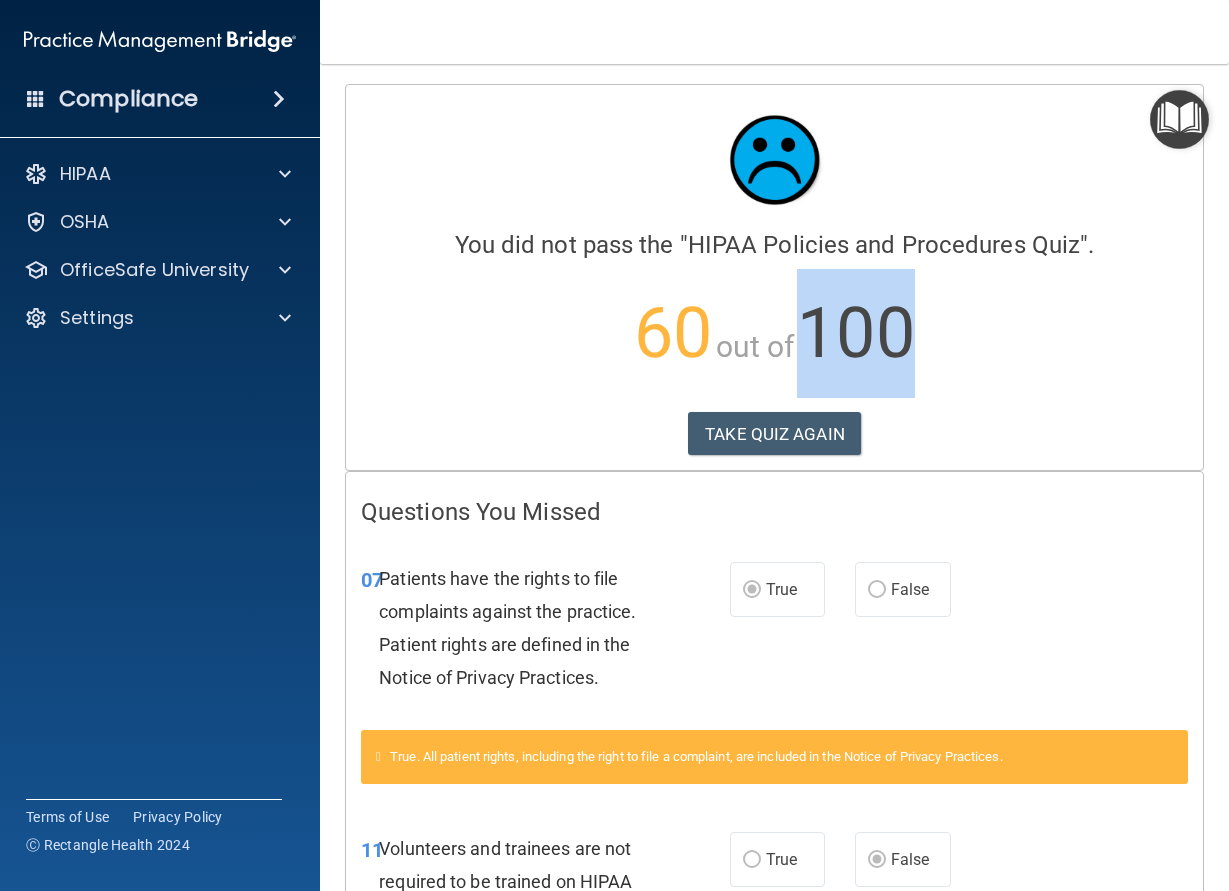 drag, startPoint x: 827, startPoint y: 338, endPoint x: 948, endPoint y: 344, distance: 121.14867 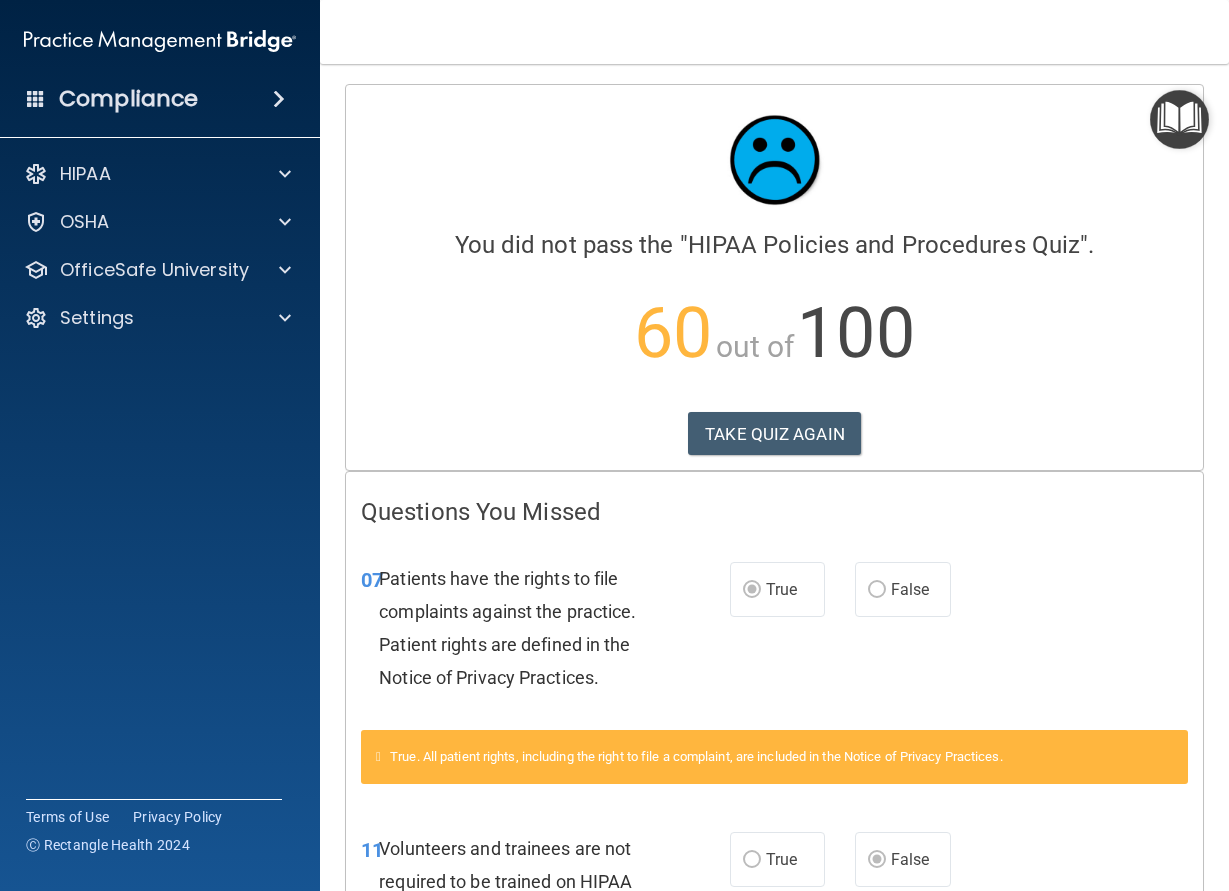 drag, startPoint x: 958, startPoint y: 339, endPoint x: 966, endPoint y: 359, distance: 21.540659 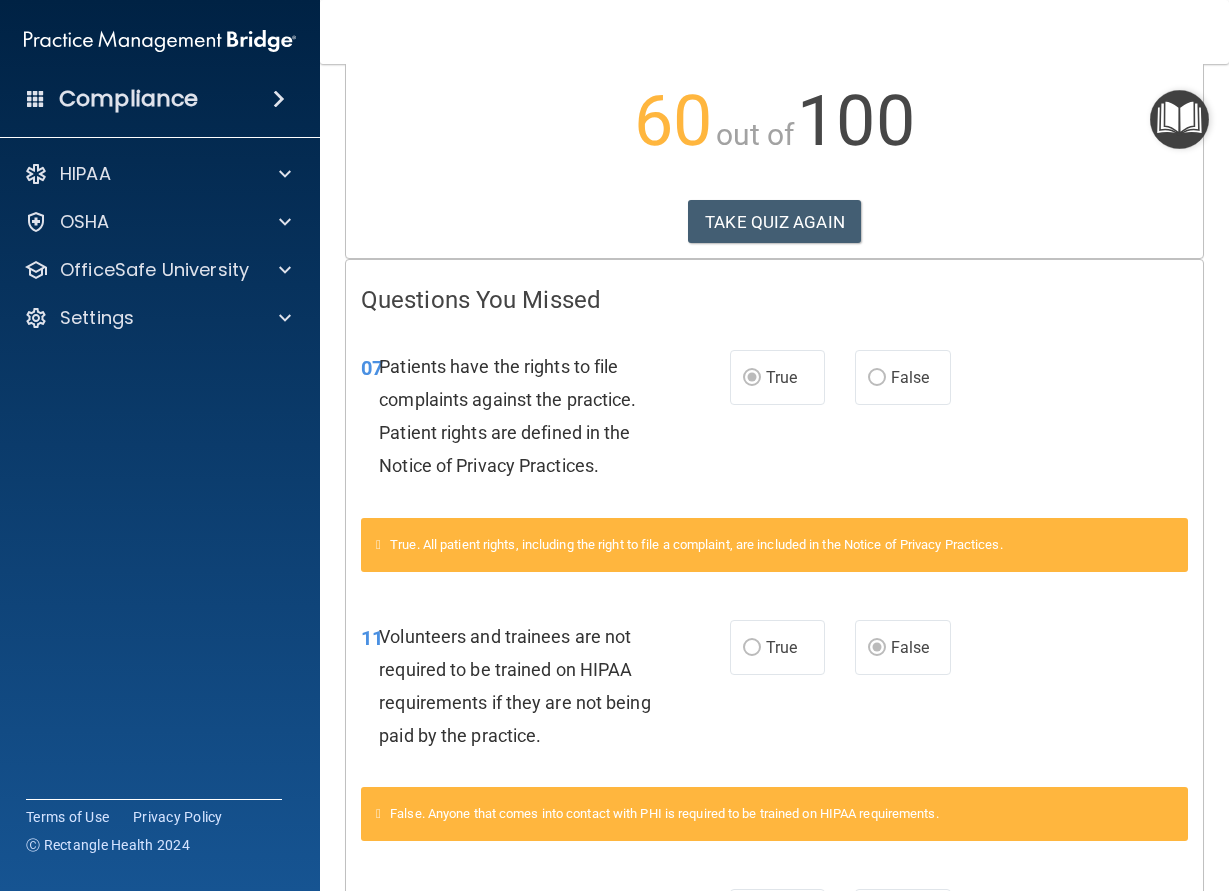 scroll, scrollTop: 180, scrollLeft: 0, axis: vertical 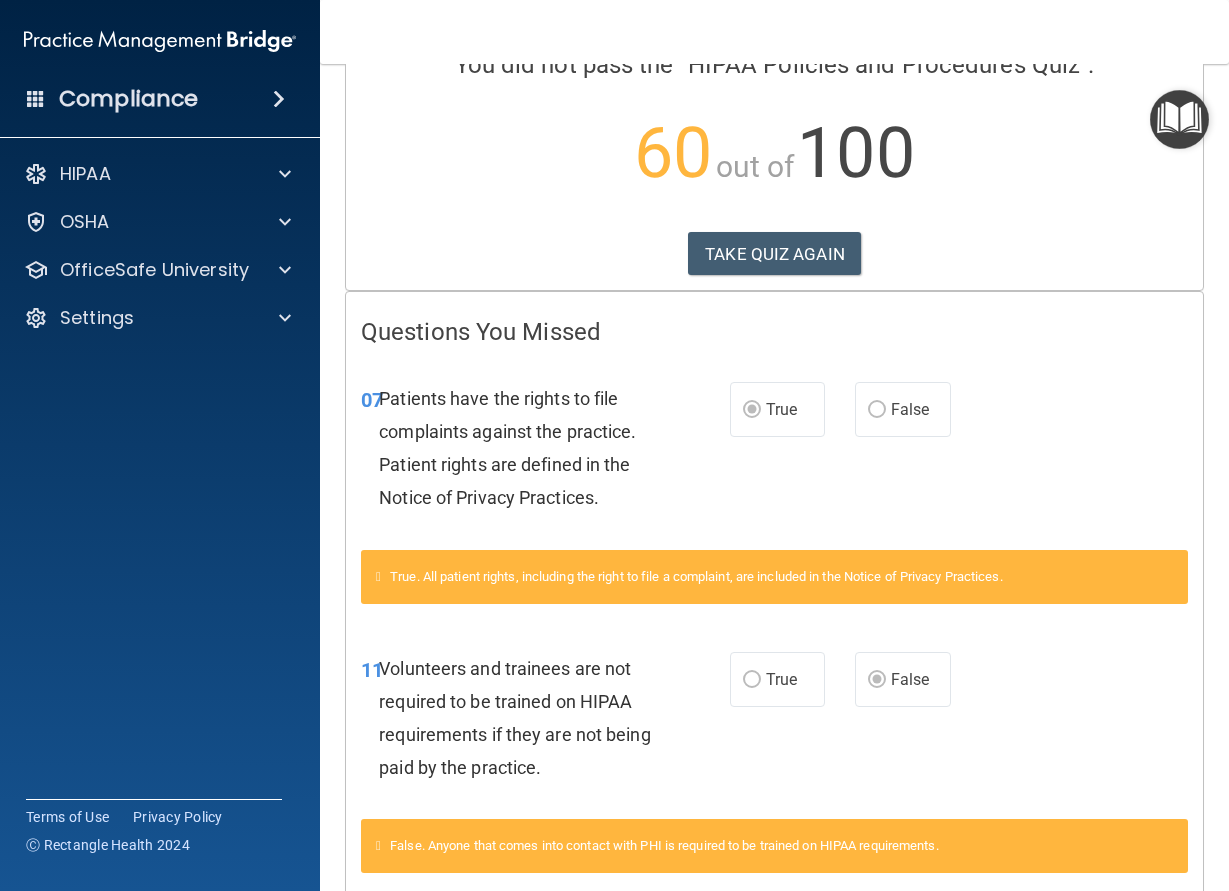 click on "60     out of     100" at bounding box center [774, 153] 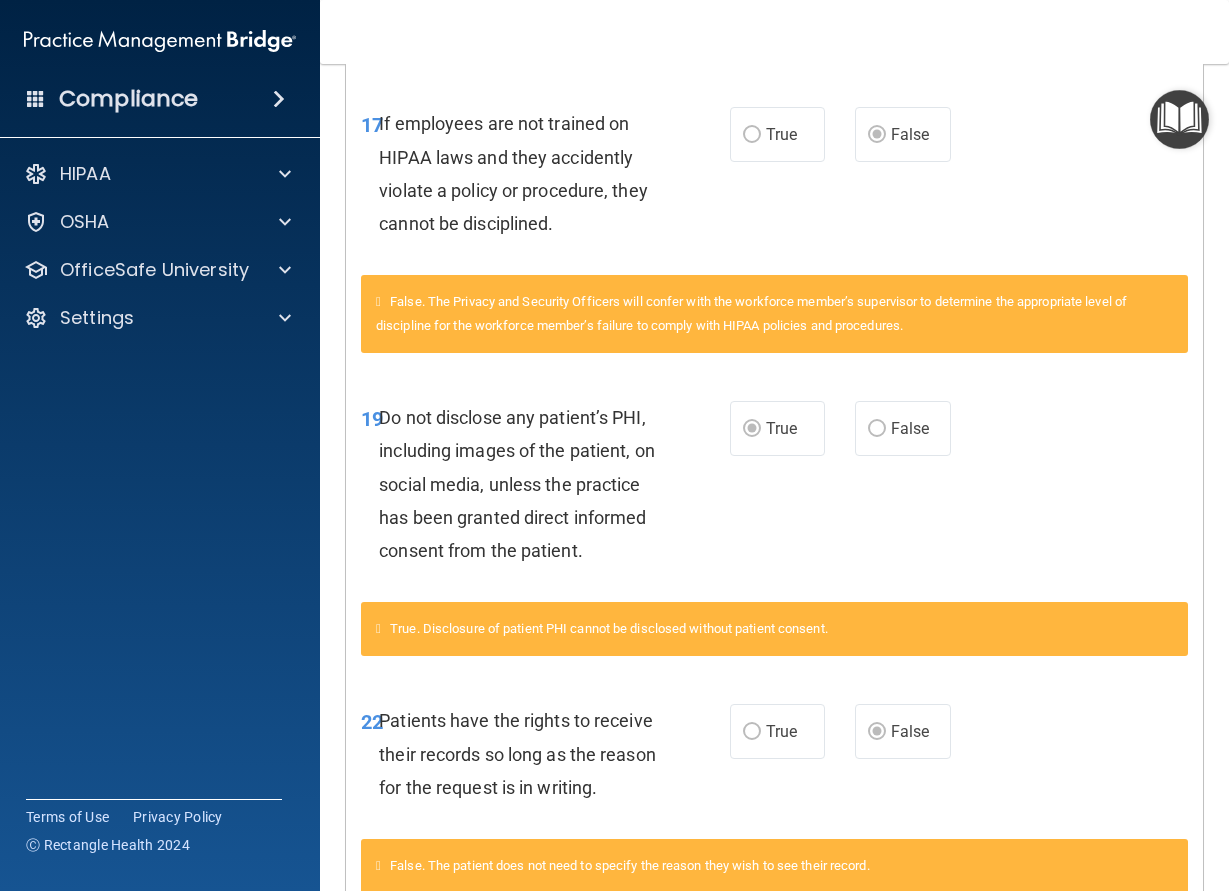 scroll, scrollTop: 1198, scrollLeft: 0, axis: vertical 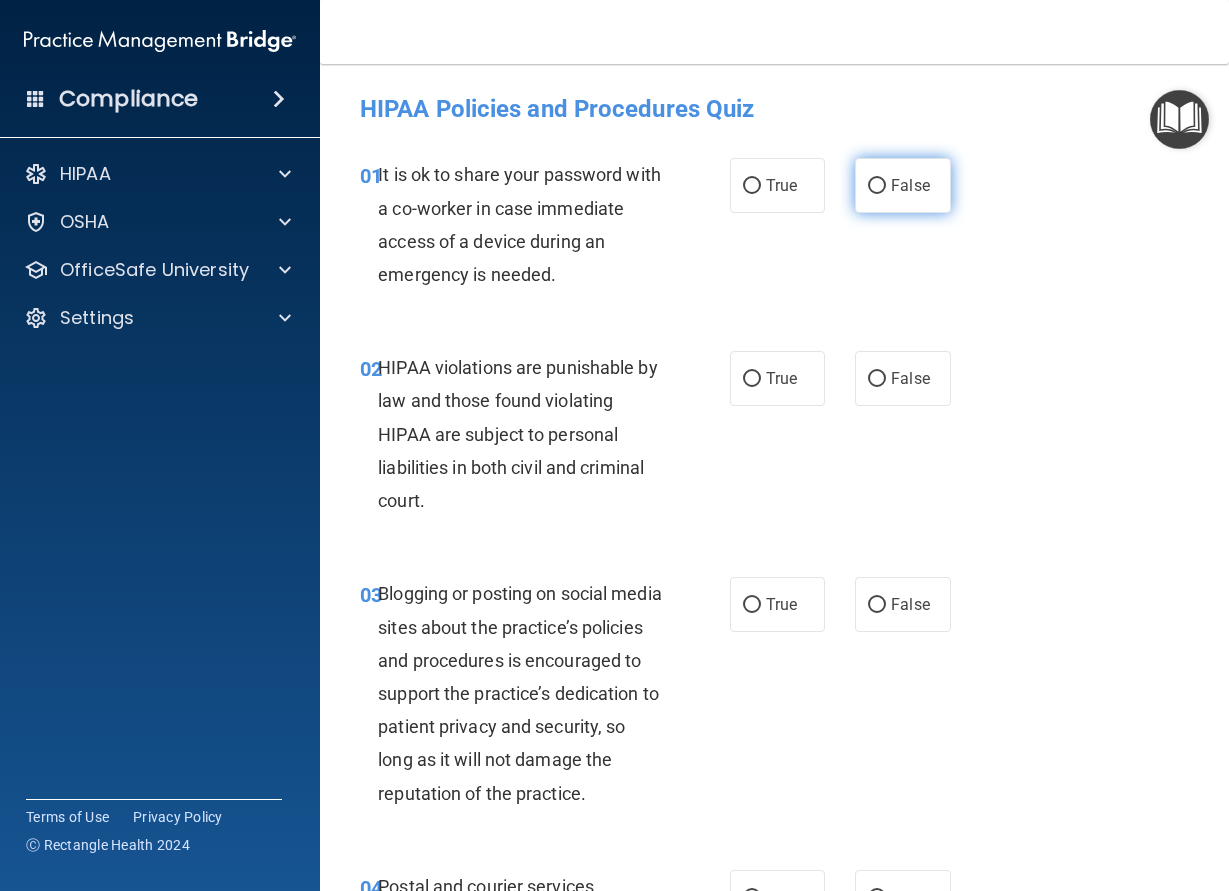 click on "False" at bounding box center (877, 186) 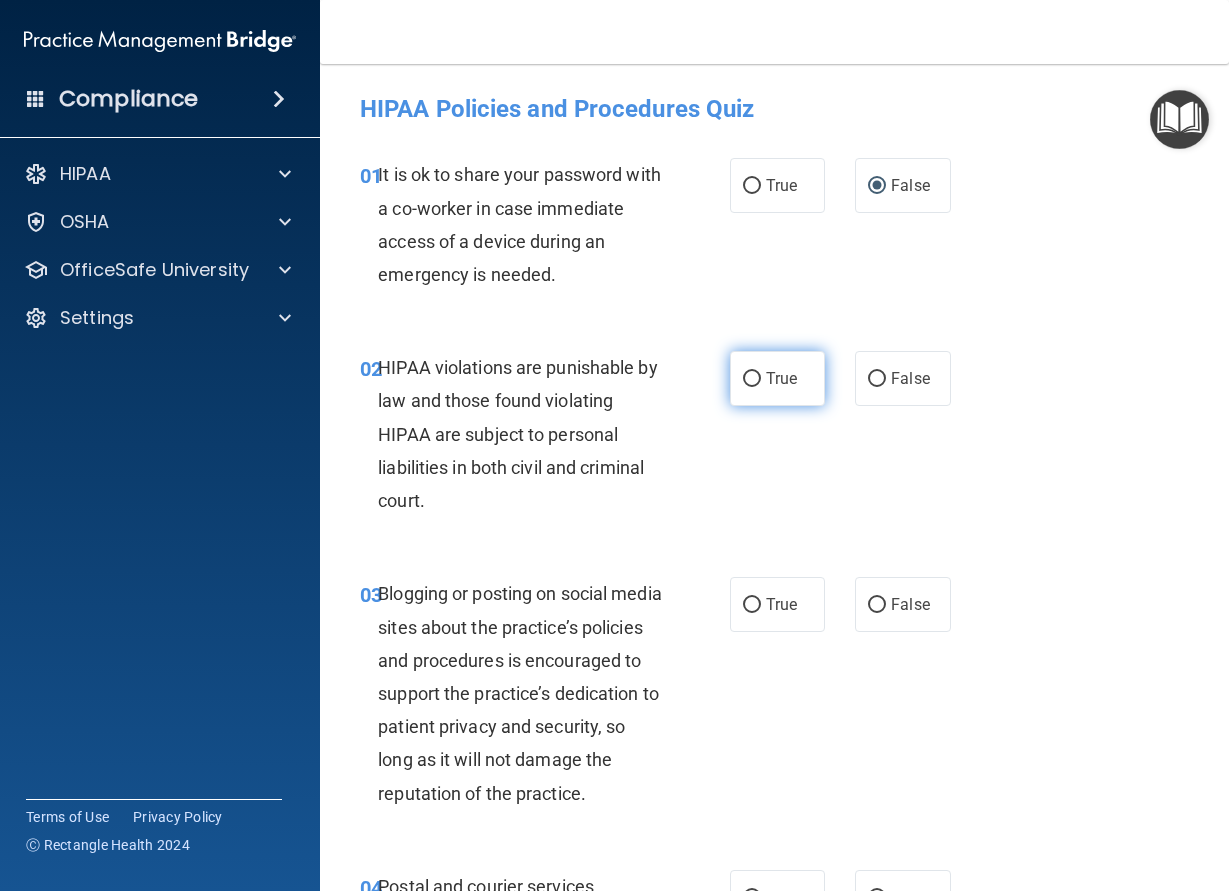 click on "True" at bounding box center (752, 379) 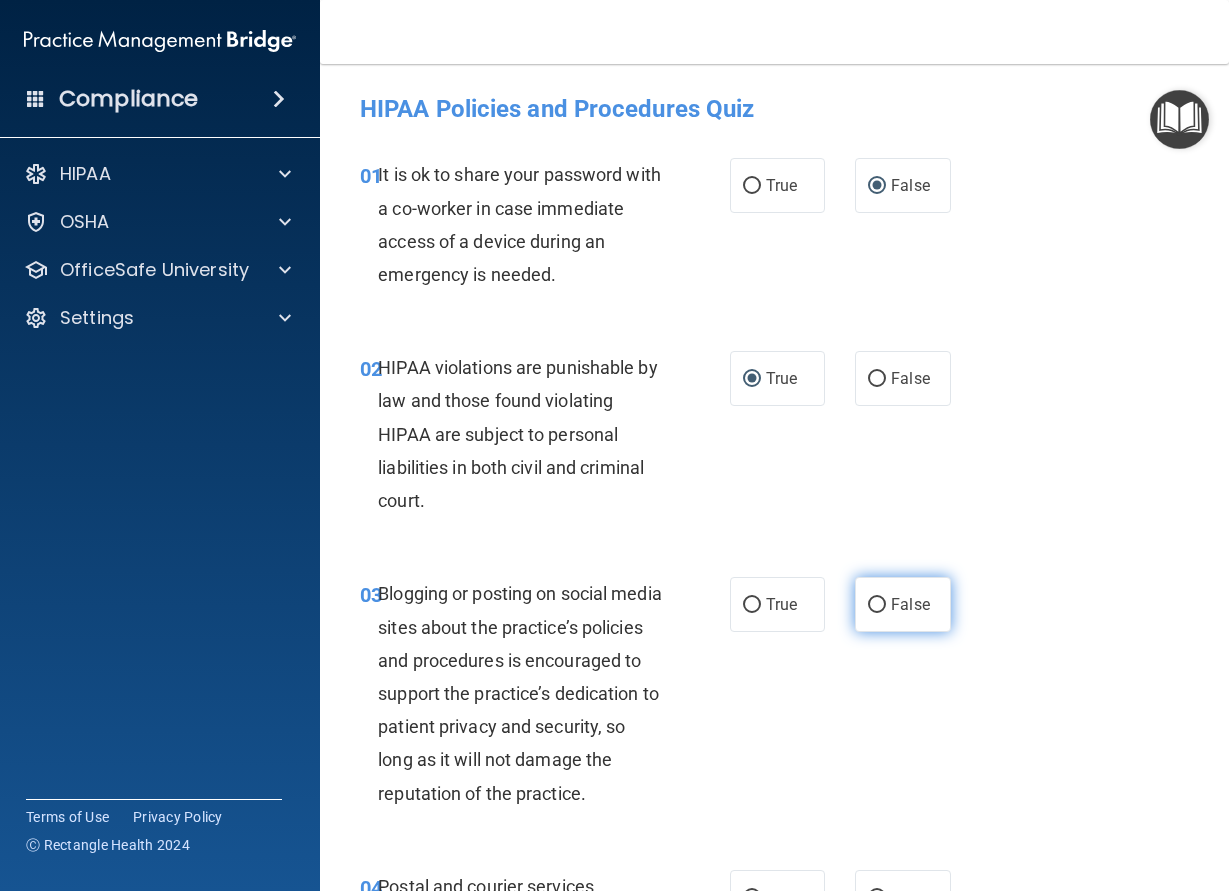click on "False" at bounding box center [877, 605] 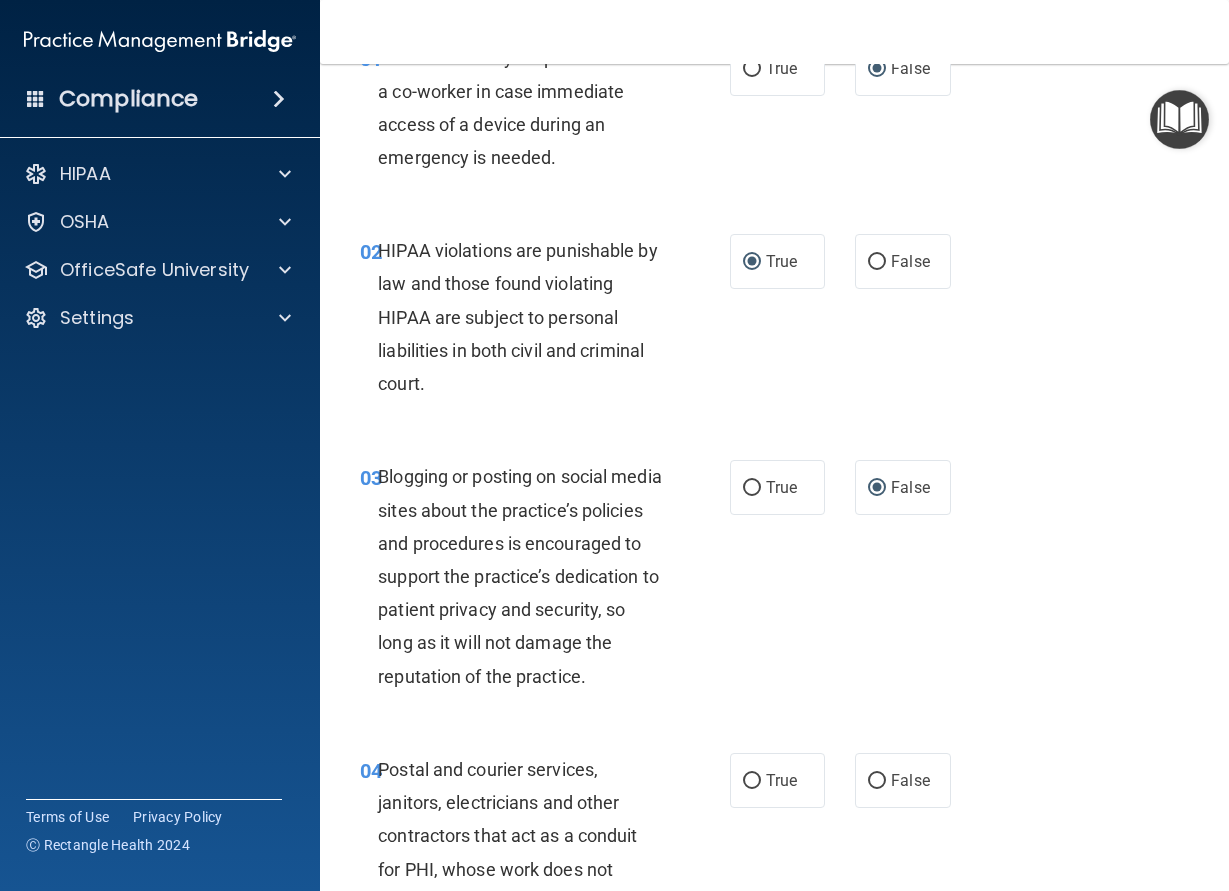 scroll, scrollTop: 360, scrollLeft: 0, axis: vertical 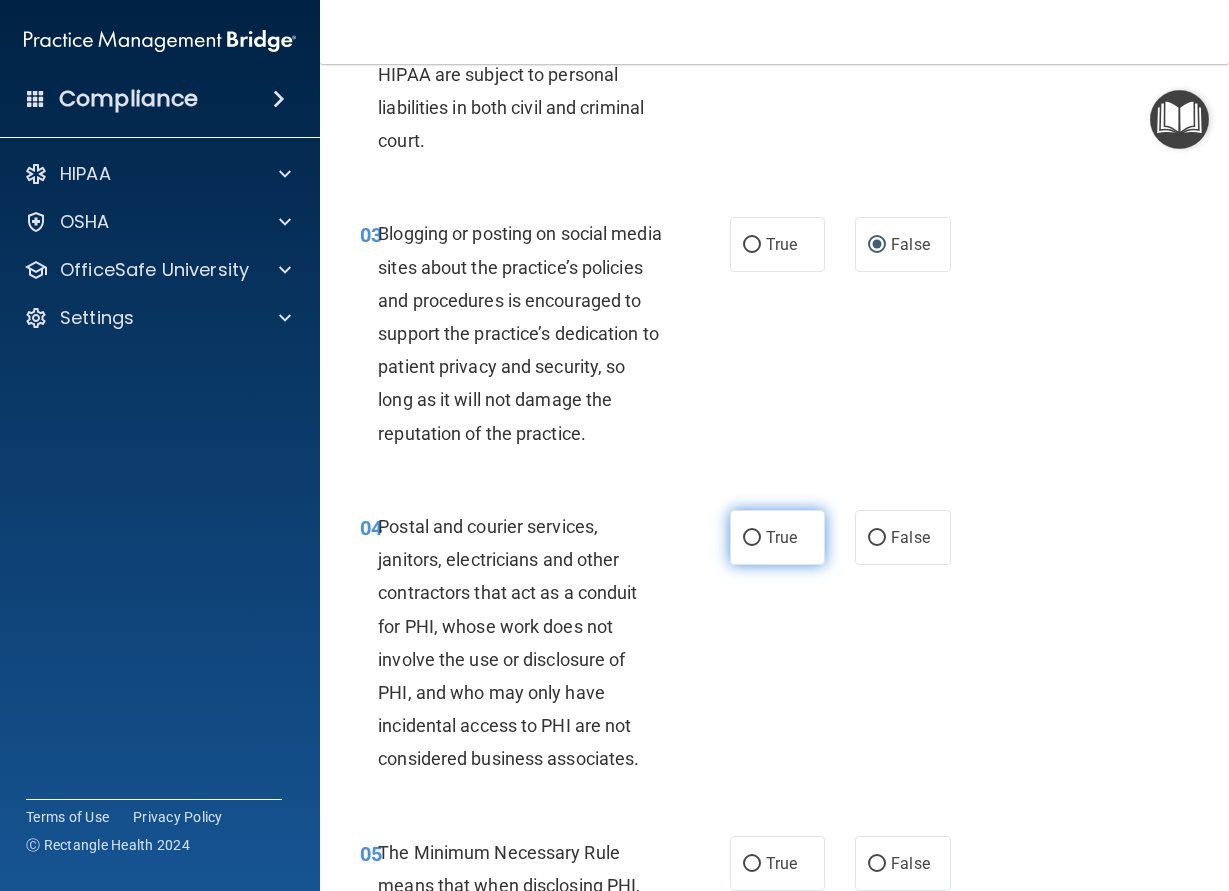 click on "True" at bounding box center [781, 537] 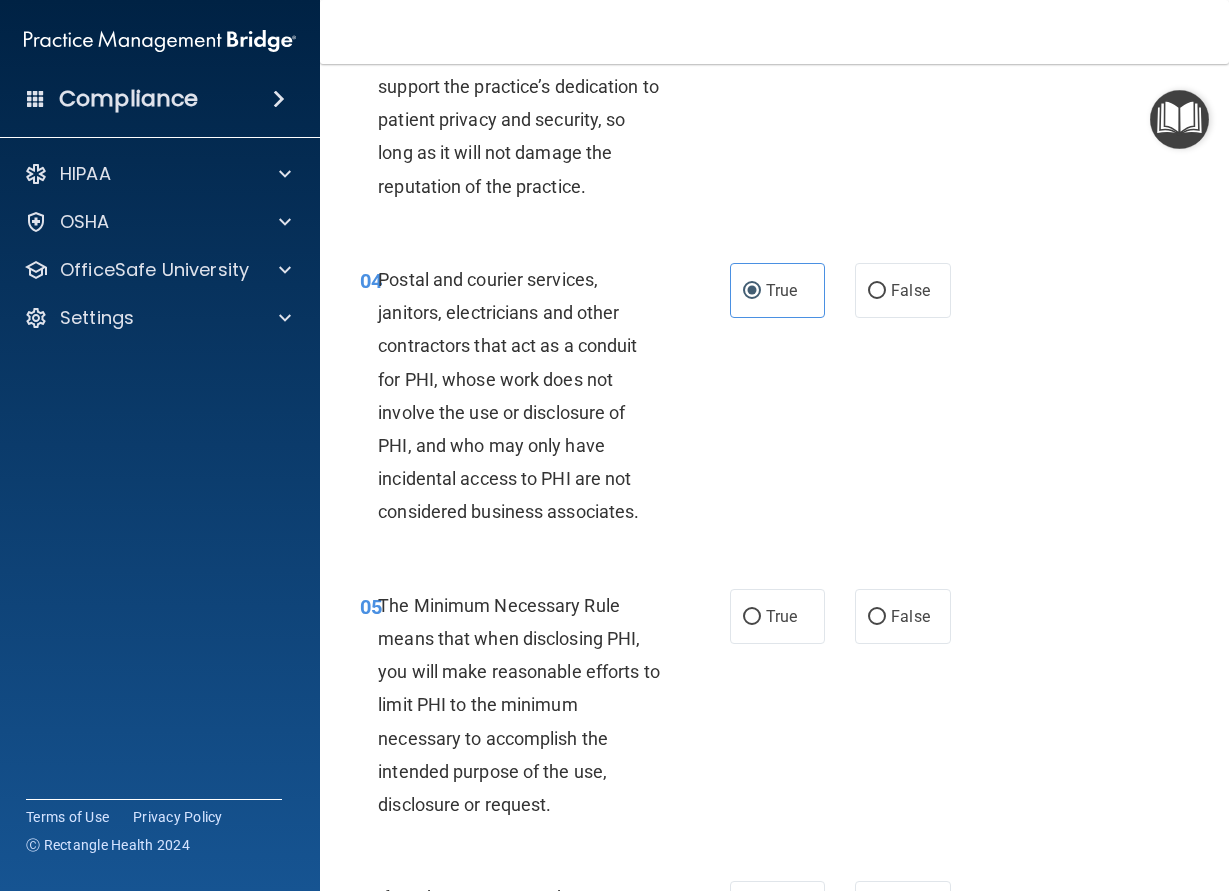 scroll, scrollTop: 720, scrollLeft: 0, axis: vertical 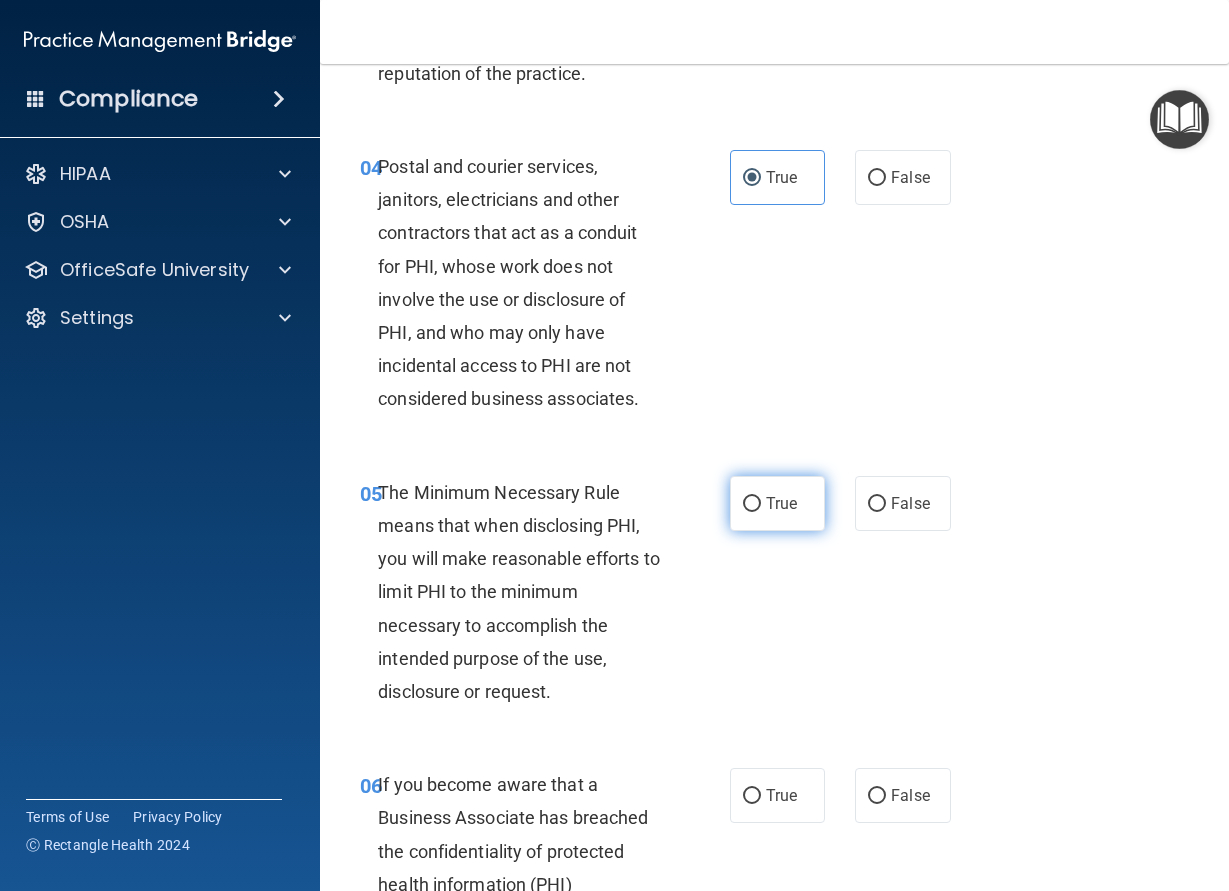 click on "True" at bounding box center [781, 503] 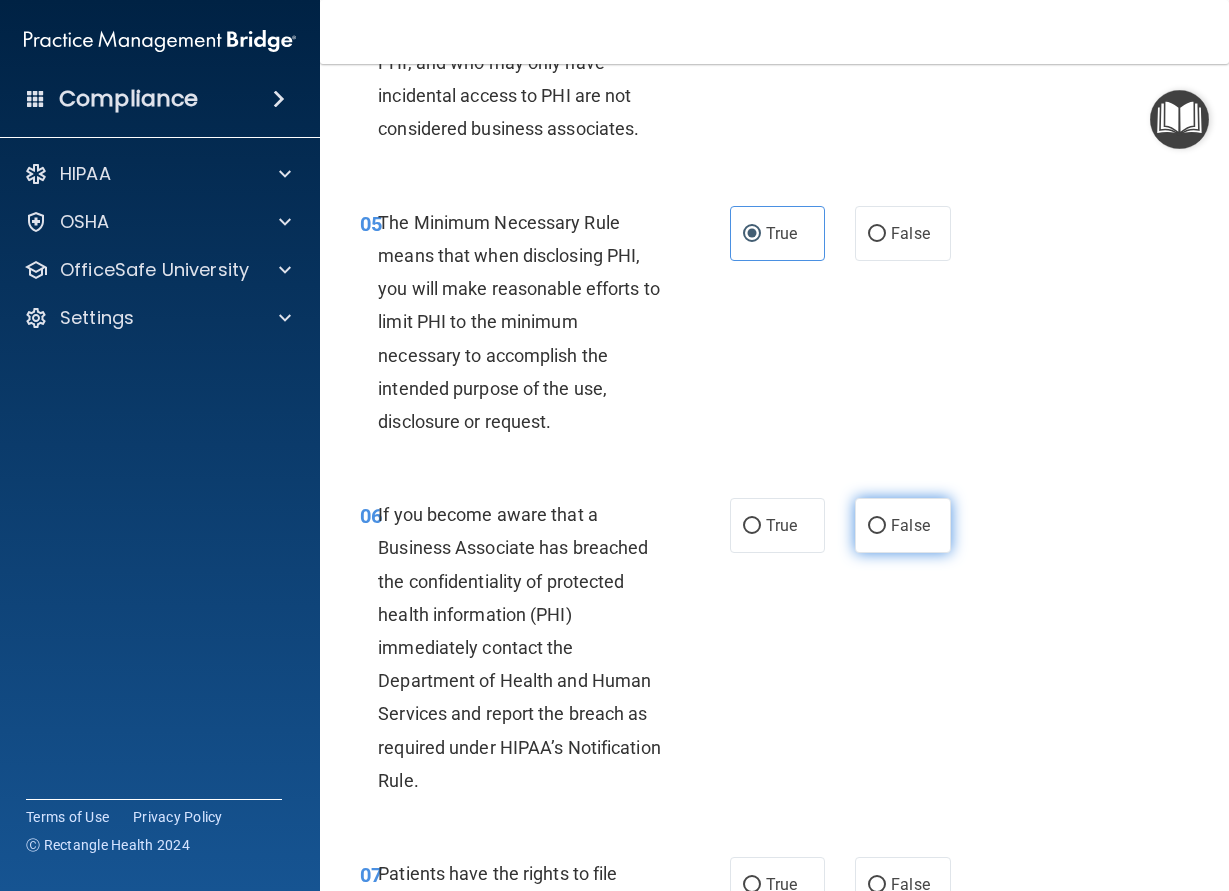 click on "False" at bounding box center (877, 526) 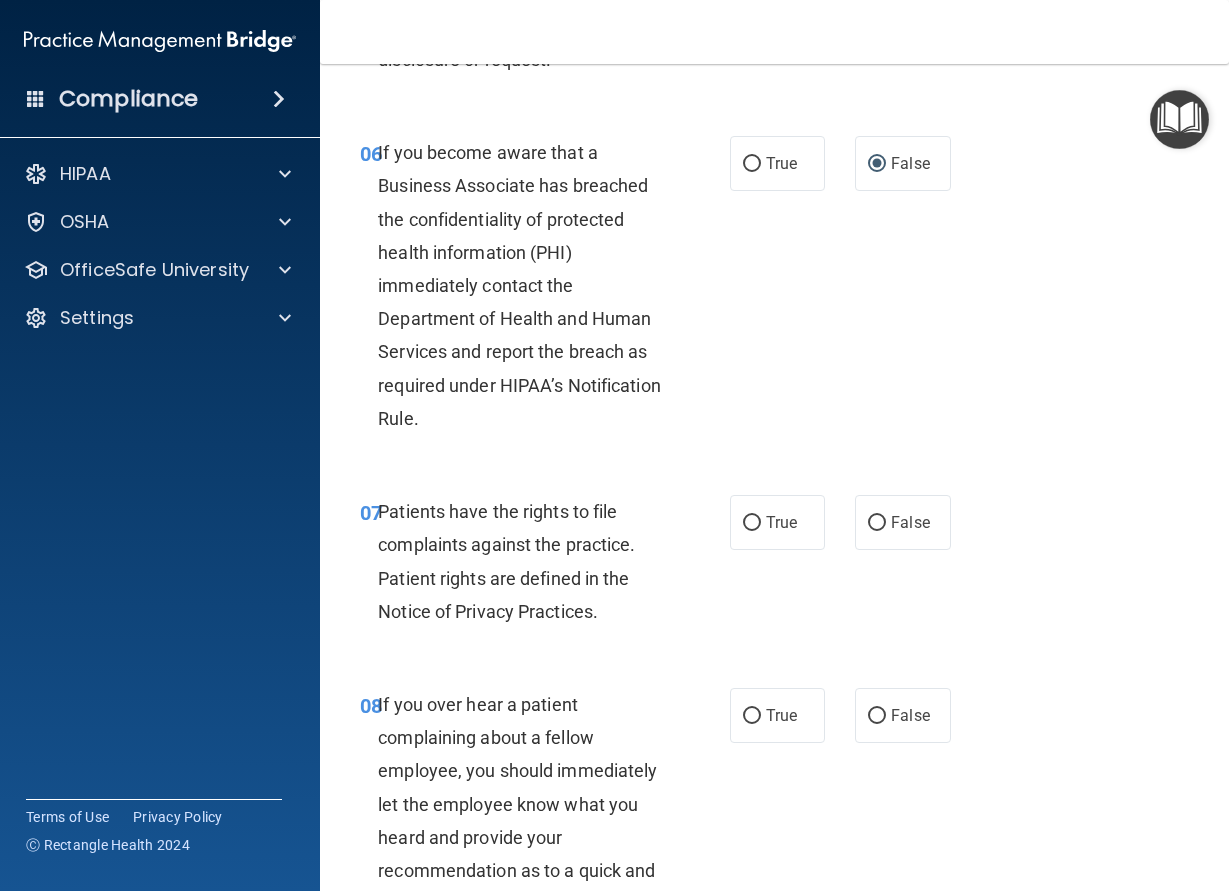 scroll, scrollTop: 1440, scrollLeft: 0, axis: vertical 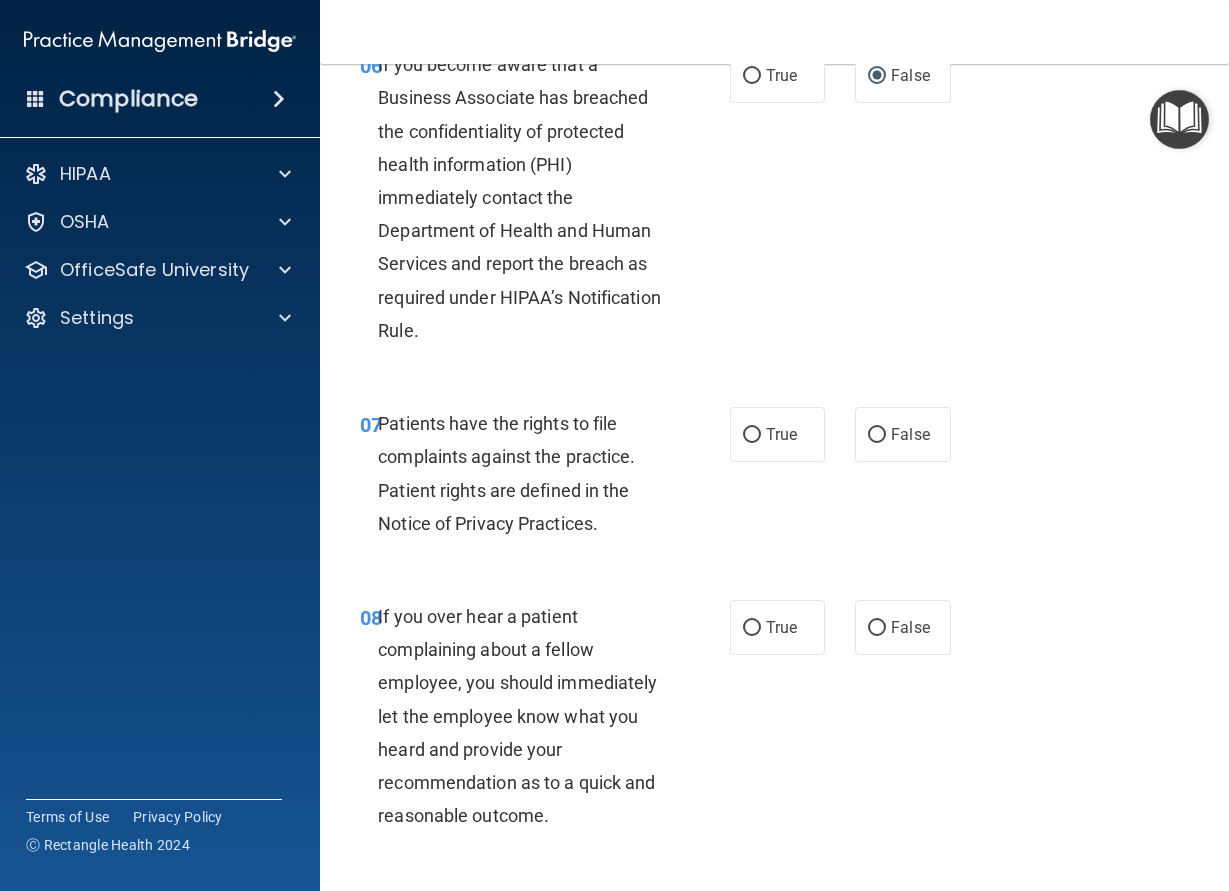drag, startPoint x: 763, startPoint y: 461, endPoint x: 824, endPoint y: 608, distance: 159.154 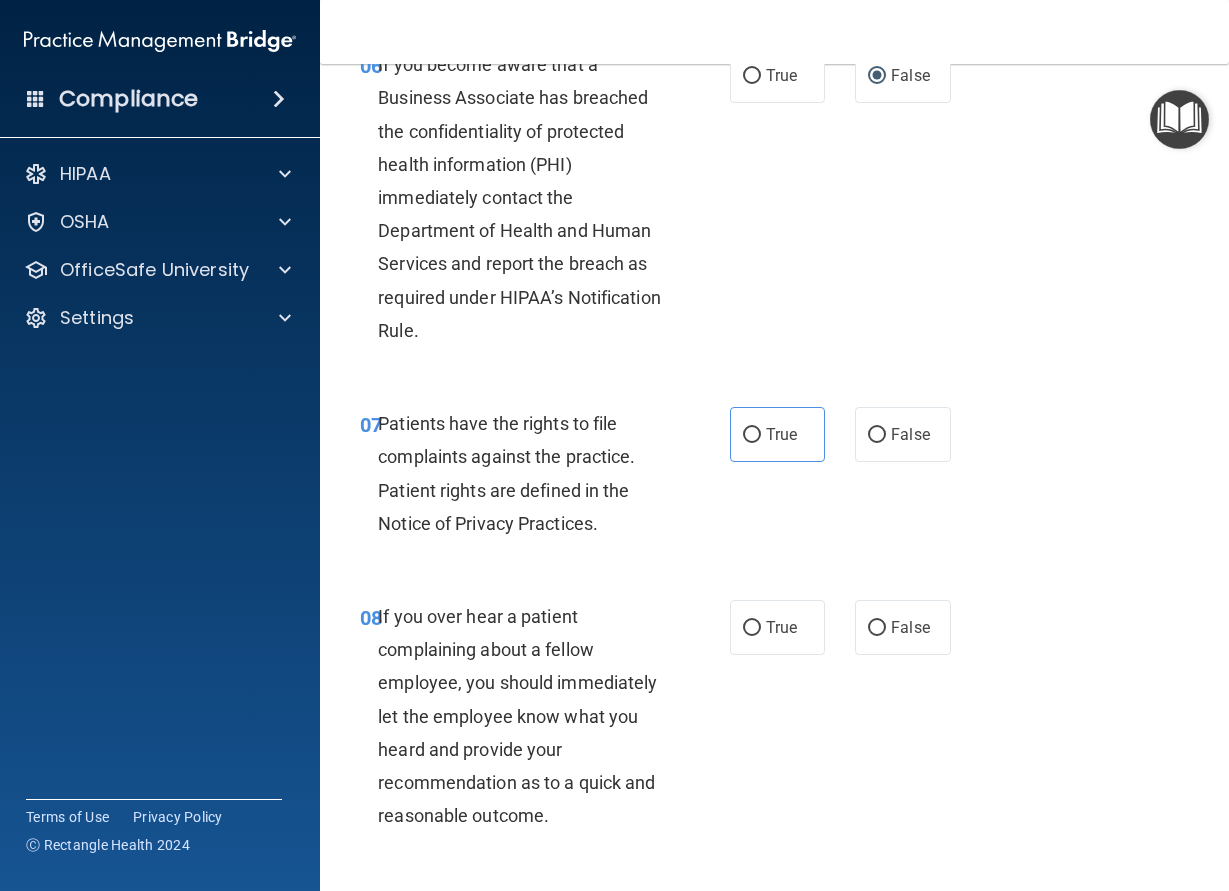 drag, startPoint x: 903, startPoint y: 672, endPoint x: 895, endPoint y: 692, distance: 21.540659 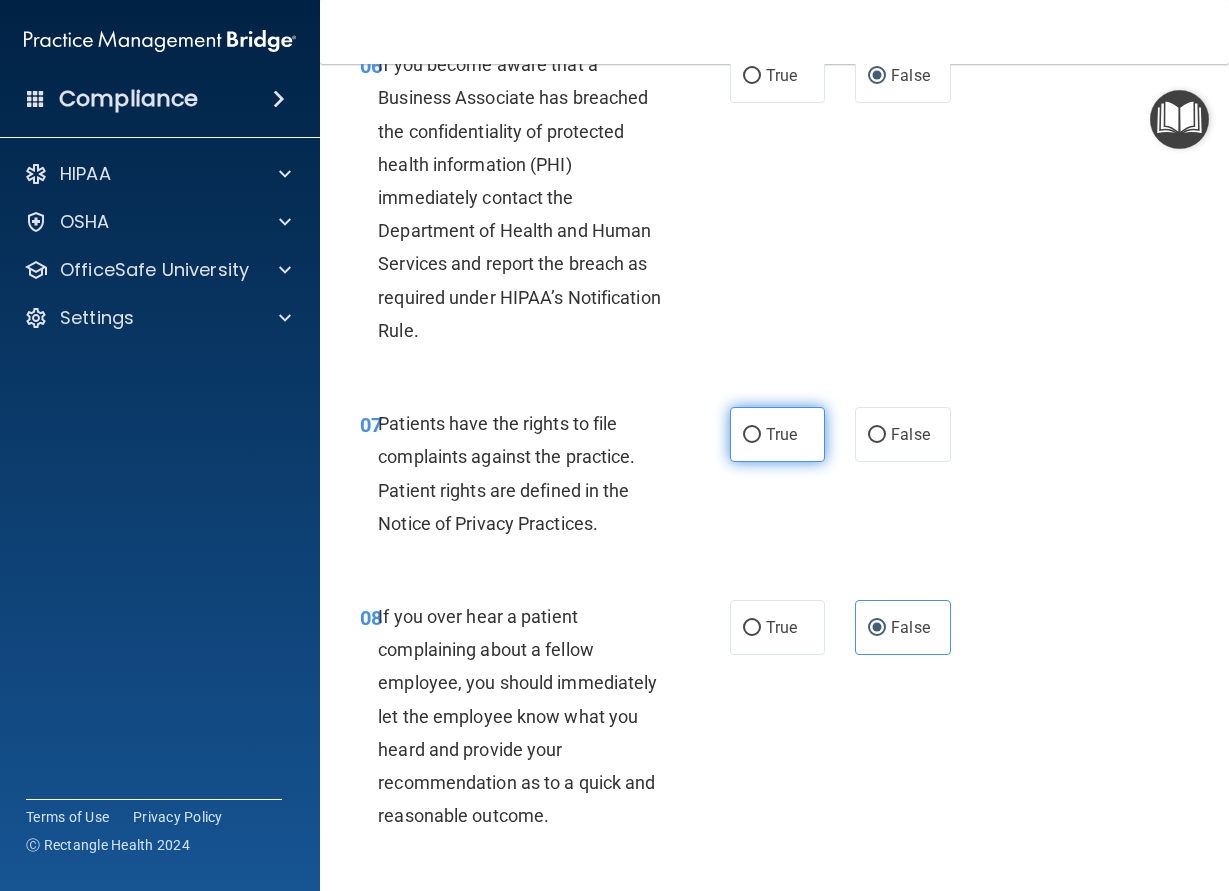 click on "True" at bounding box center [752, 435] 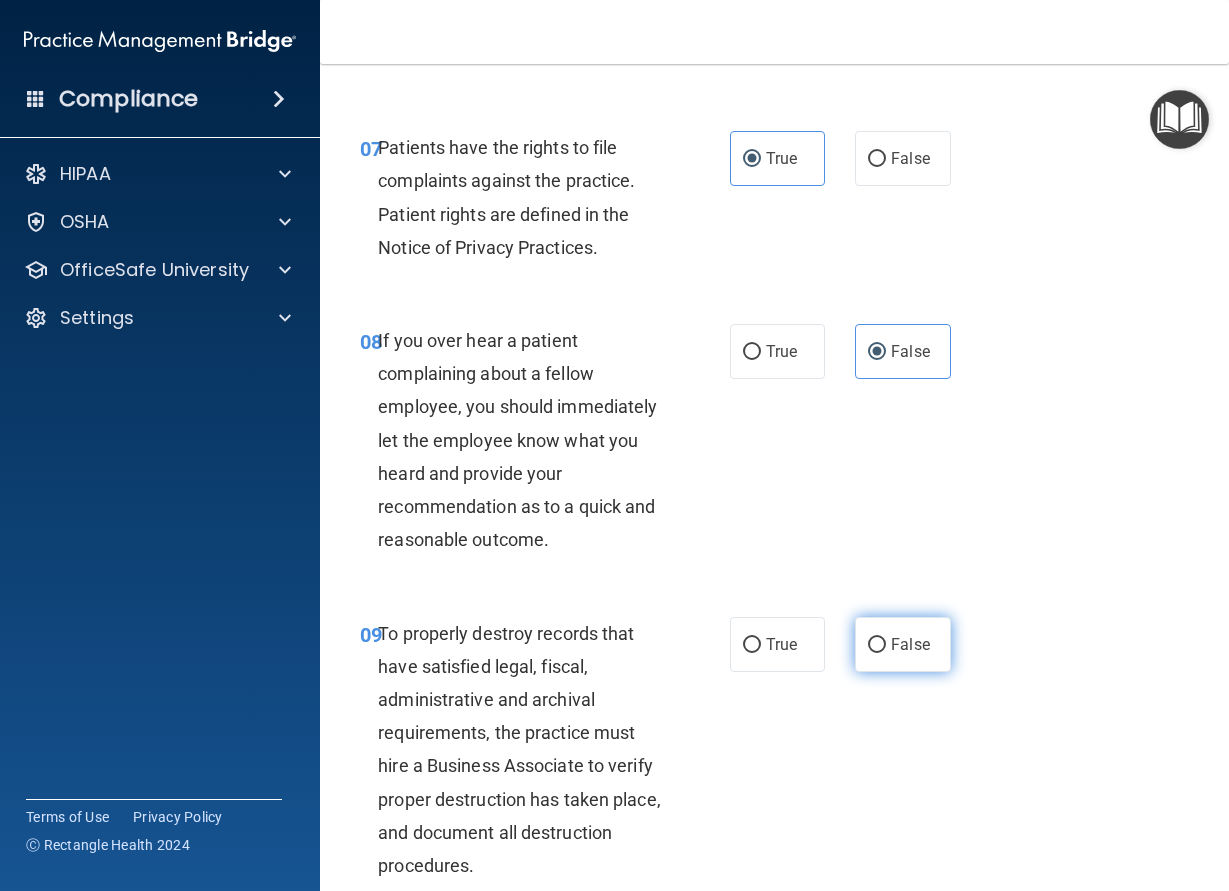 scroll, scrollTop: 1800, scrollLeft: 0, axis: vertical 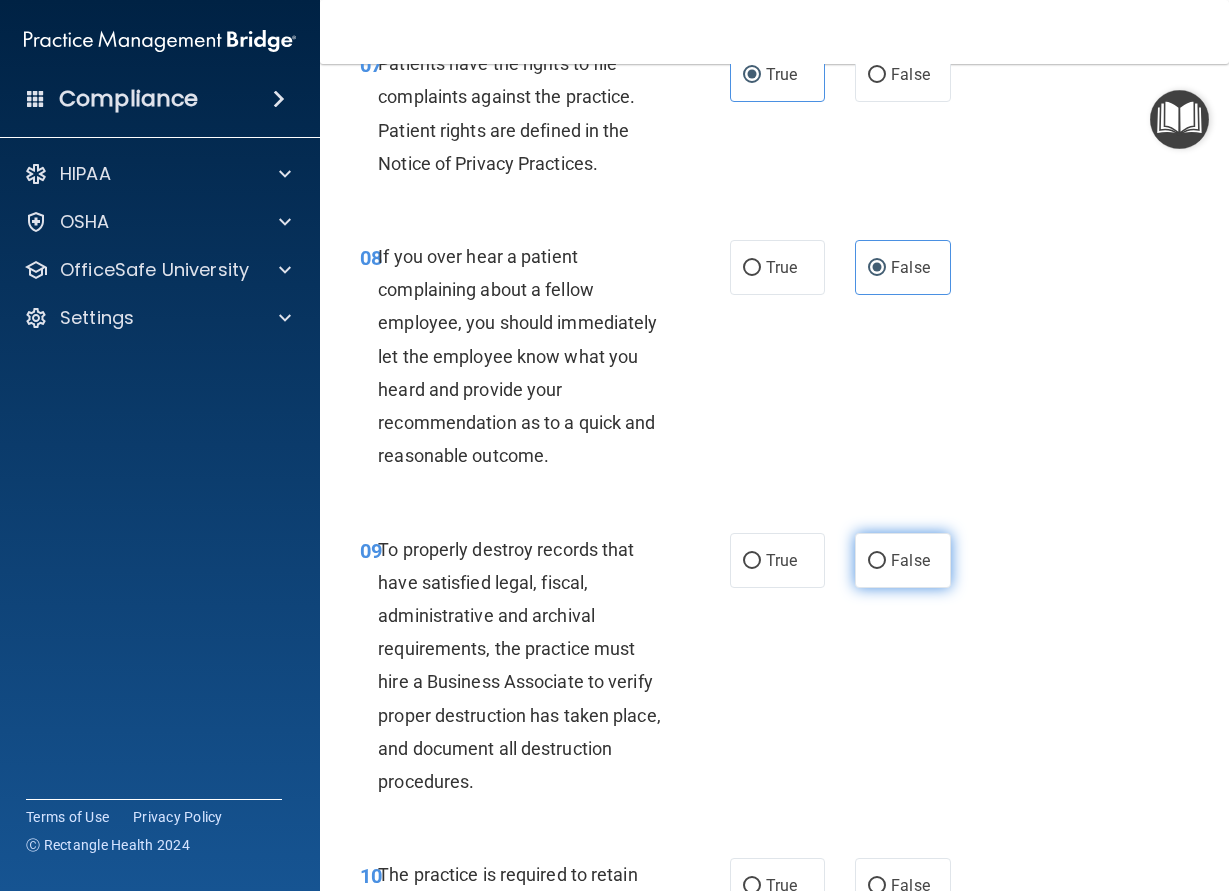 click on "False" at bounding box center [877, 561] 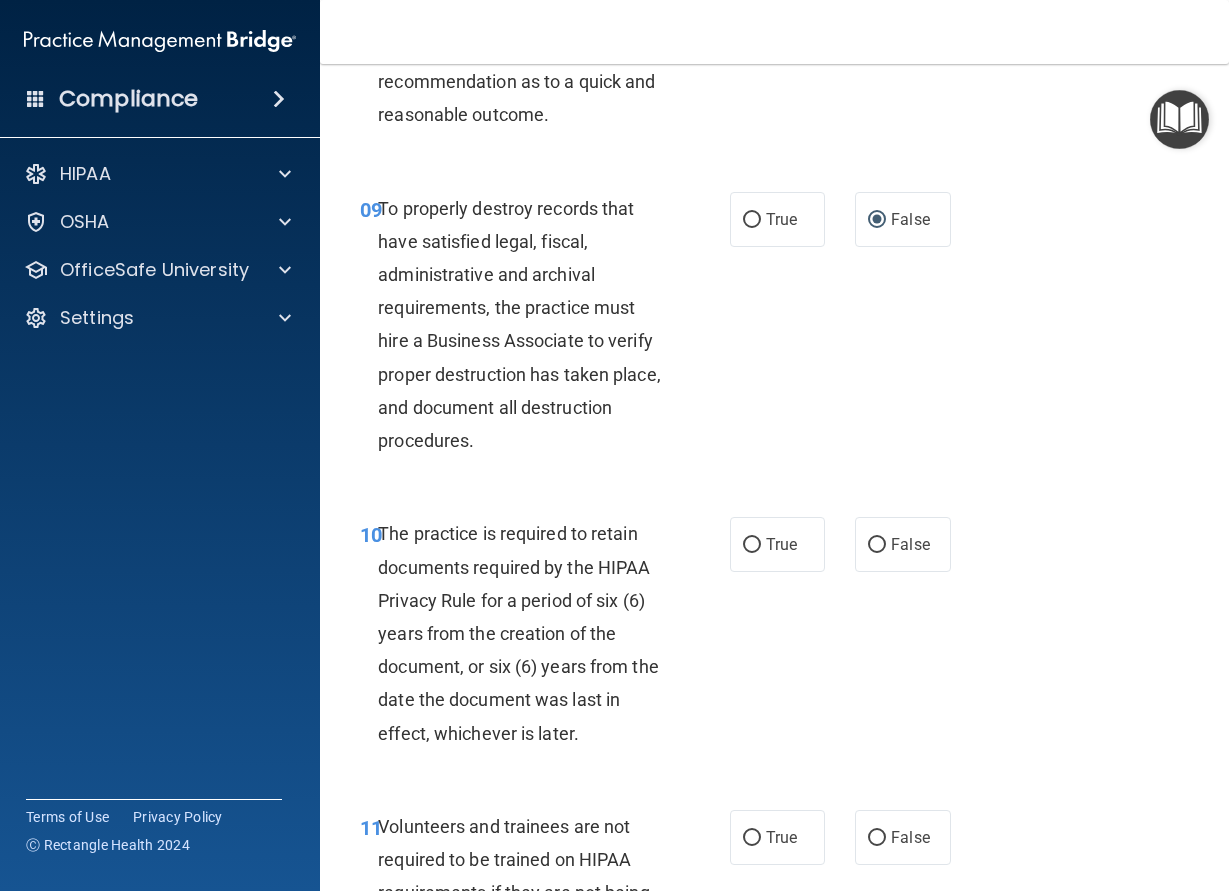 scroll, scrollTop: 2160, scrollLeft: 0, axis: vertical 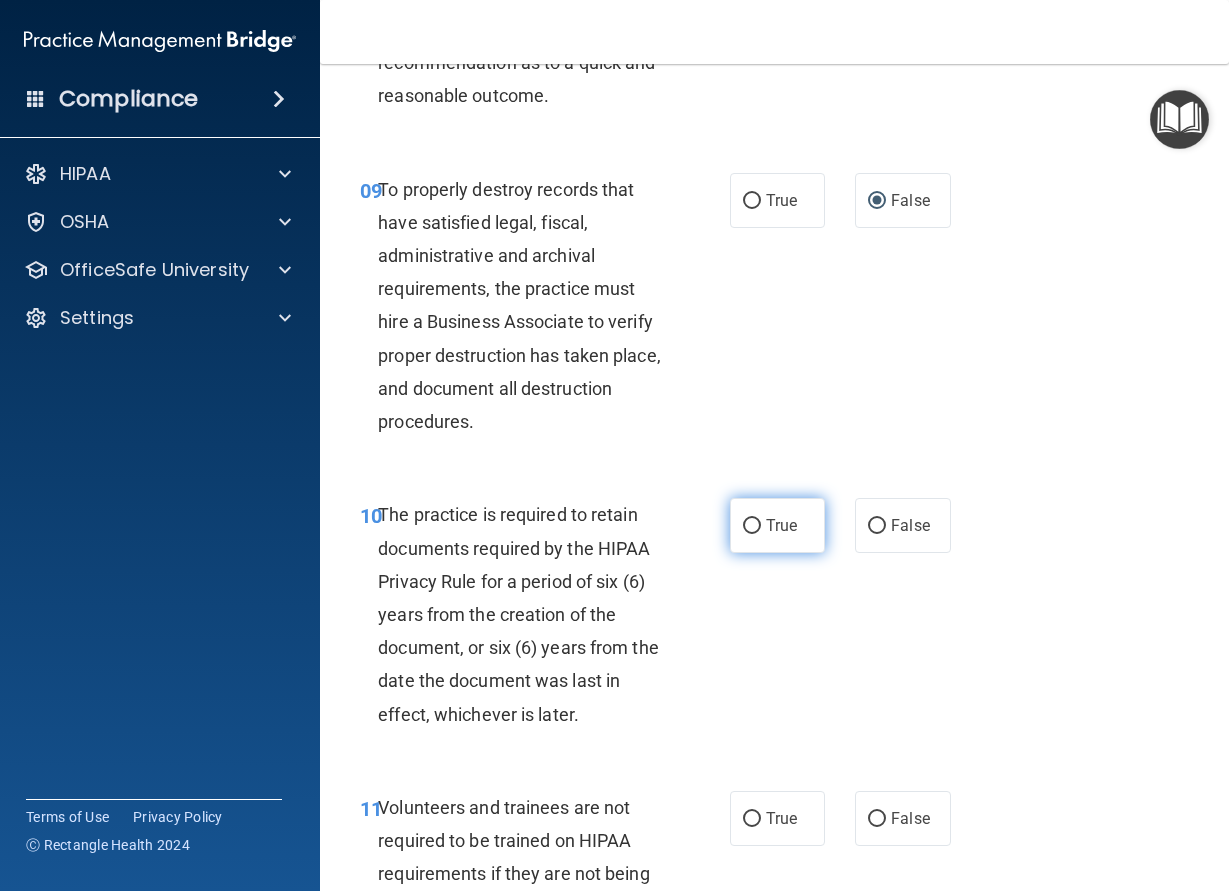 click on "True" at bounding box center [781, 525] 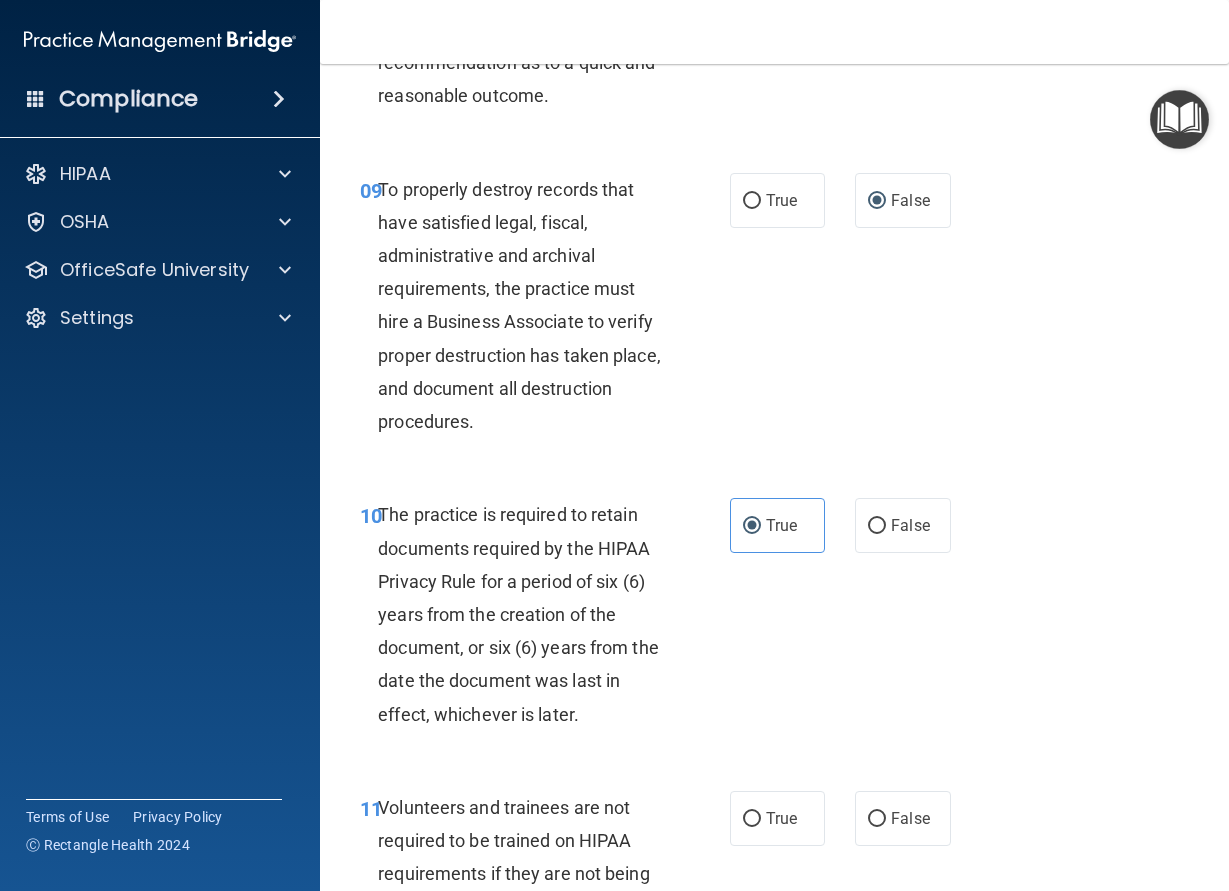 scroll, scrollTop: 2520, scrollLeft: 0, axis: vertical 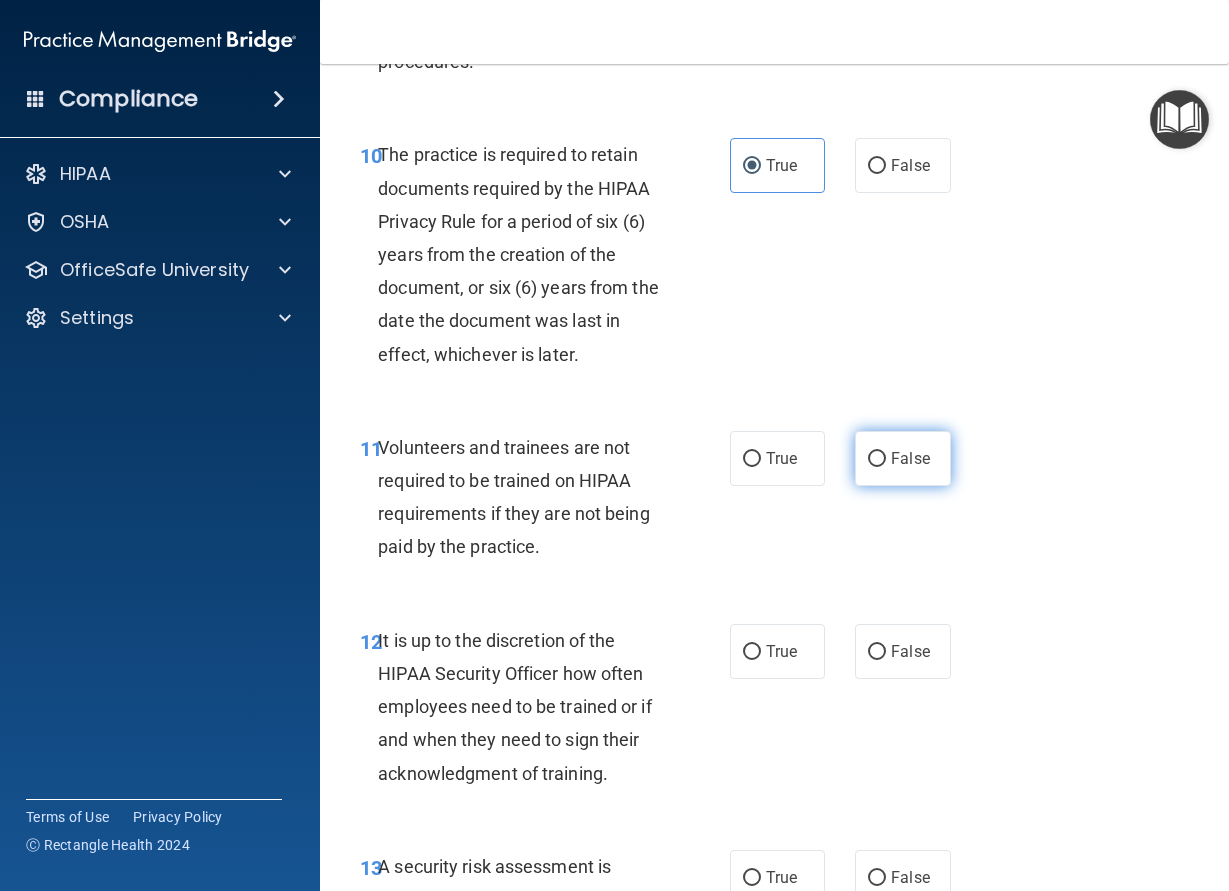 drag, startPoint x: 878, startPoint y: 485, endPoint x: 880, endPoint y: 645, distance: 160.0125 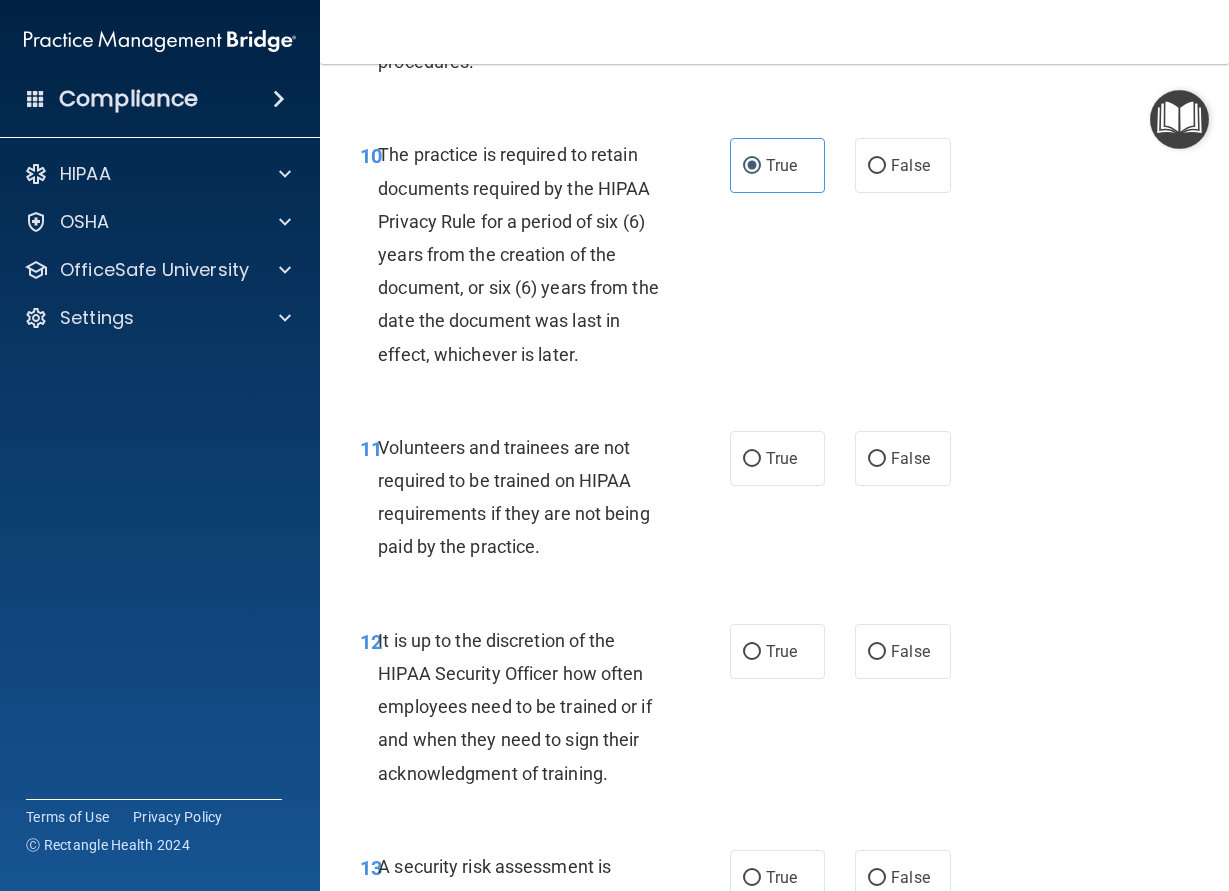 radio on "true" 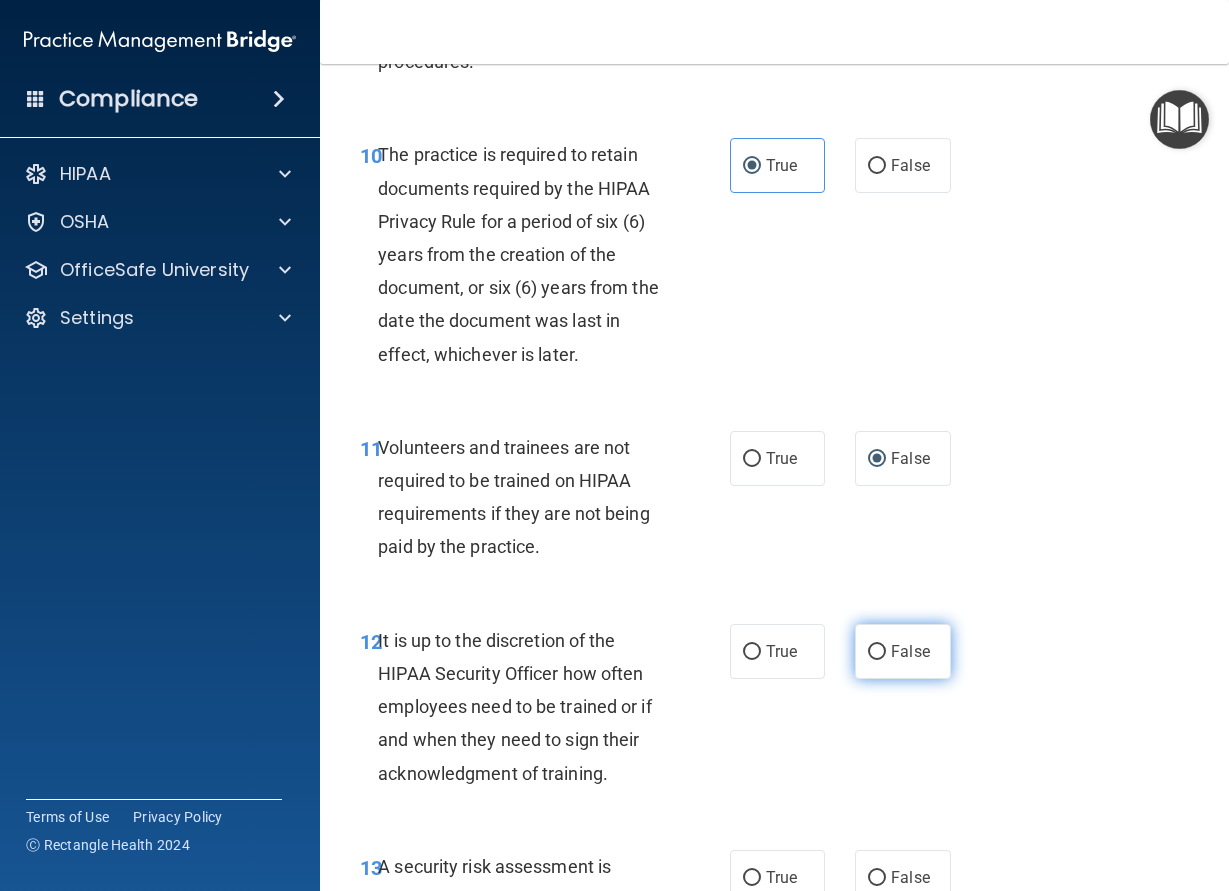 click on "False" at bounding box center (903, 651) 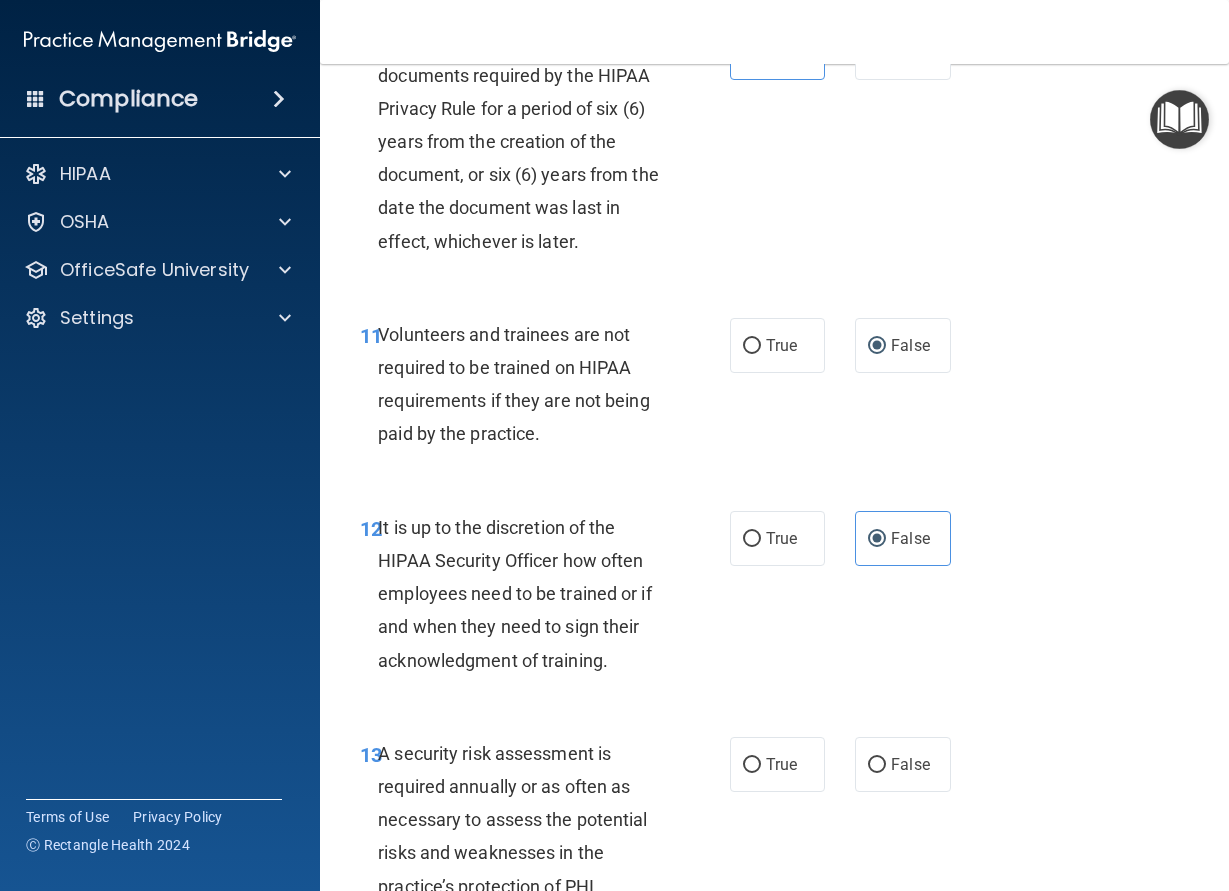 scroll, scrollTop: 2700, scrollLeft: 0, axis: vertical 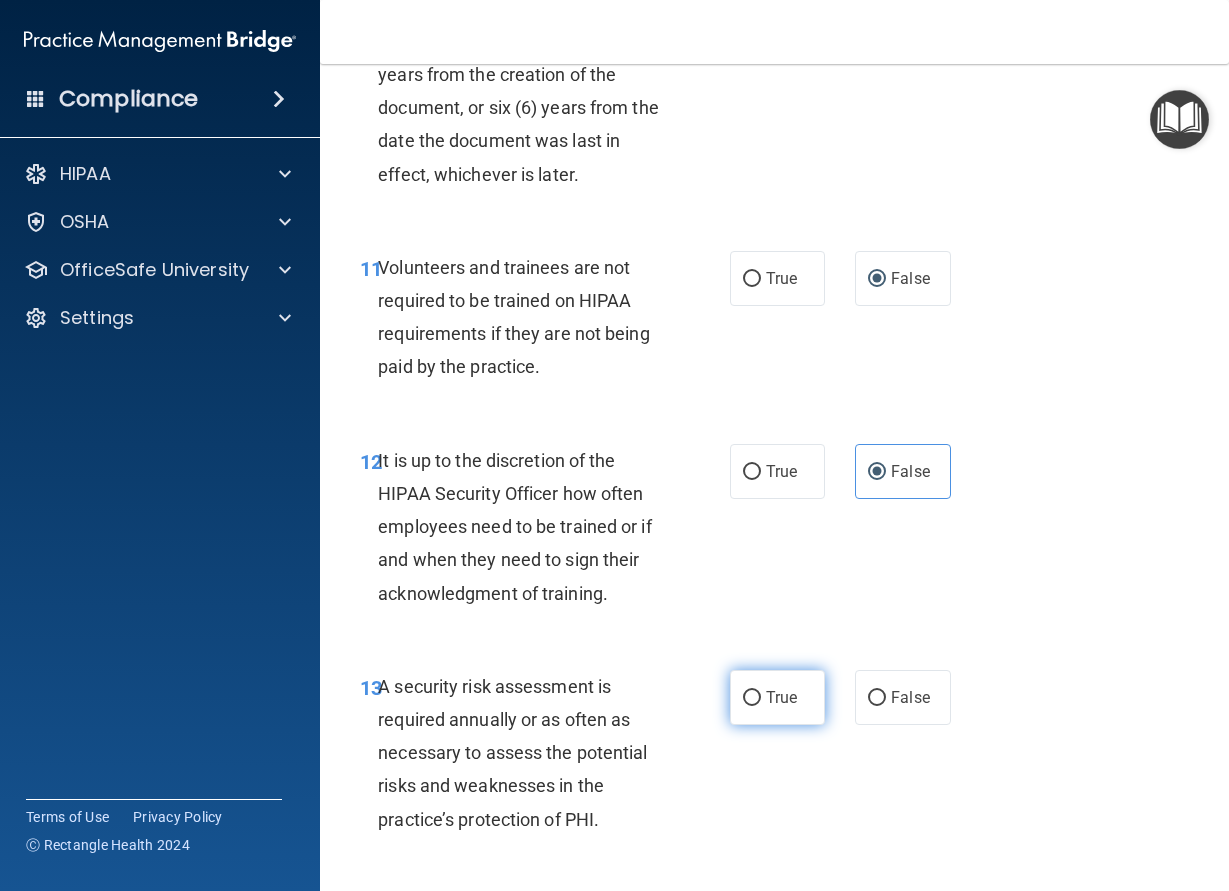 click on "True" at bounding box center [781, 697] 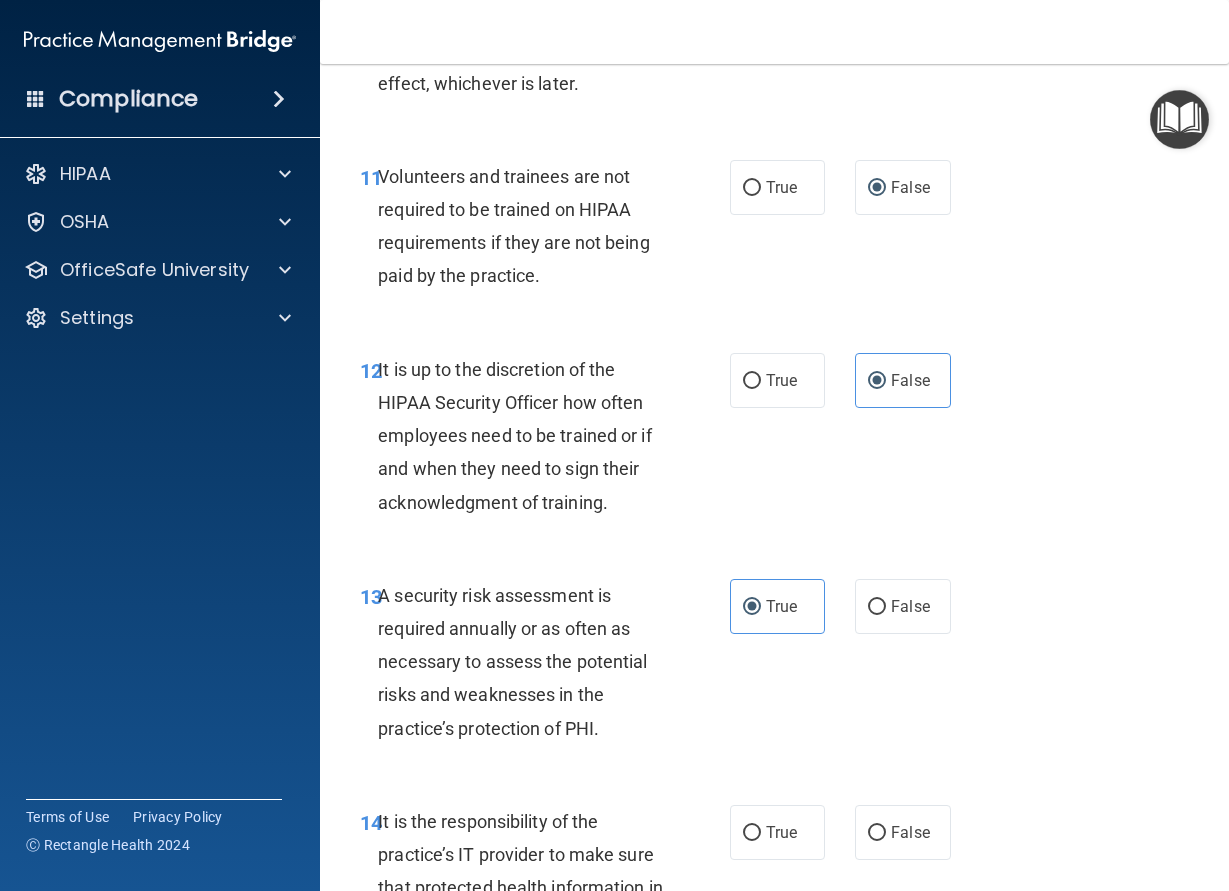 scroll, scrollTop: 2970, scrollLeft: 0, axis: vertical 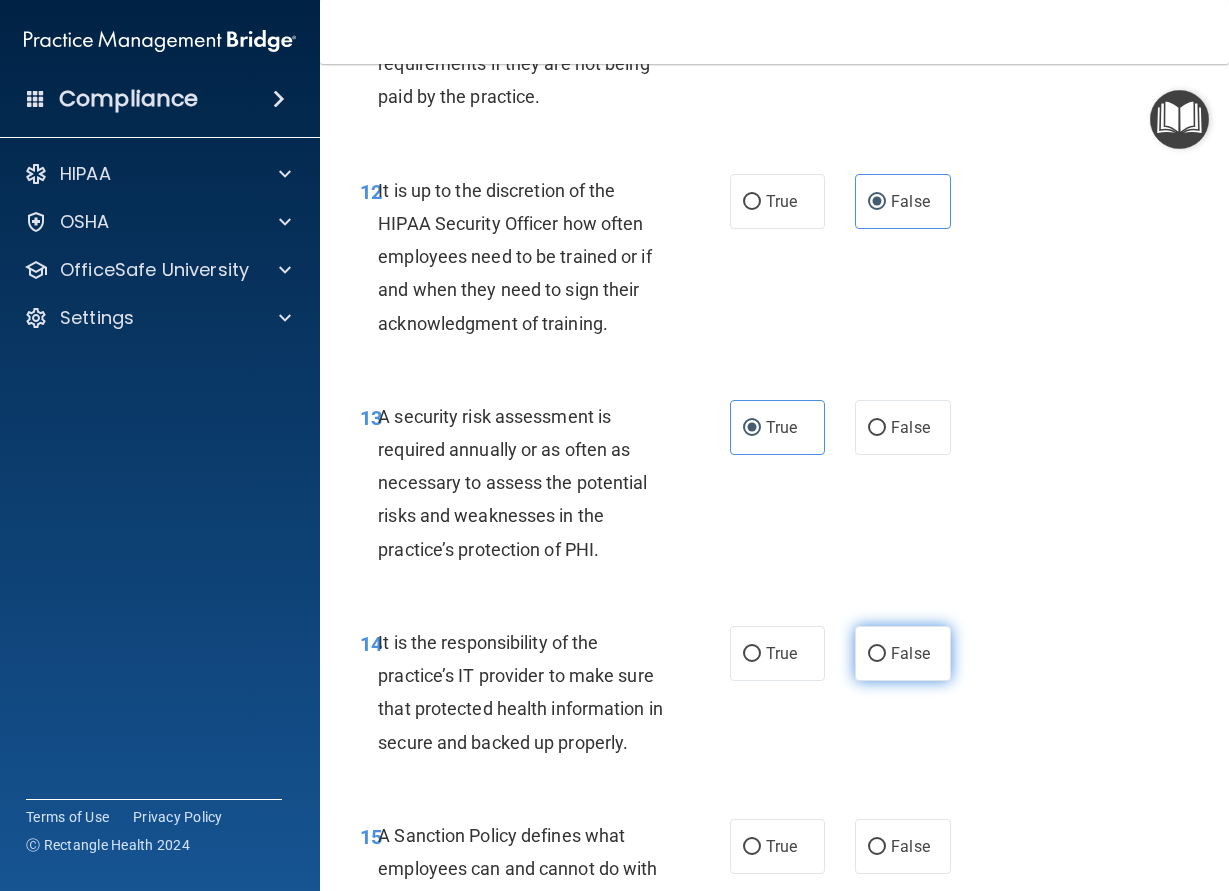 click on "False" at bounding box center (910, 653) 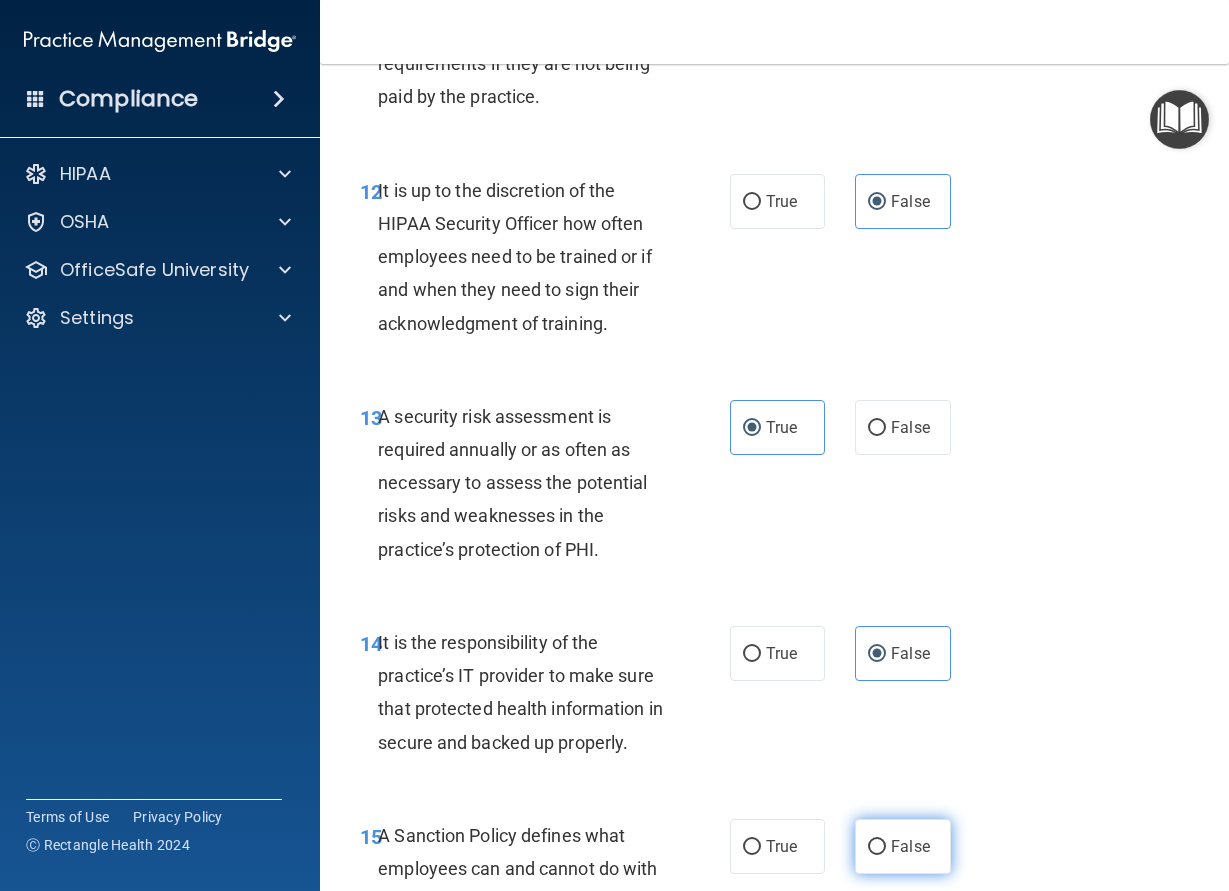 click on "False" at bounding box center (903, 846) 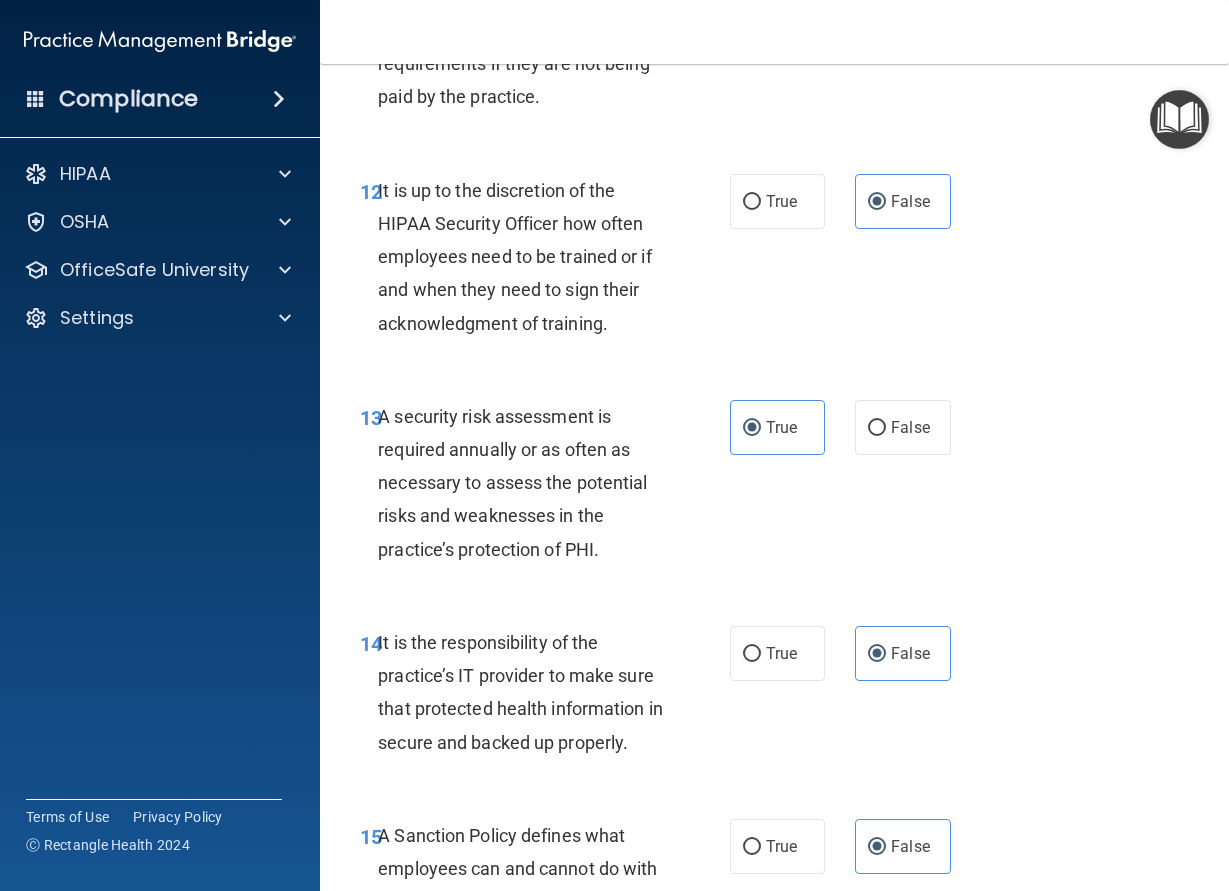 scroll, scrollTop: 3330, scrollLeft: 0, axis: vertical 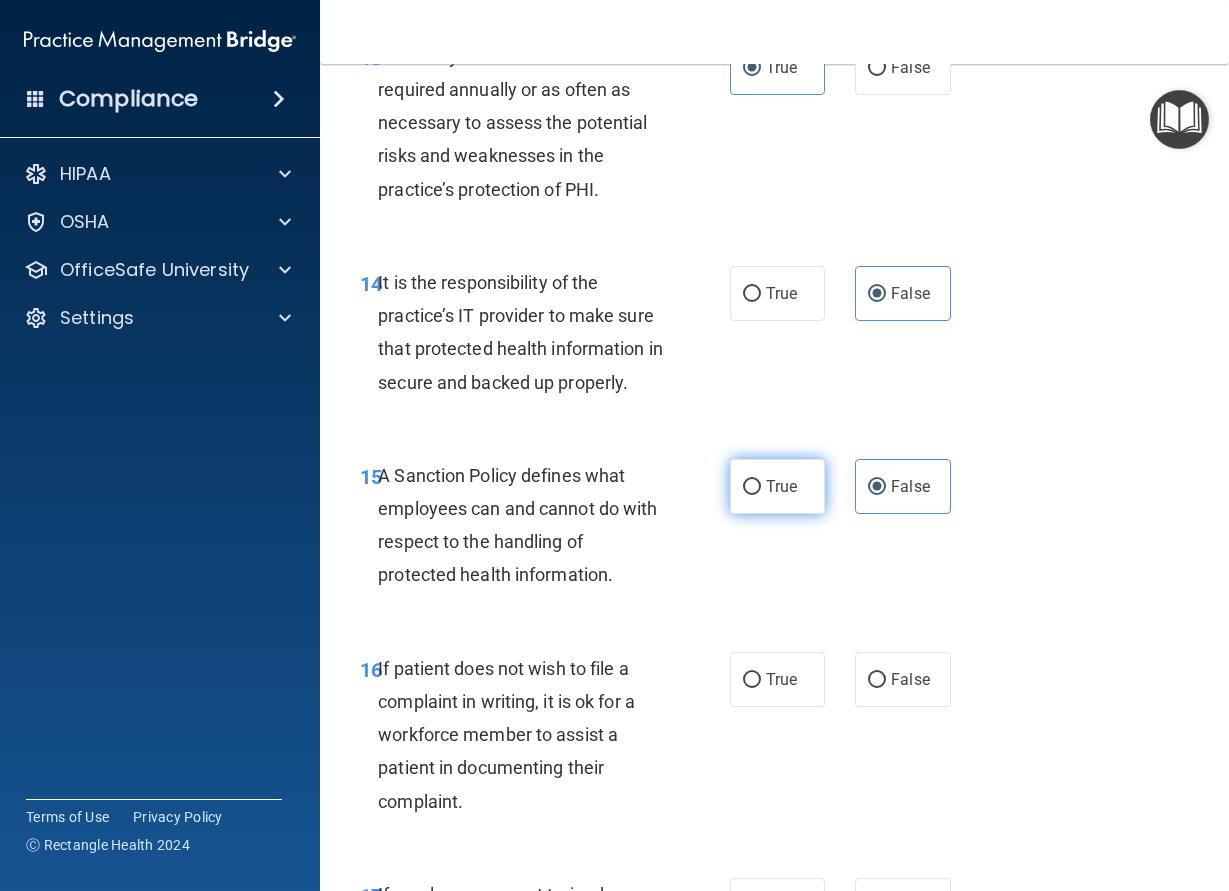 click on "True" at bounding box center [781, 486] 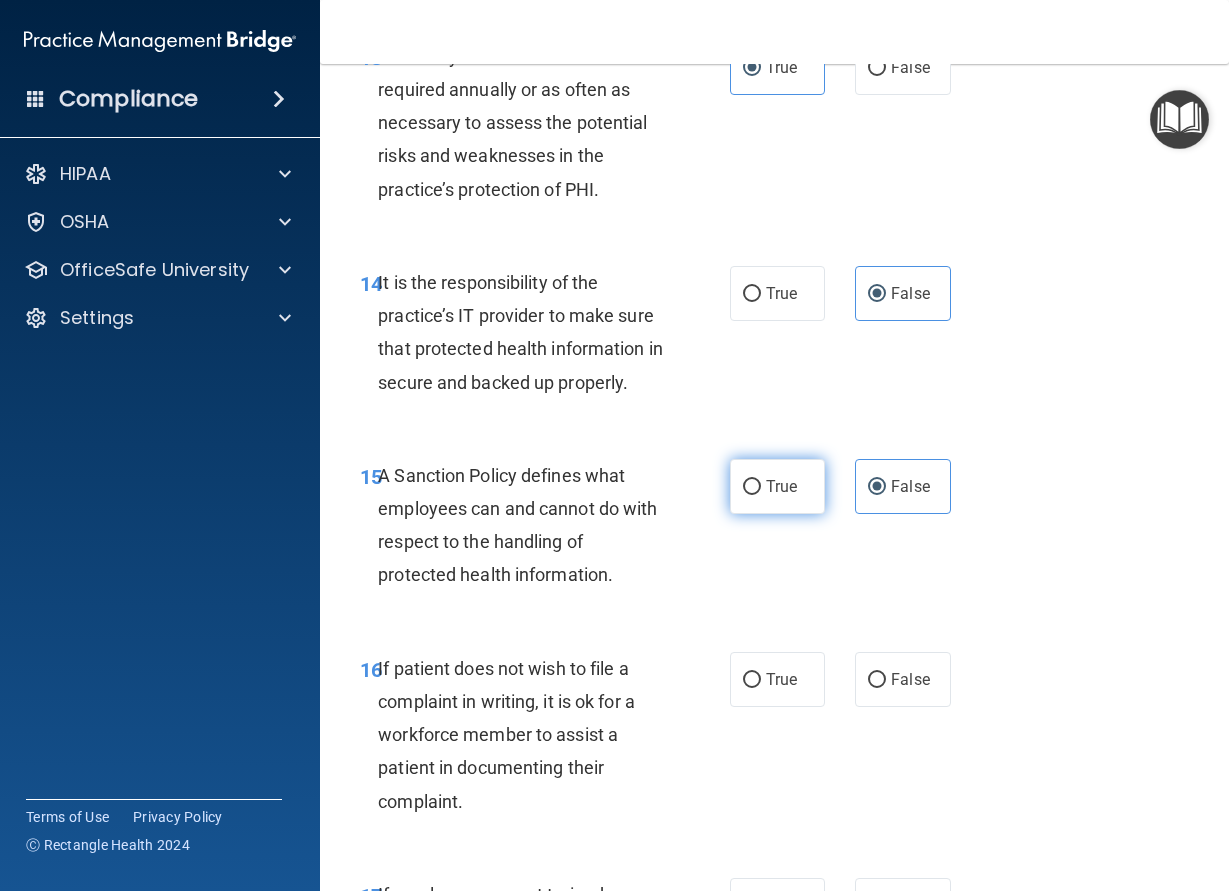 radio on "true" 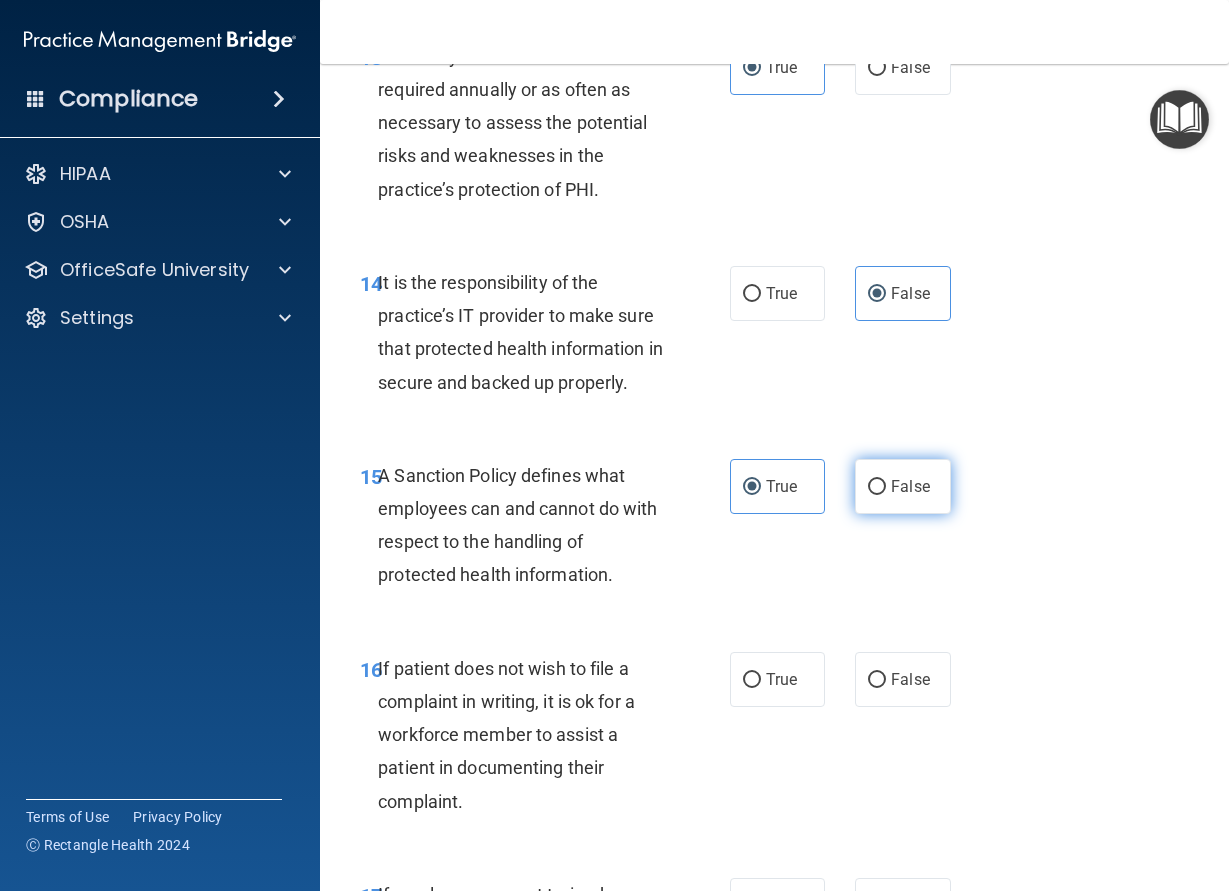 click on "False" at bounding box center (877, 487) 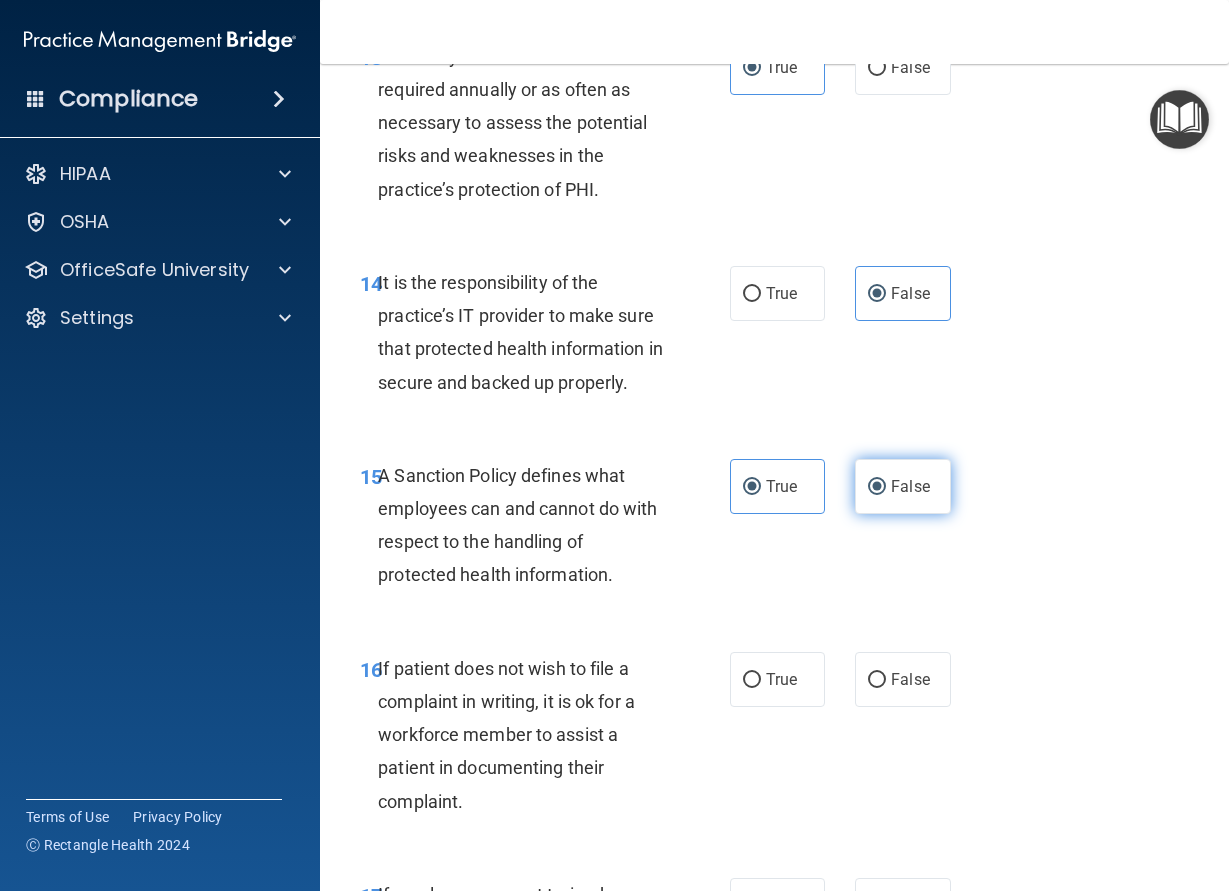 radio on "false" 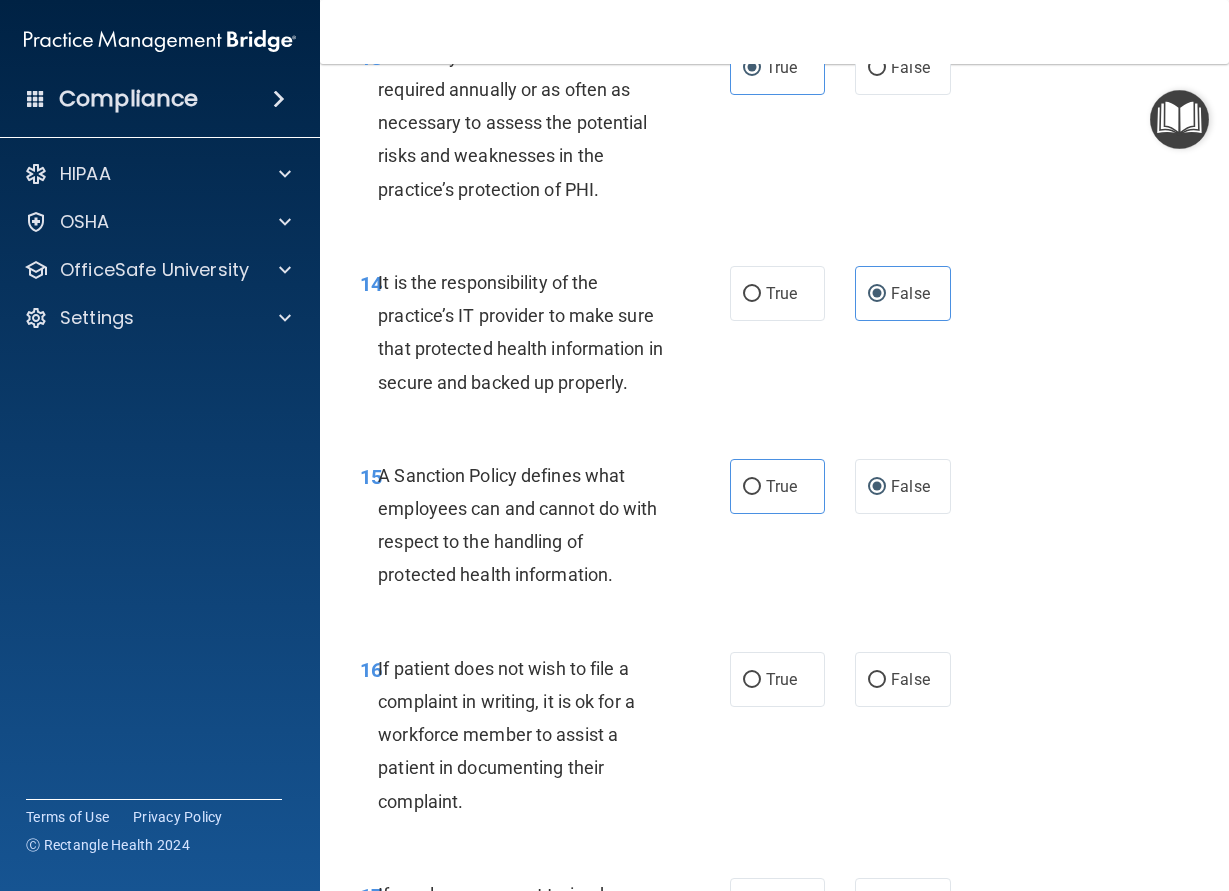drag, startPoint x: 781, startPoint y: 721, endPoint x: 891, endPoint y: 686, distance: 115.43397 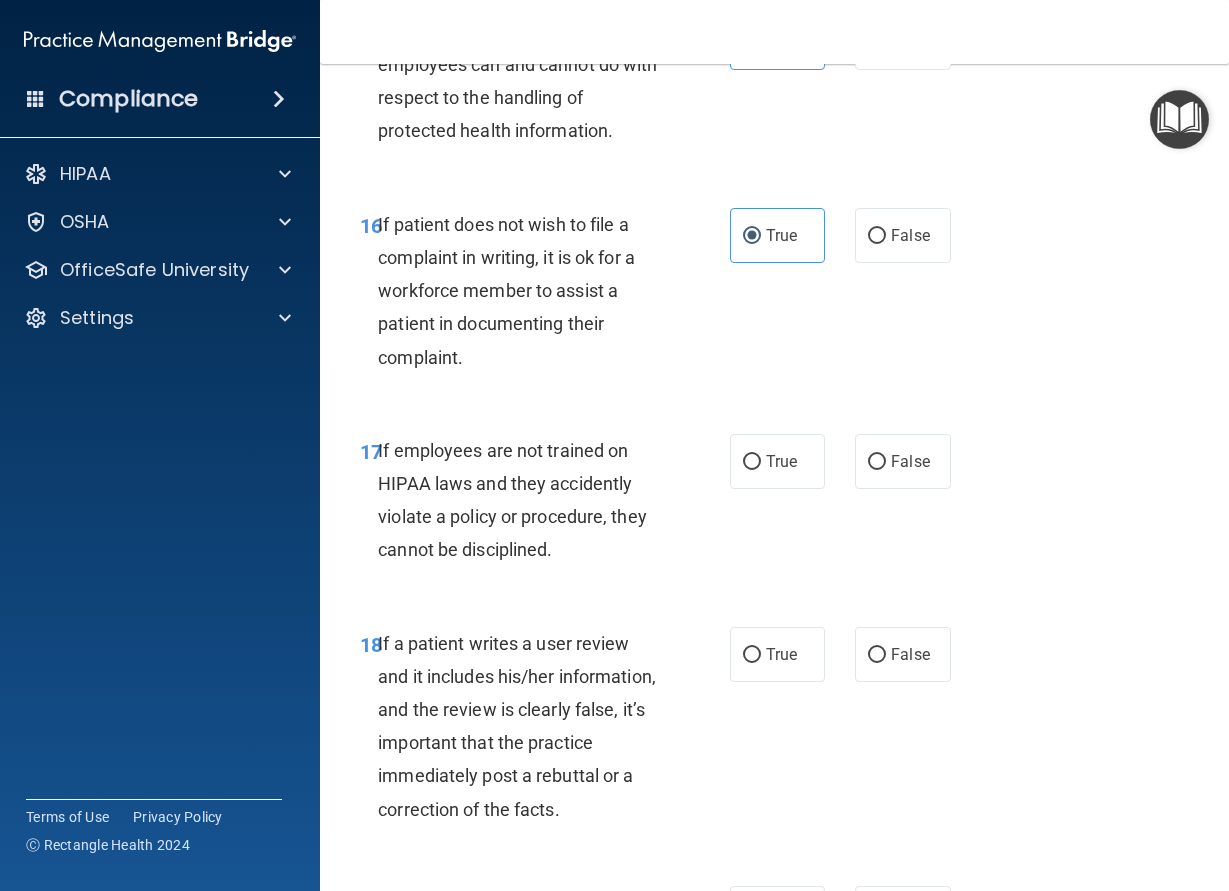scroll, scrollTop: 3780, scrollLeft: 0, axis: vertical 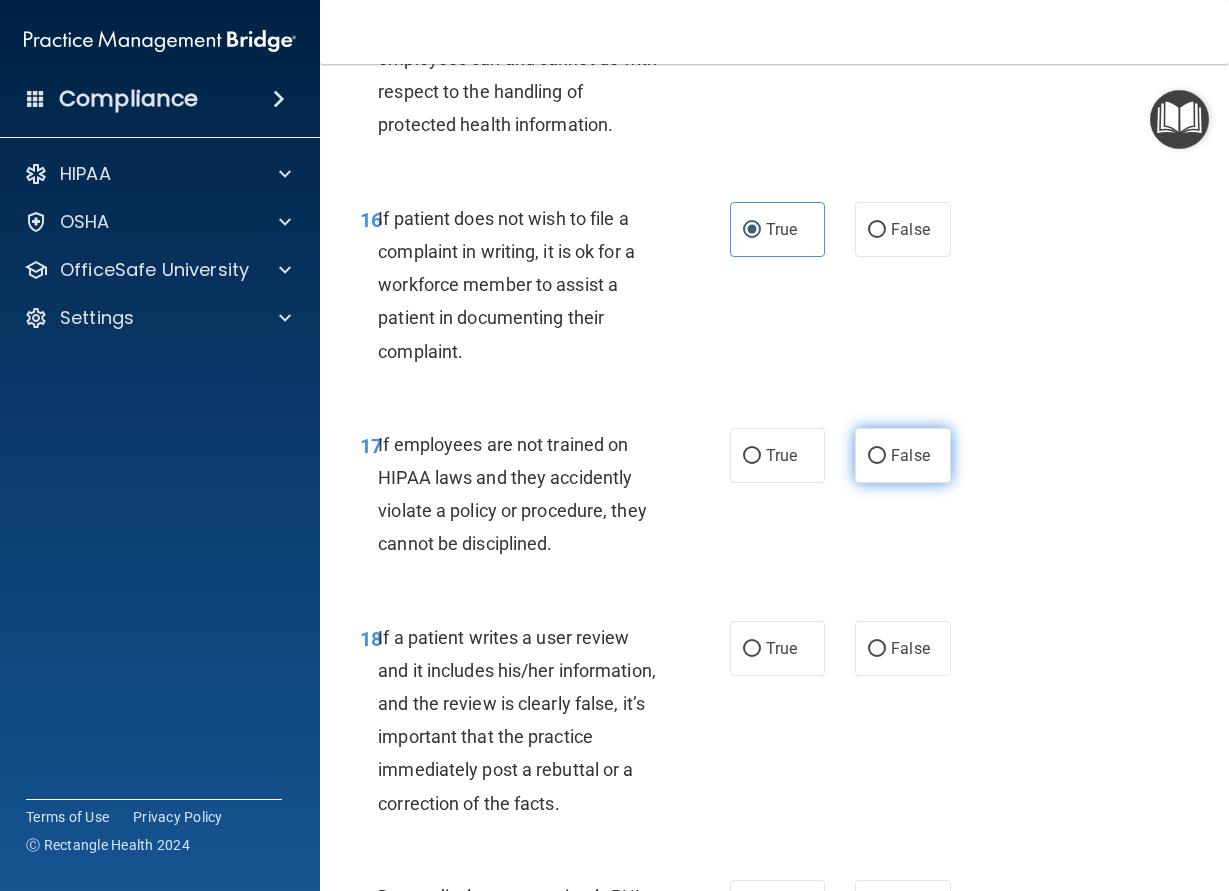 click on "False" at bounding box center [877, 456] 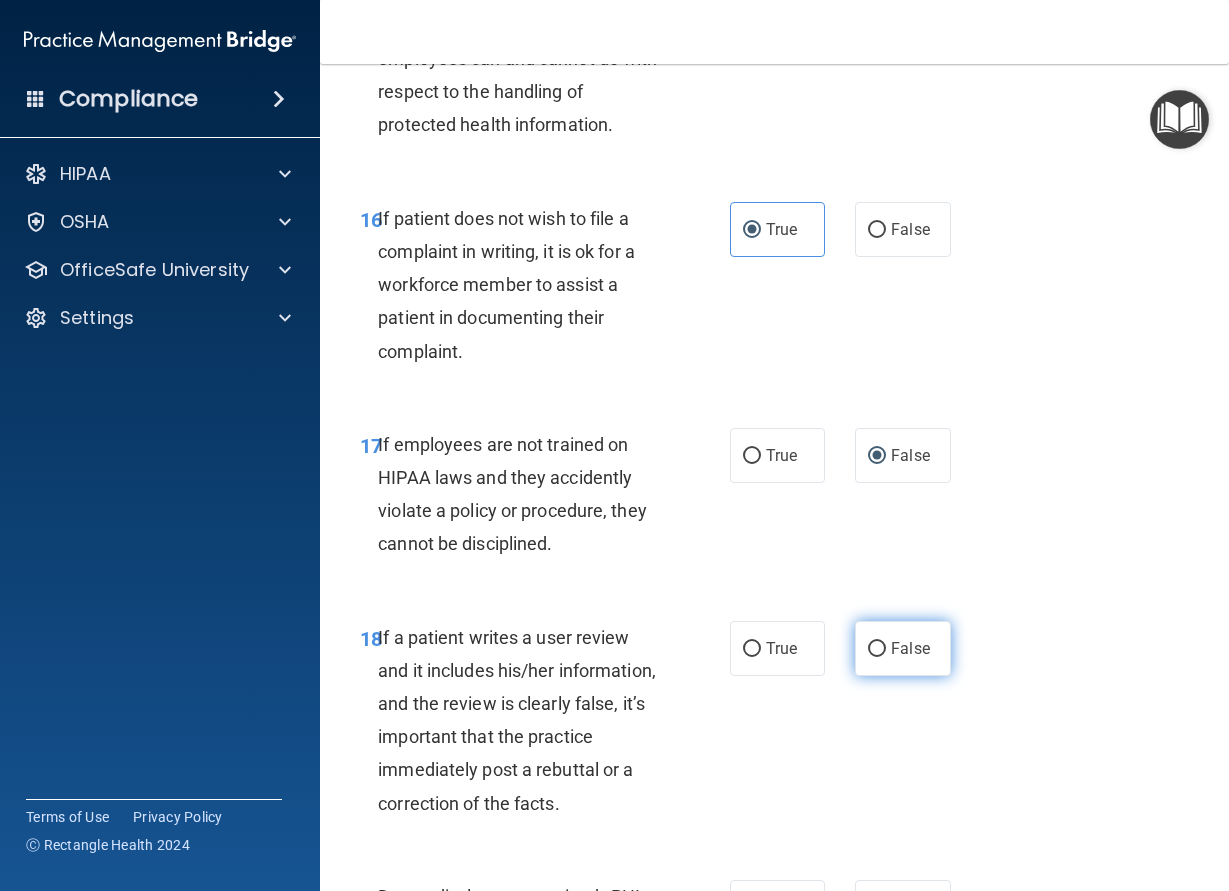 click on "False" at bounding box center [903, 648] 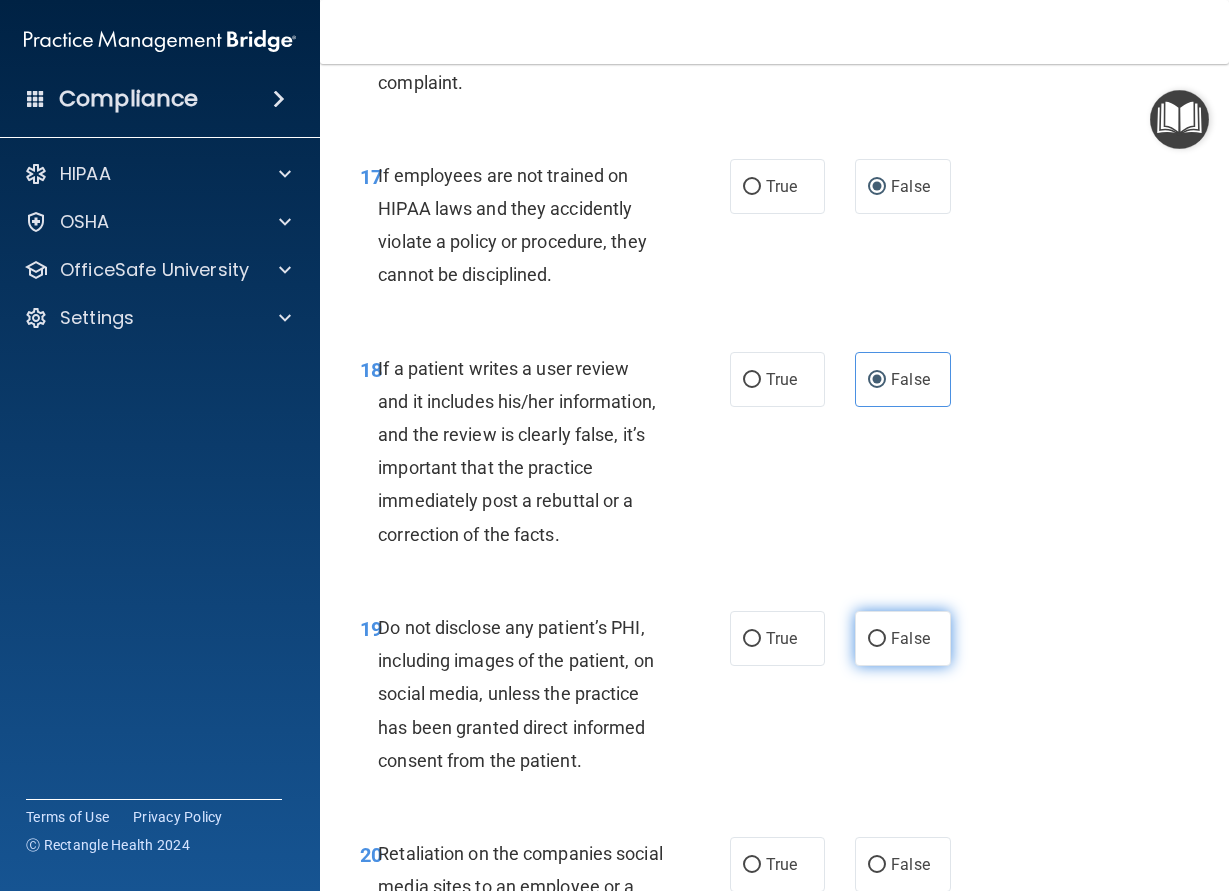 scroll, scrollTop: 4050, scrollLeft: 0, axis: vertical 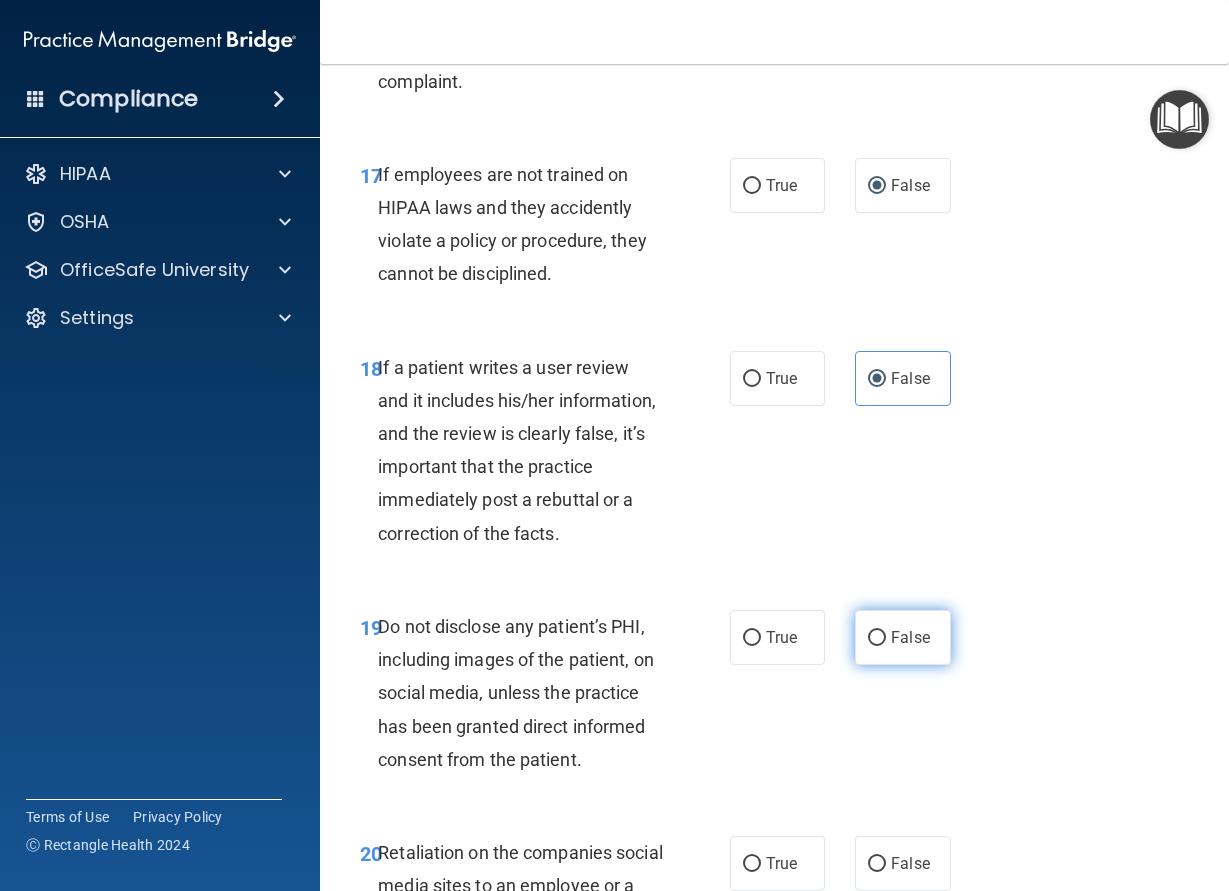 drag, startPoint x: 762, startPoint y: 673, endPoint x: 891, endPoint y: 694, distance: 130.69812 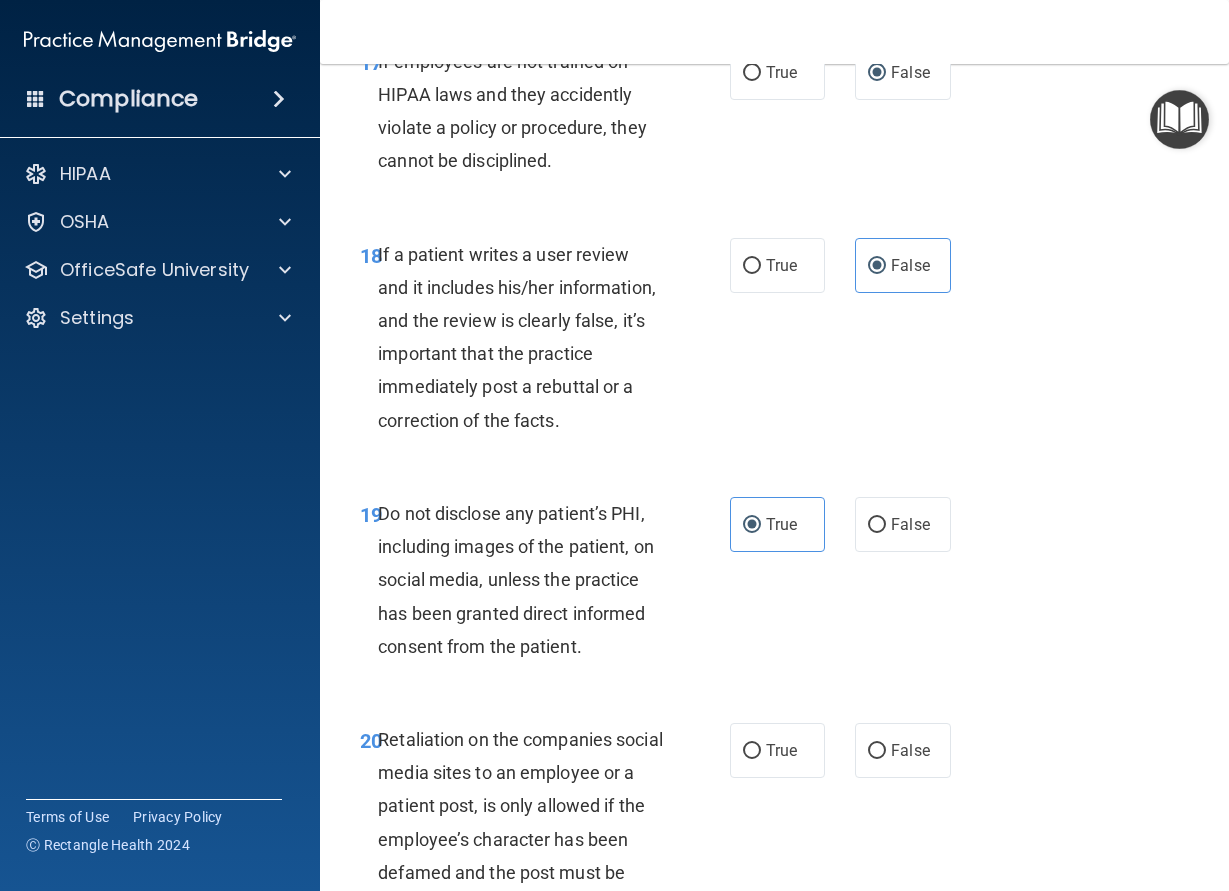 scroll, scrollTop: 4410, scrollLeft: 0, axis: vertical 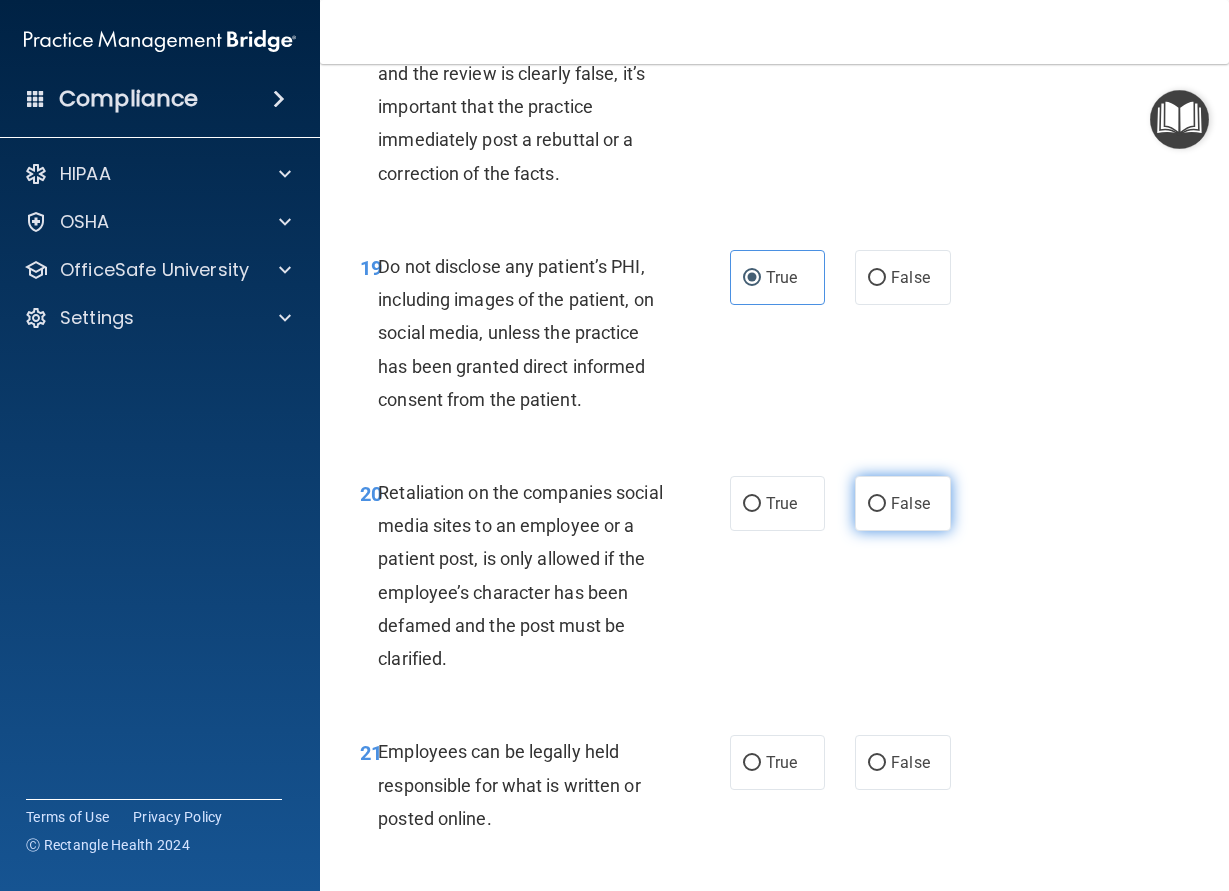 click on "False" at bounding box center (877, 504) 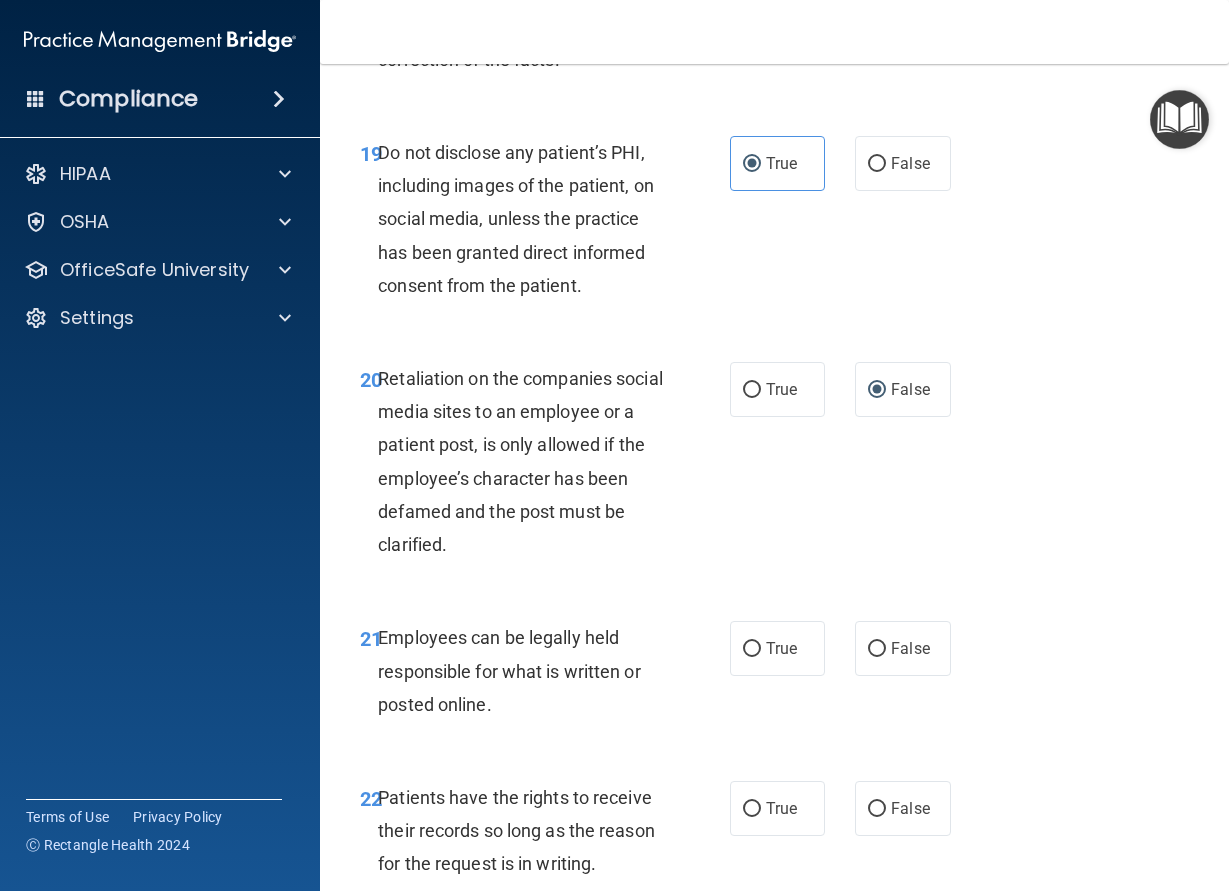 scroll, scrollTop: 4680, scrollLeft: 0, axis: vertical 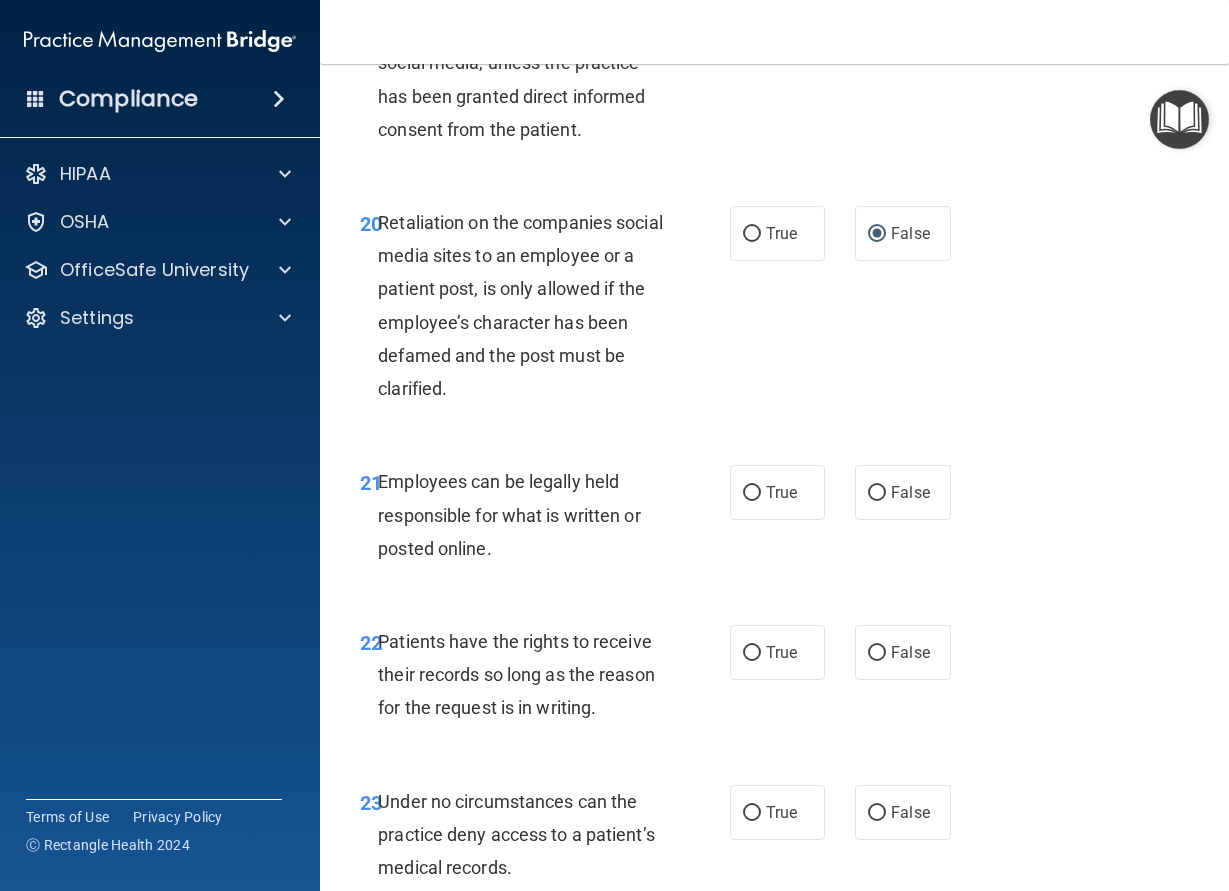 drag, startPoint x: 790, startPoint y: 526, endPoint x: 816, endPoint y: 580, distance: 59.933296 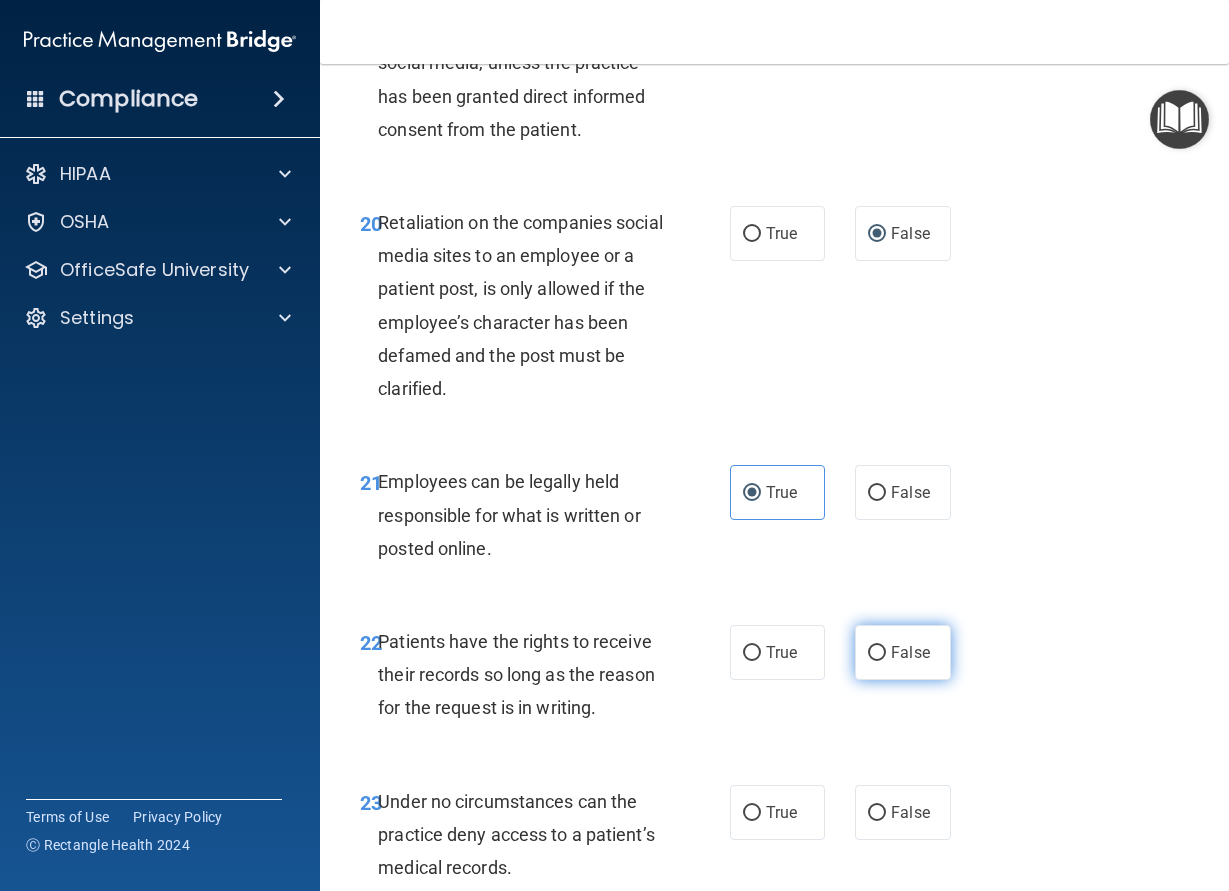click on "False" at bounding box center [877, 653] 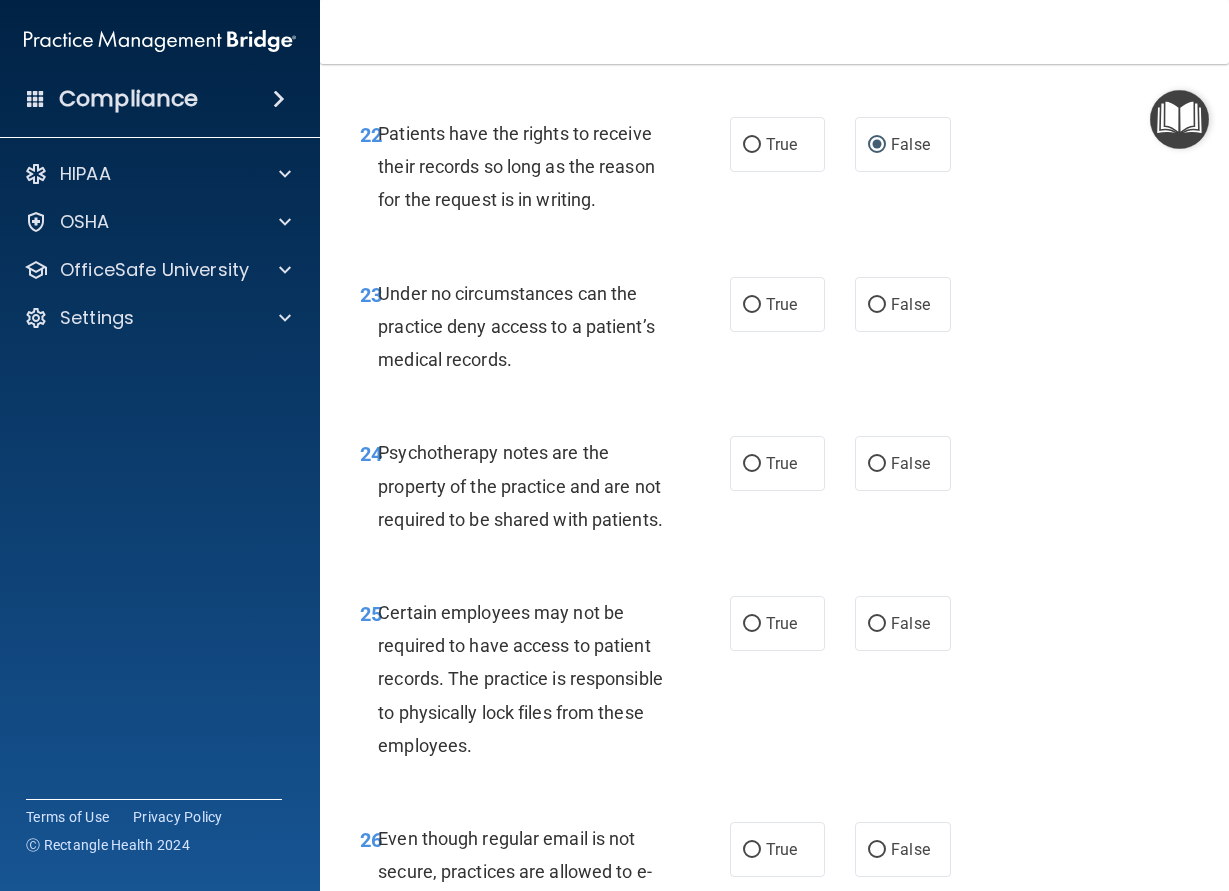 scroll, scrollTop: 5040, scrollLeft: 0, axis: vertical 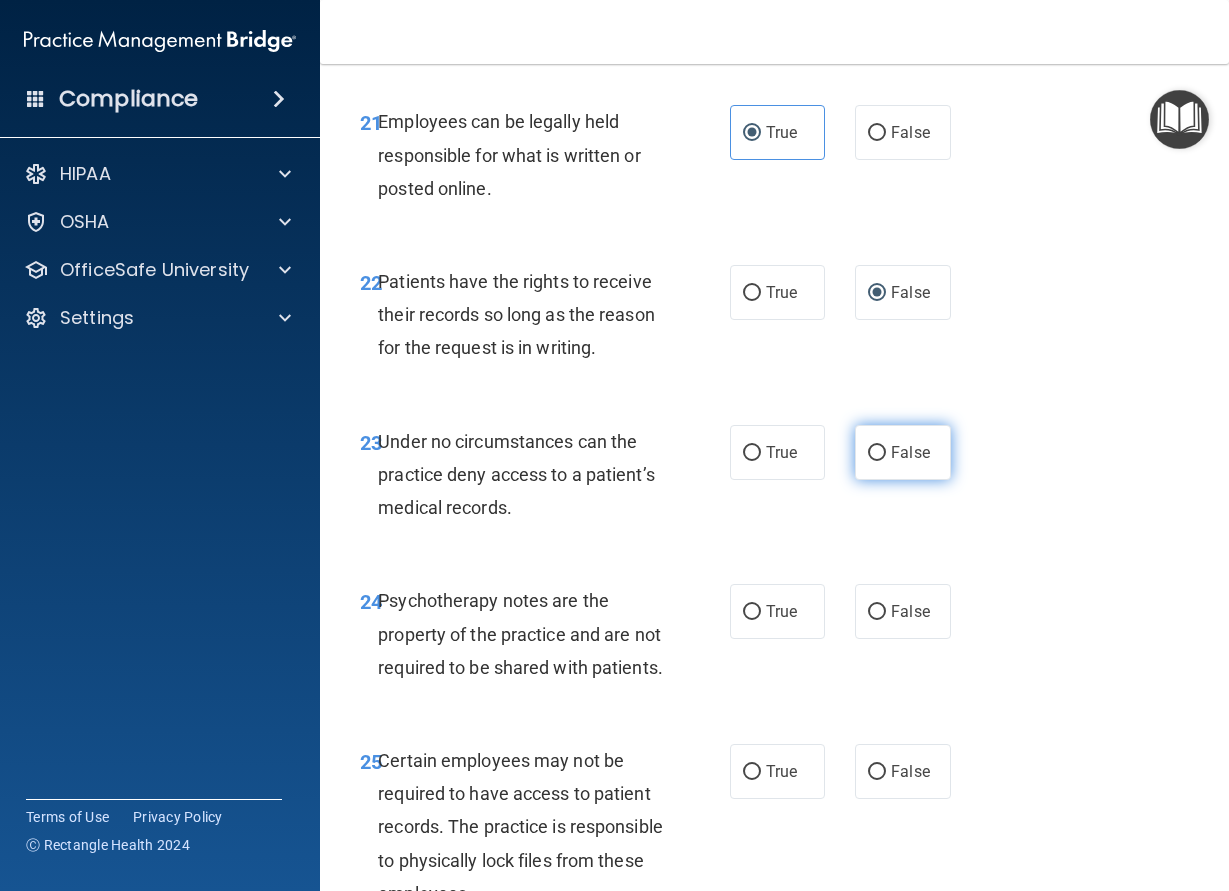 click on "False" at bounding box center [877, 453] 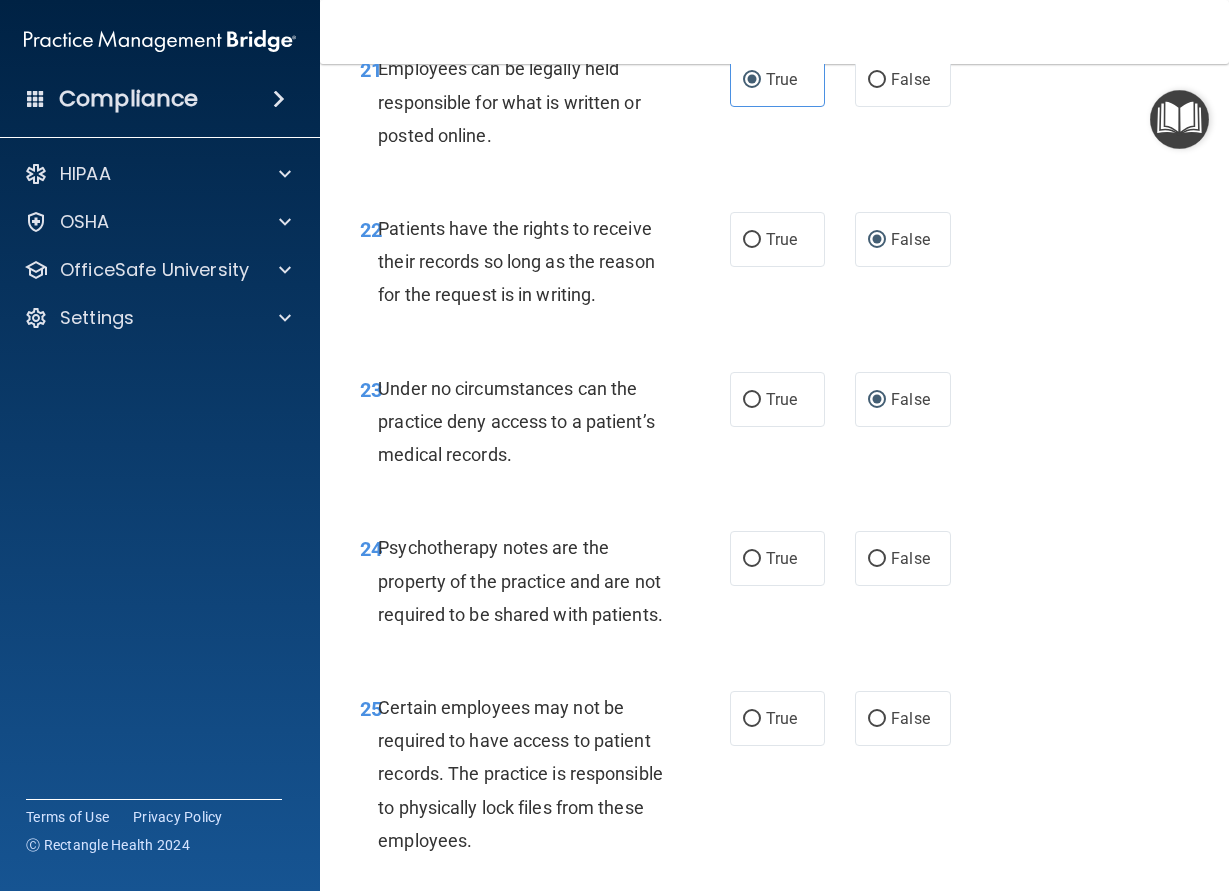 scroll, scrollTop: 5130, scrollLeft: 0, axis: vertical 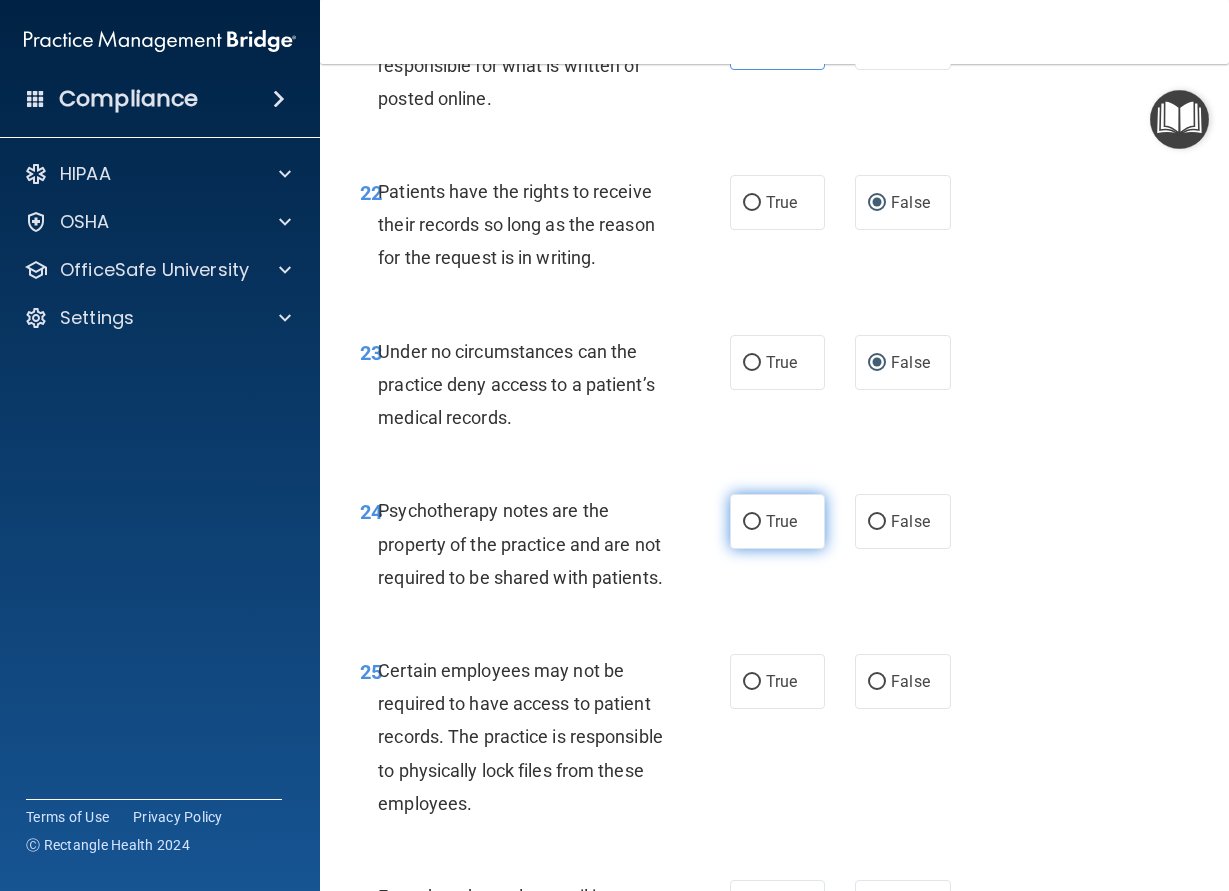 click on "True" at bounding box center [781, 521] 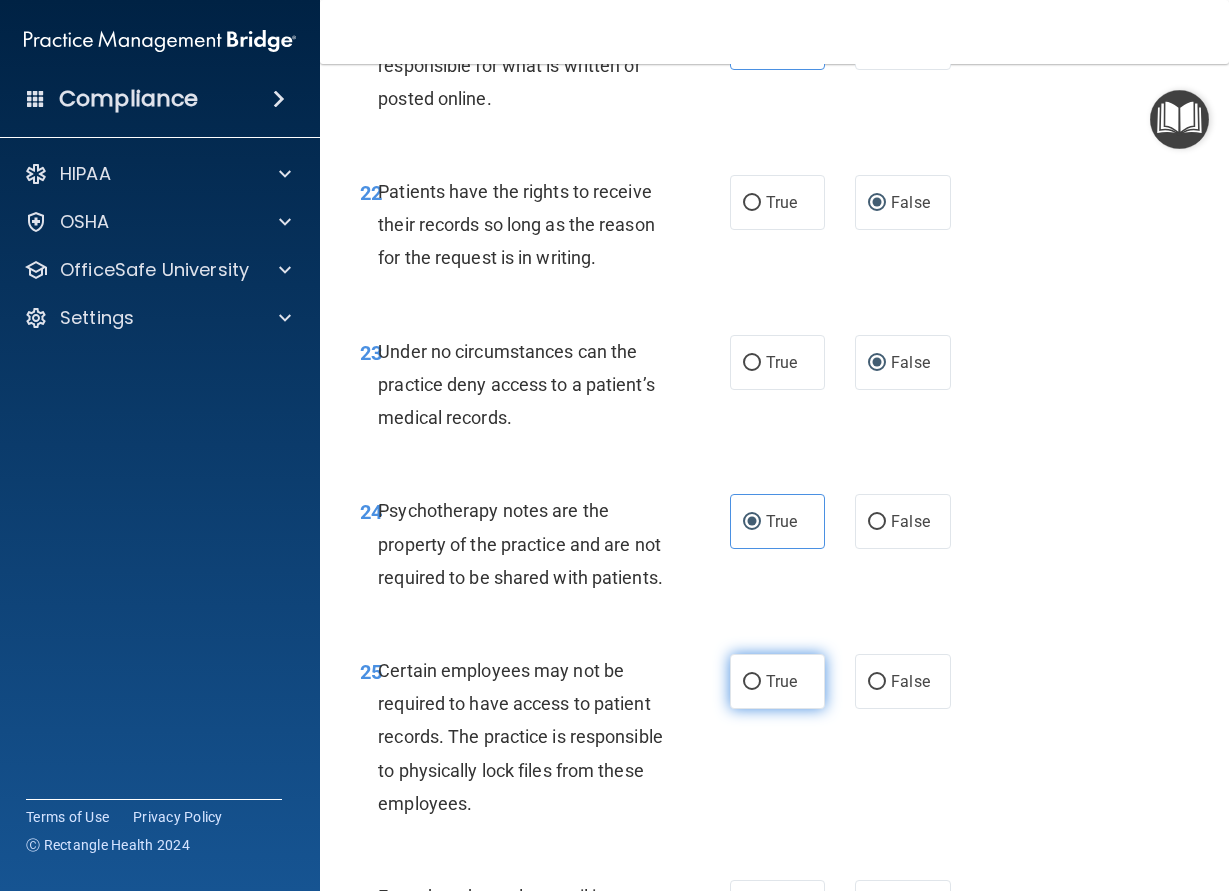 click on "True" at bounding box center (752, 682) 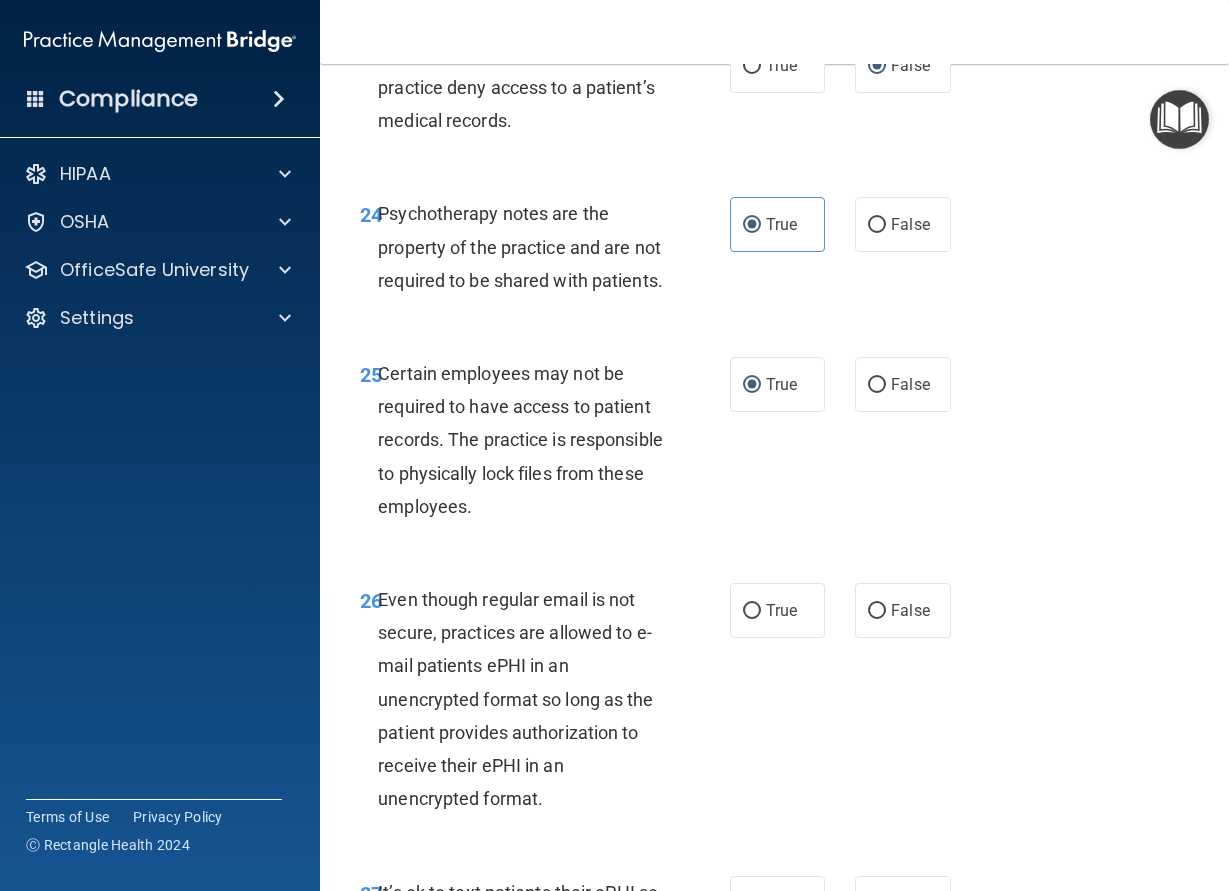 scroll, scrollTop: 5490, scrollLeft: 0, axis: vertical 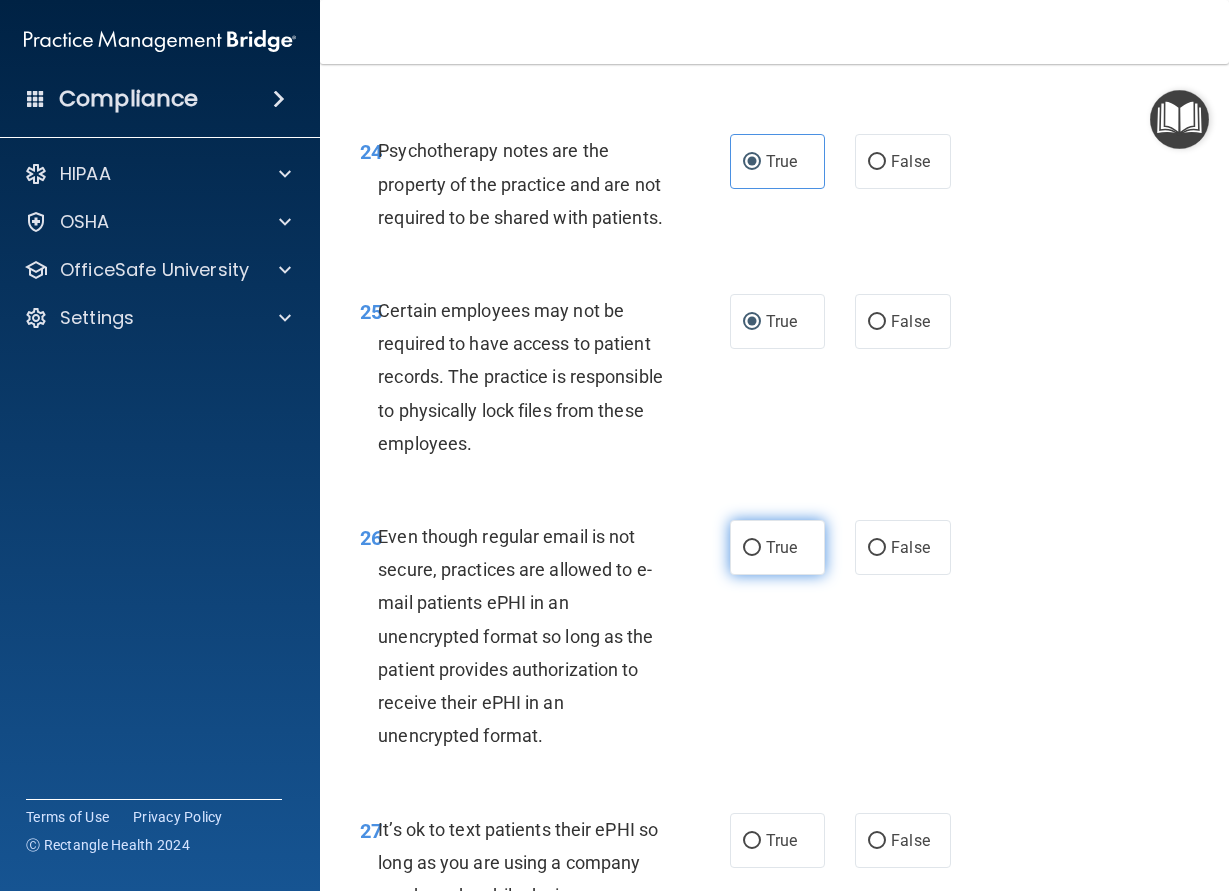 click on "True" at bounding box center (781, 547) 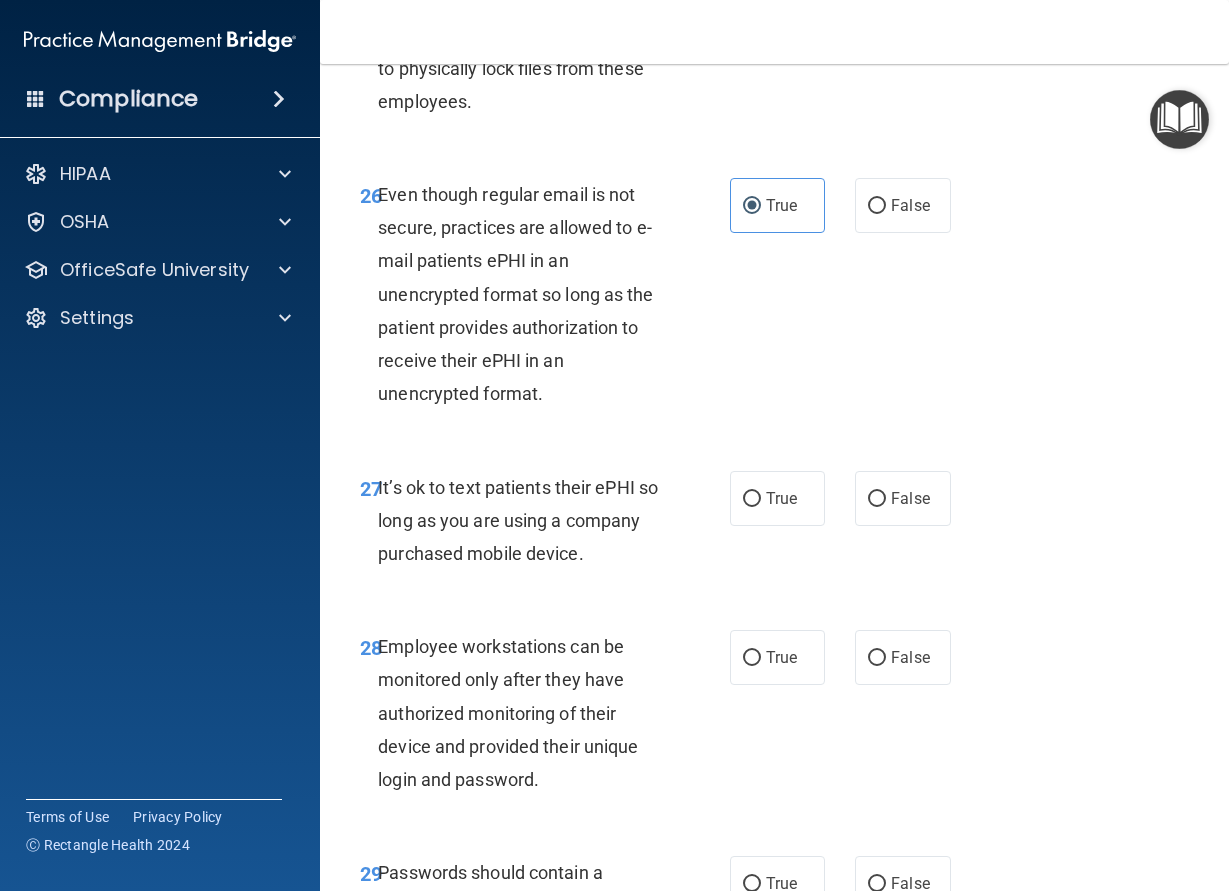 scroll, scrollTop: 5850, scrollLeft: 0, axis: vertical 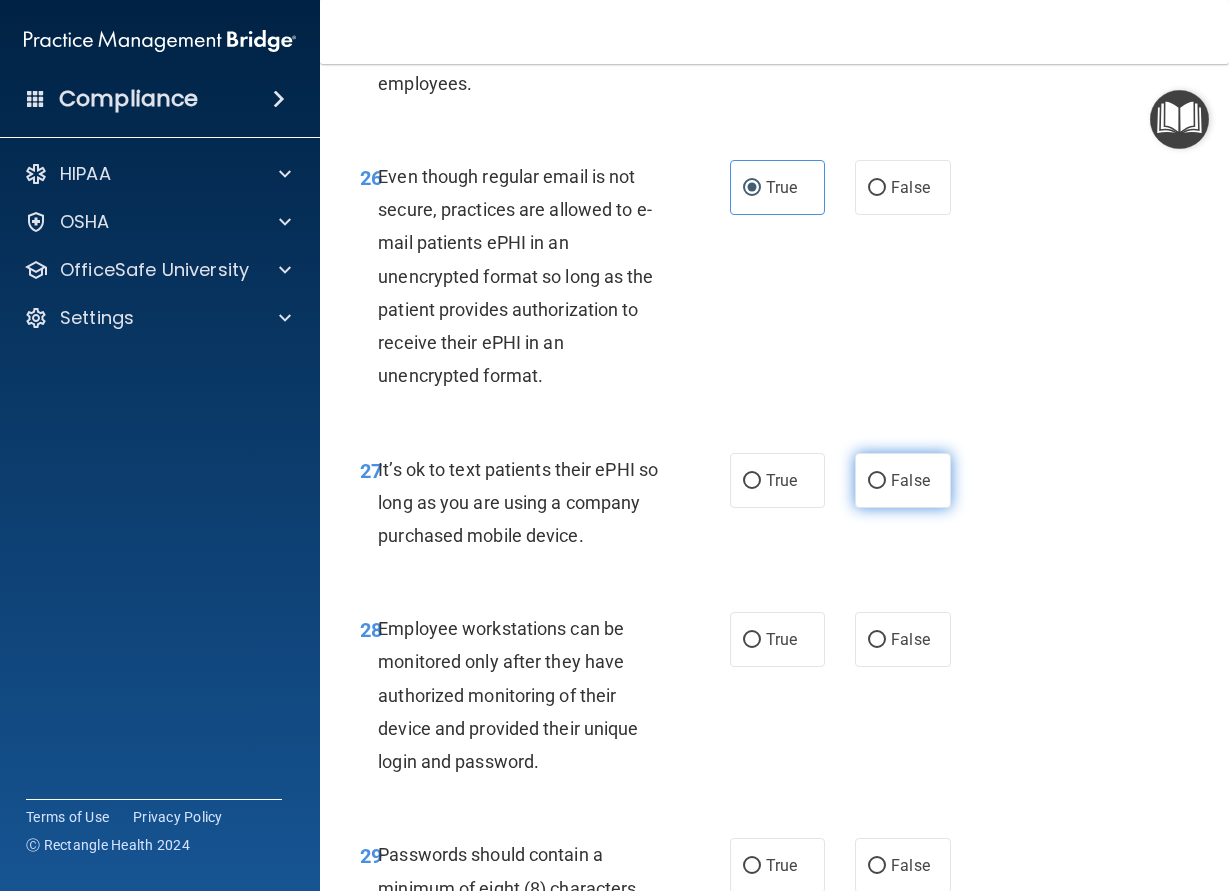 click on "False" at bounding box center (877, 481) 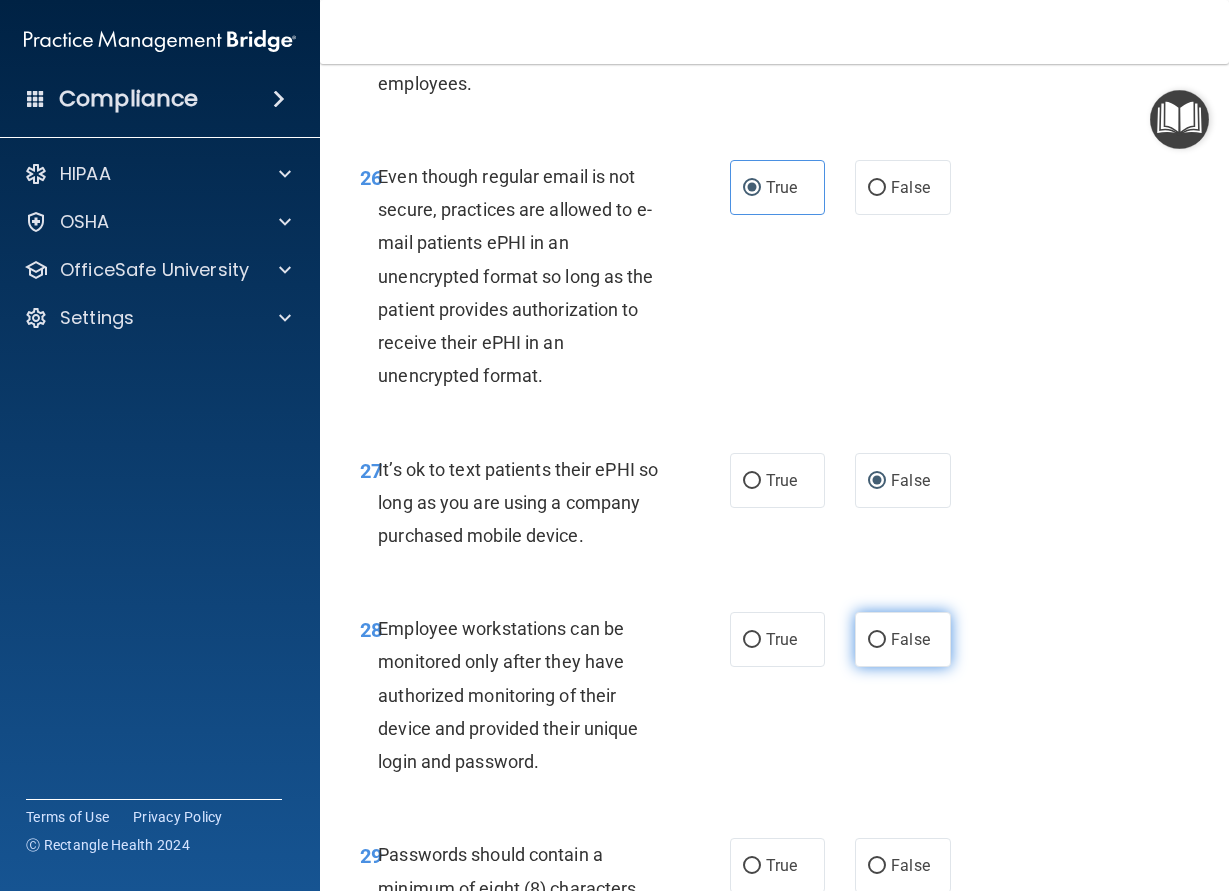 click on "False" at bounding box center (877, 640) 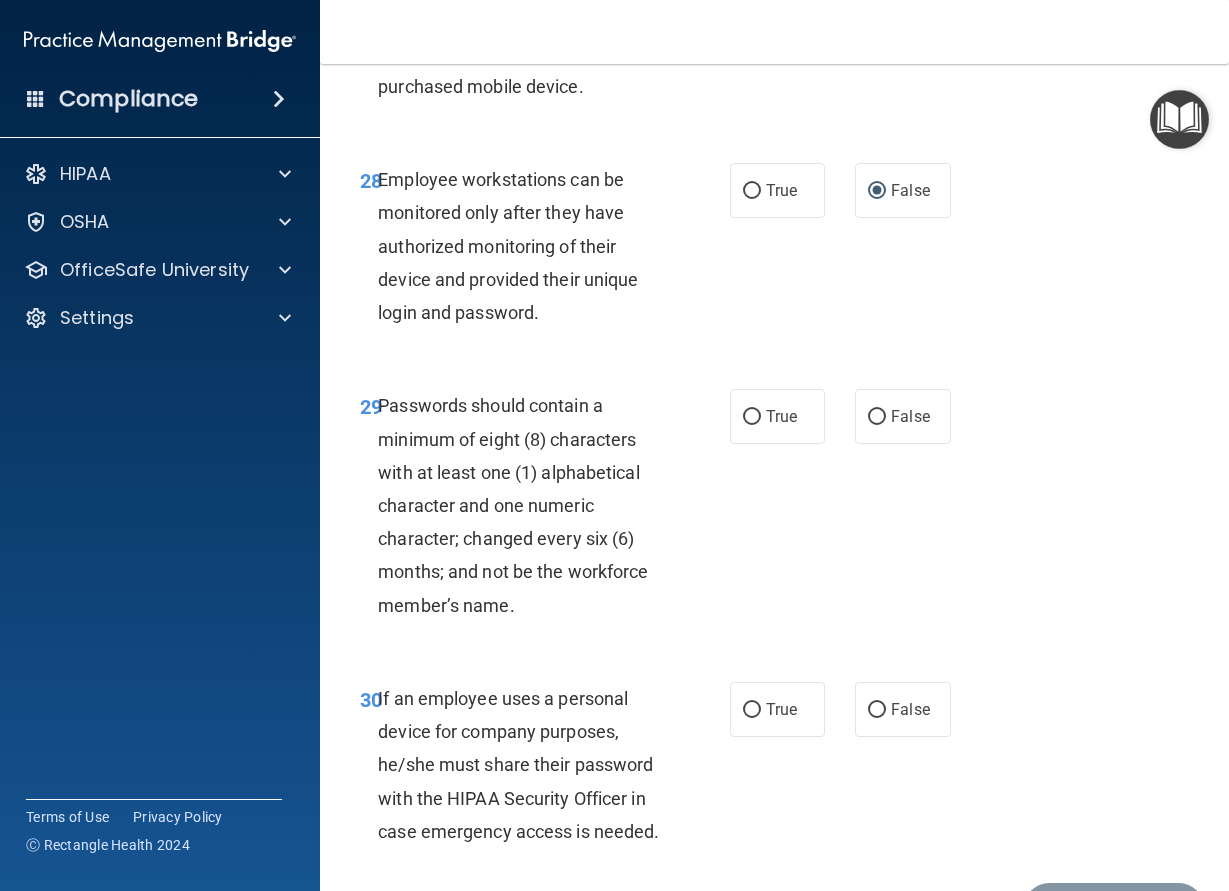scroll, scrollTop: 6300, scrollLeft: 0, axis: vertical 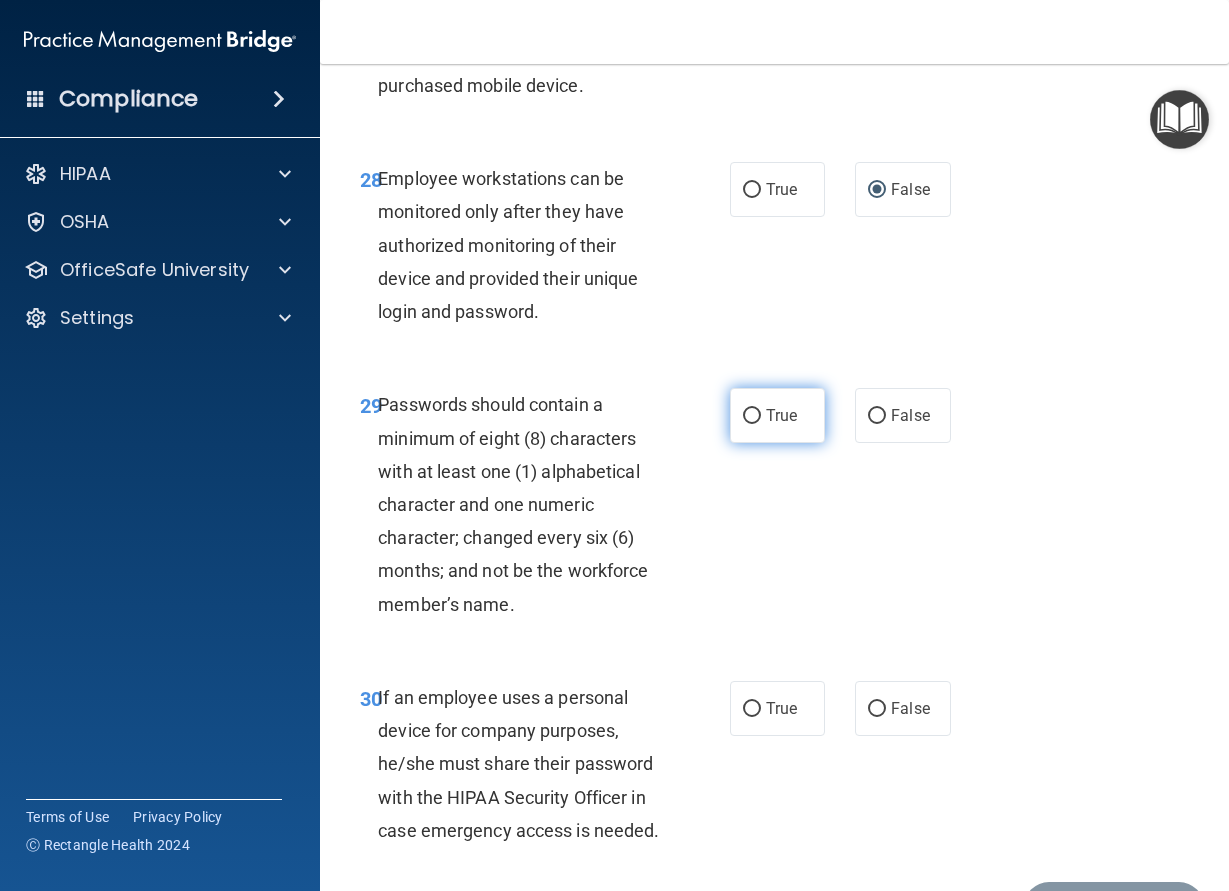 click on "True" at bounding box center [752, 416] 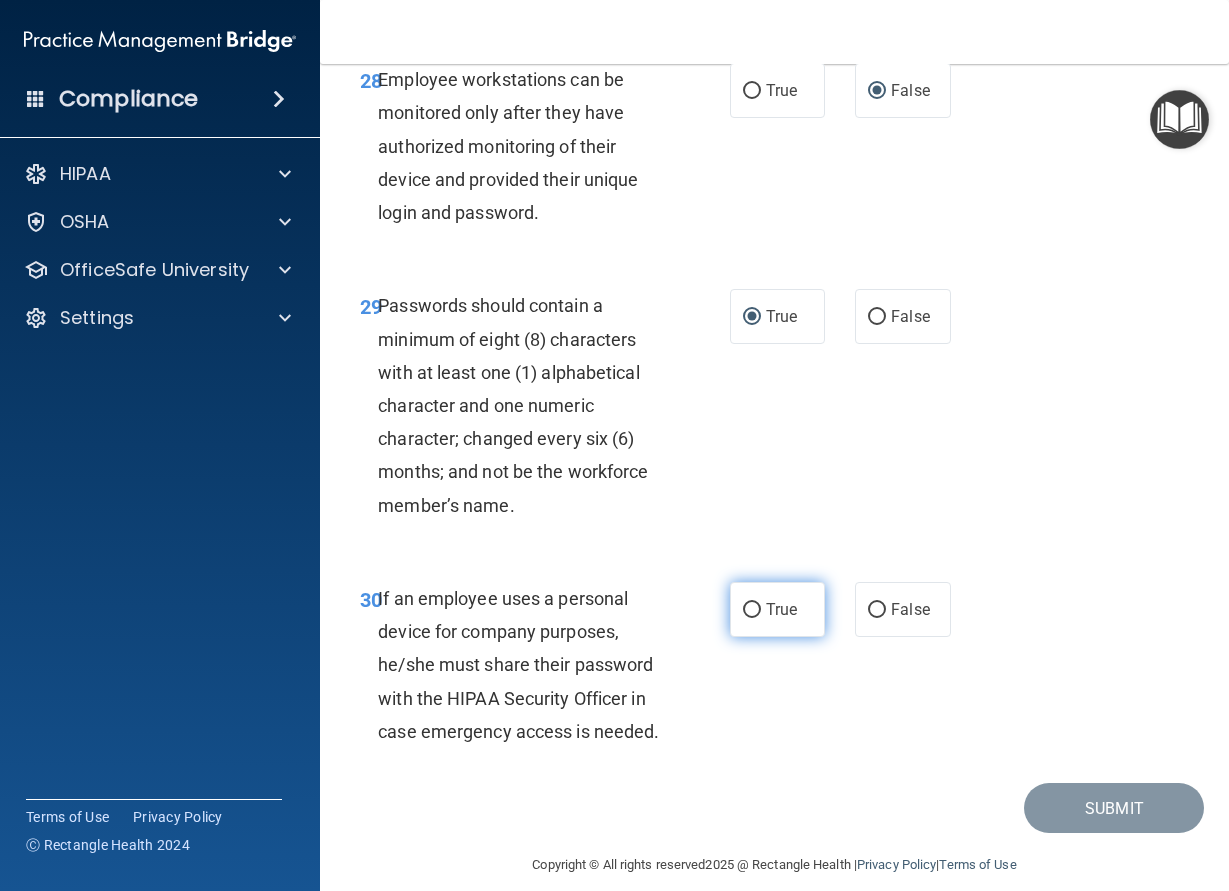 scroll, scrollTop: 6490, scrollLeft: 0, axis: vertical 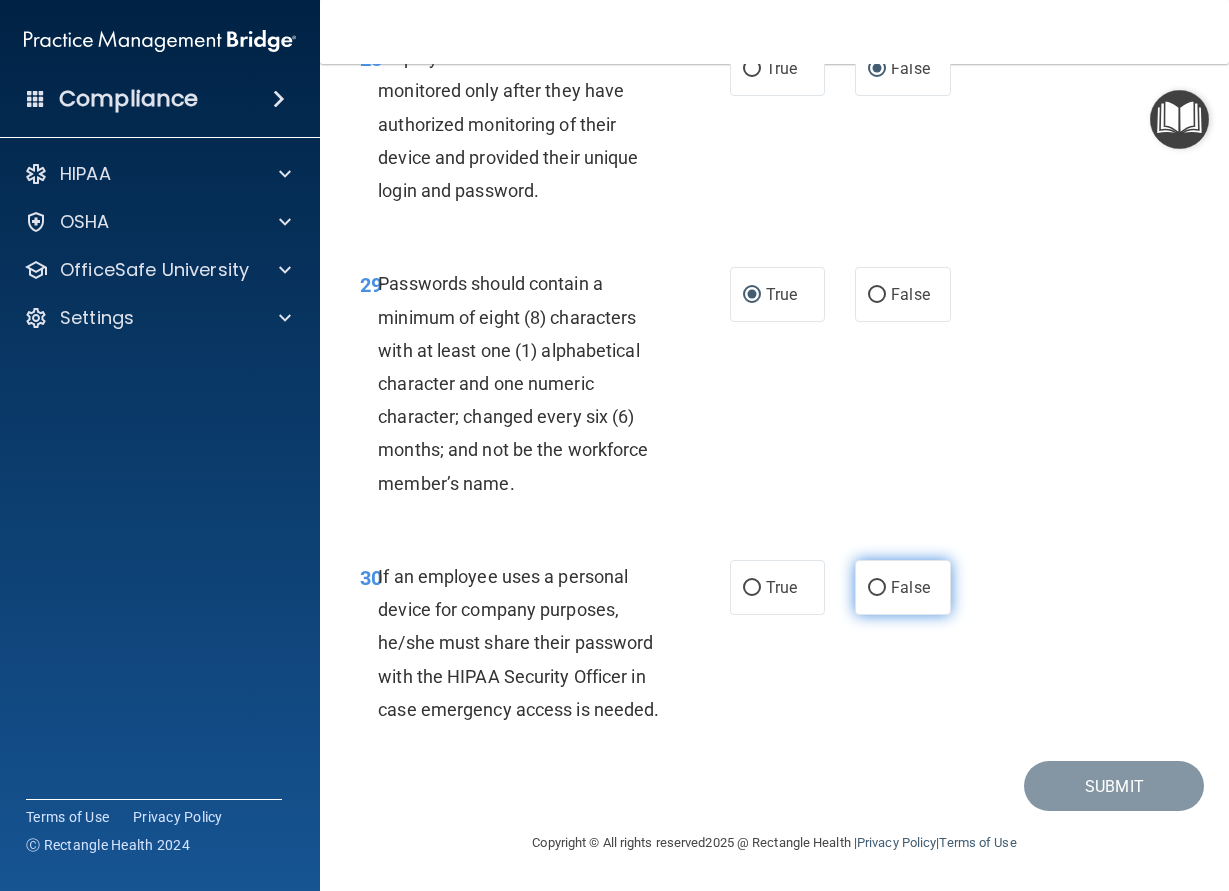 click on "False" at bounding box center [877, 588] 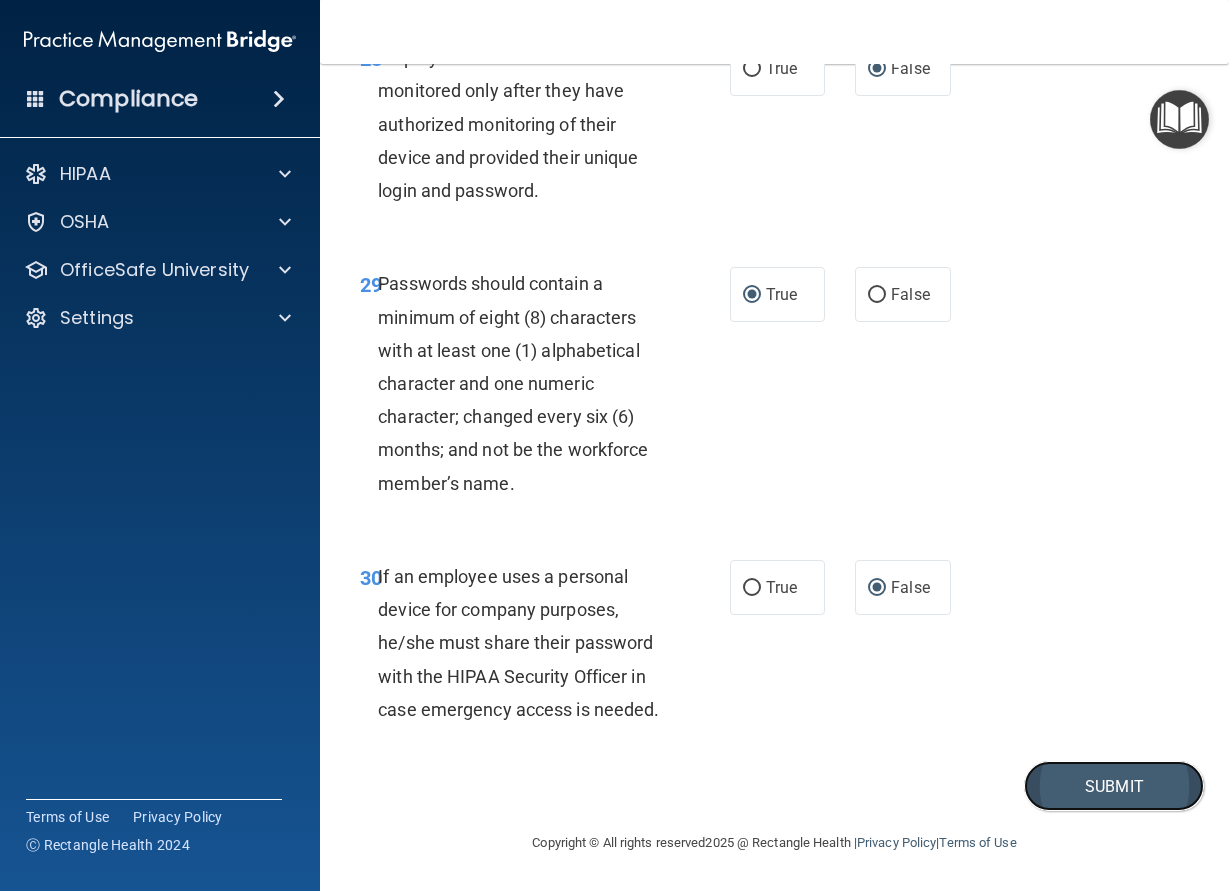 click on "Submit" at bounding box center (1114, 786) 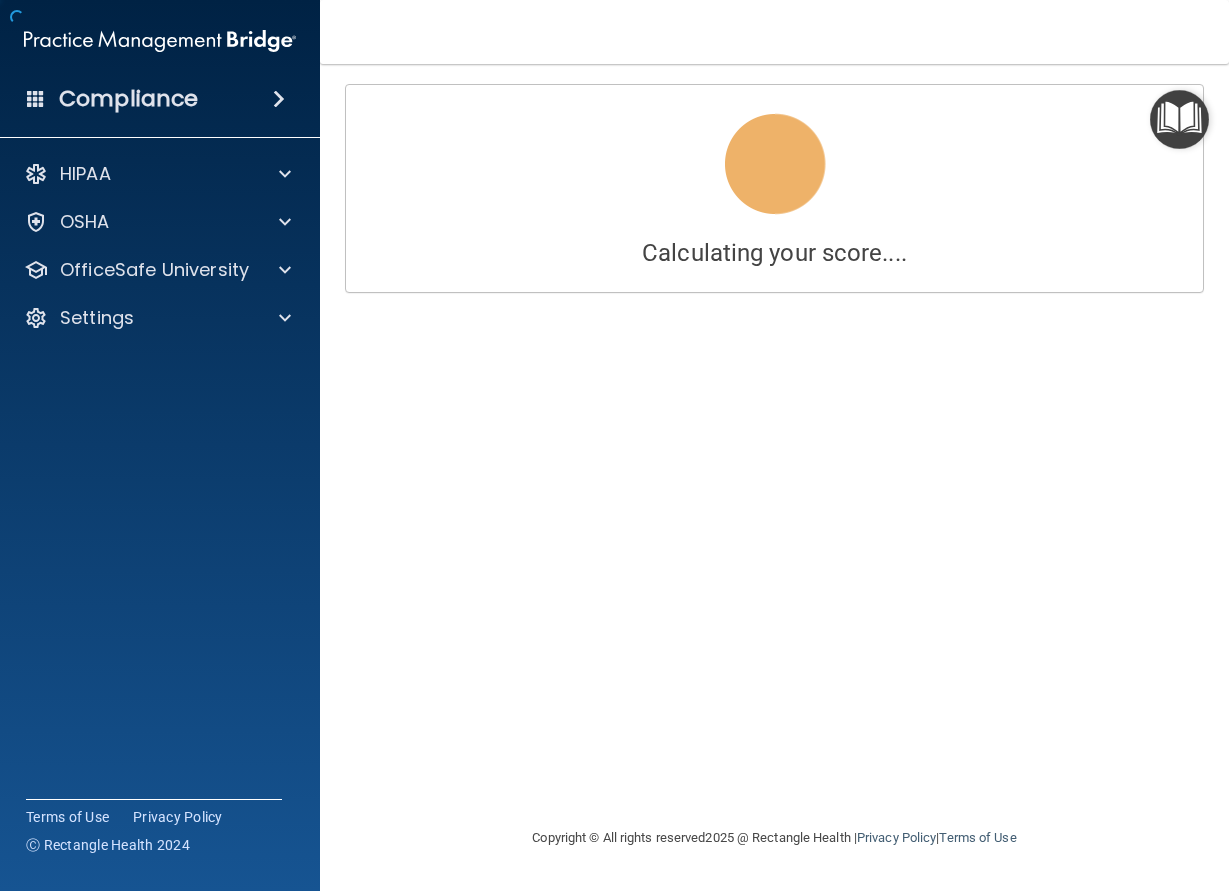 scroll, scrollTop: 0, scrollLeft: 0, axis: both 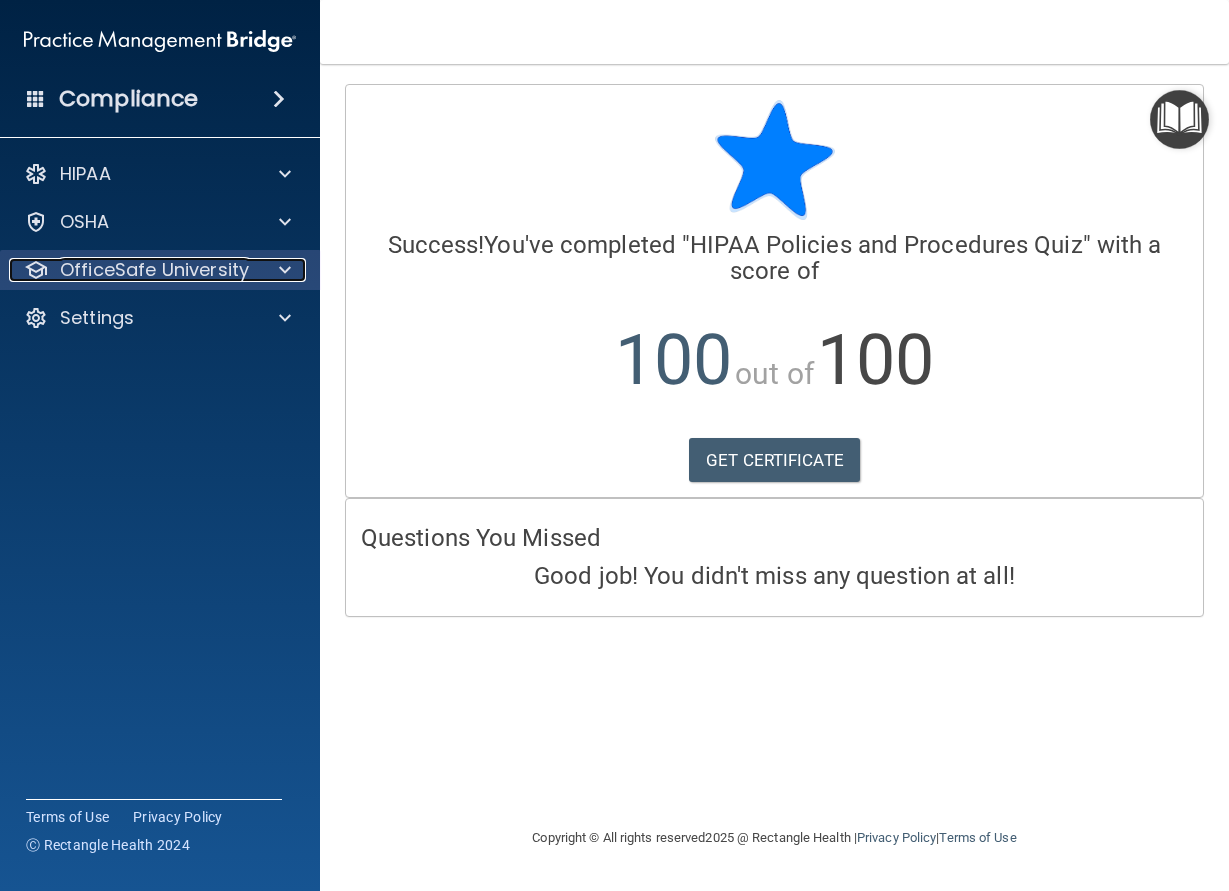 click on "OfficeSafe University" at bounding box center [154, 270] 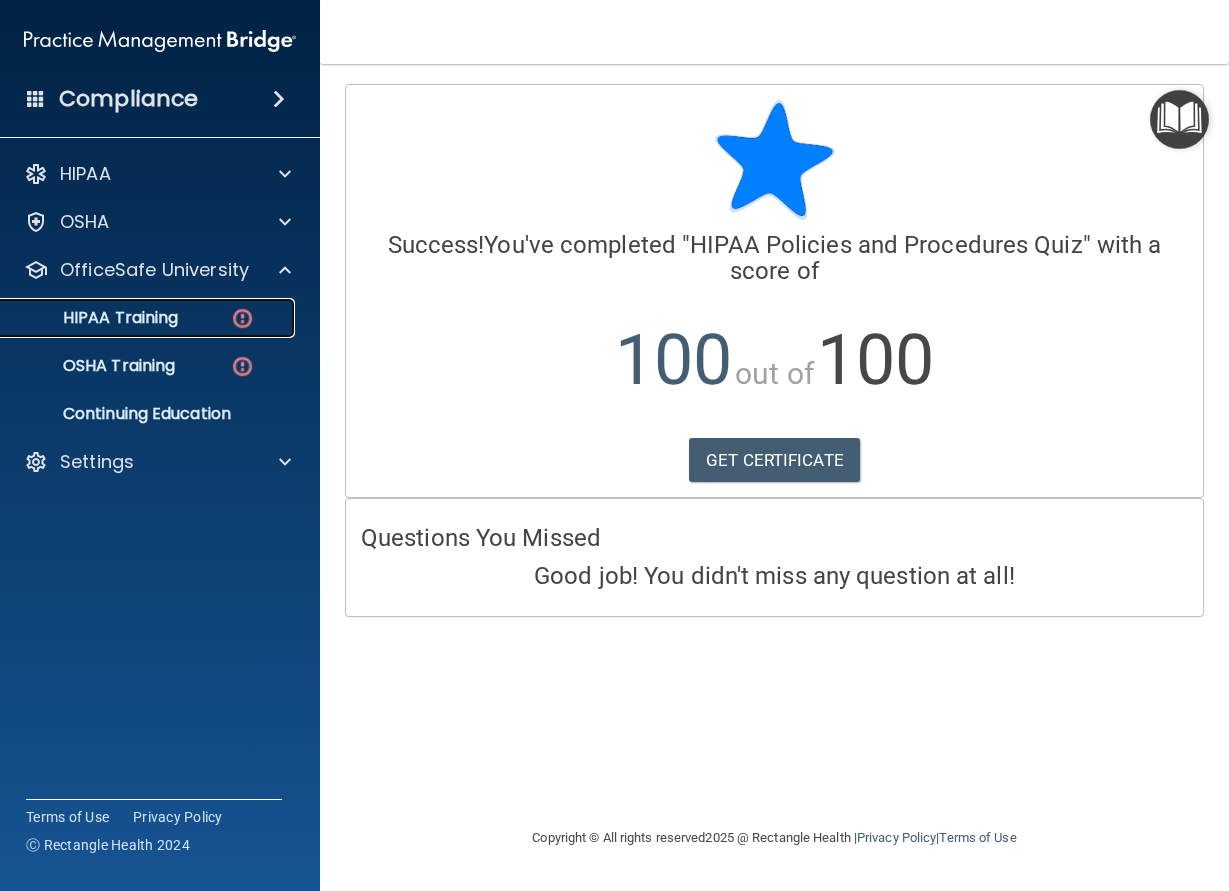 click on "HIPAA Training" at bounding box center (95, 318) 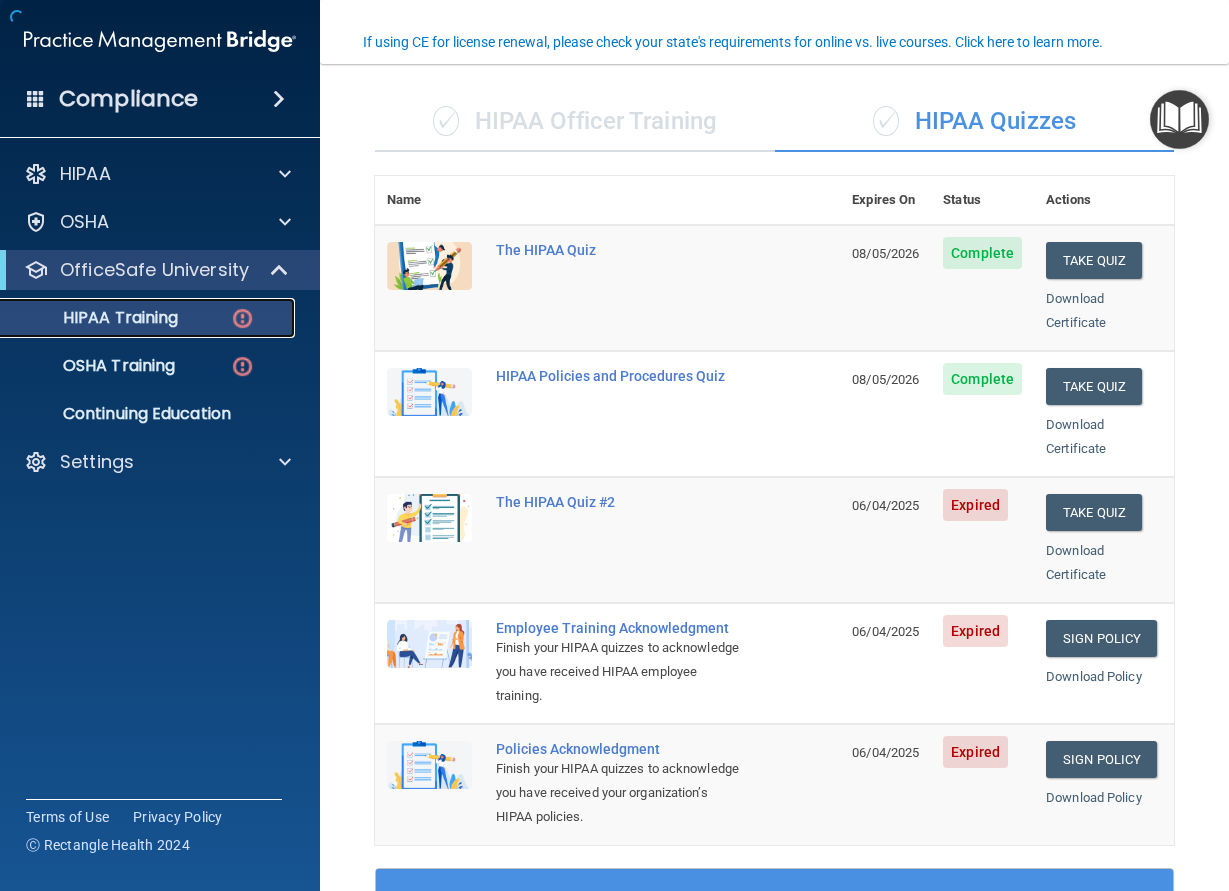 scroll, scrollTop: 270, scrollLeft: 0, axis: vertical 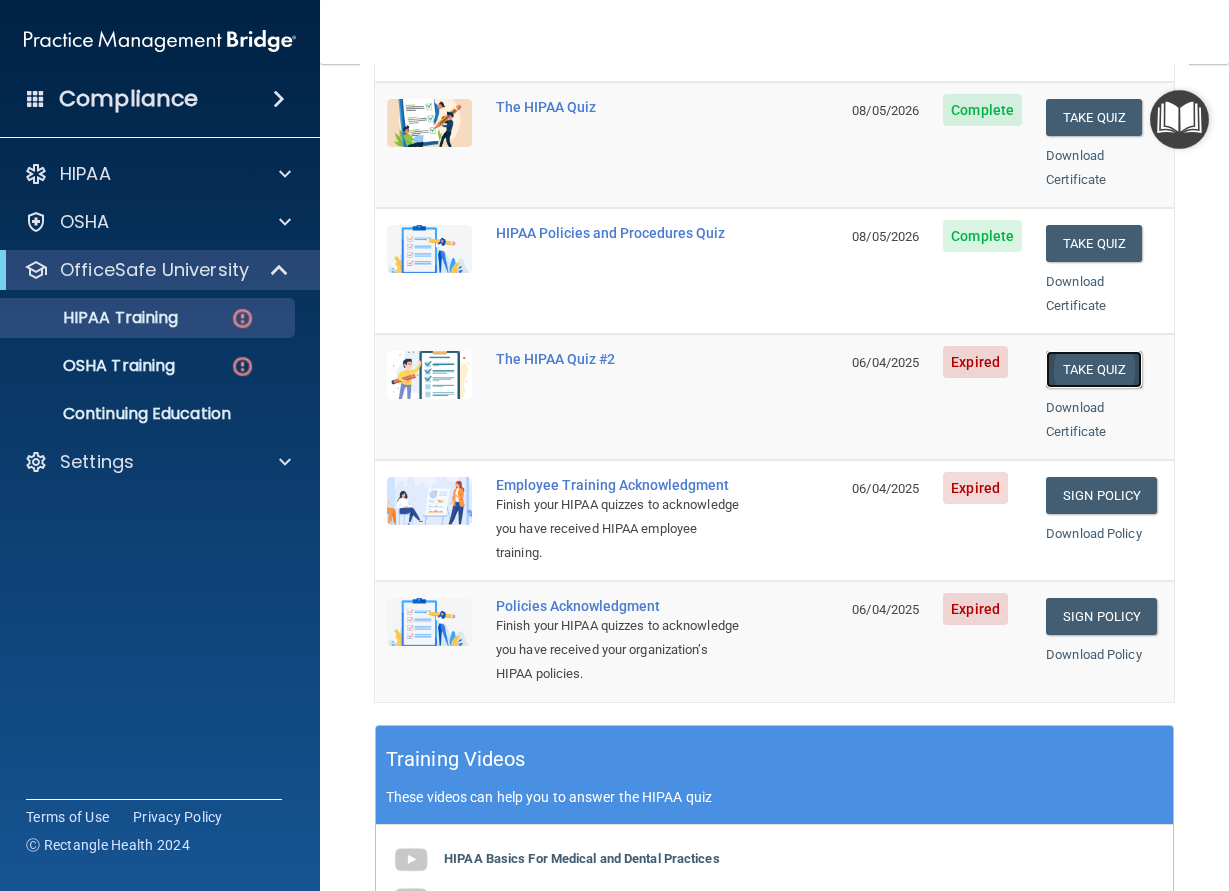 click on "Take Quiz" at bounding box center (1094, 369) 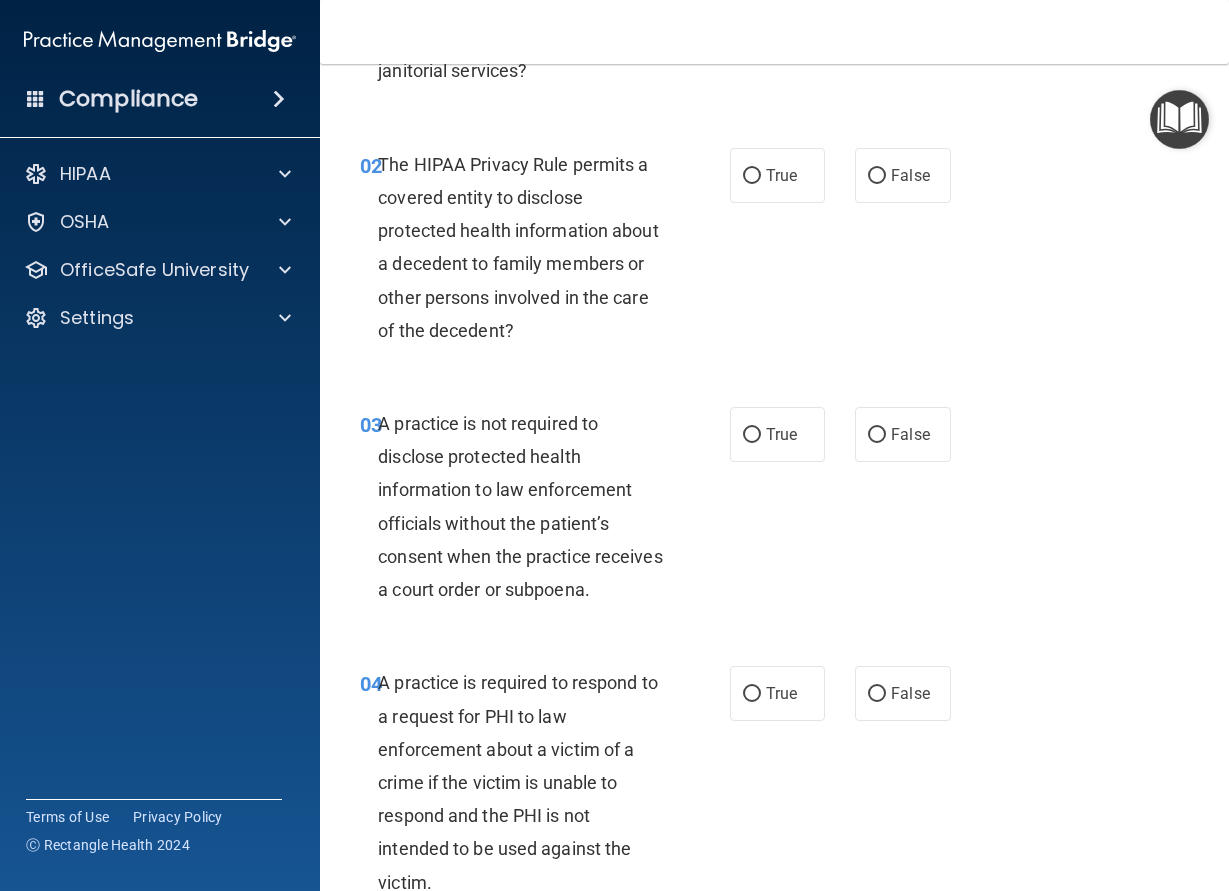 drag, startPoint x: 863, startPoint y: 178, endPoint x: 748, endPoint y: 485, distance: 327.83228 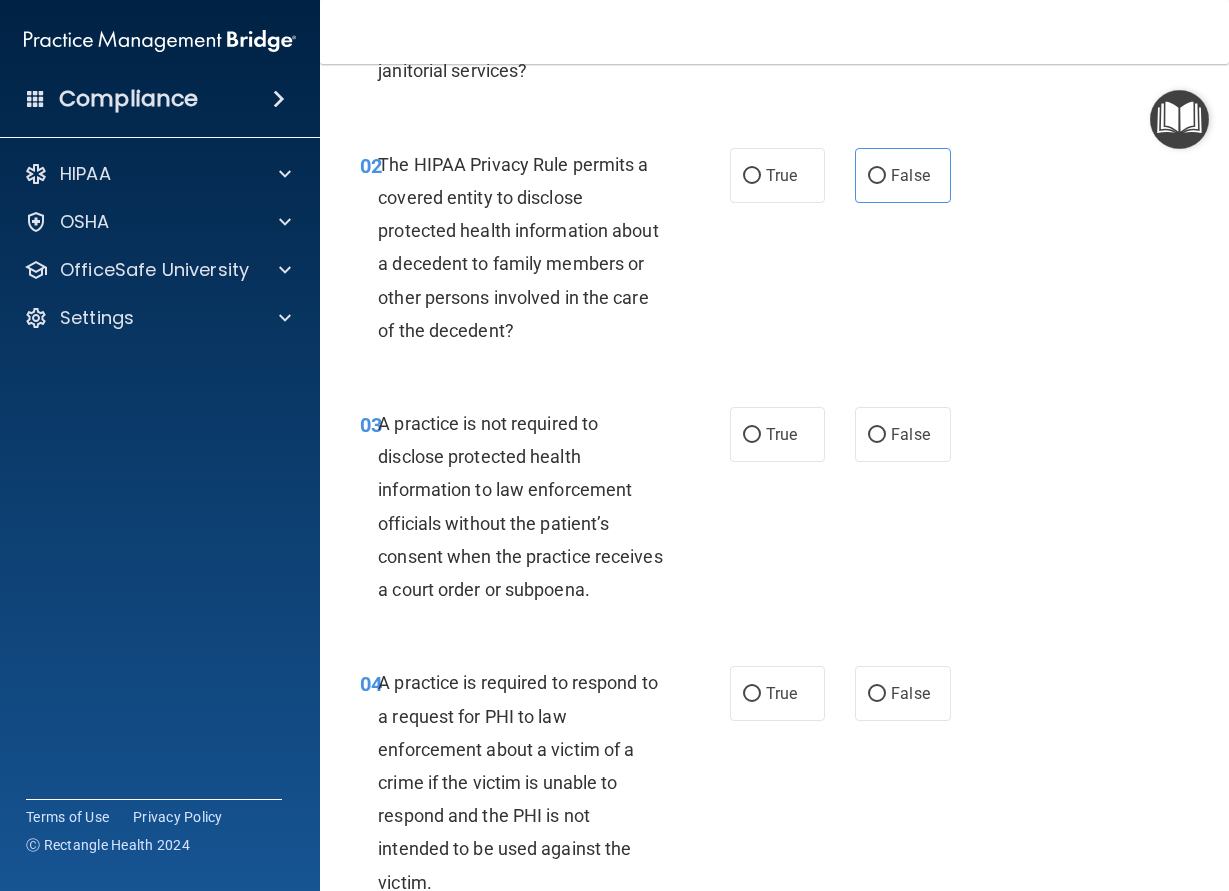 drag, startPoint x: 752, startPoint y: 425, endPoint x: 774, endPoint y: 477, distance: 56.462376 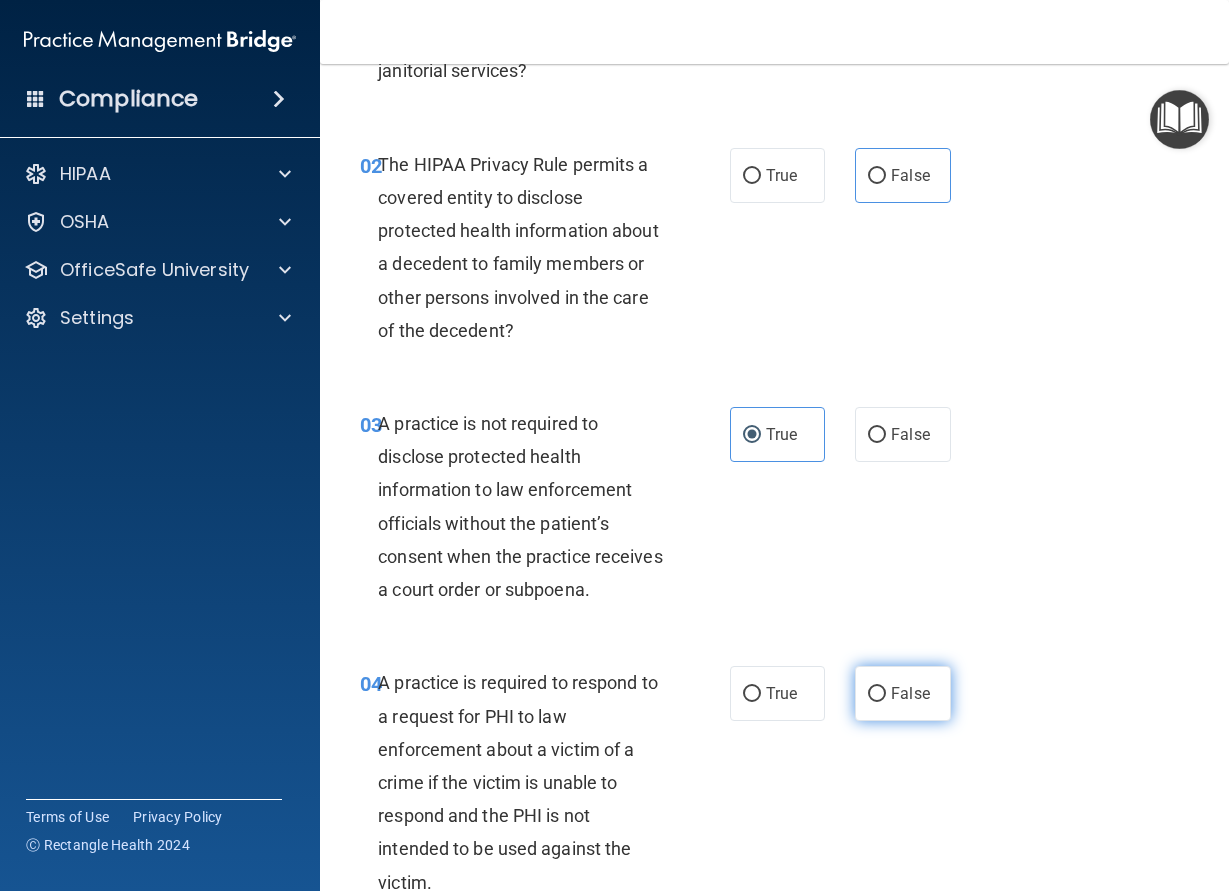 click on "False" at bounding box center (877, 694) 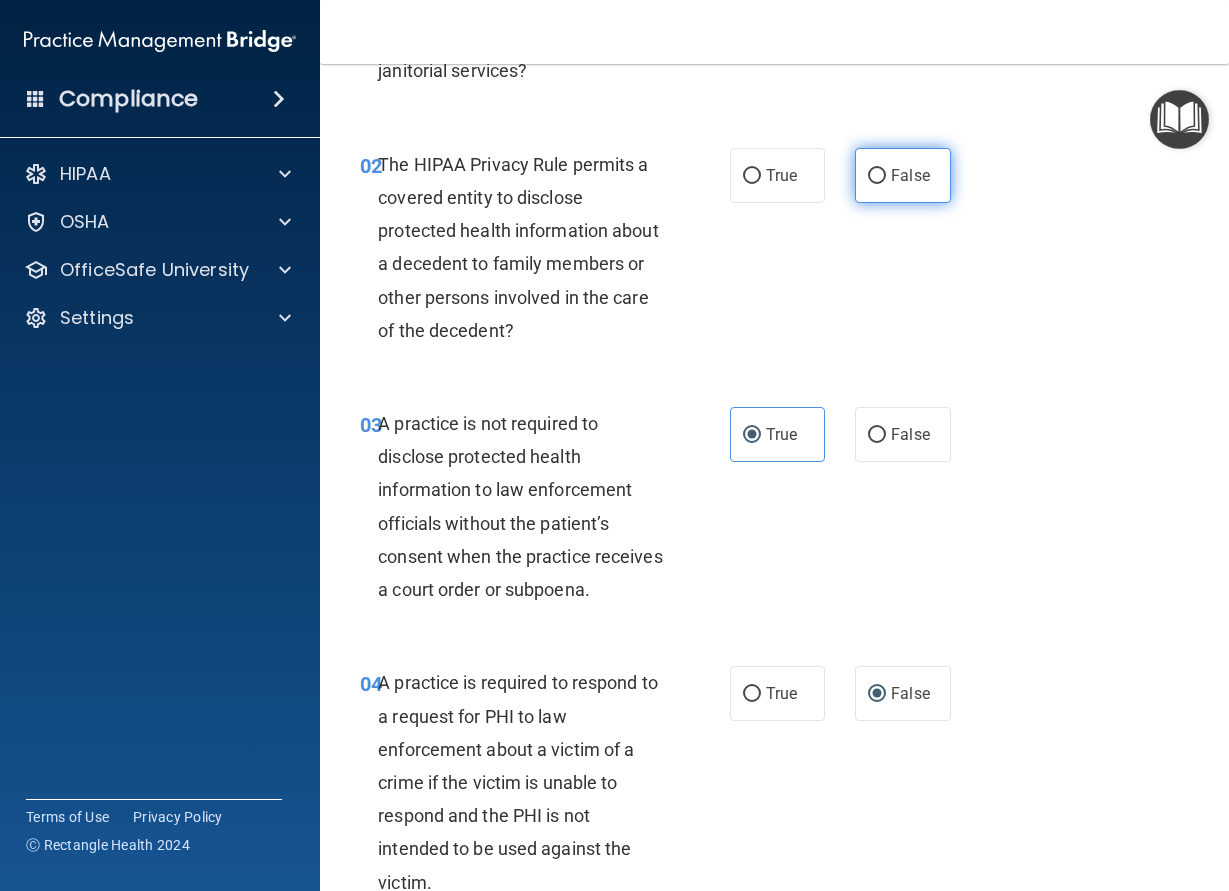 click on "False" at bounding box center [903, 175] 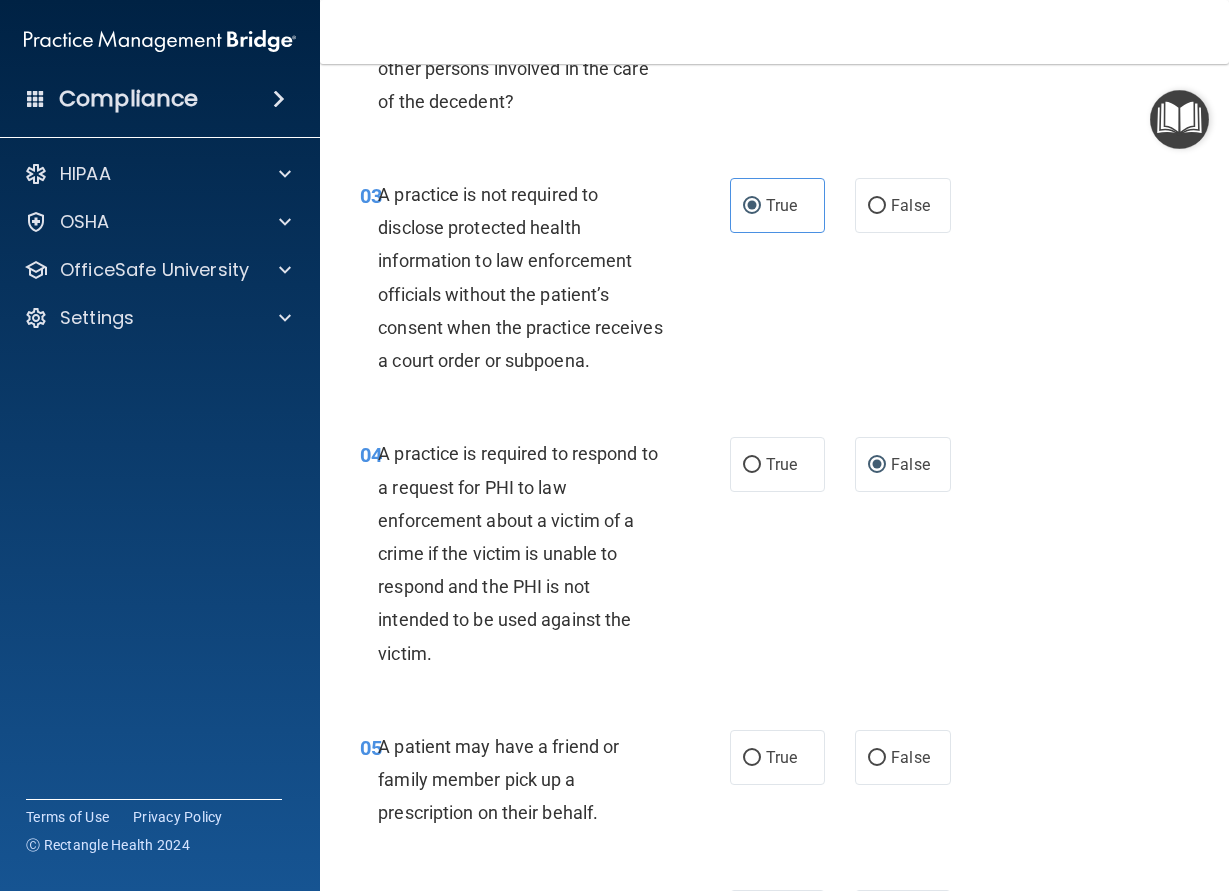 scroll, scrollTop: 630, scrollLeft: 0, axis: vertical 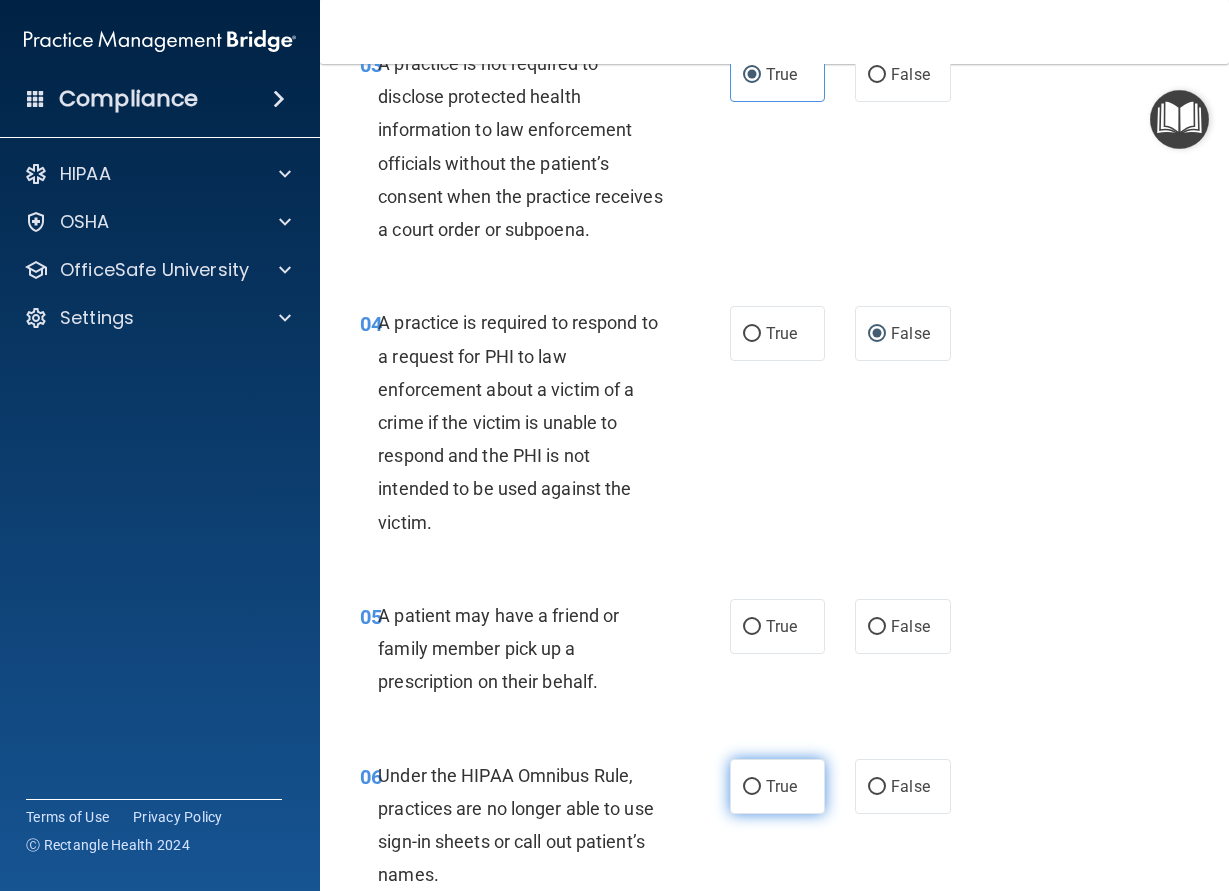 drag, startPoint x: 744, startPoint y: 635, endPoint x: 786, endPoint y: 804, distance: 174.14075 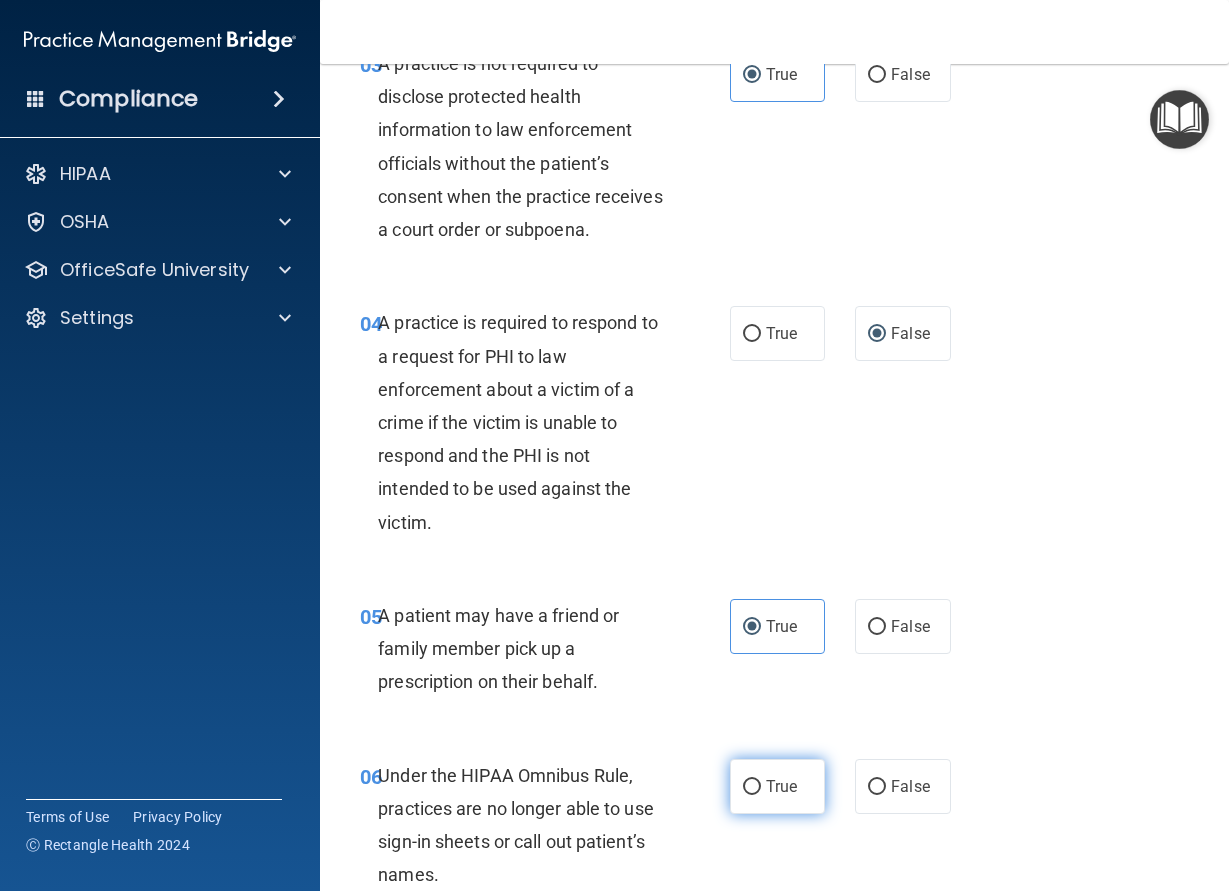 click on "True" at bounding box center (752, 787) 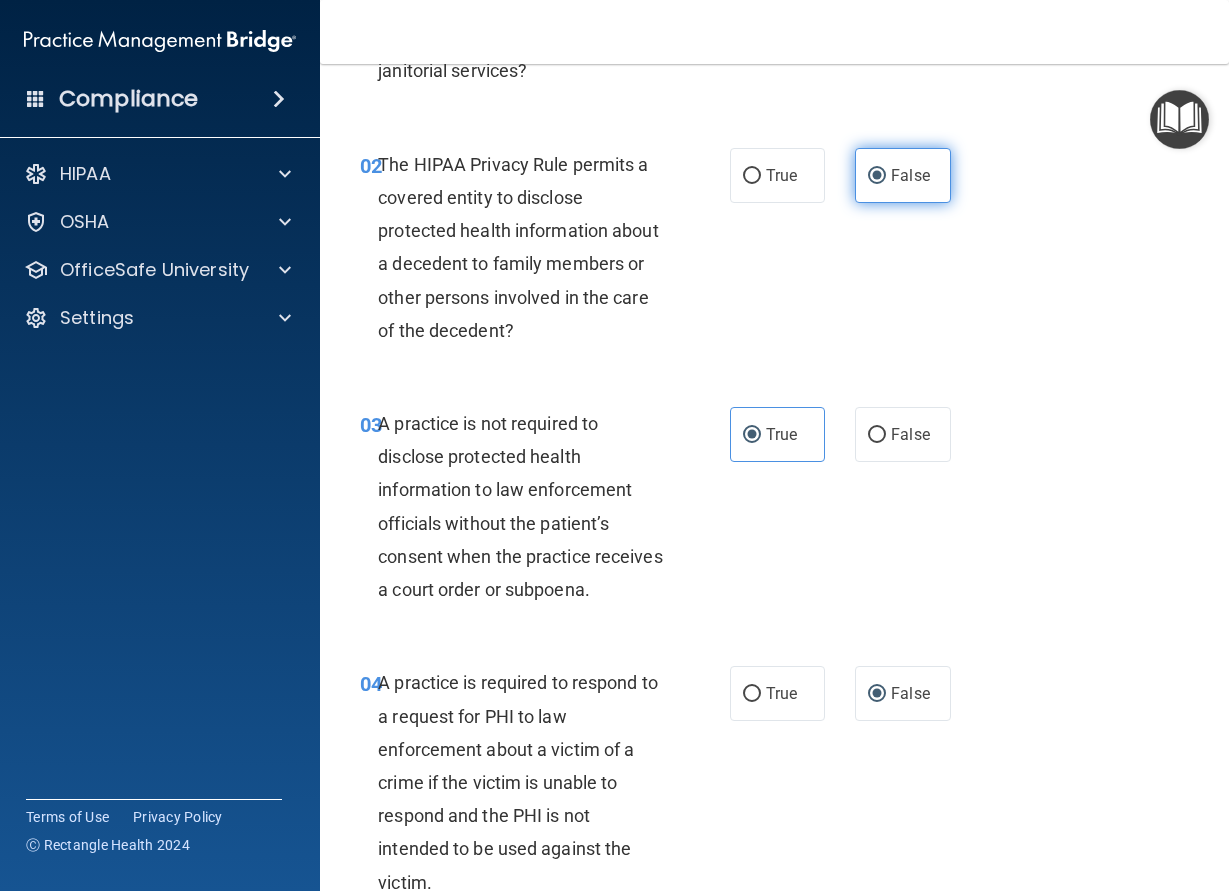 scroll, scrollTop: 0, scrollLeft: 0, axis: both 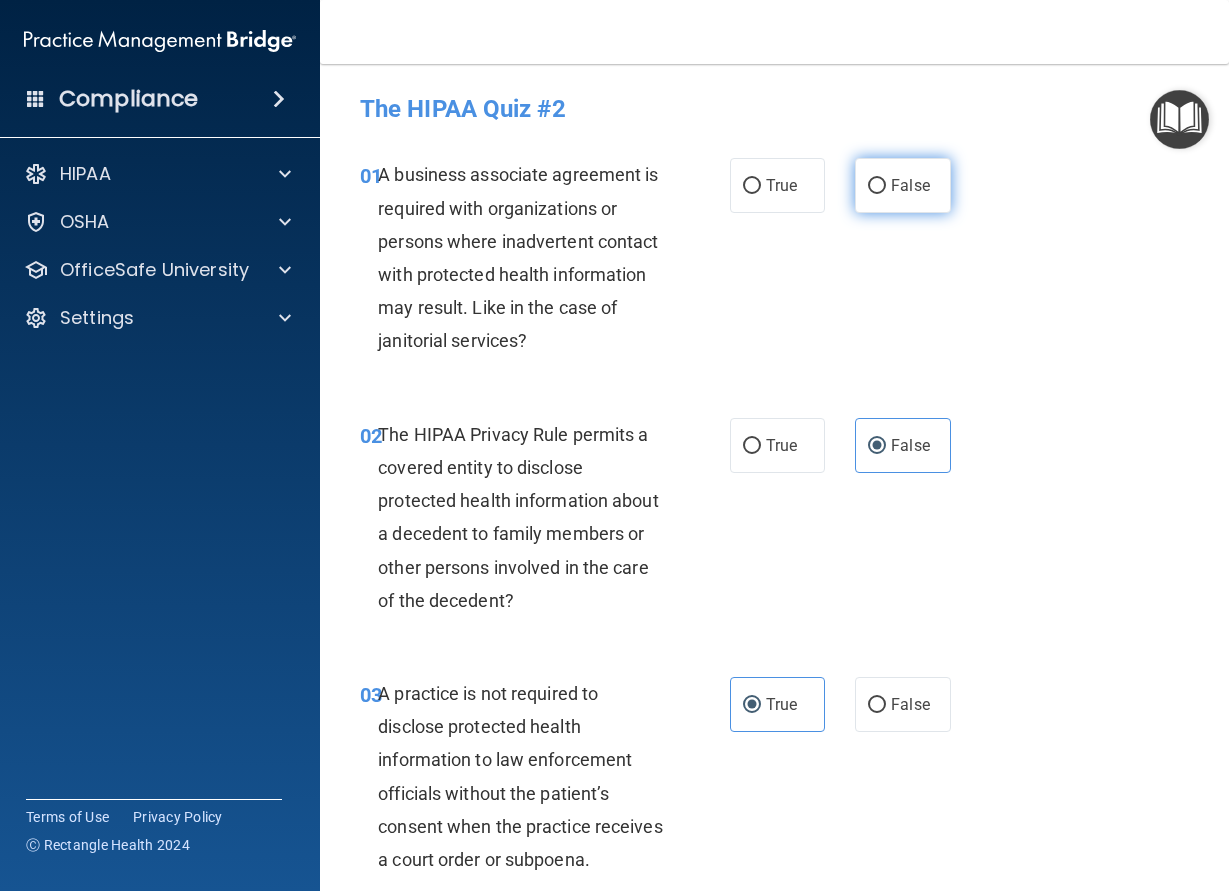 click on "False" at bounding box center (877, 186) 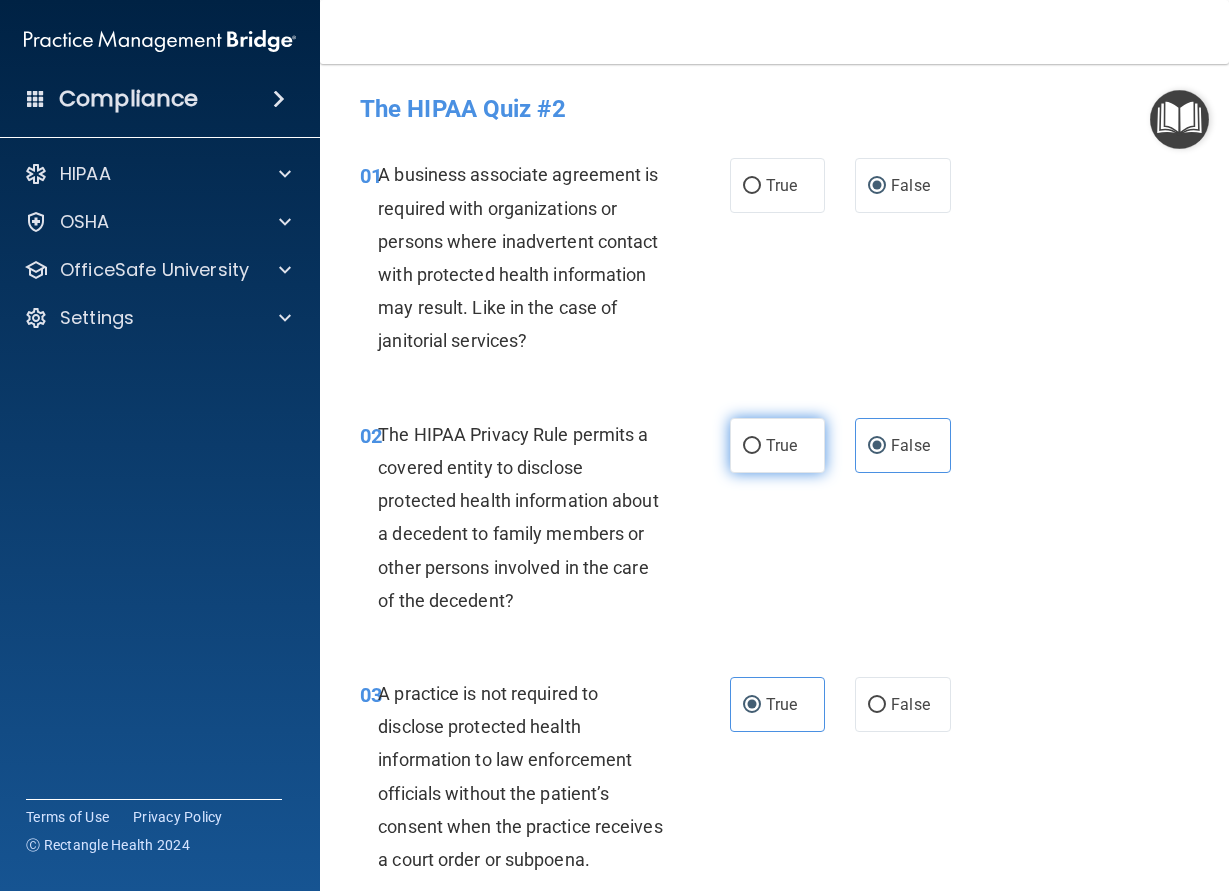 click on "True" at bounding box center (778, 445) 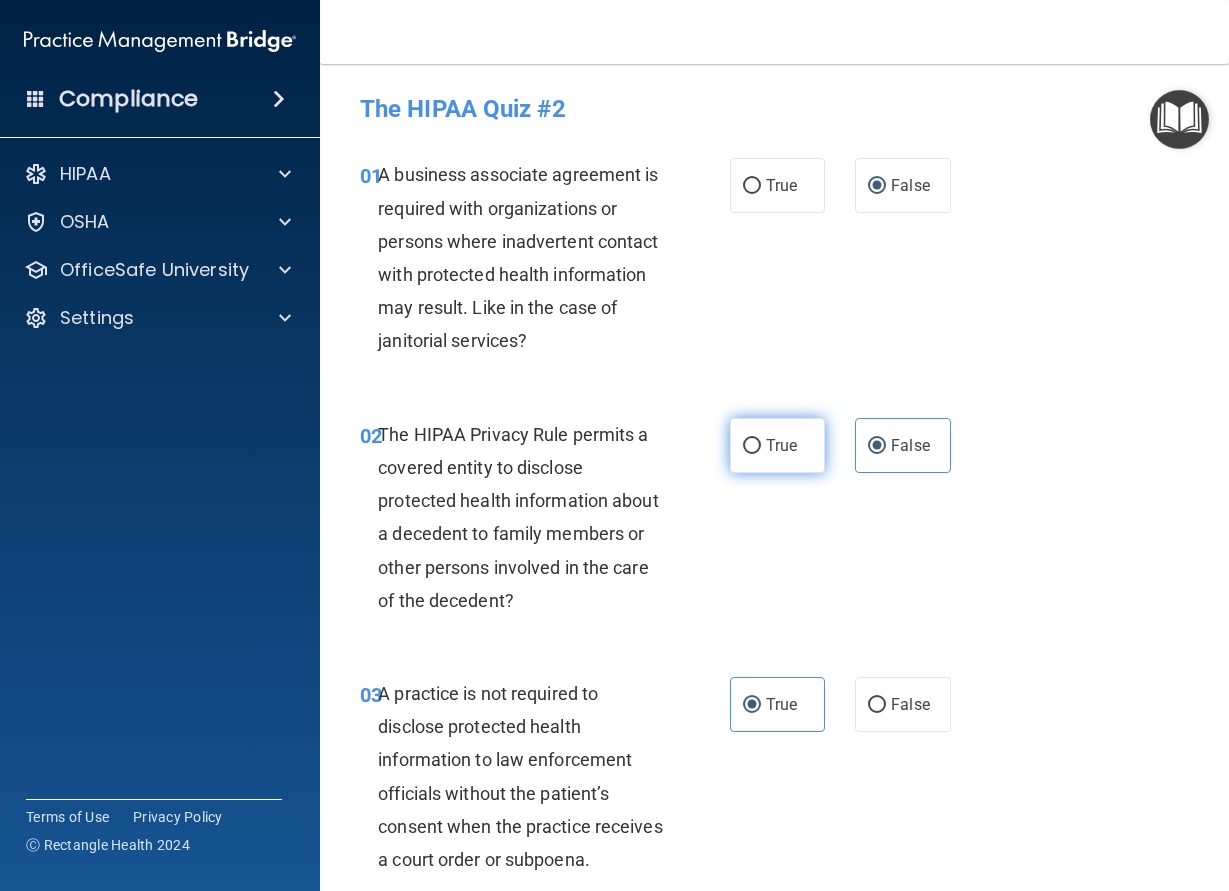 radio on "true" 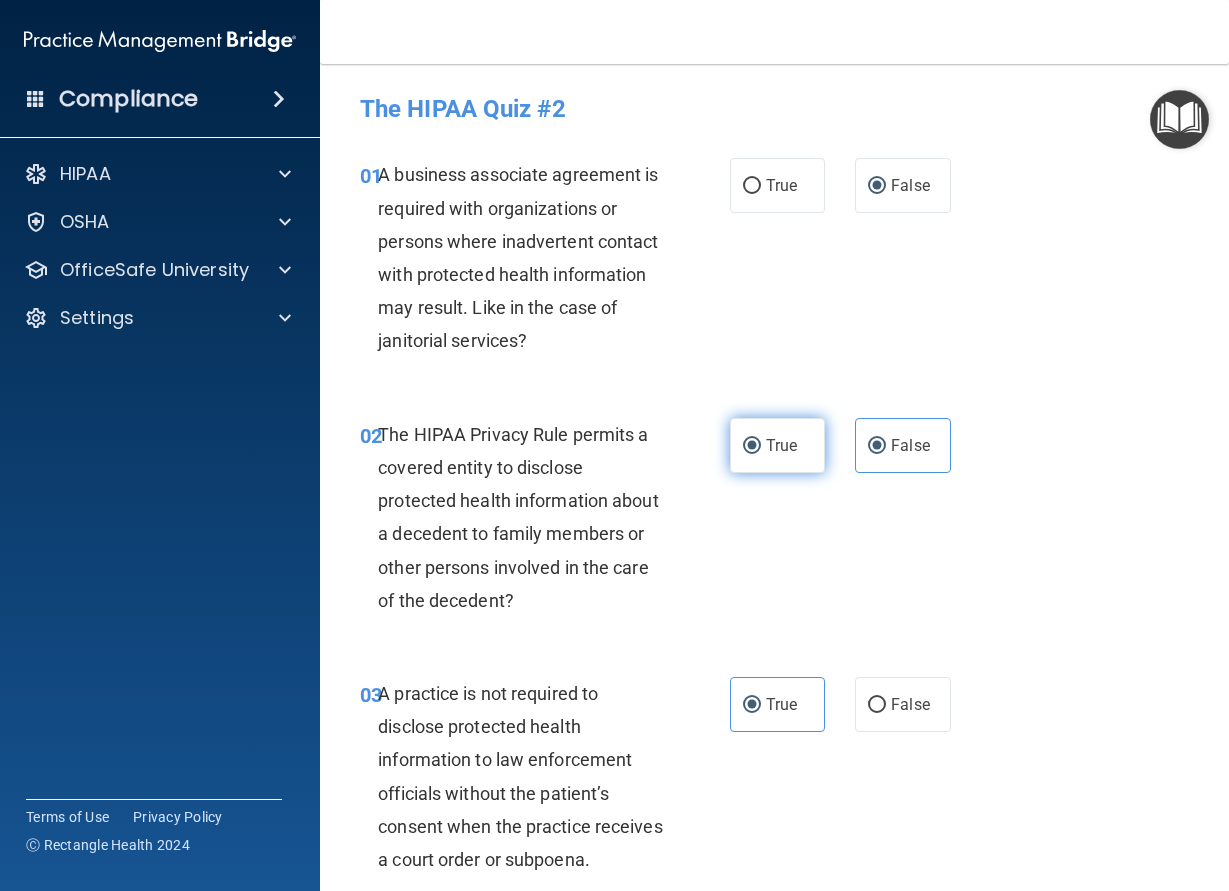 radio on "false" 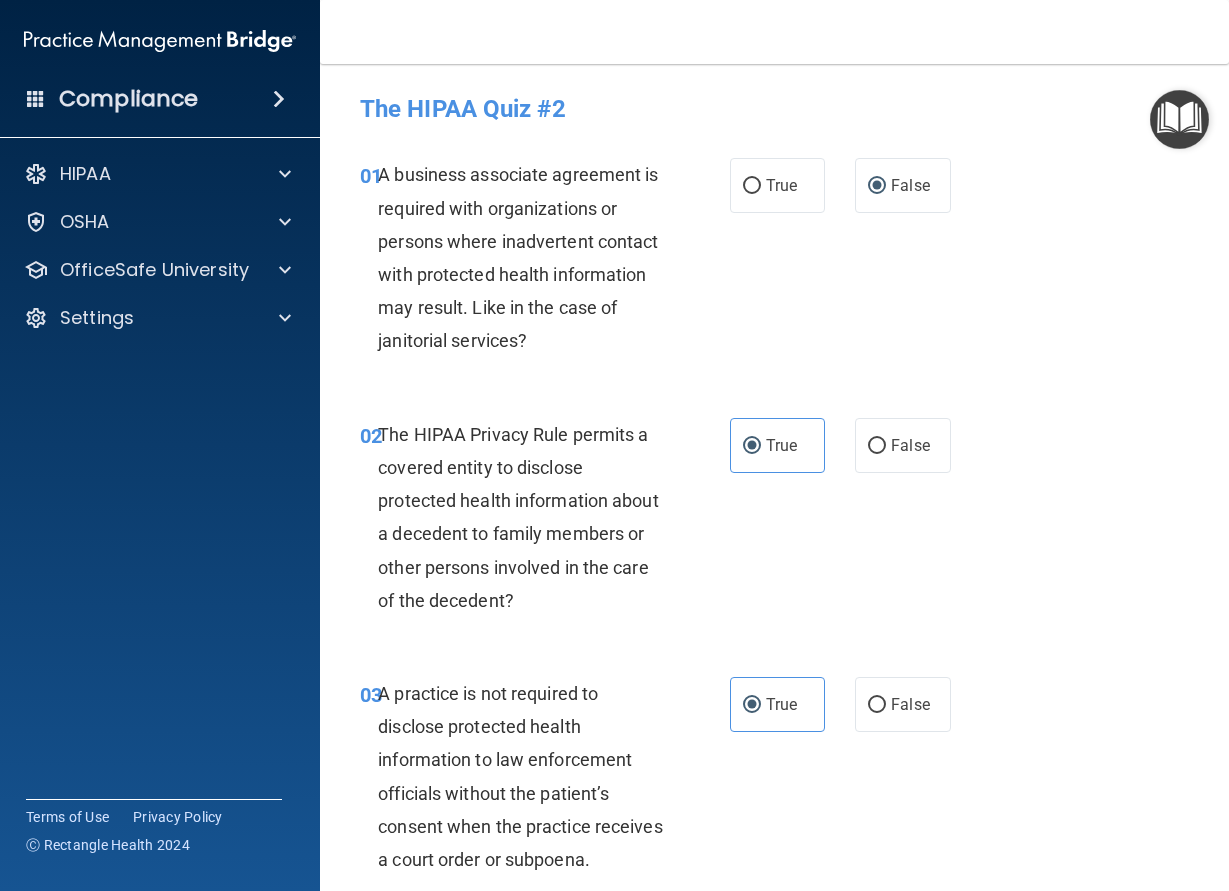 drag, startPoint x: 879, startPoint y: 709, endPoint x: 963, endPoint y: 682, distance: 88.23265 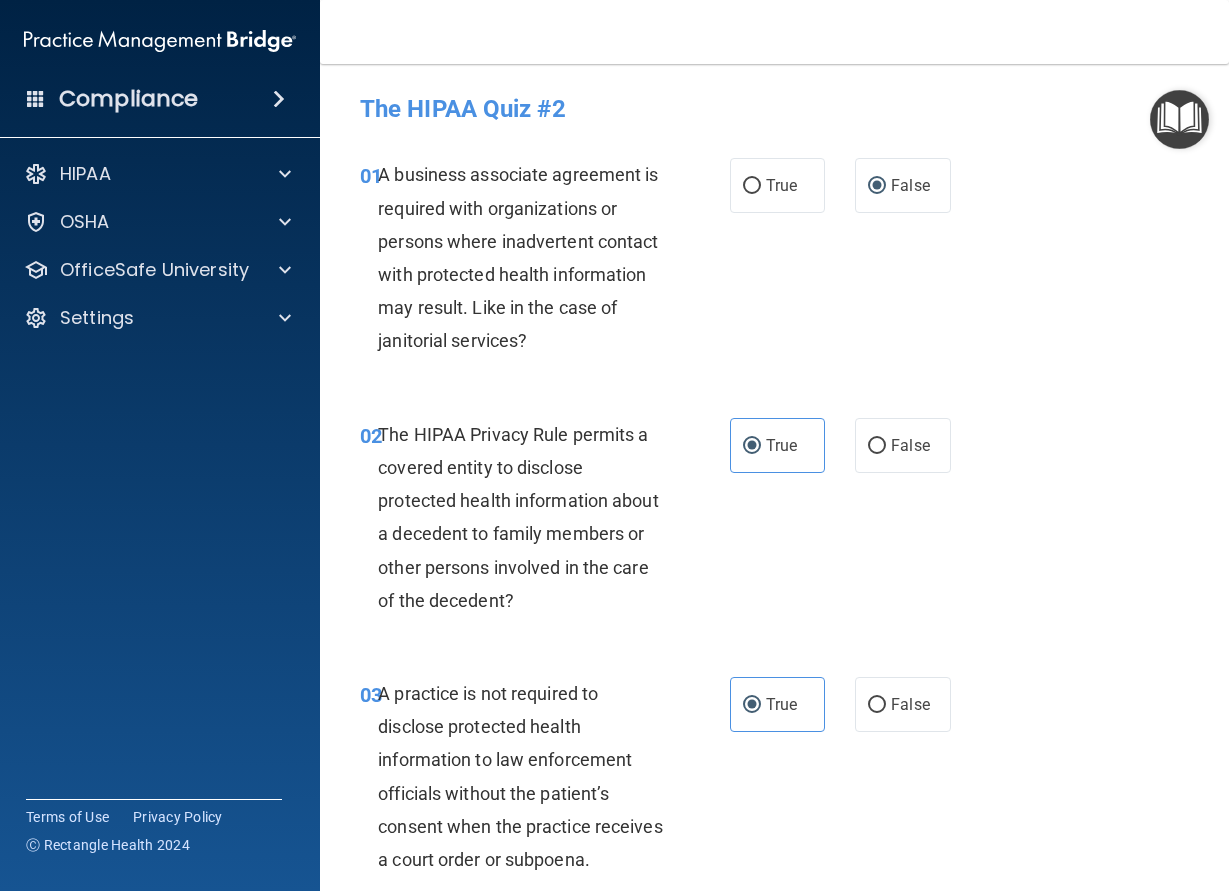 radio on "true" 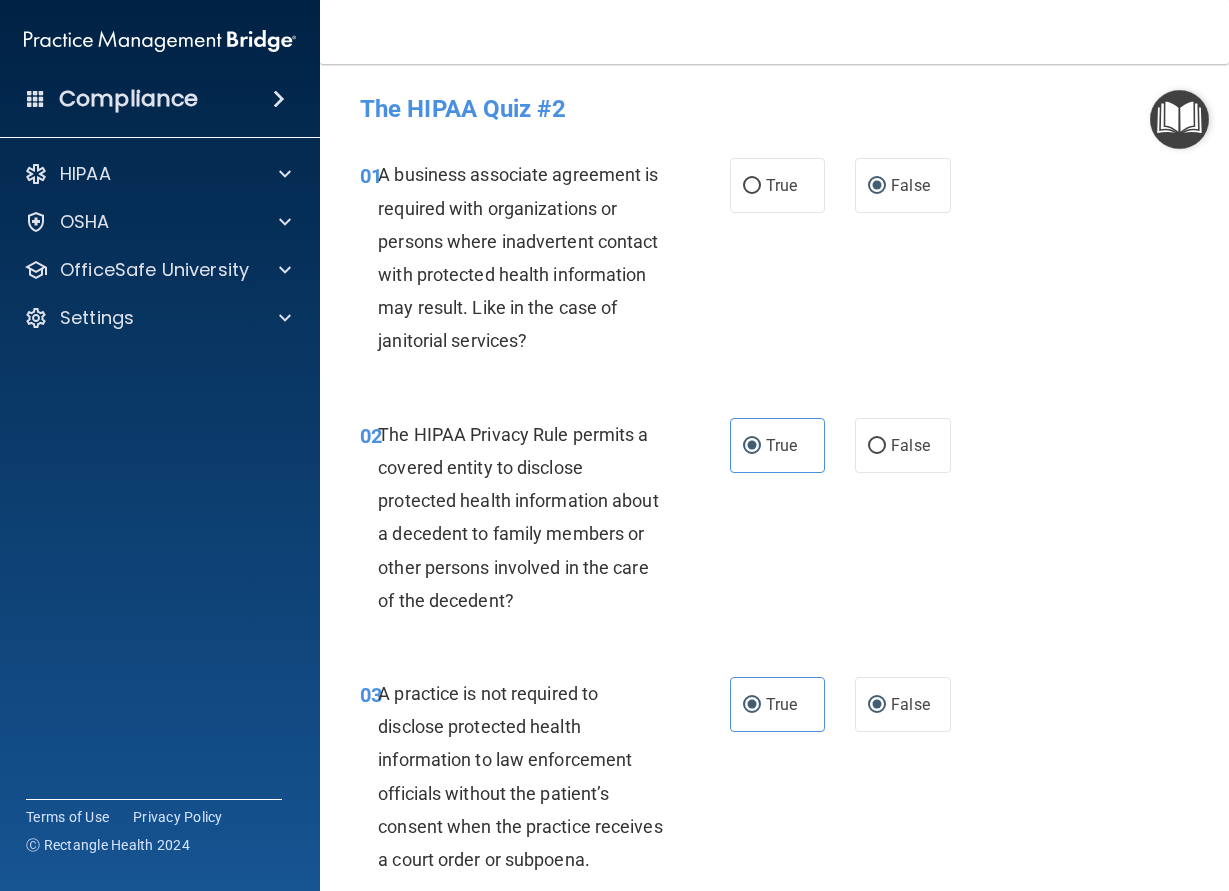 radio on "false" 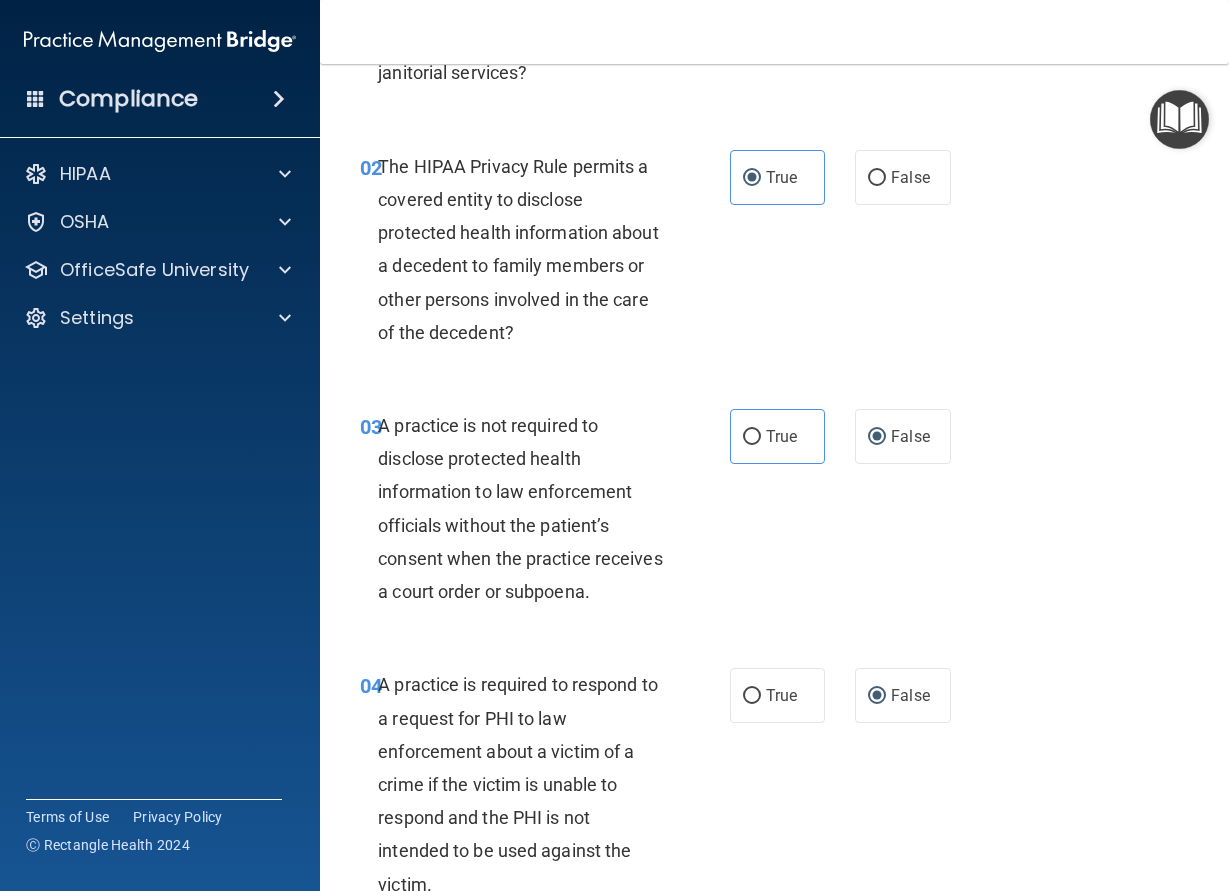 scroll, scrollTop: 270, scrollLeft: 0, axis: vertical 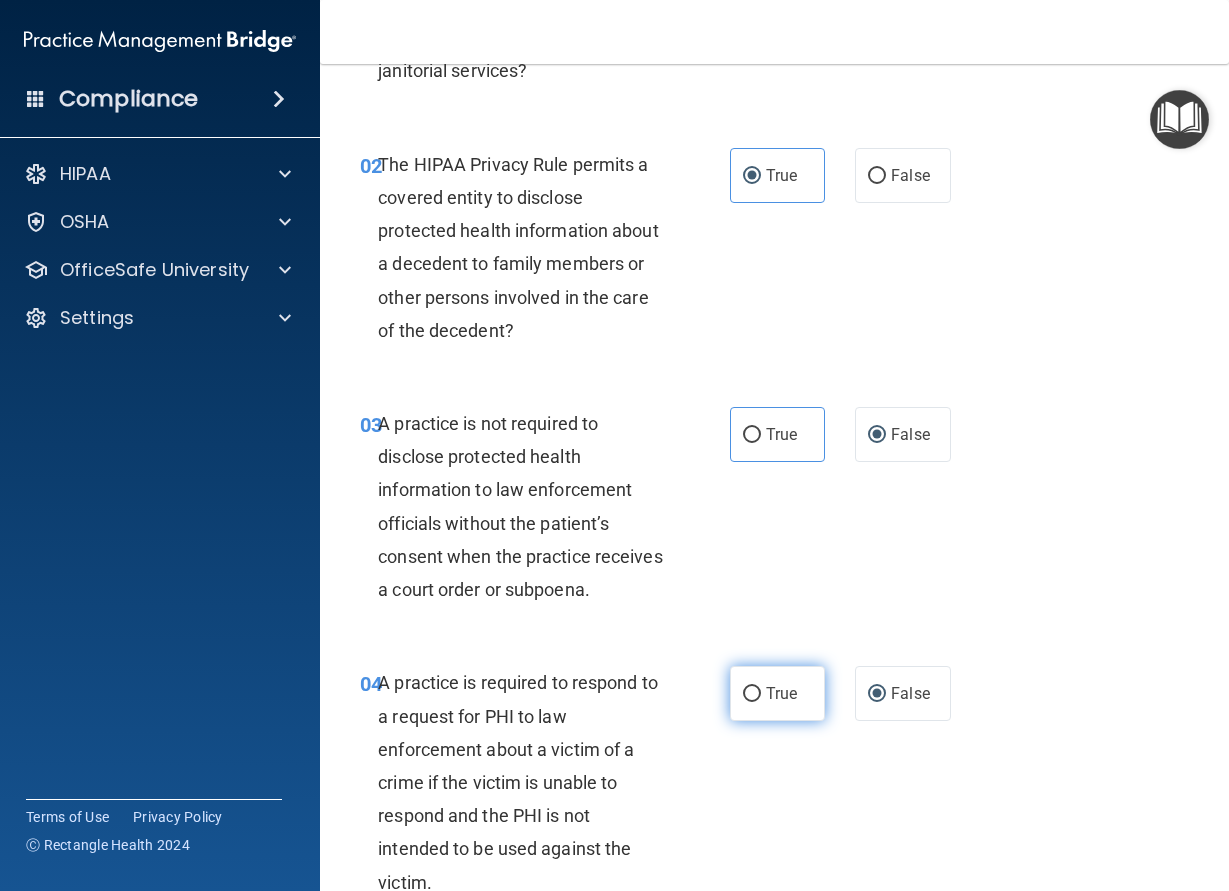 click on "True" at bounding box center (778, 693) 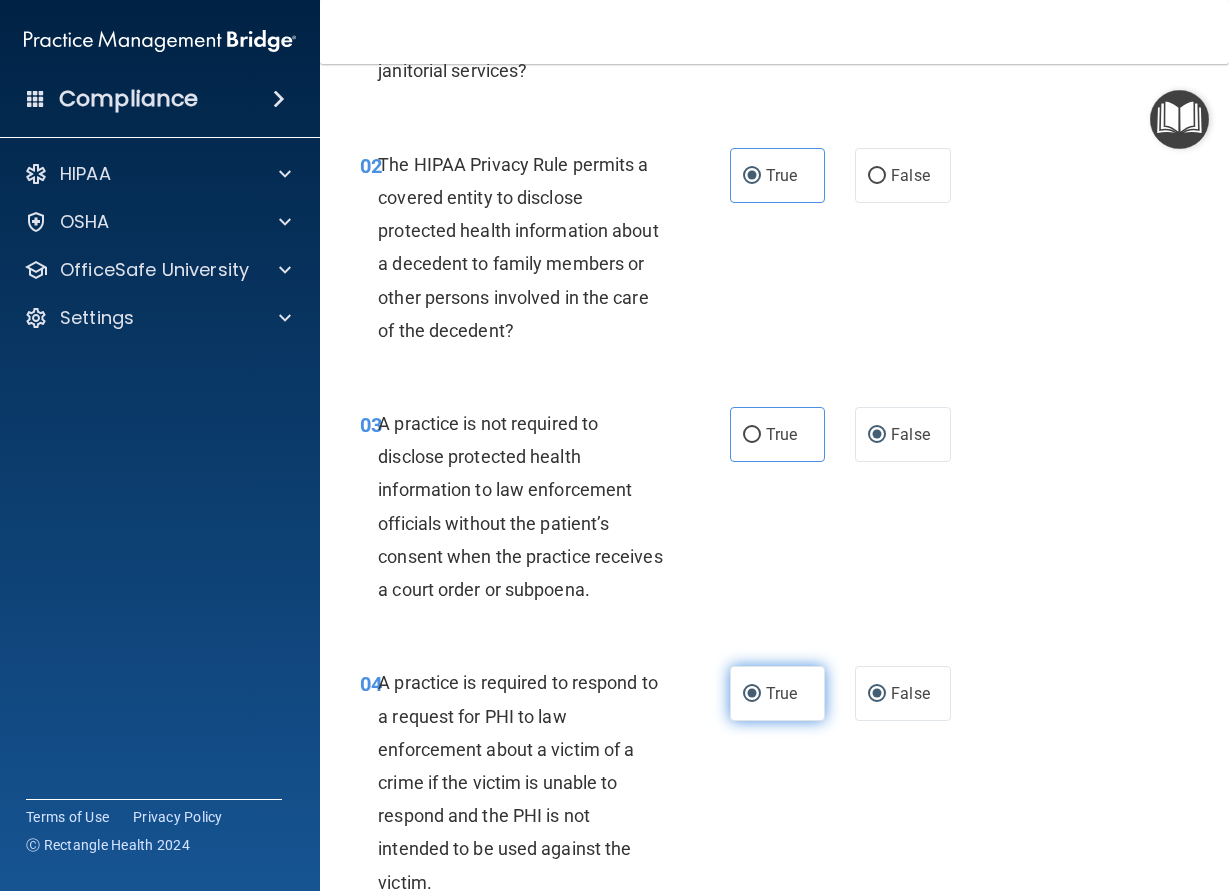 radio on "false" 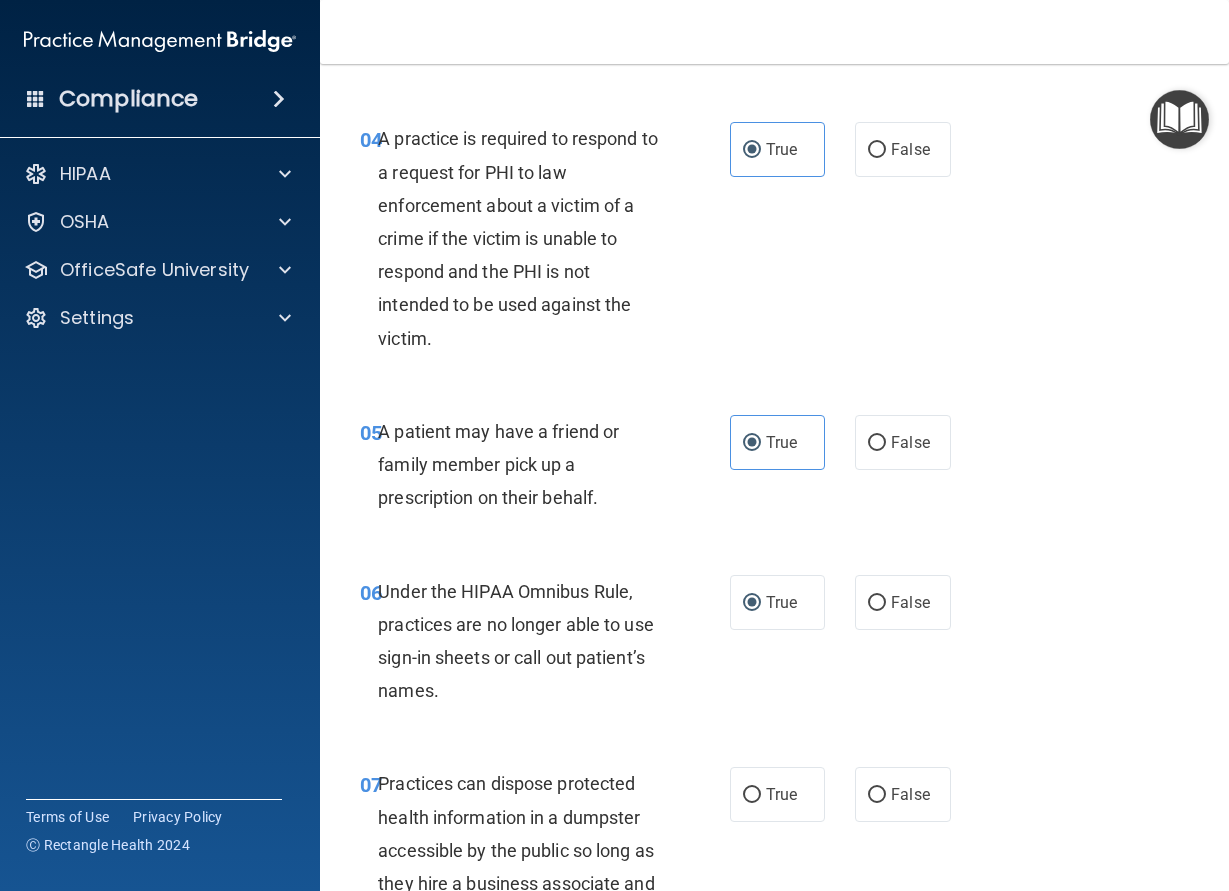 scroll, scrollTop: 900, scrollLeft: 0, axis: vertical 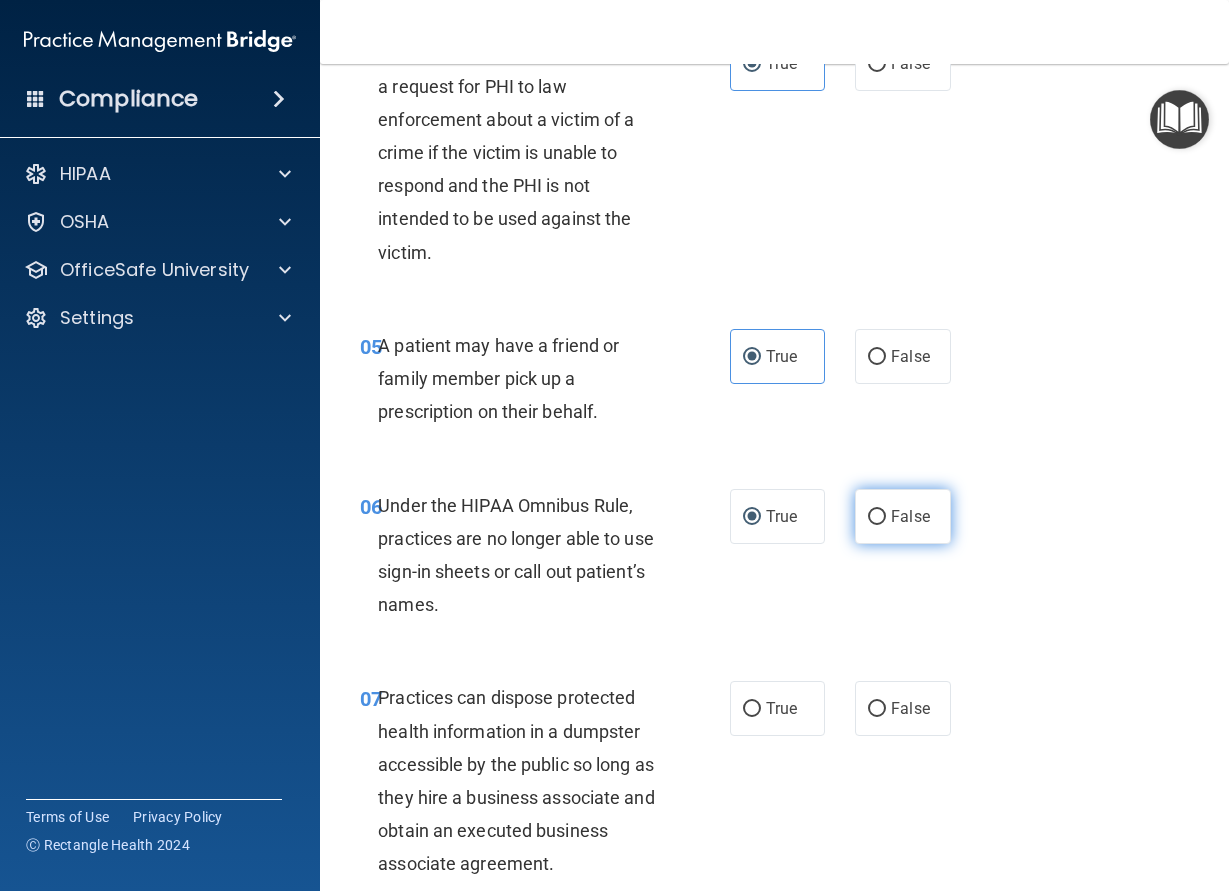 click on "False" at bounding box center [877, 517] 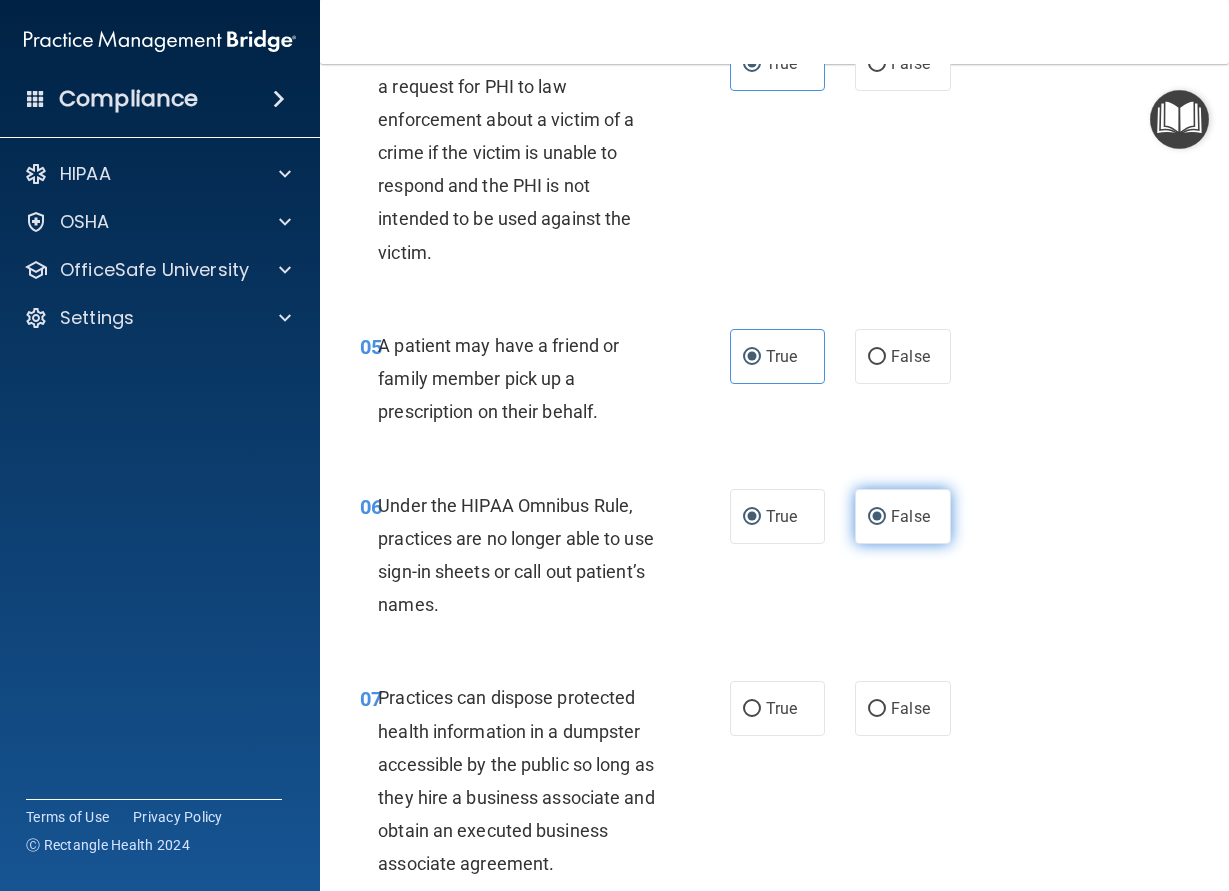 radio on "false" 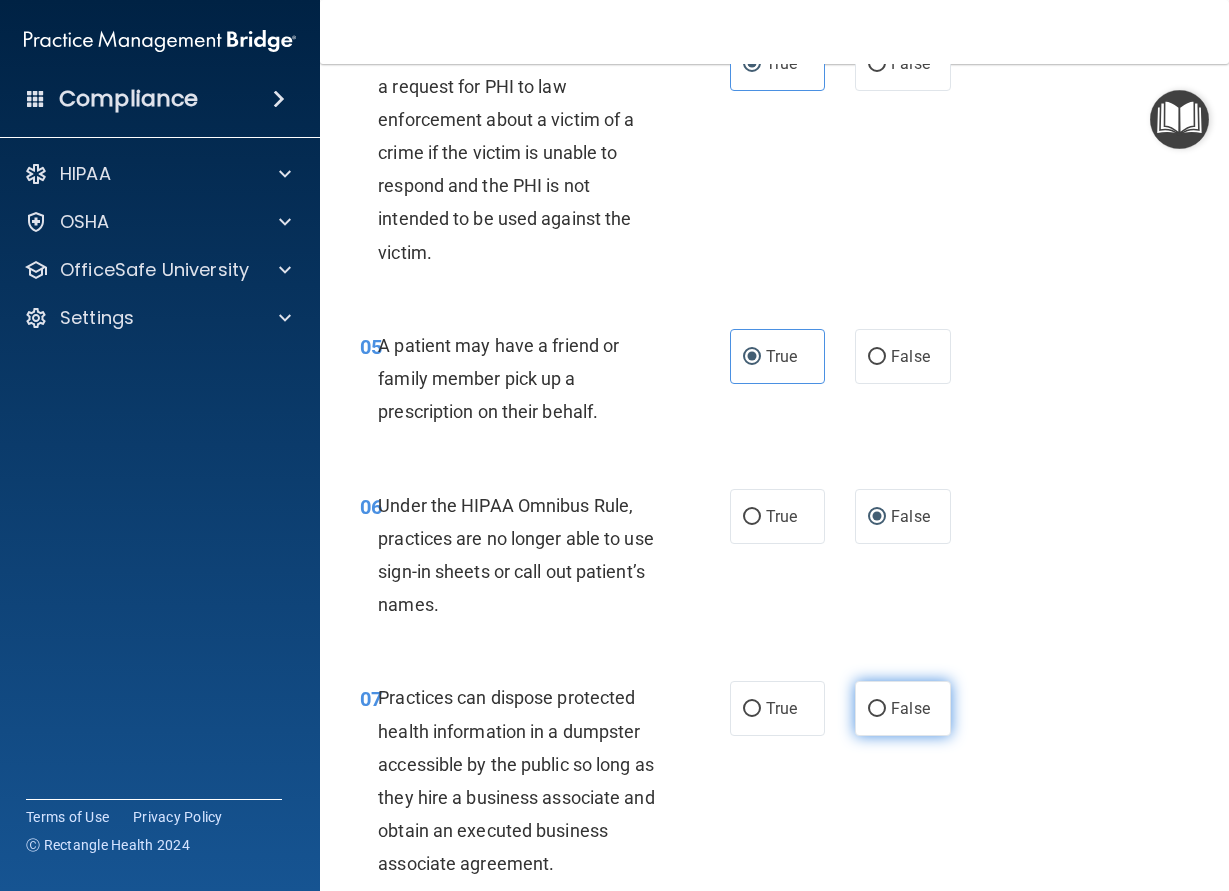 click on "False" at bounding box center (877, 709) 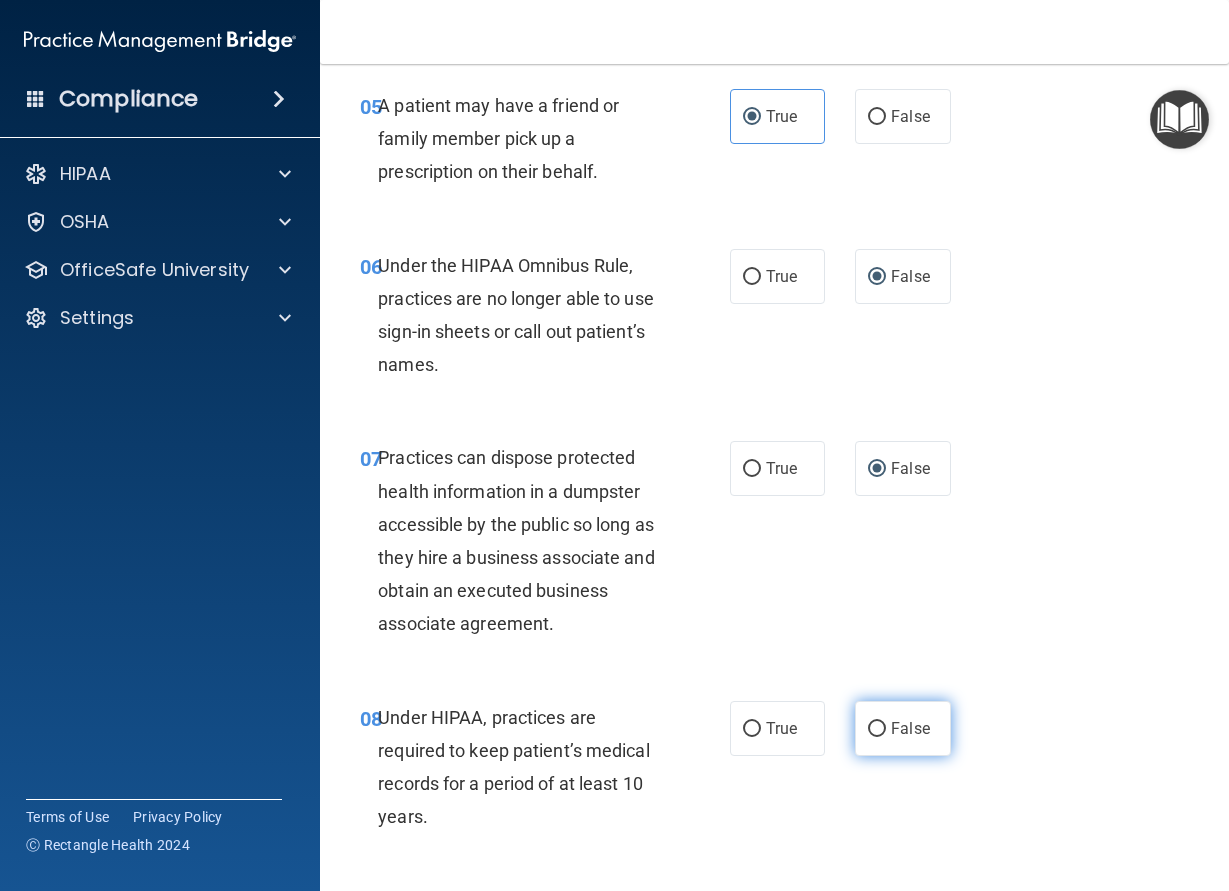 scroll, scrollTop: 1170, scrollLeft: 0, axis: vertical 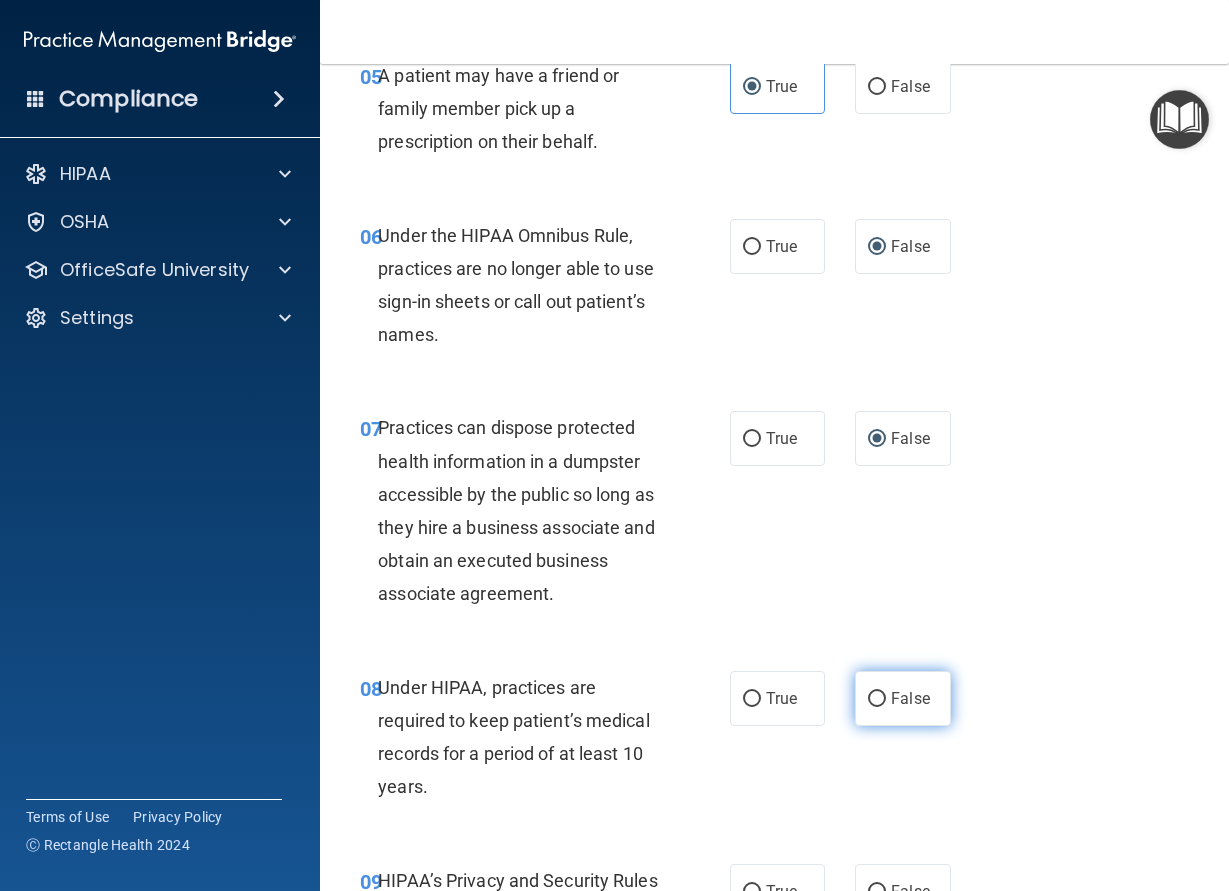 click on "False" at bounding box center [877, 699] 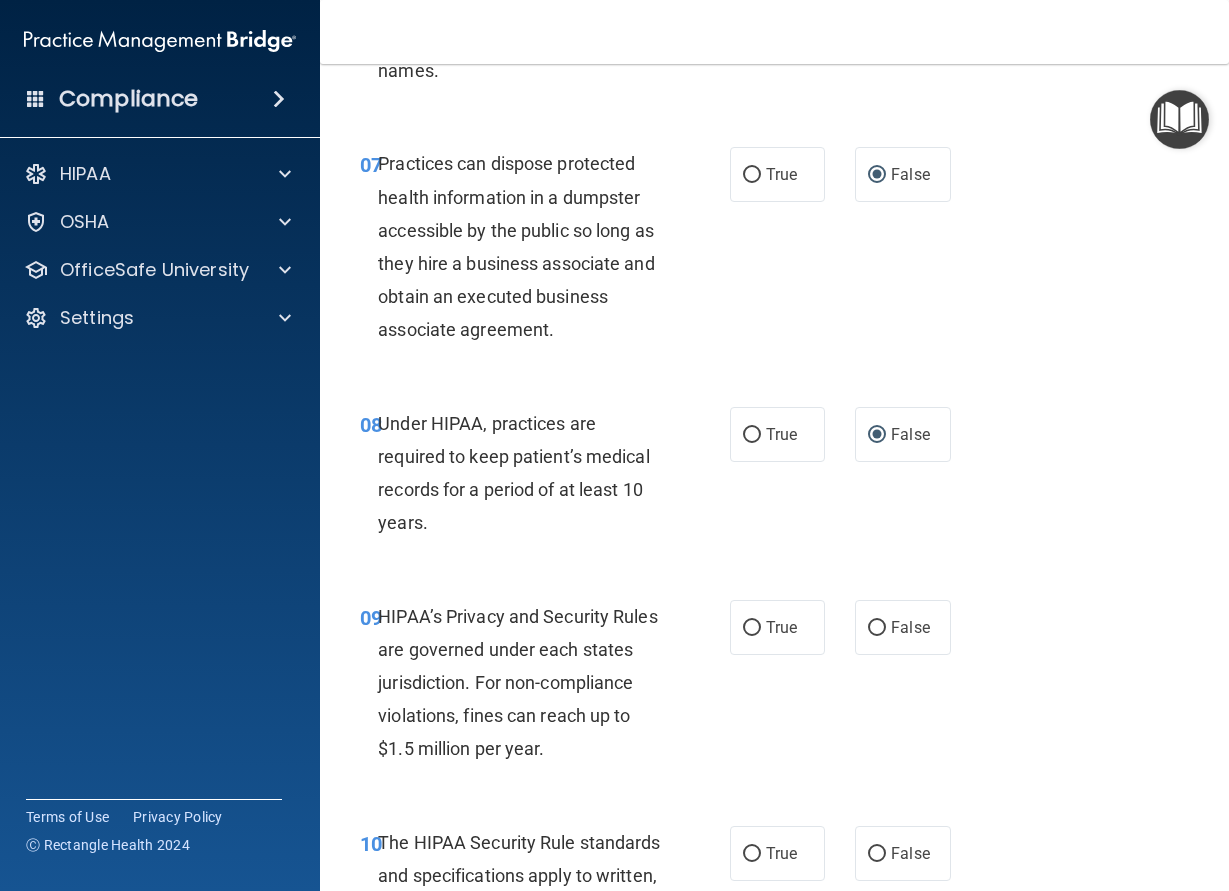 scroll, scrollTop: 1440, scrollLeft: 0, axis: vertical 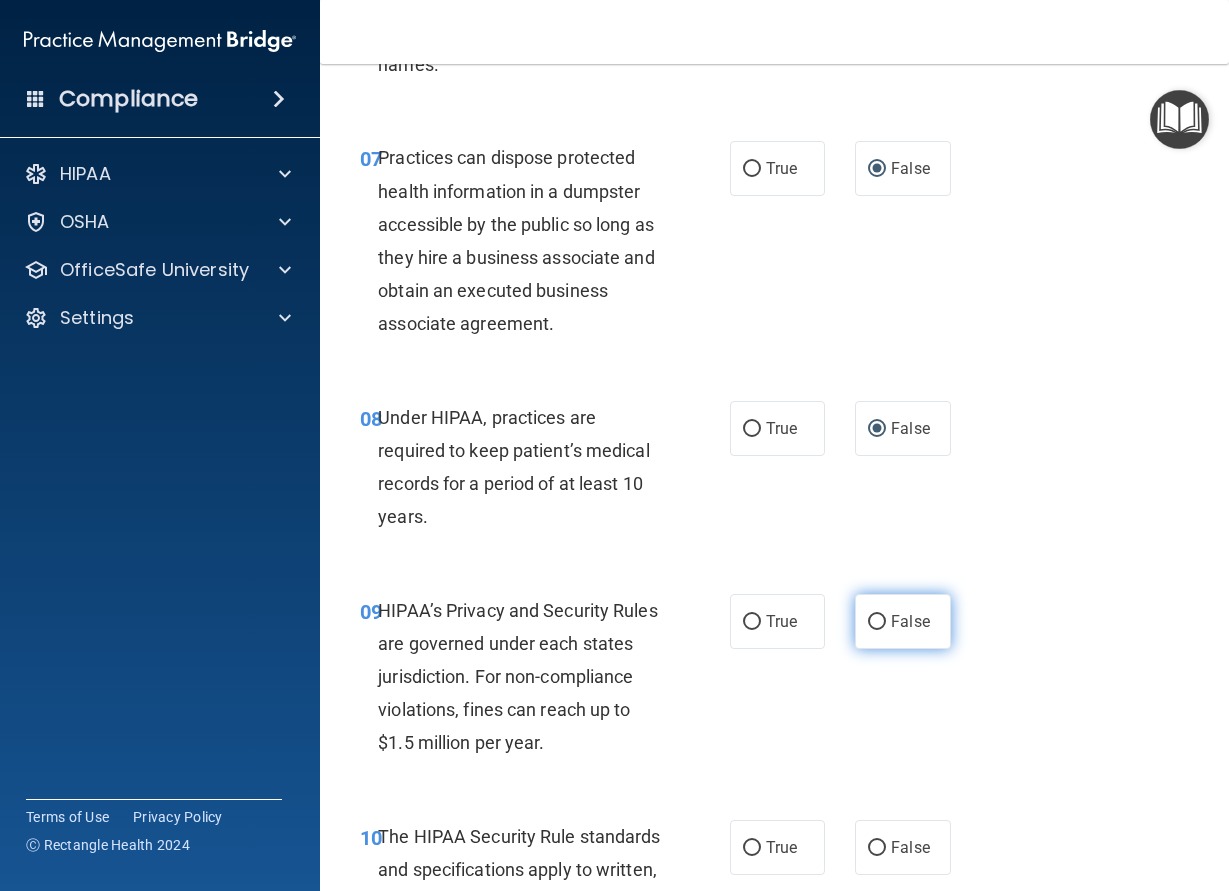 click on "False" at bounding box center (903, 621) 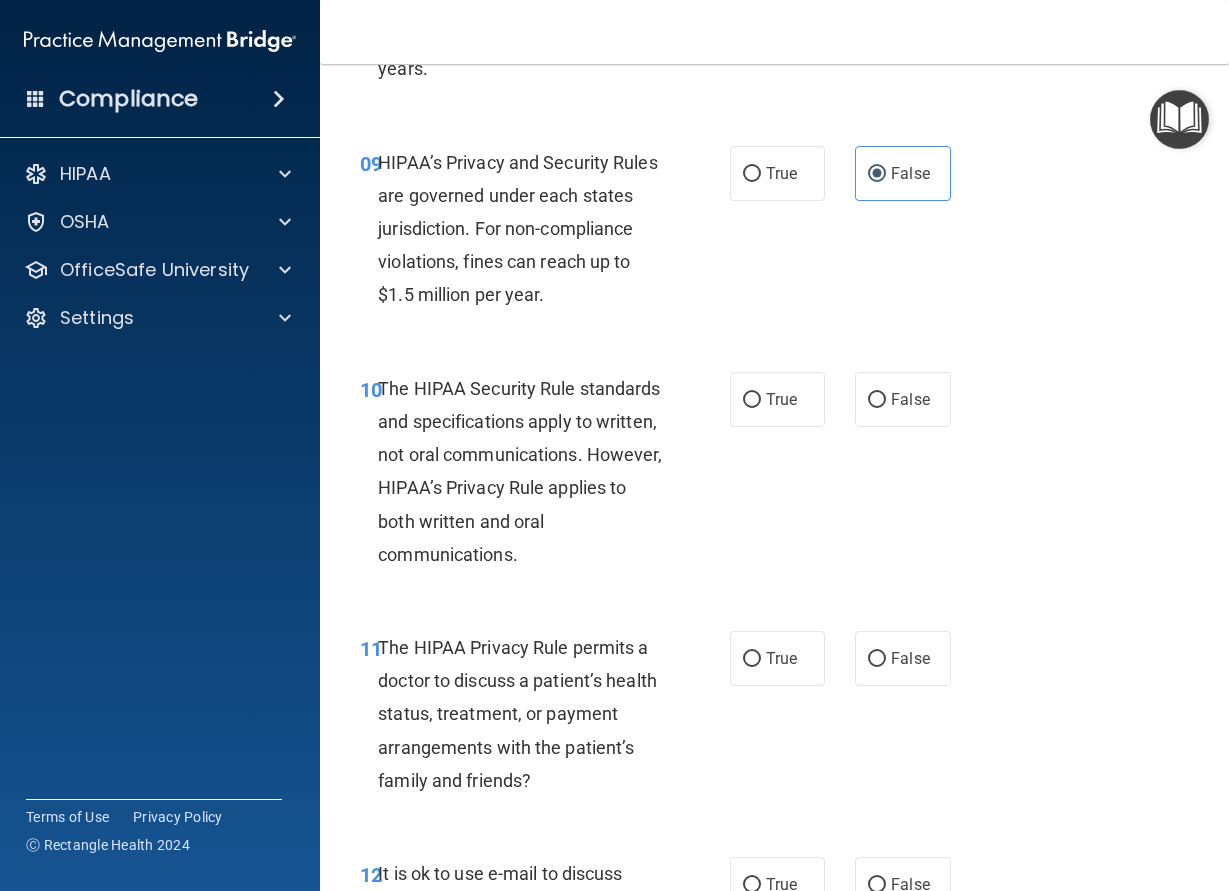 scroll, scrollTop: 1890, scrollLeft: 0, axis: vertical 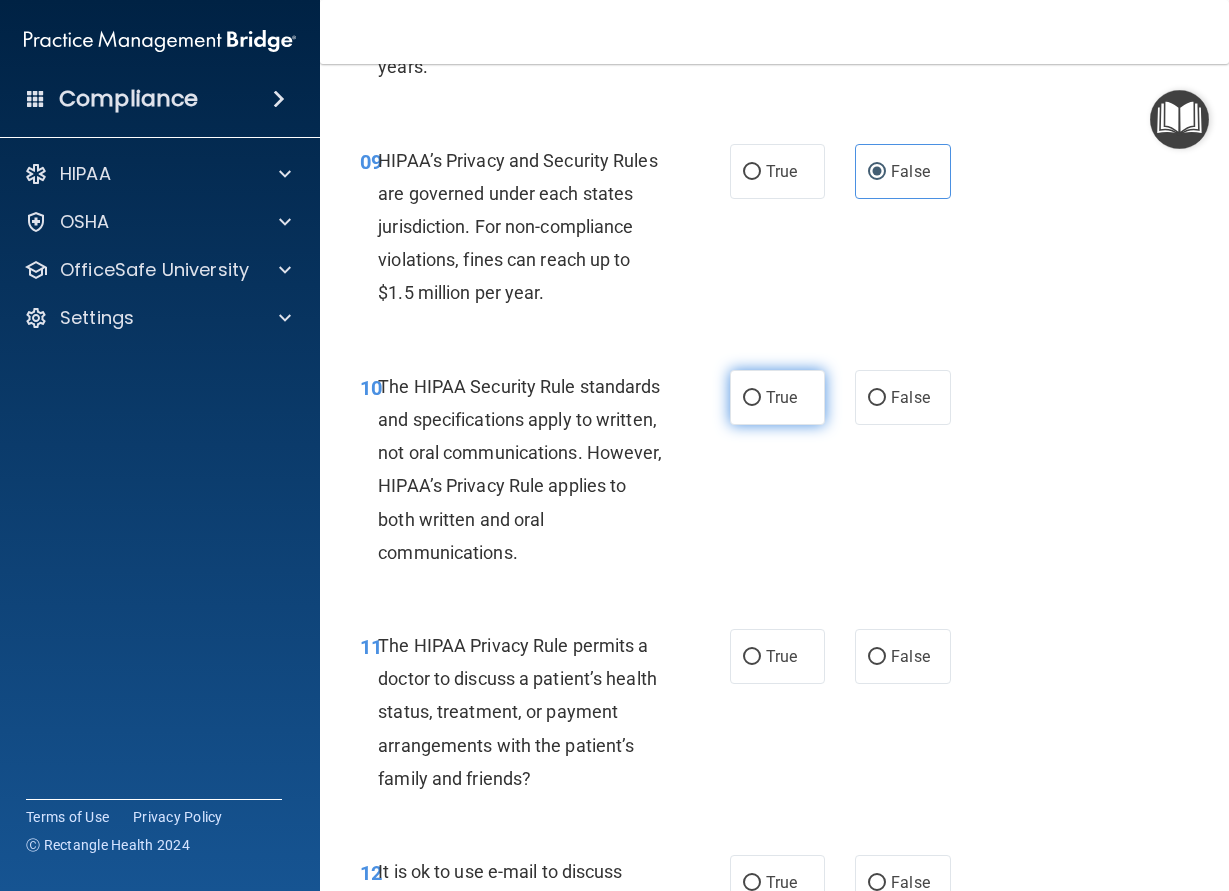 click on "True" at bounding box center [778, 397] 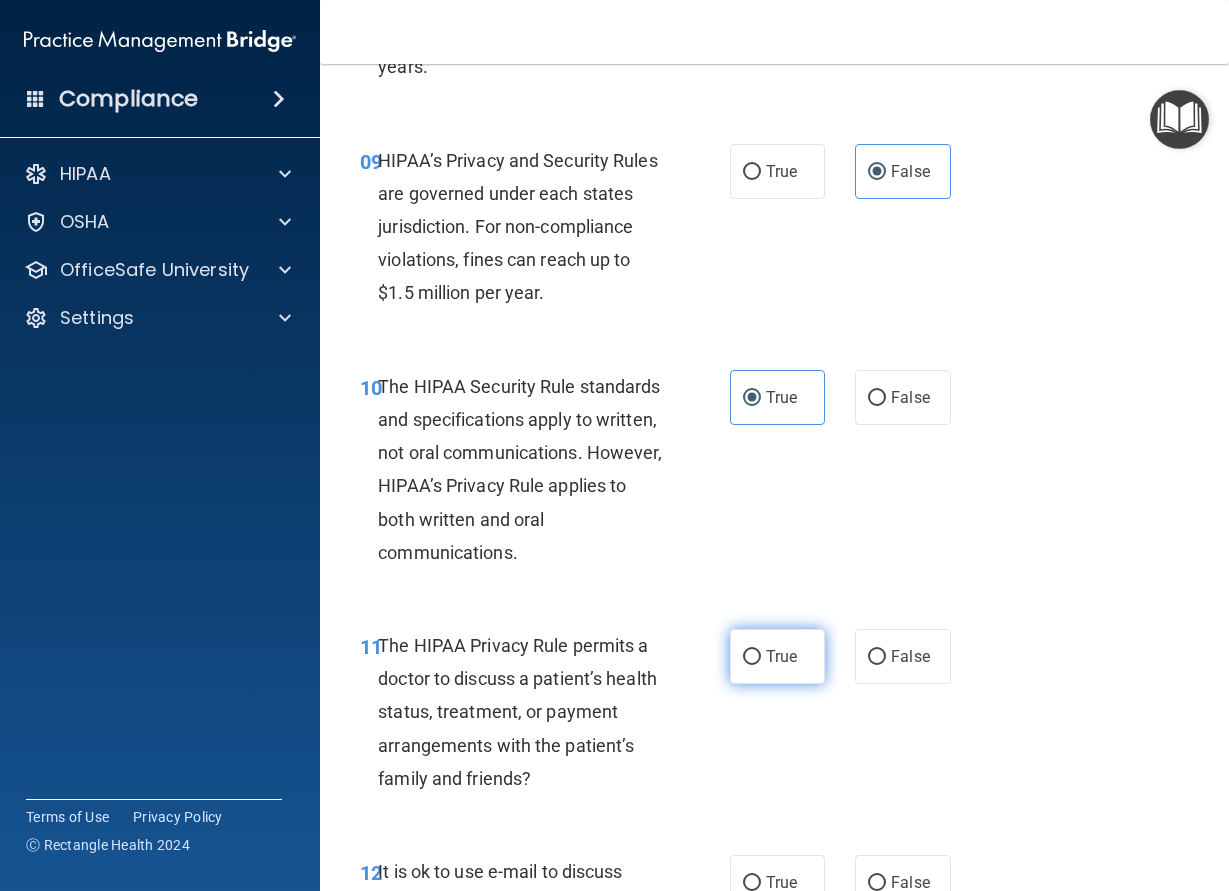 click on "True" at bounding box center [781, 656] 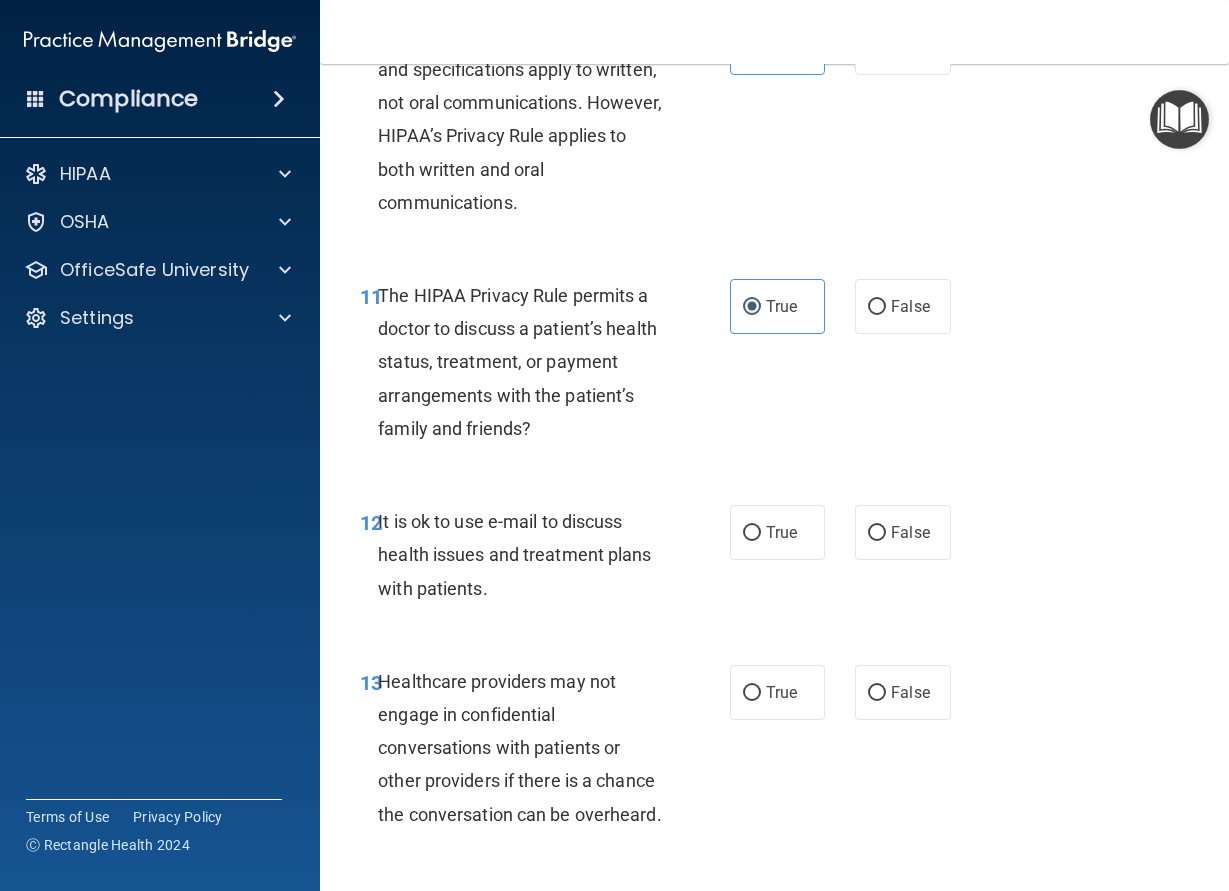scroll, scrollTop: 2250, scrollLeft: 0, axis: vertical 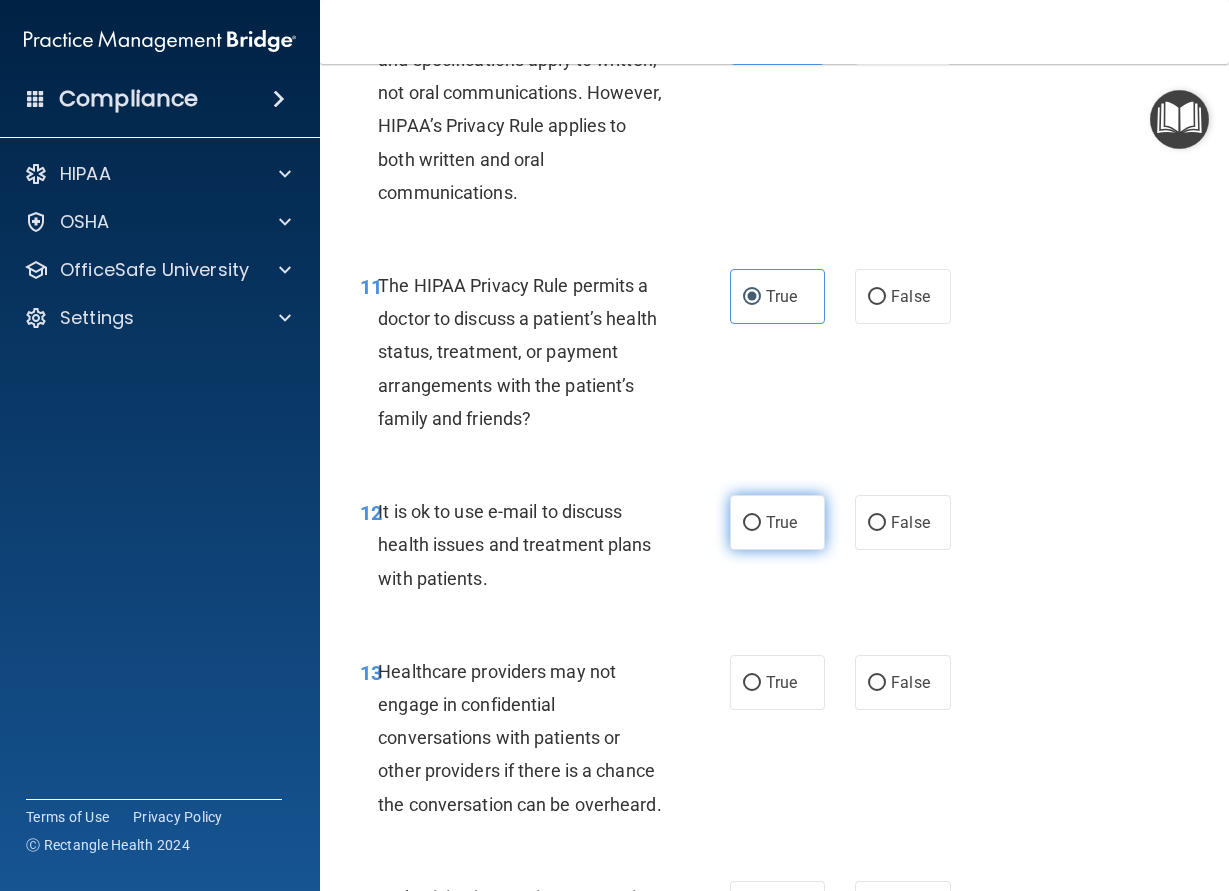 click on "True" at bounding box center [778, 522] 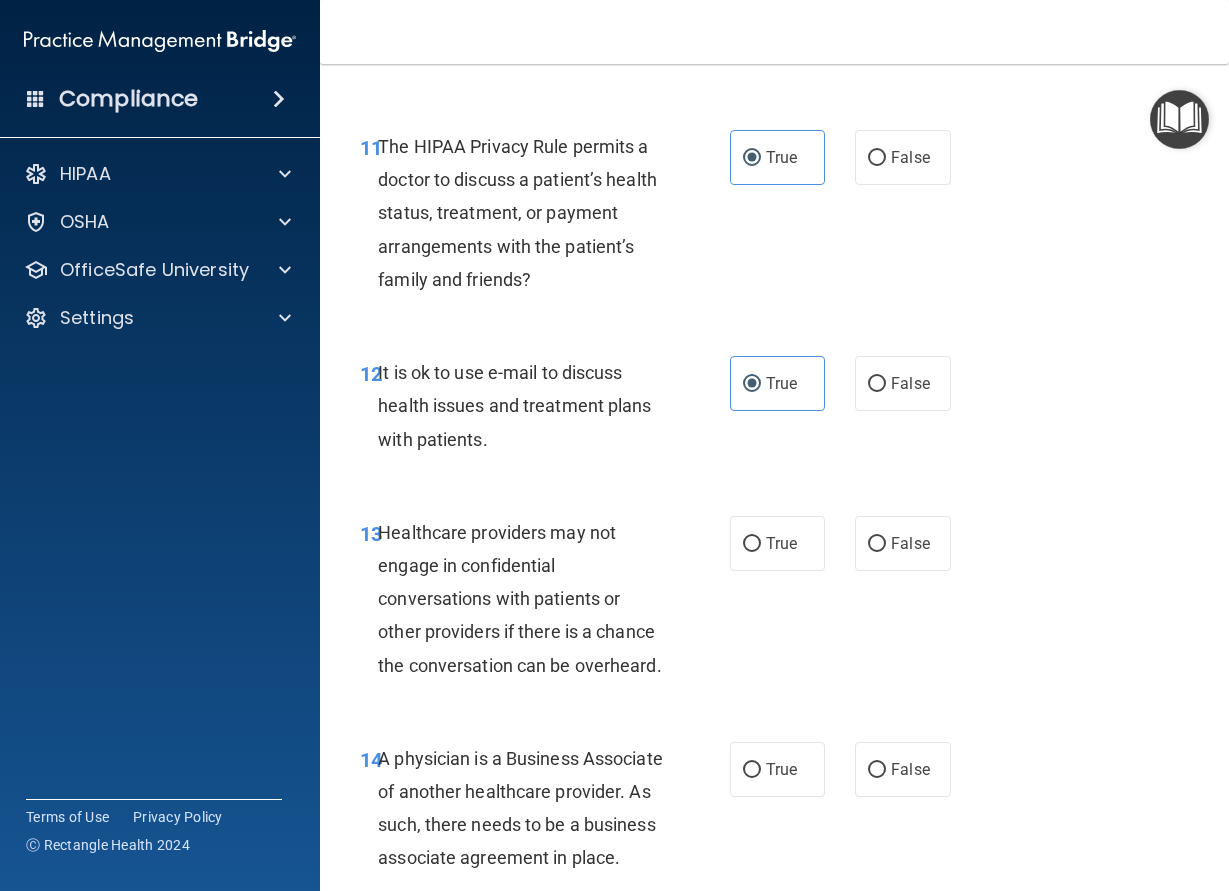 scroll, scrollTop: 2520, scrollLeft: 0, axis: vertical 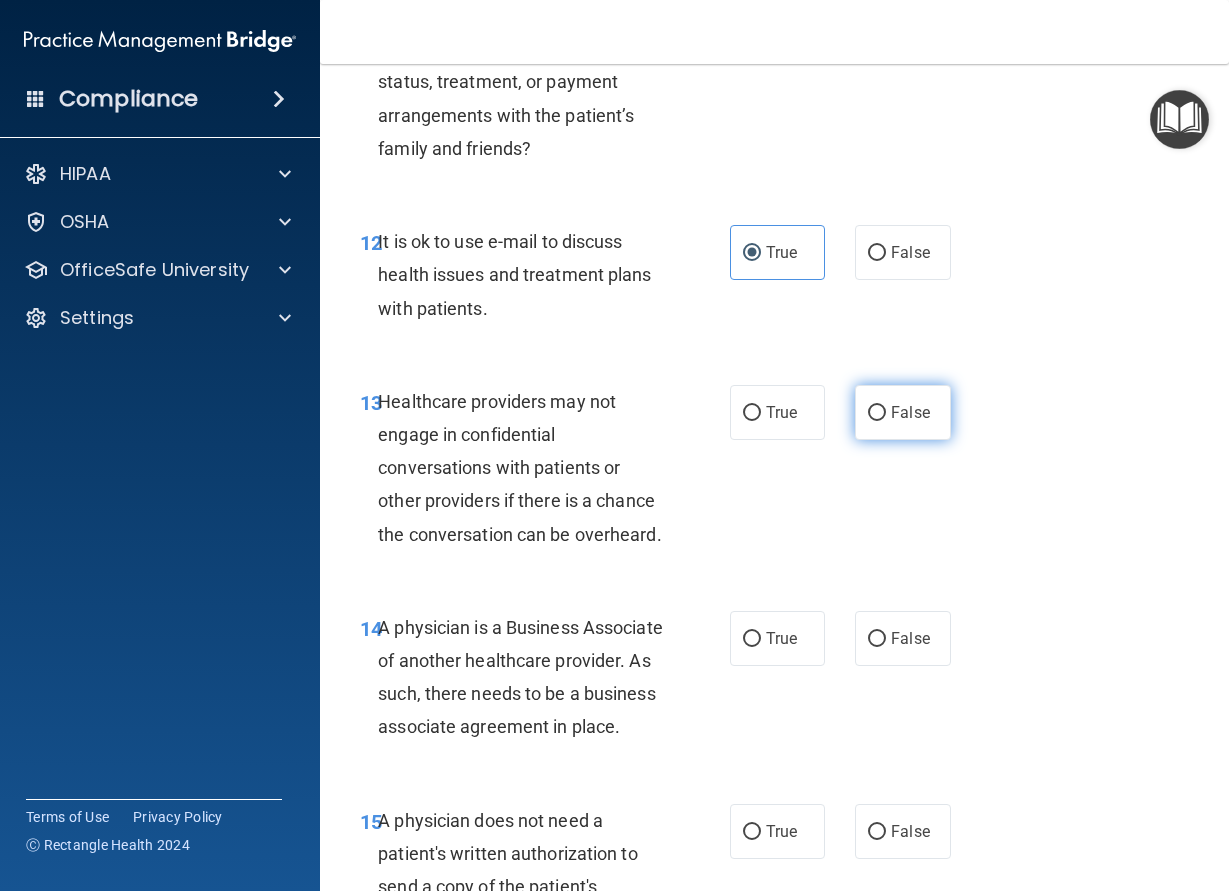 click on "False" at bounding box center [903, 412] 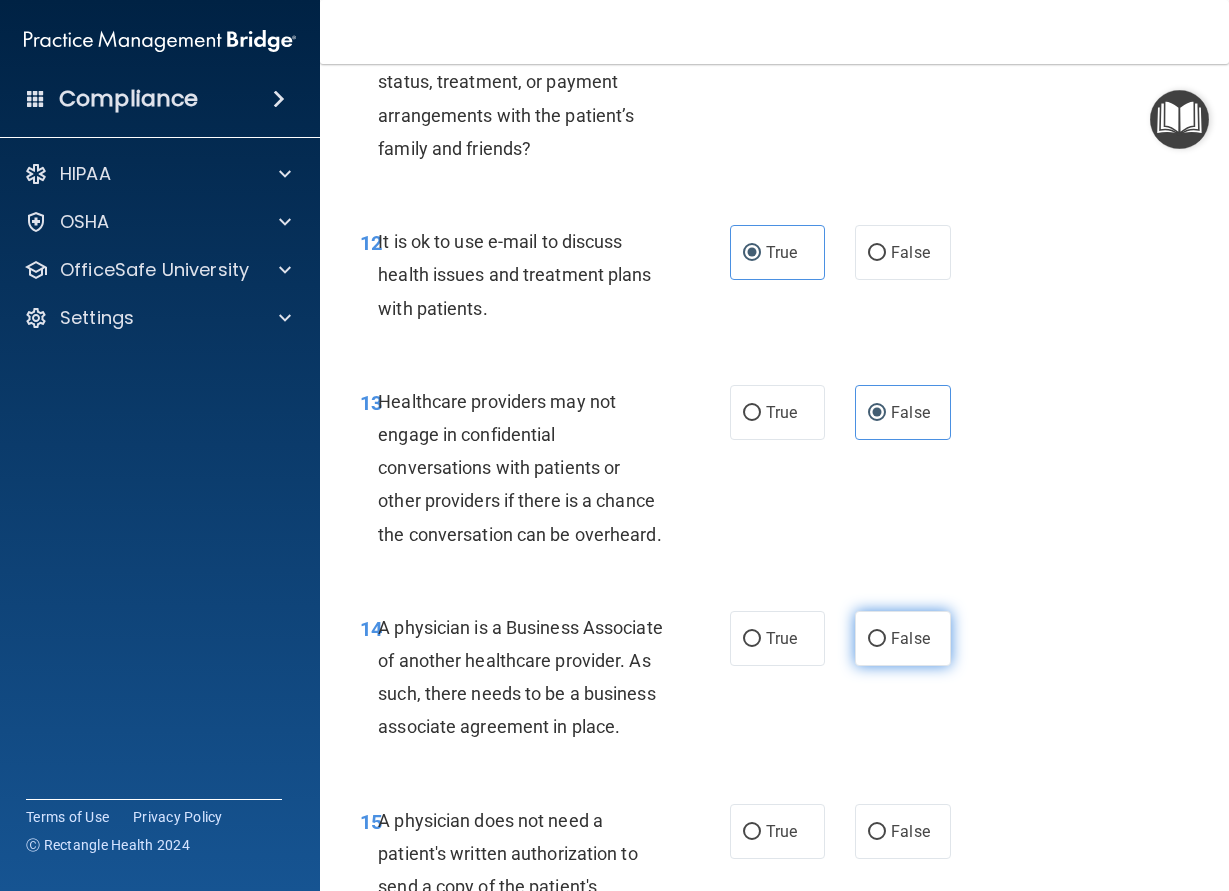 click on "False" at bounding box center (903, 638) 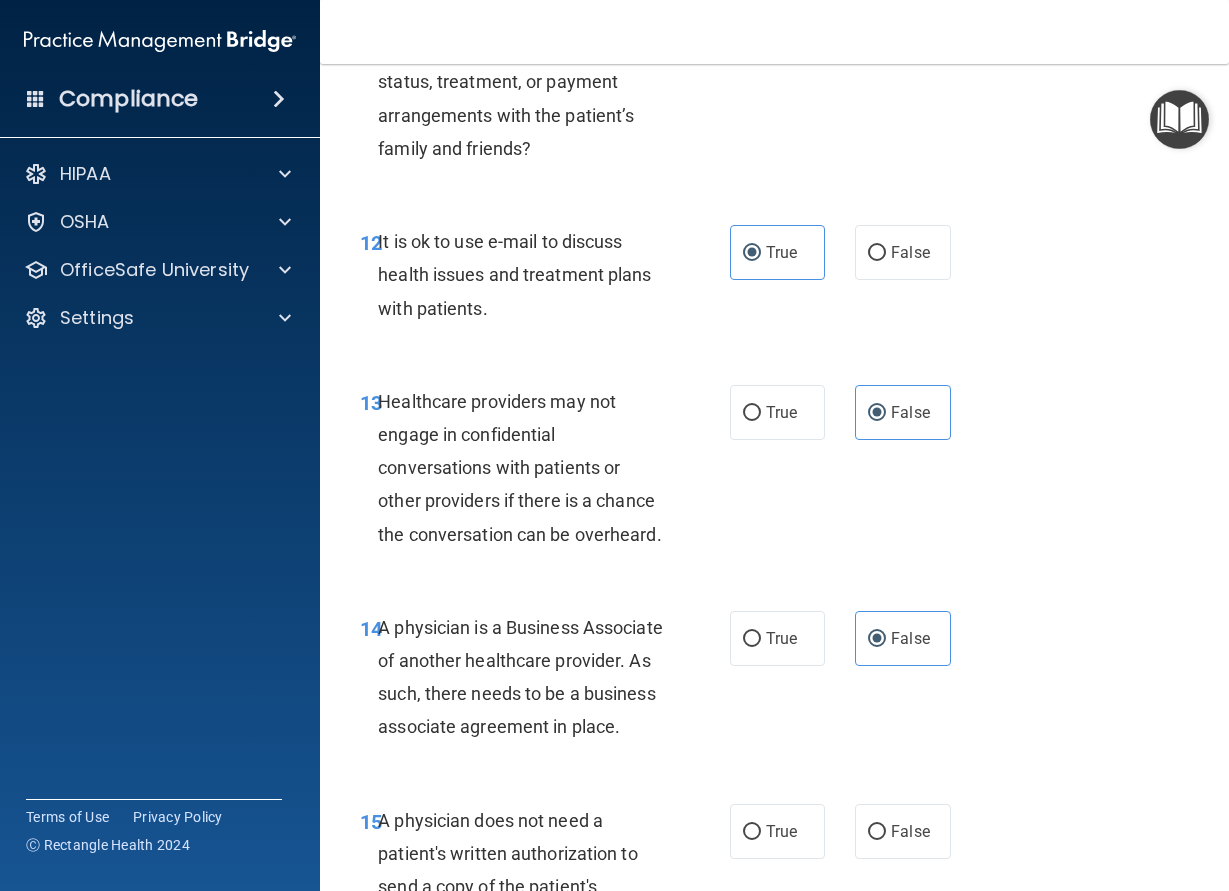 scroll, scrollTop: 2790, scrollLeft: 0, axis: vertical 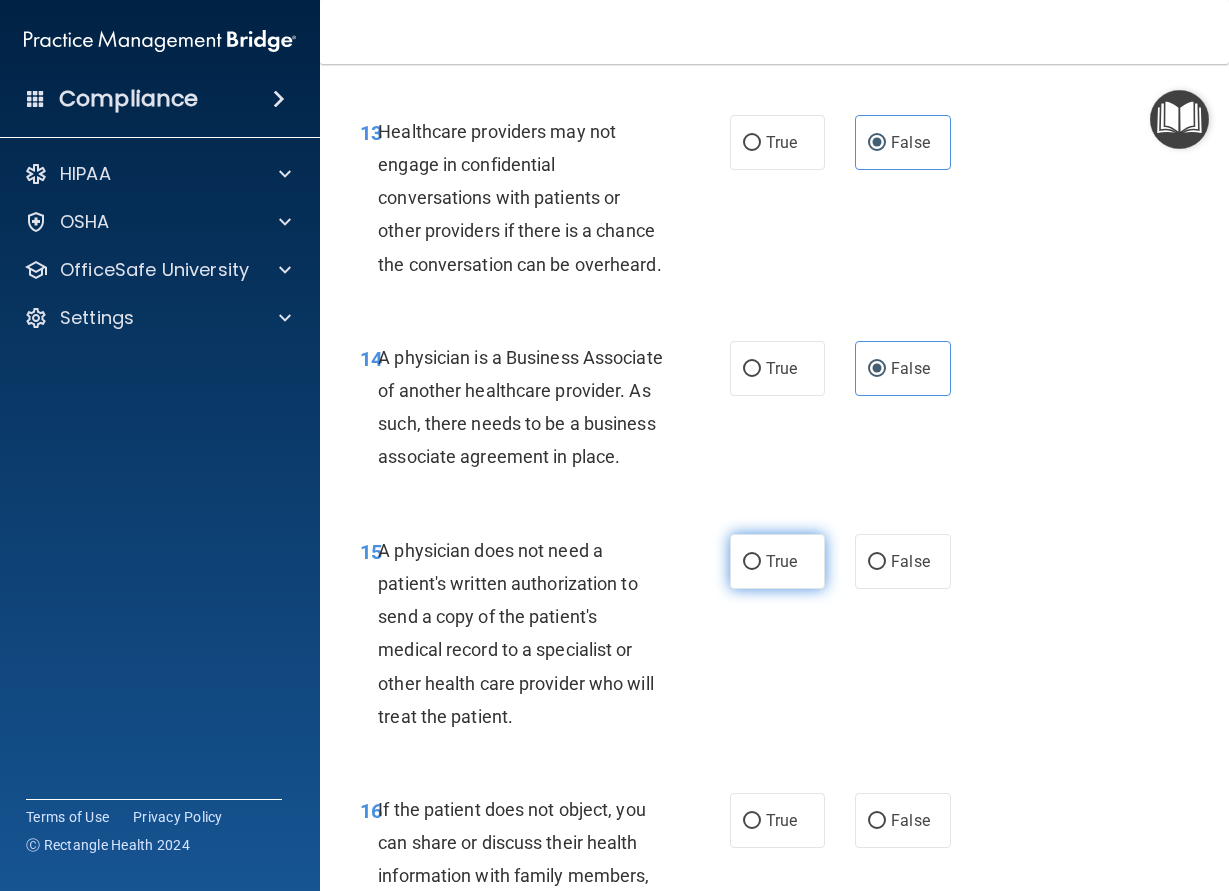 click on "True" at bounding box center (781, 561) 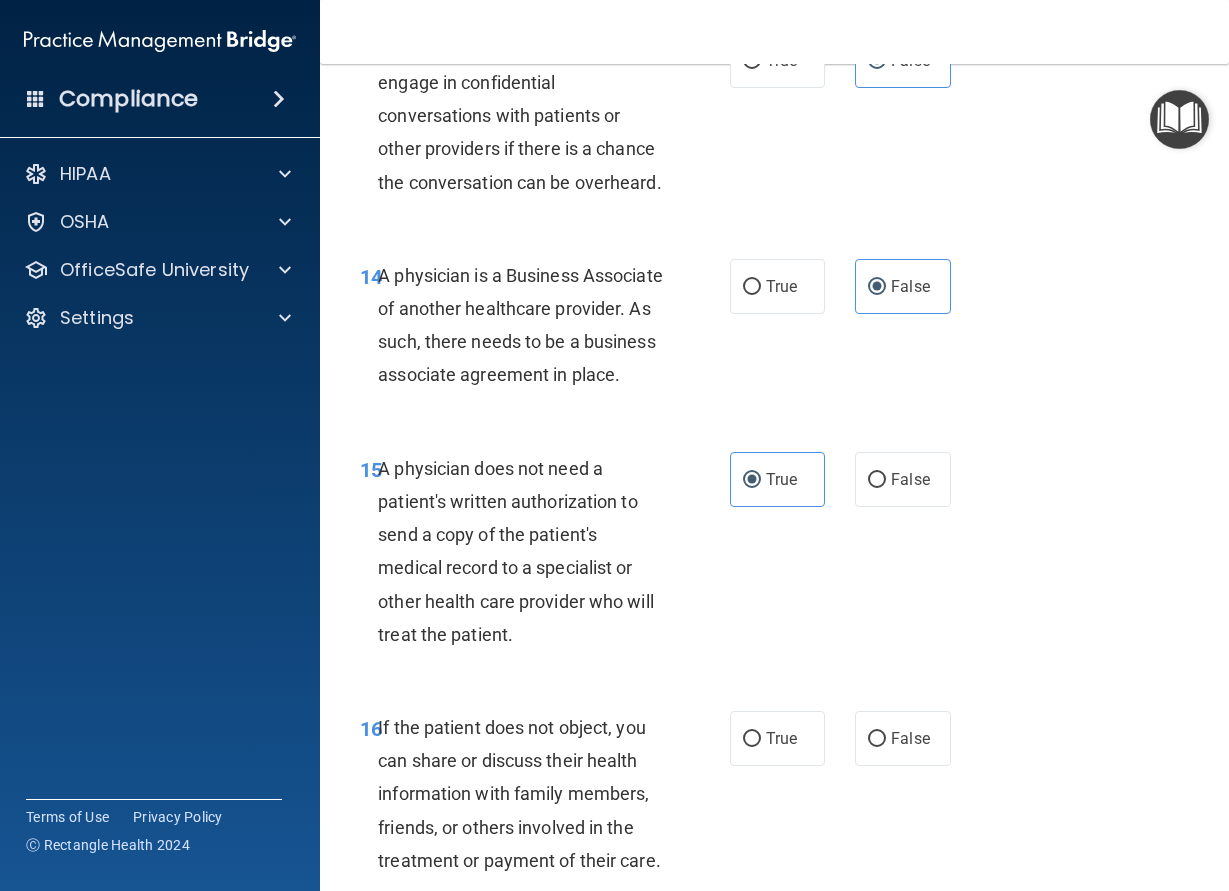 scroll, scrollTop: 3060, scrollLeft: 0, axis: vertical 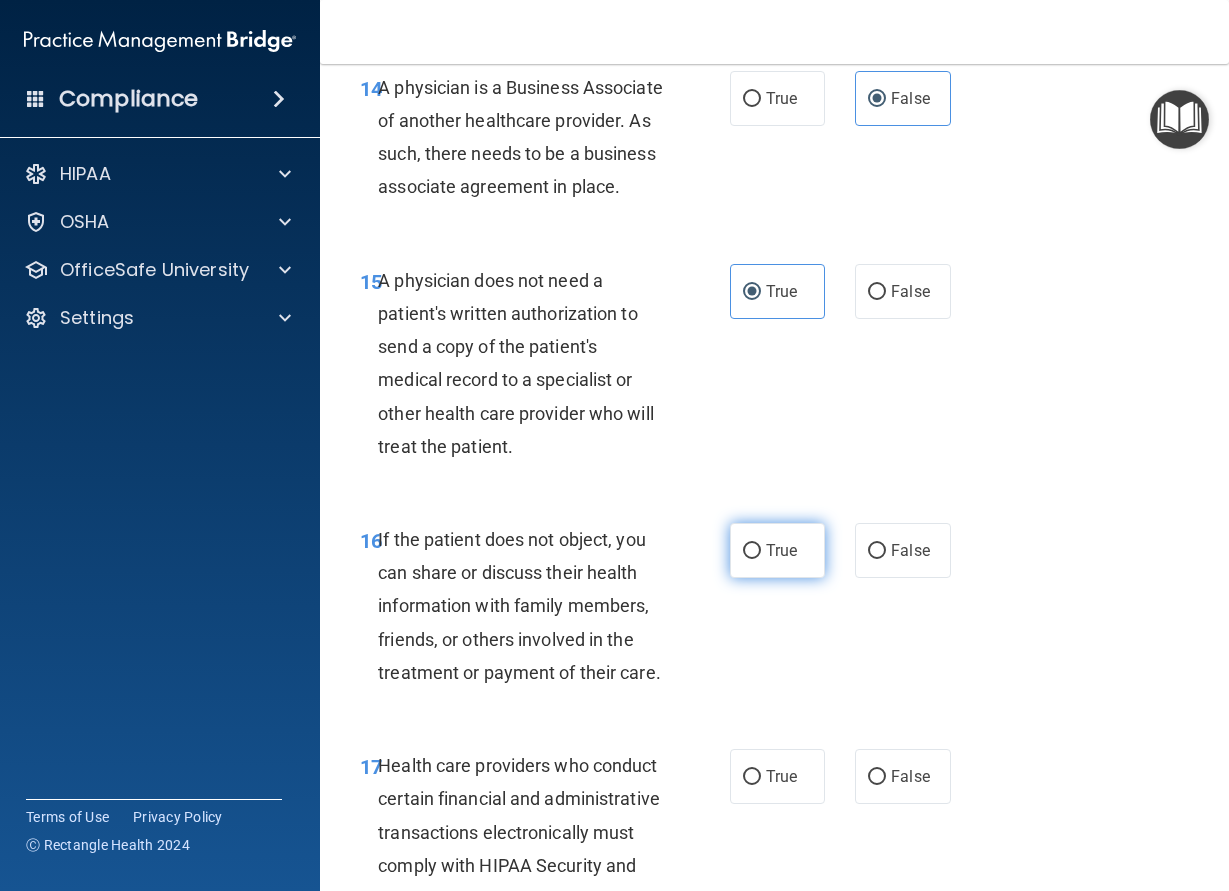 click on "True" at bounding box center (778, 550) 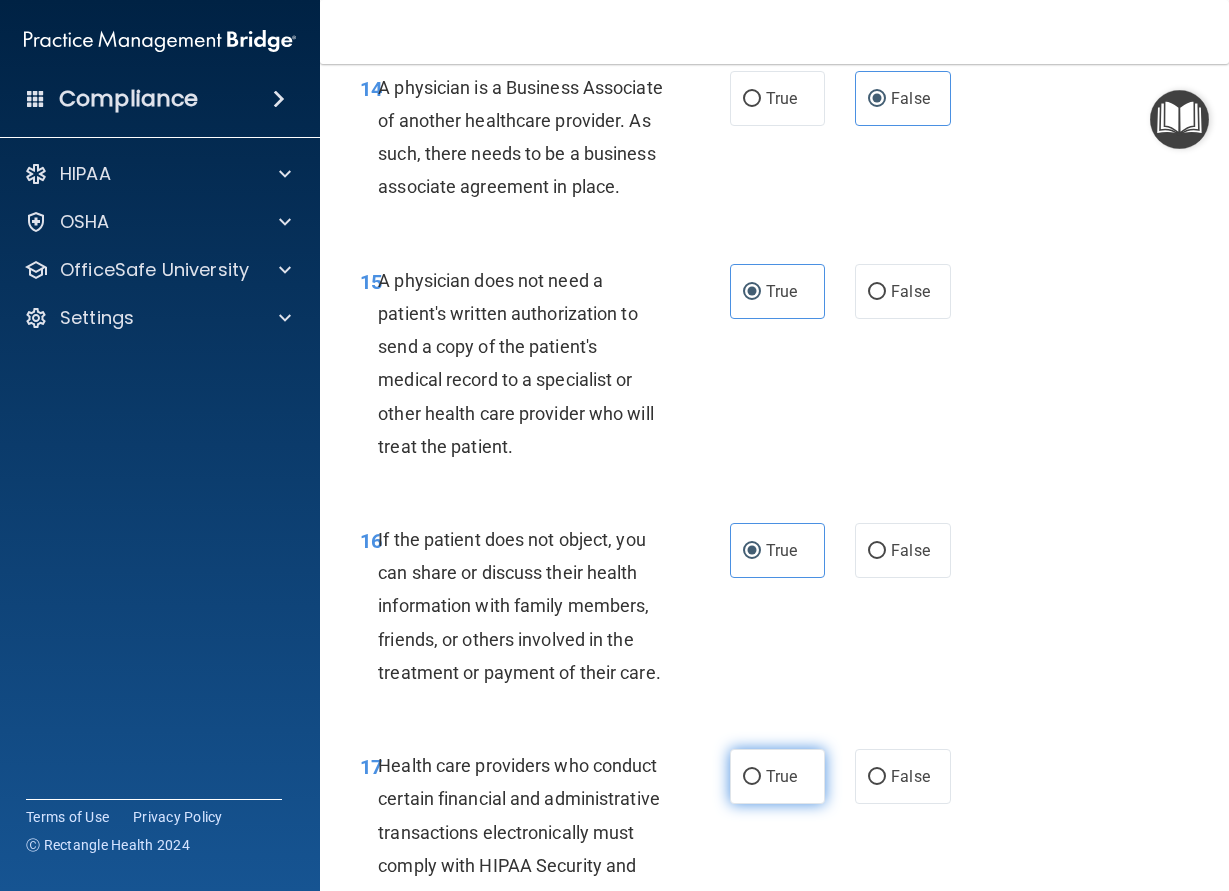 click on "True" at bounding box center (778, 776) 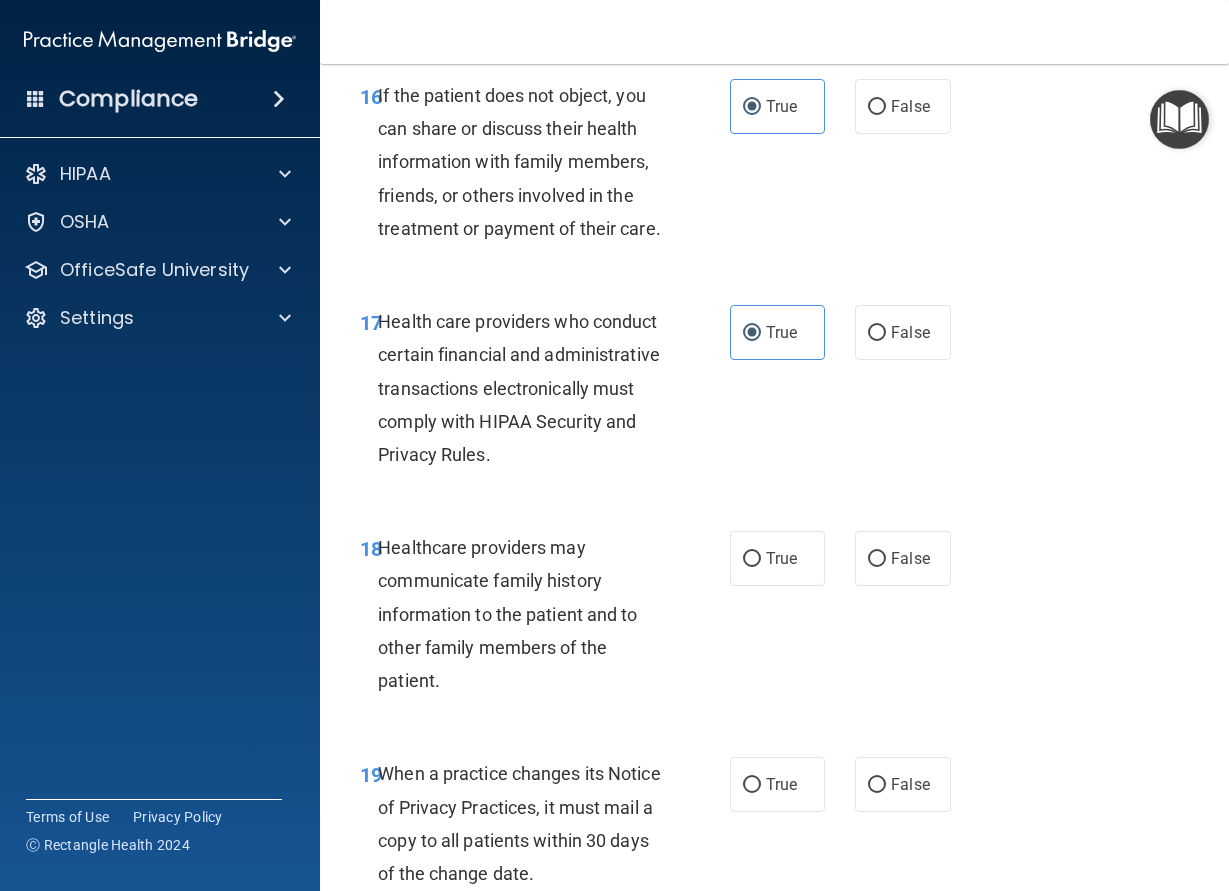 scroll, scrollTop: 3600, scrollLeft: 0, axis: vertical 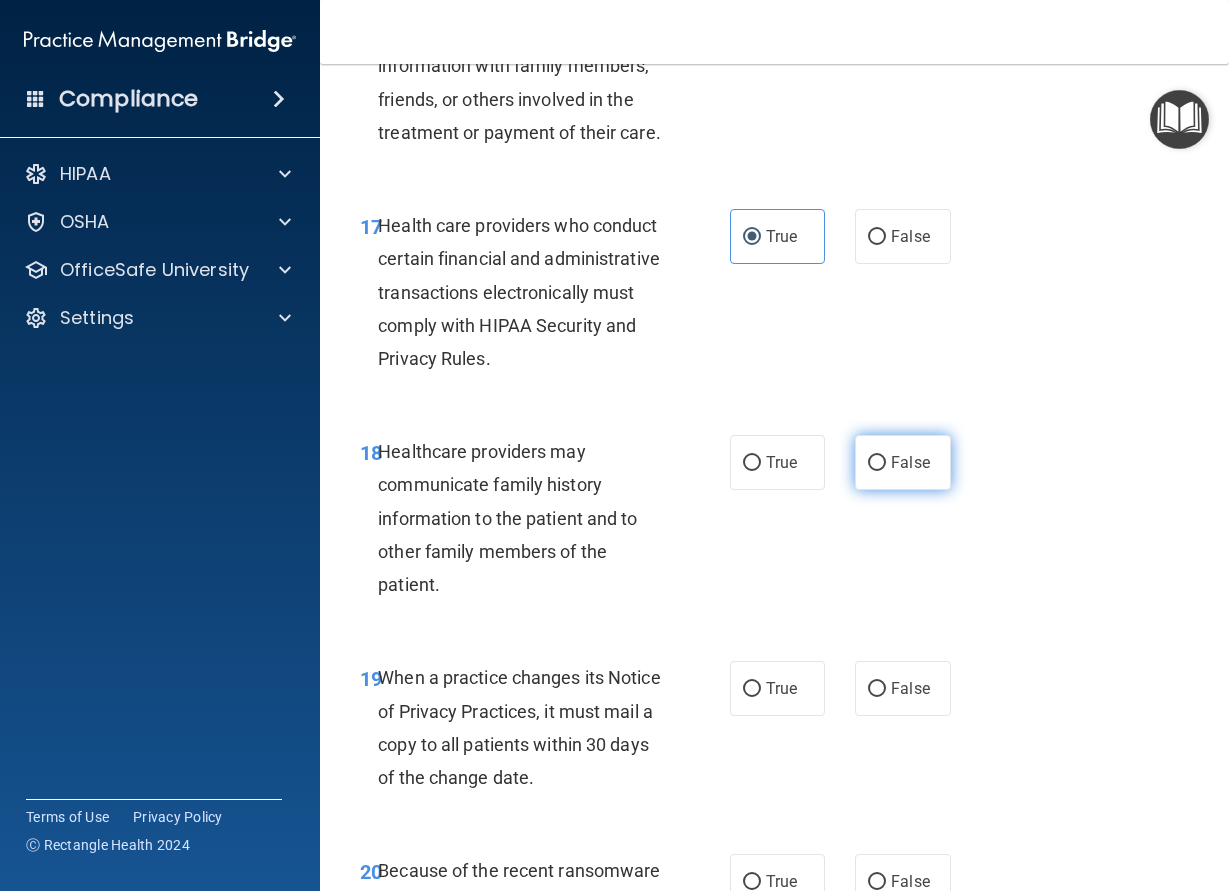 click on "False" at bounding box center [877, 463] 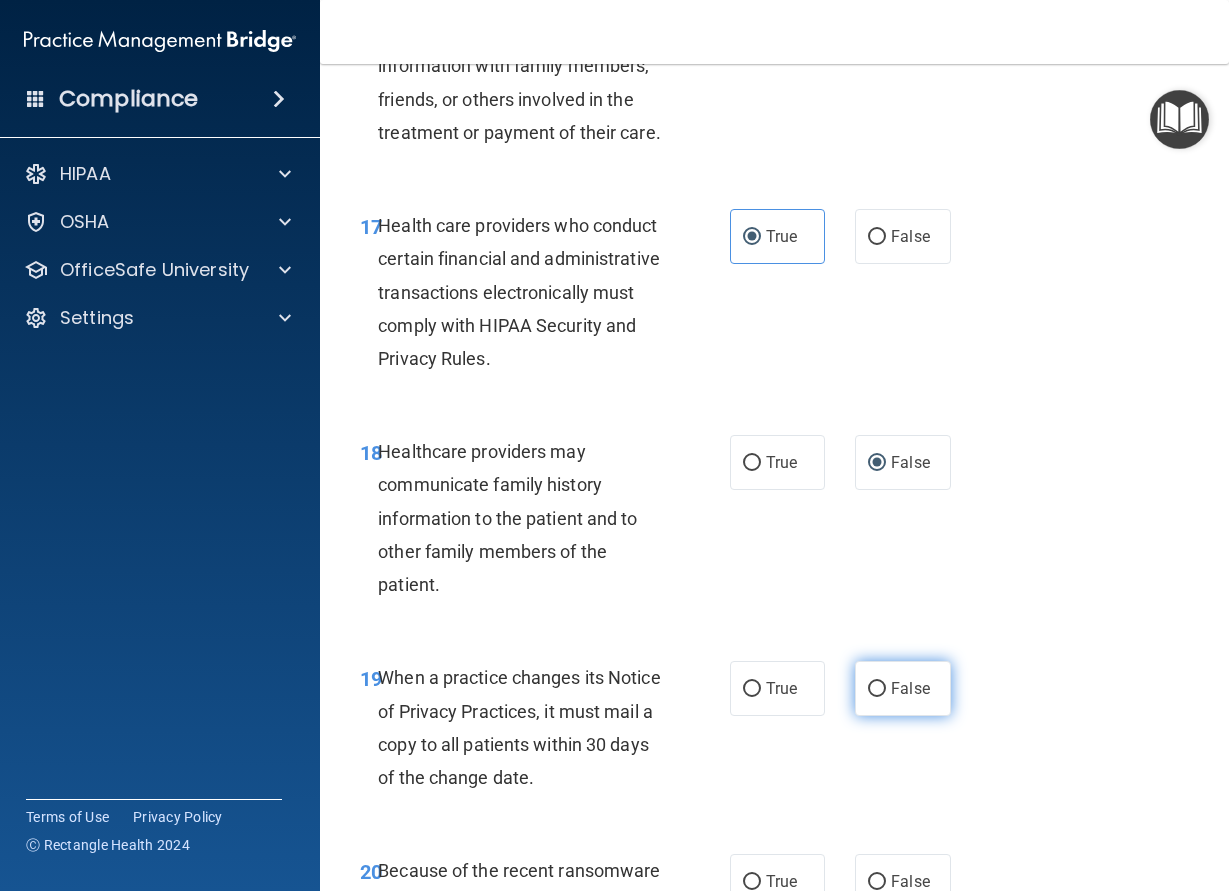 click on "False" at bounding box center [877, 689] 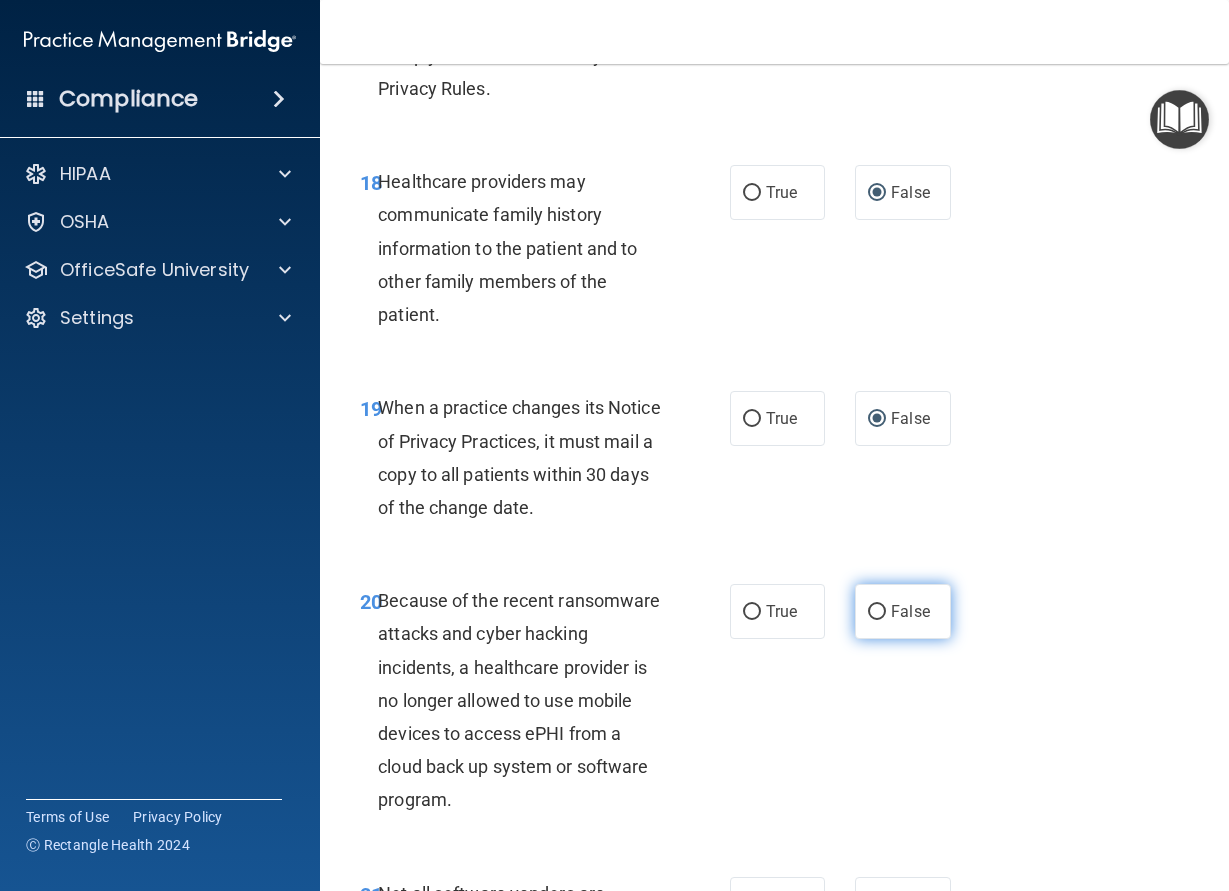 click on "False" at bounding box center [877, 612] 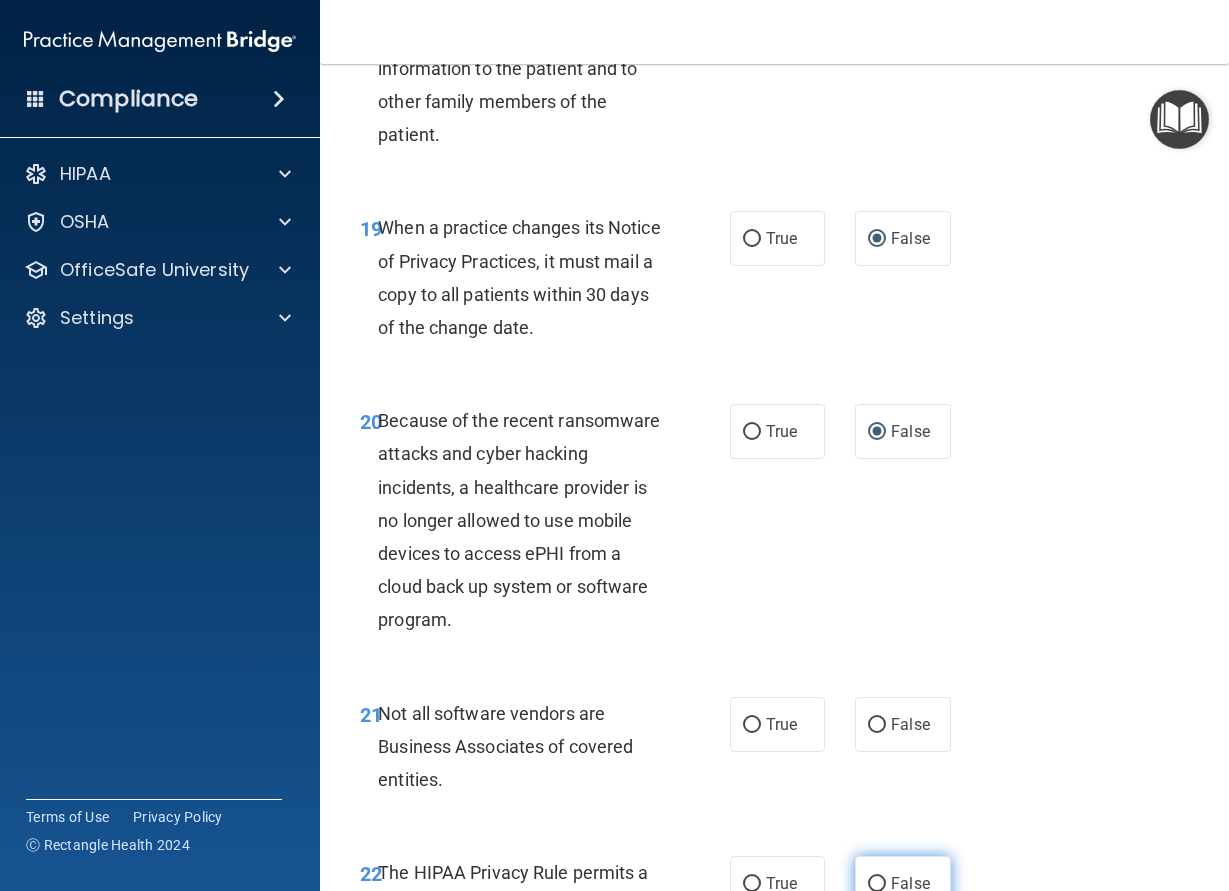 scroll, scrollTop: 4230, scrollLeft: 0, axis: vertical 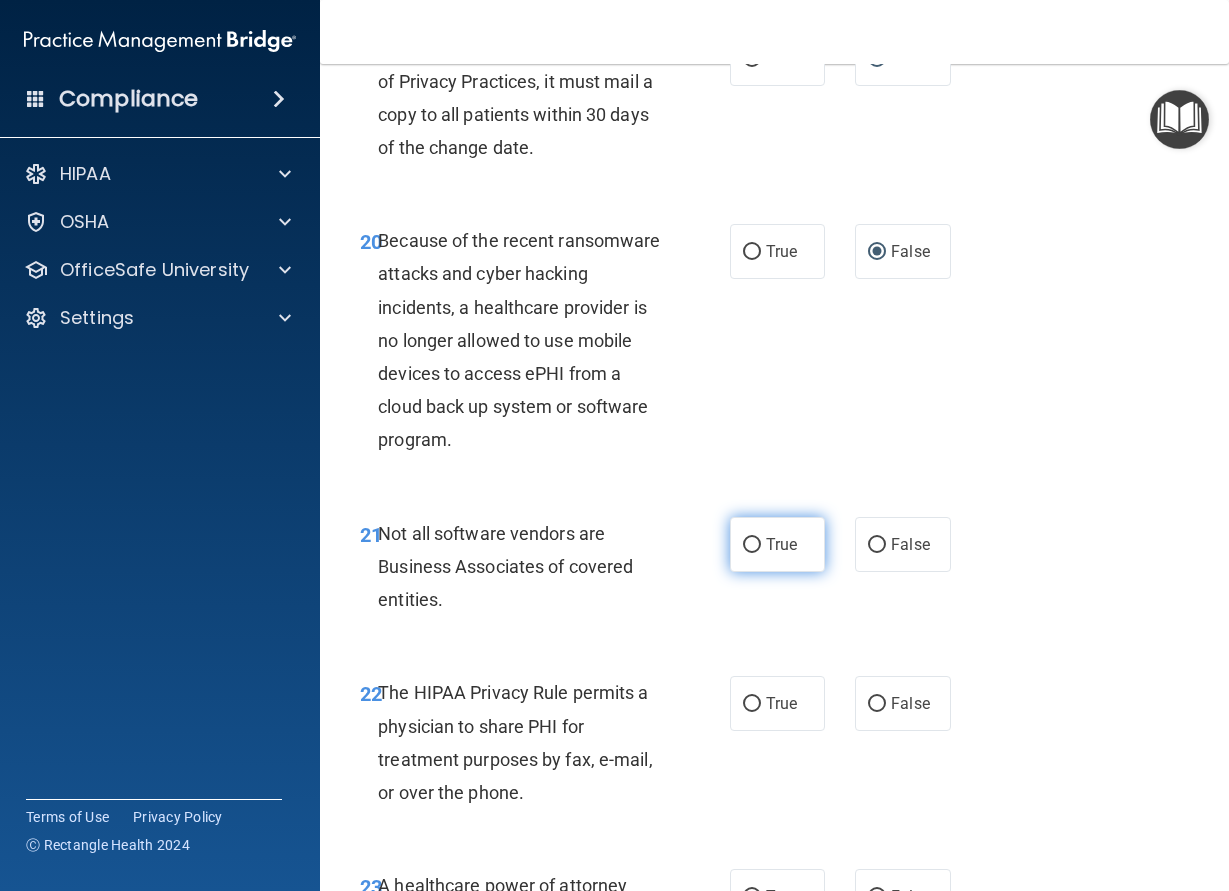 click on "True" at bounding box center (752, 545) 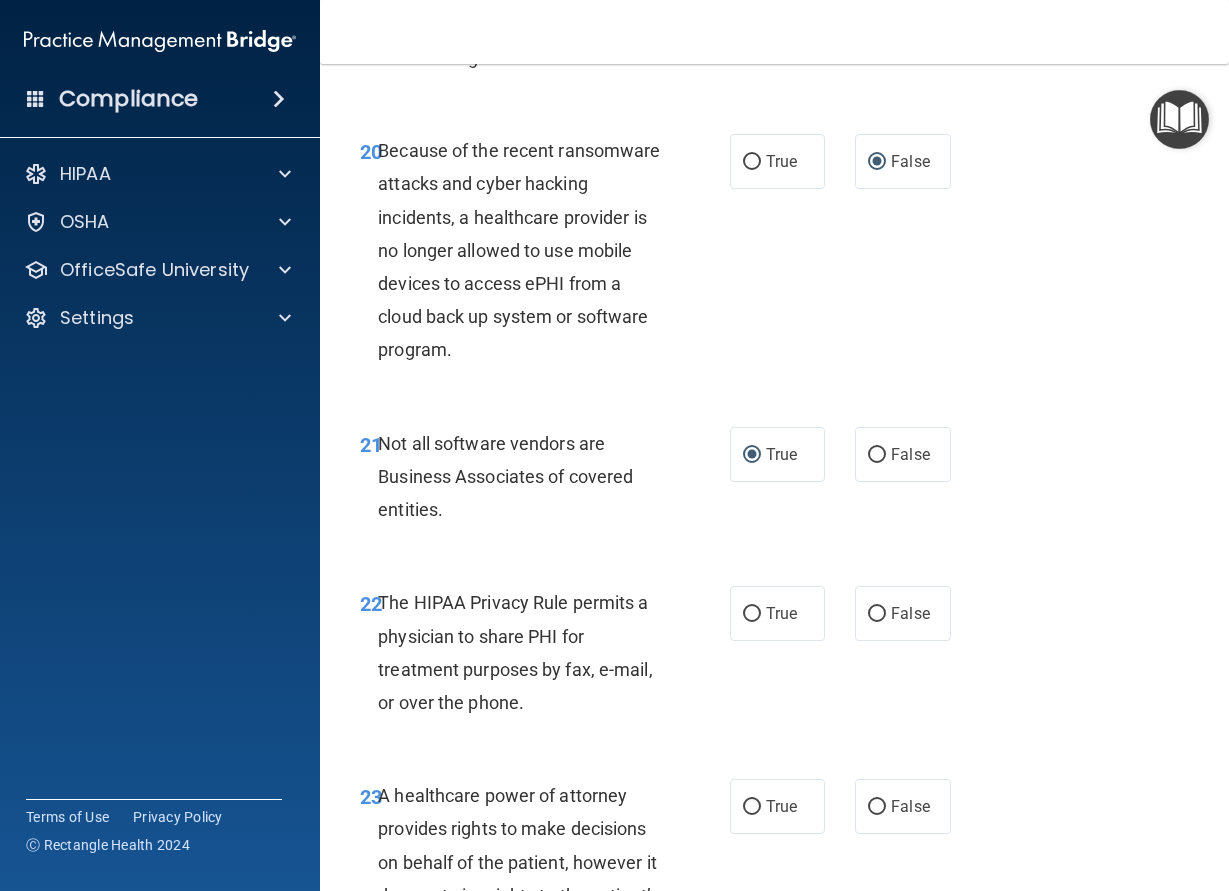 scroll, scrollTop: 4500, scrollLeft: 0, axis: vertical 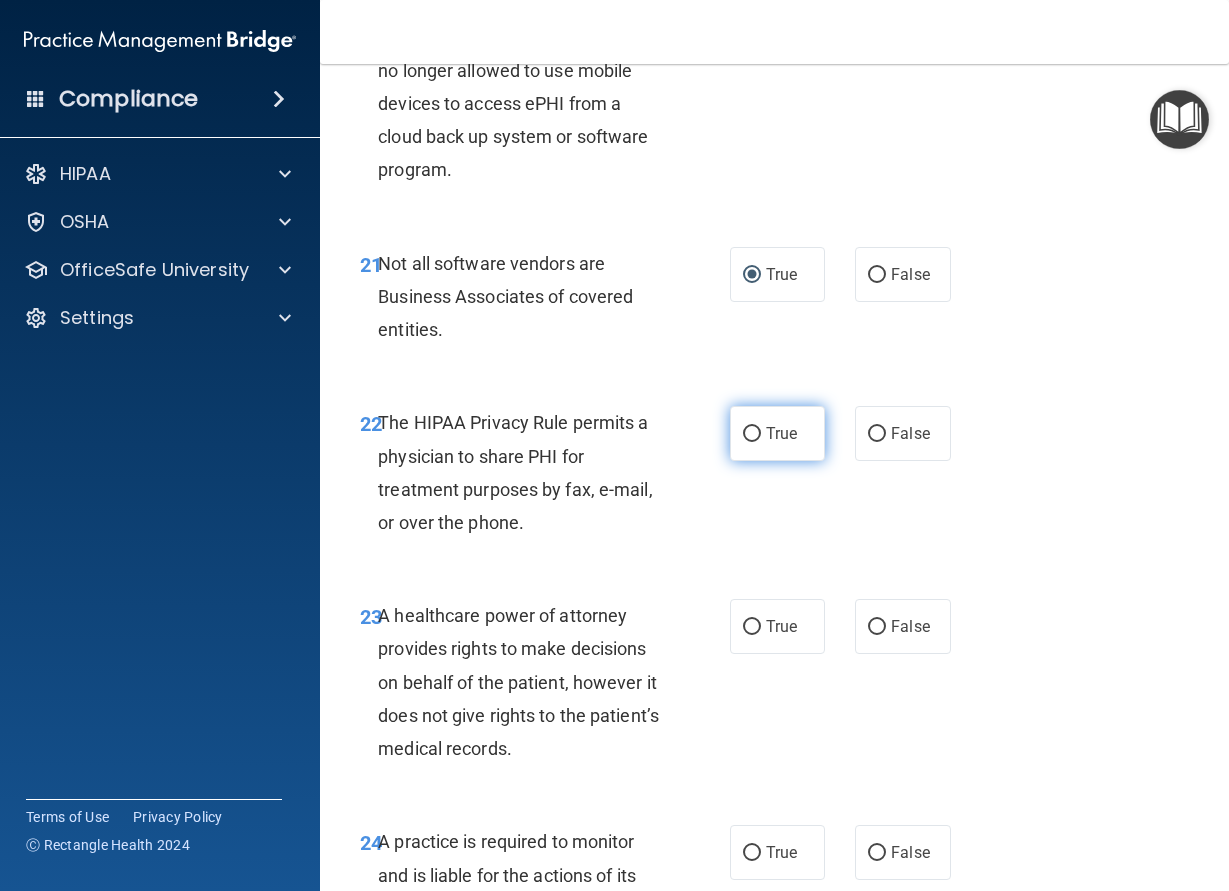 click on "True" at bounding box center [778, 433] 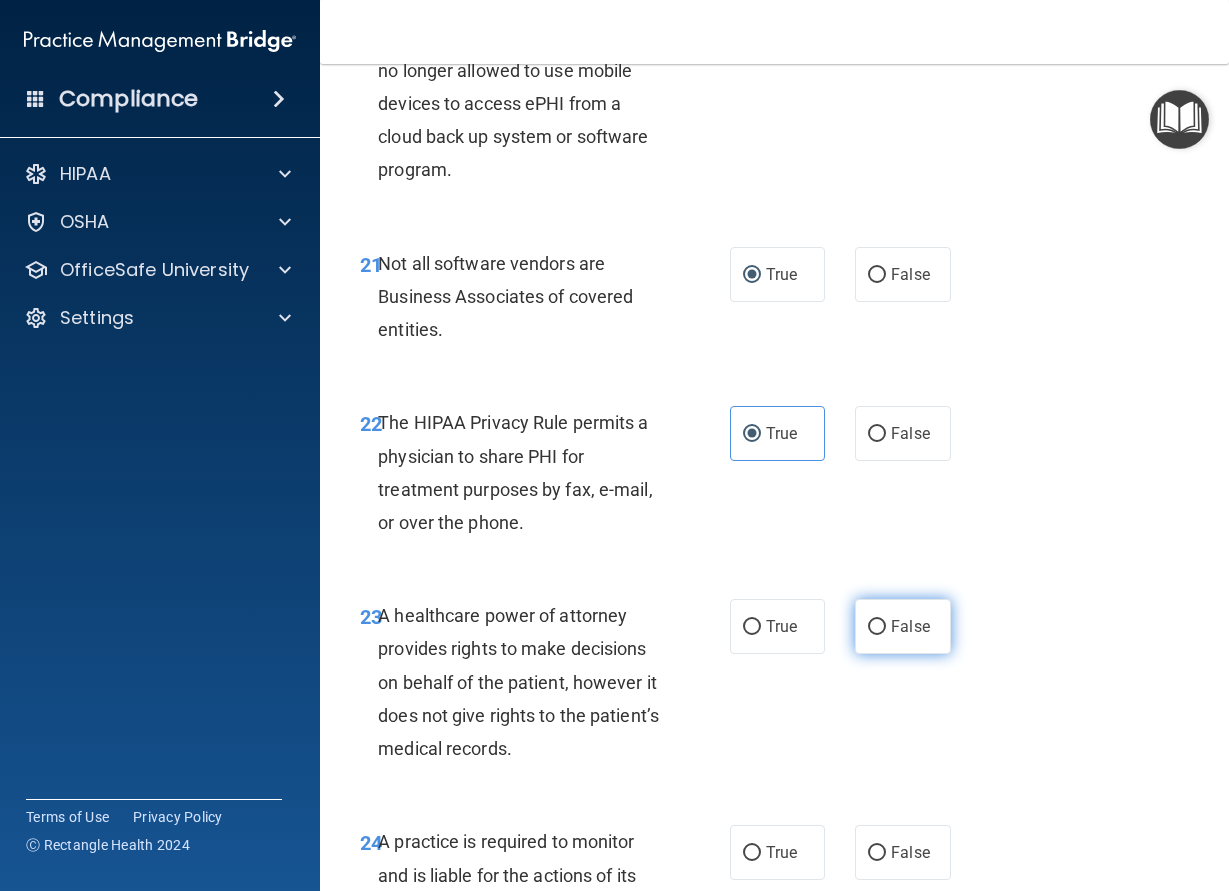 click on "False" at bounding box center [903, 626] 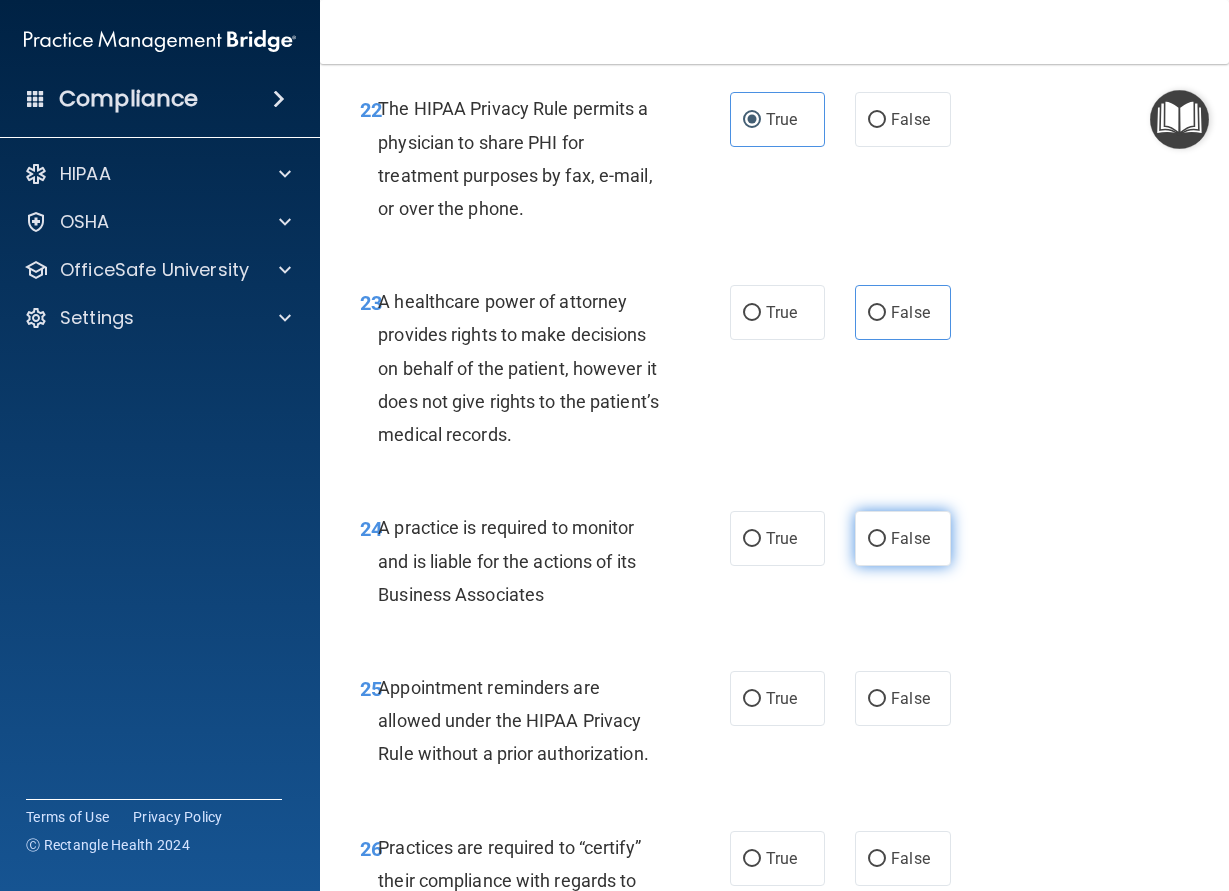 scroll, scrollTop: 4860, scrollLeft: 0, axis: vertical 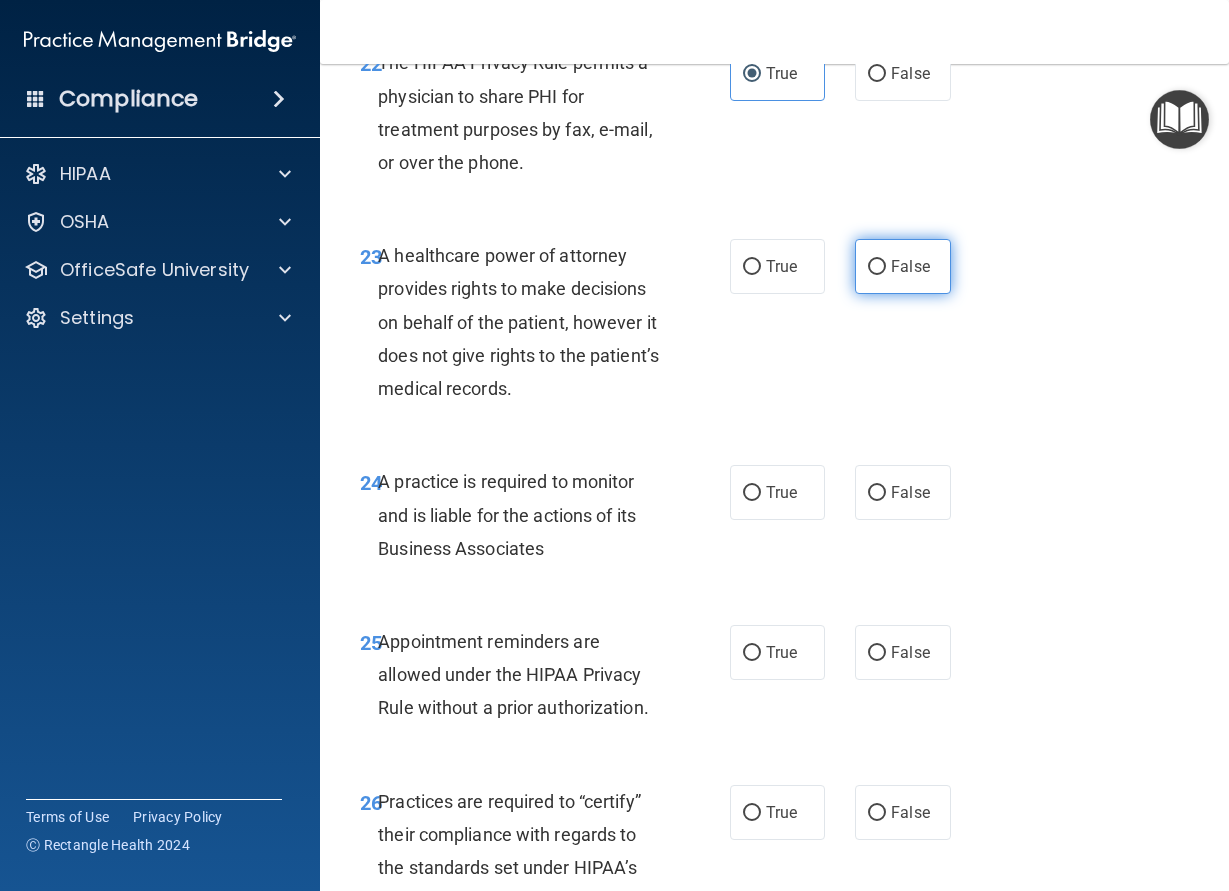 click on "False" at bounding box center [903, 266] 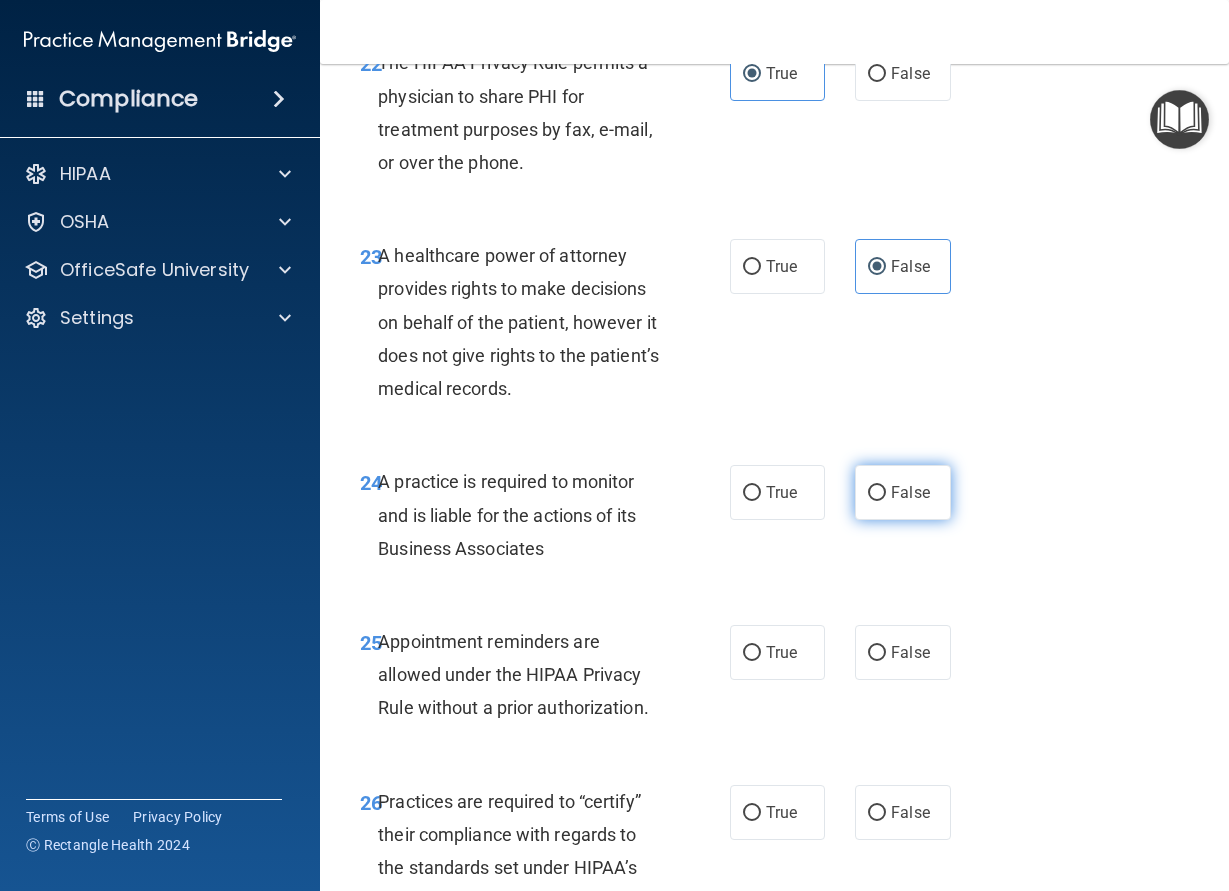 drag, startPoint x: 879, startPoint y: 534, endPoint x: 875, endPoint y: 545, distance: 11.7046995 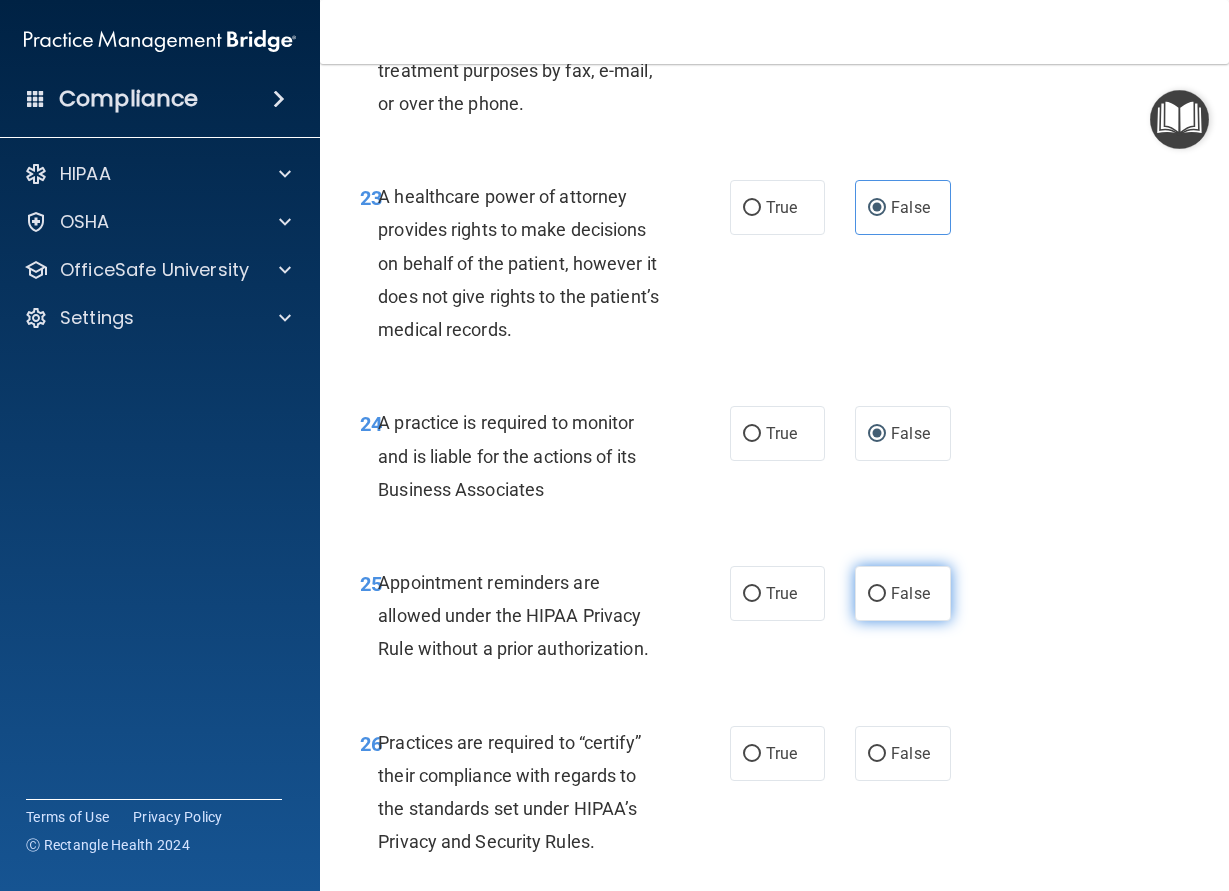 scroll, scrollTop: 4950, scrollLeft: 0, axis: vertical 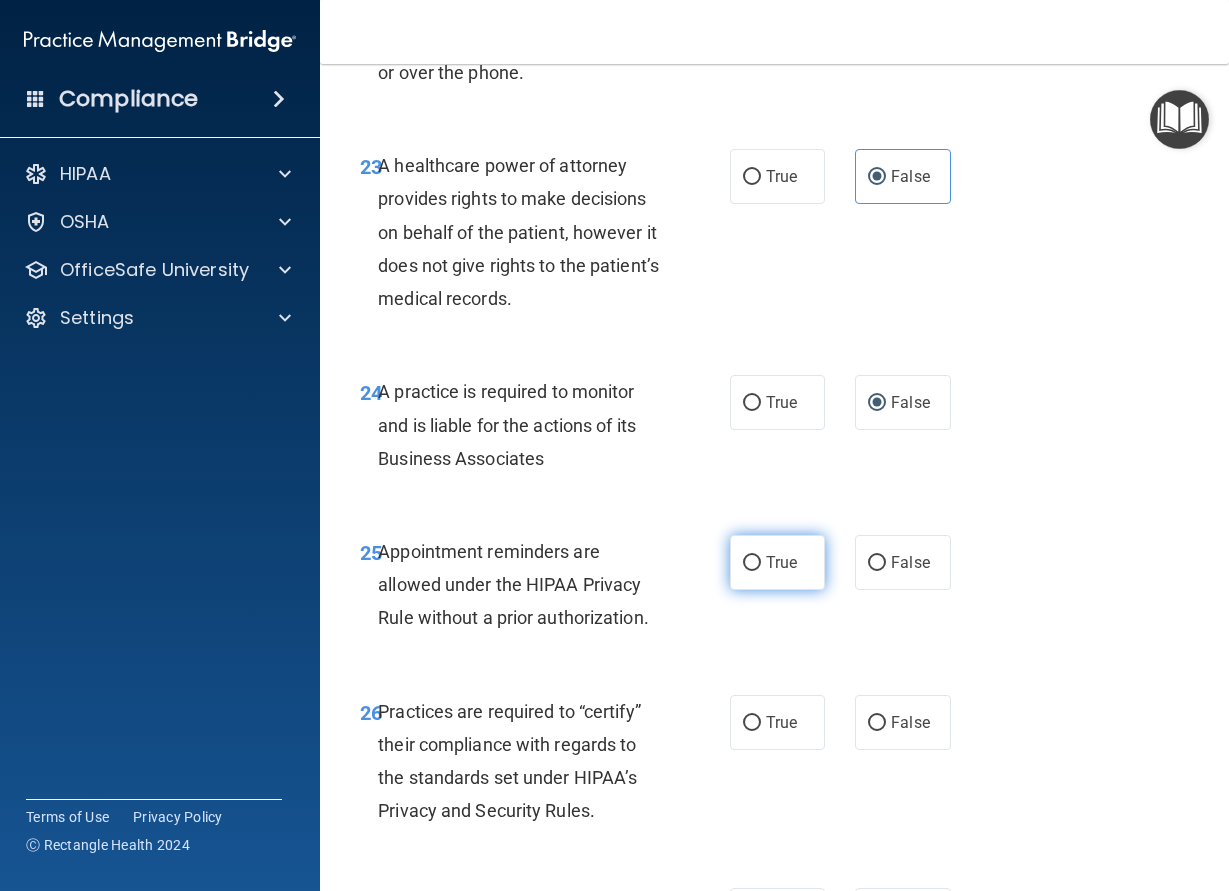 click on "True" at bounding box center (778, 562) 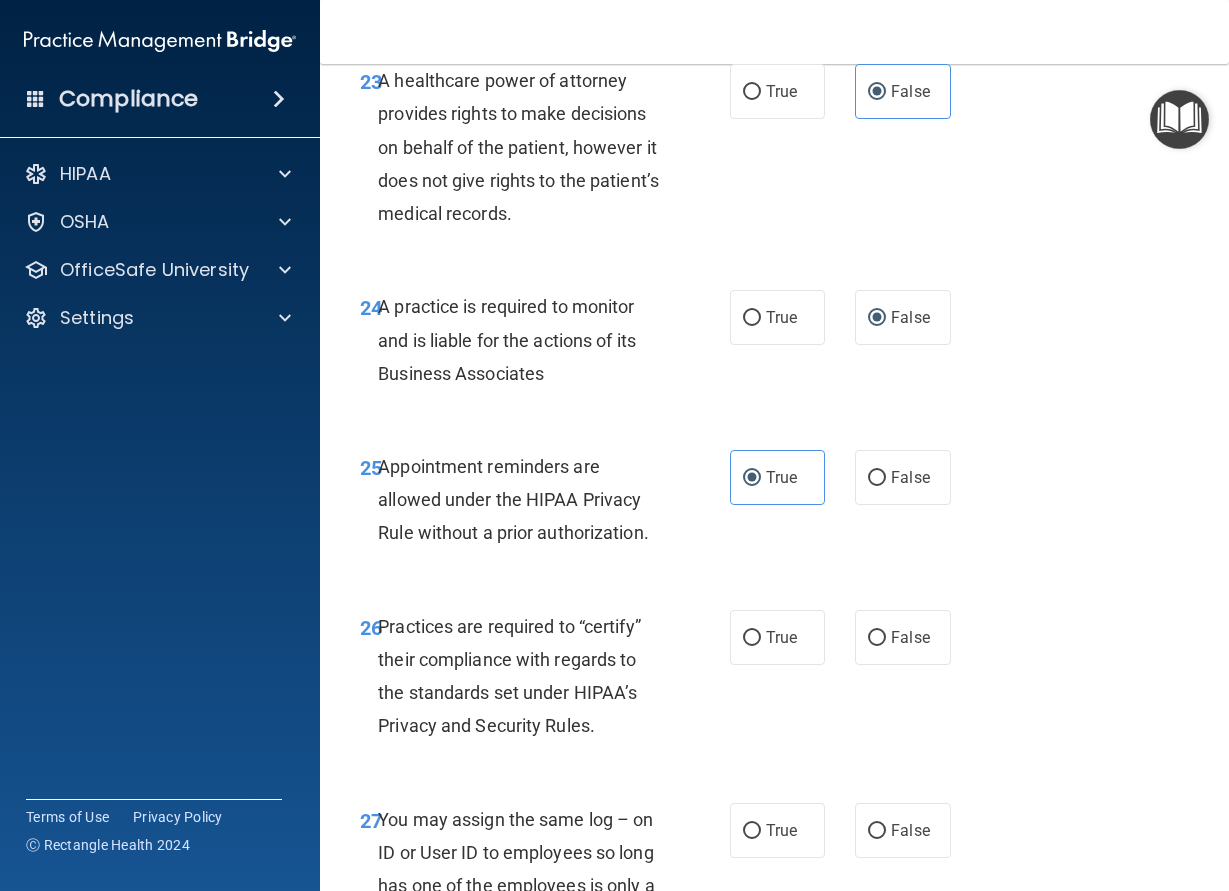 scroll, scrollTop: 5220, scrollLeft: 0, axis: vertical 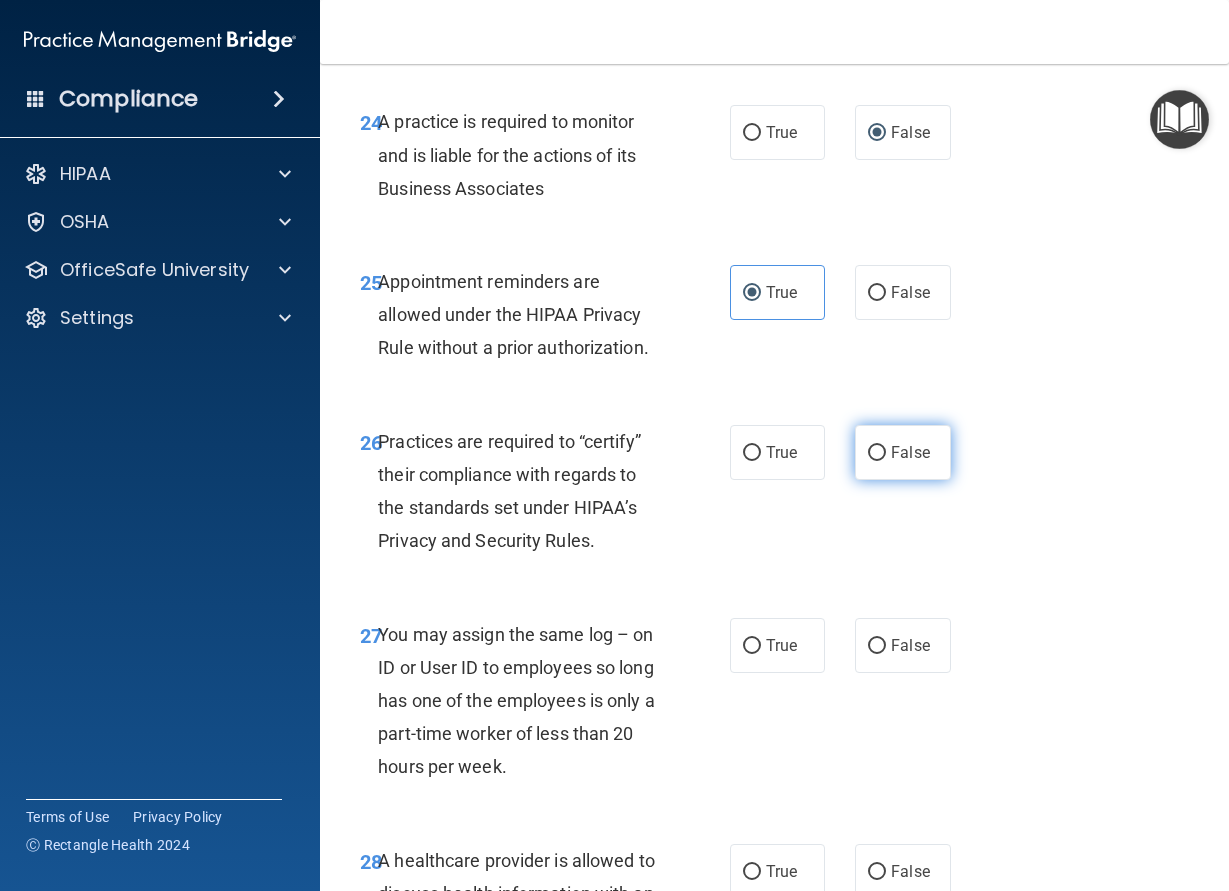 click on "False" at bounding box center [903, 452] 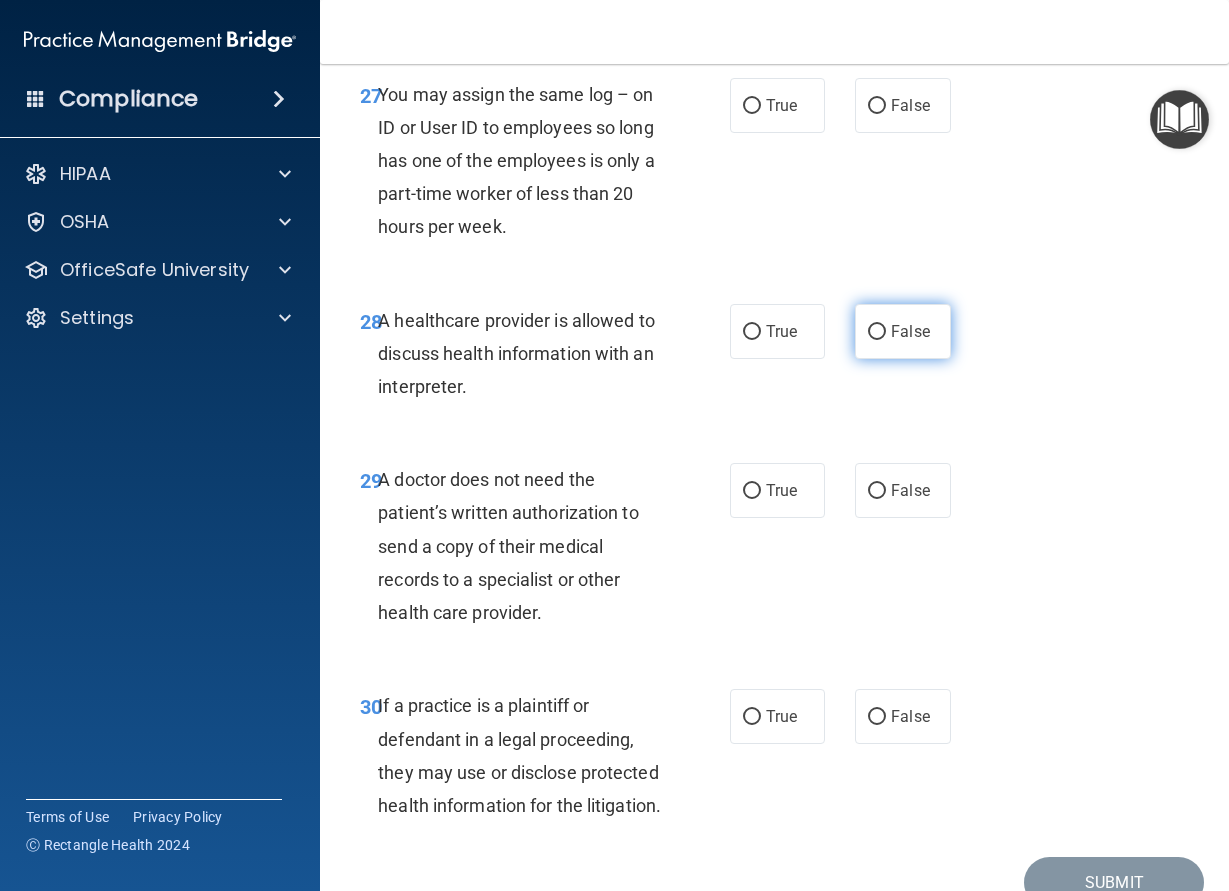 scroll, scrollTop: 5490, scrollLeft: 0, axis: vertical 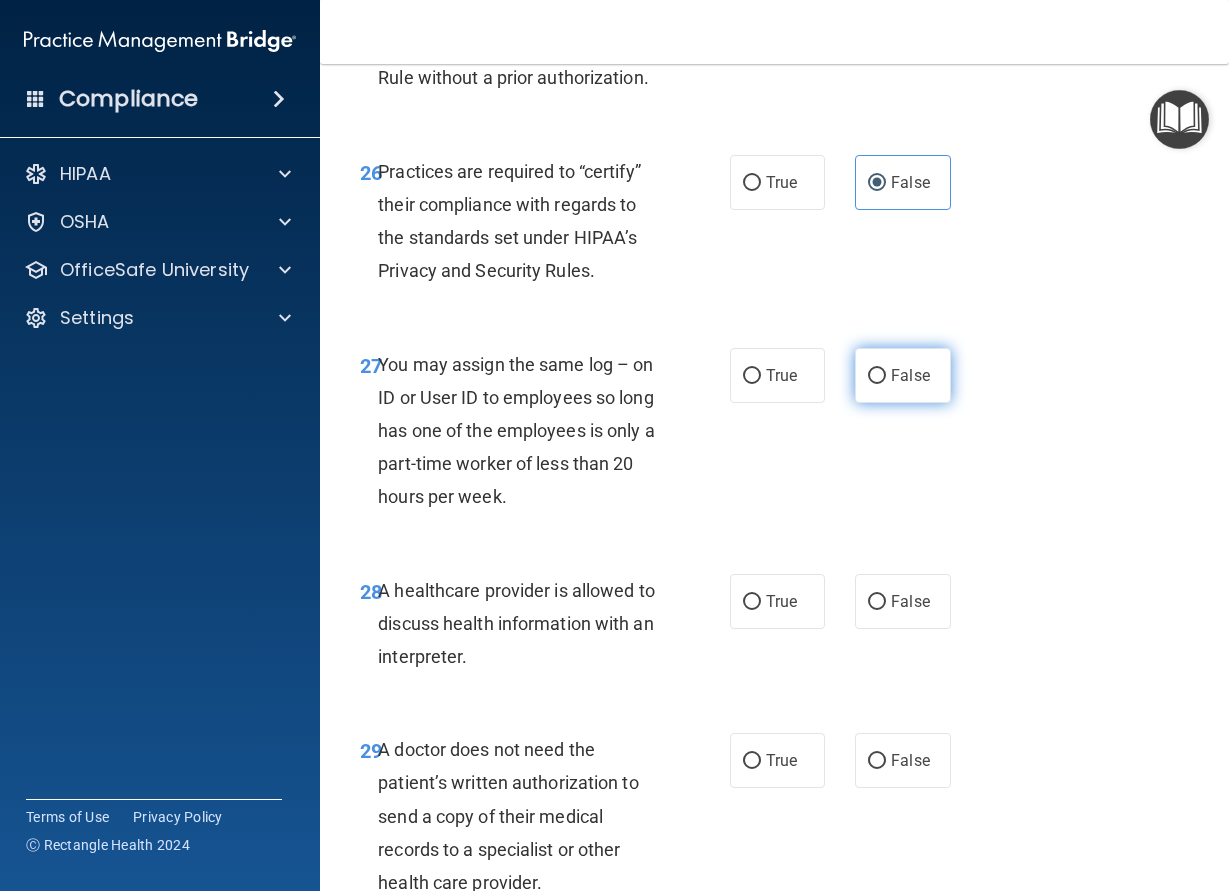 click on "False" at bounding box center [877, 376] 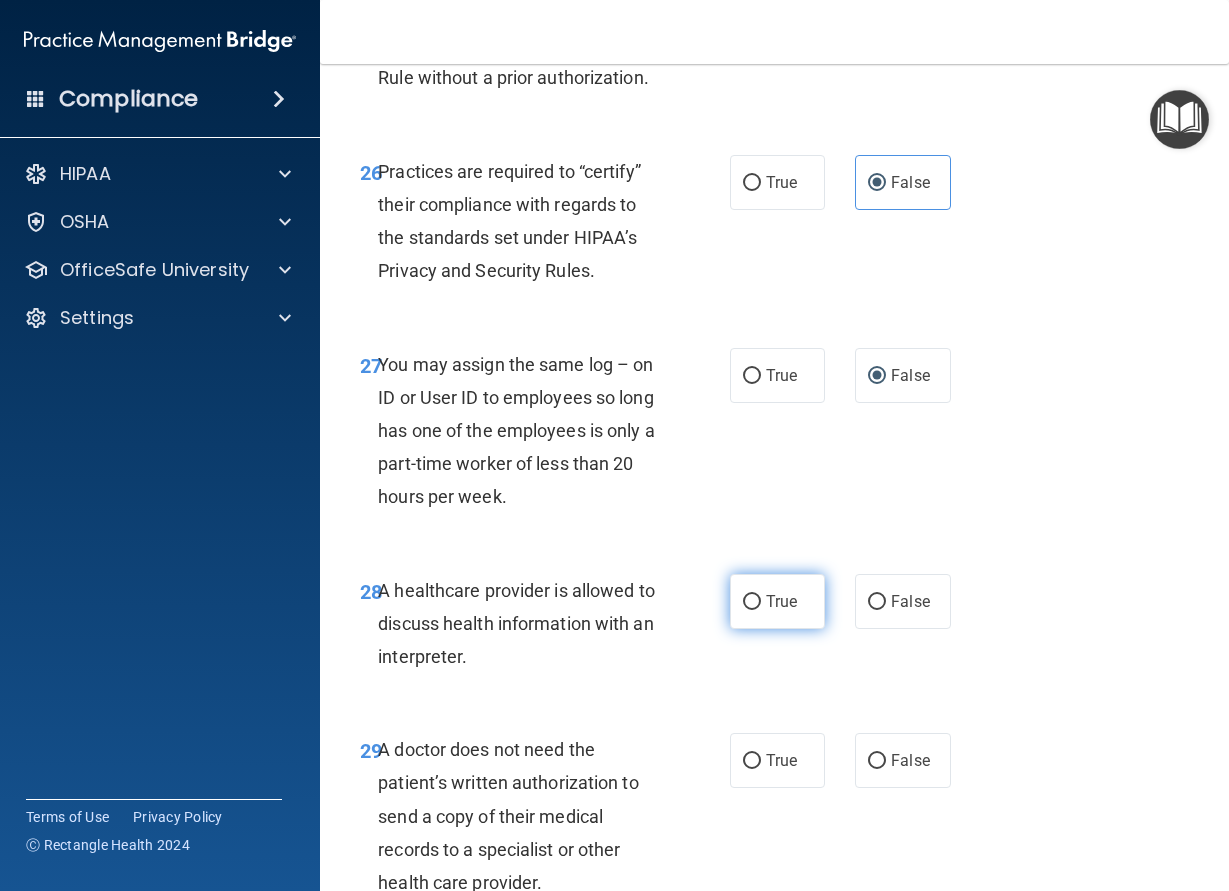 click on "True" at bounding box center (778, 601) 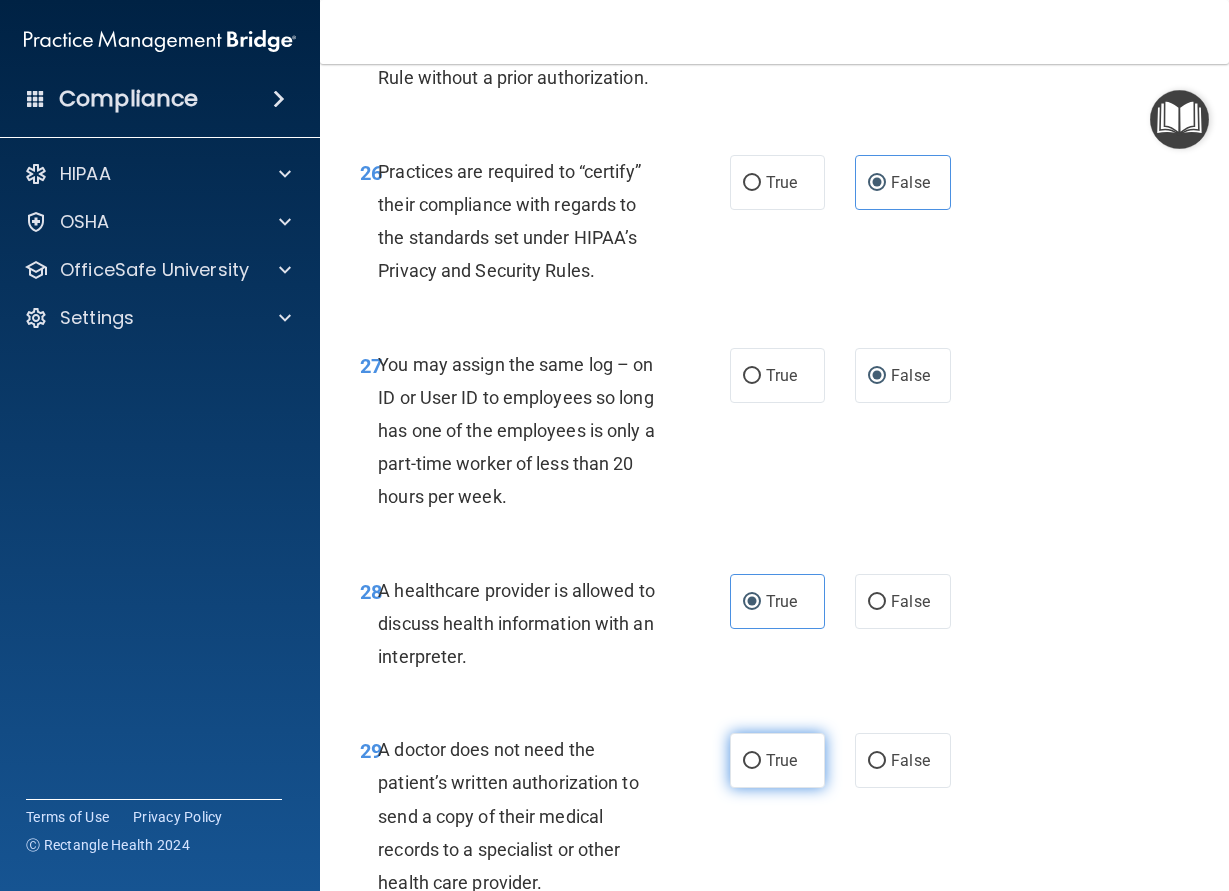 drag, startPoint x: 758, startPoint y: 808, endPoint x: 789, endPoint y: 778, distance: 43.13931 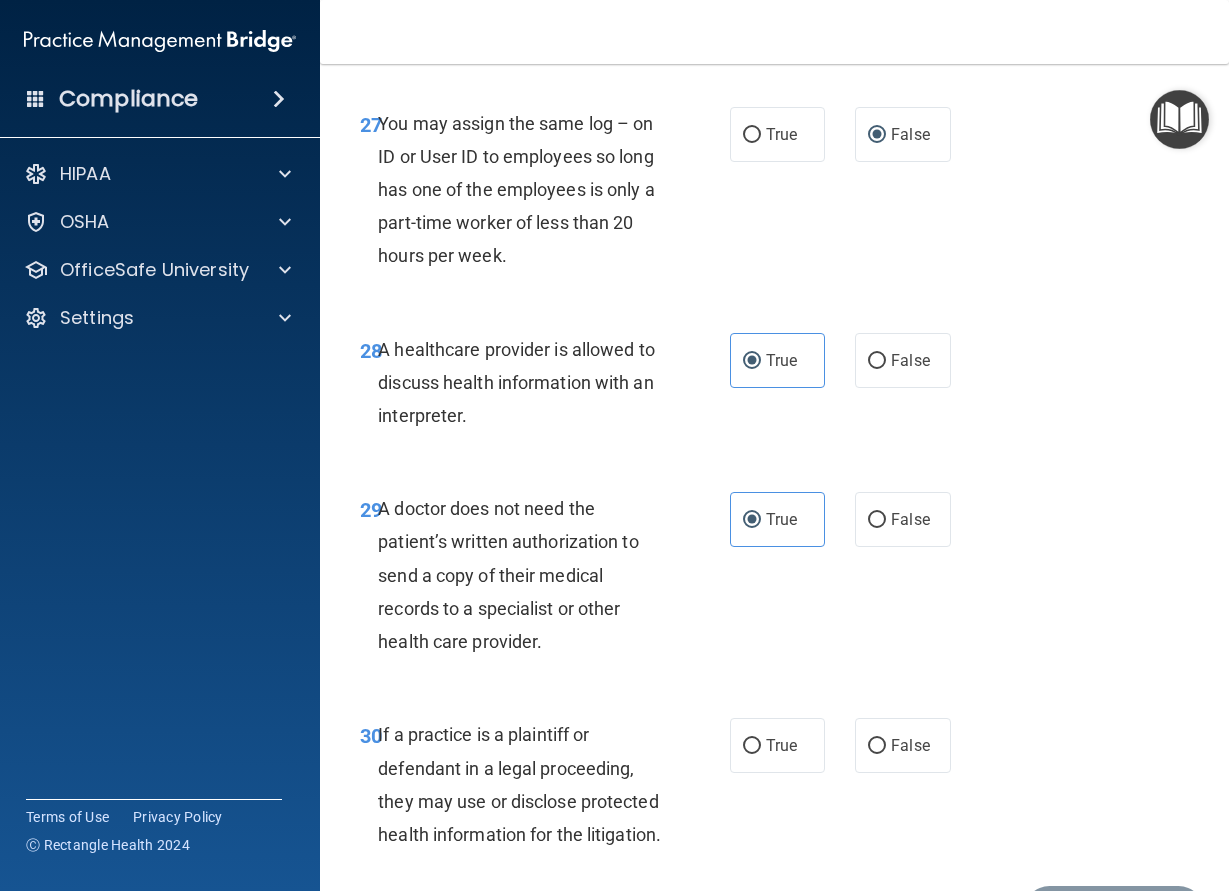 scroll, scrollTop: 5850, scrollLeft: 0, axis: vertical 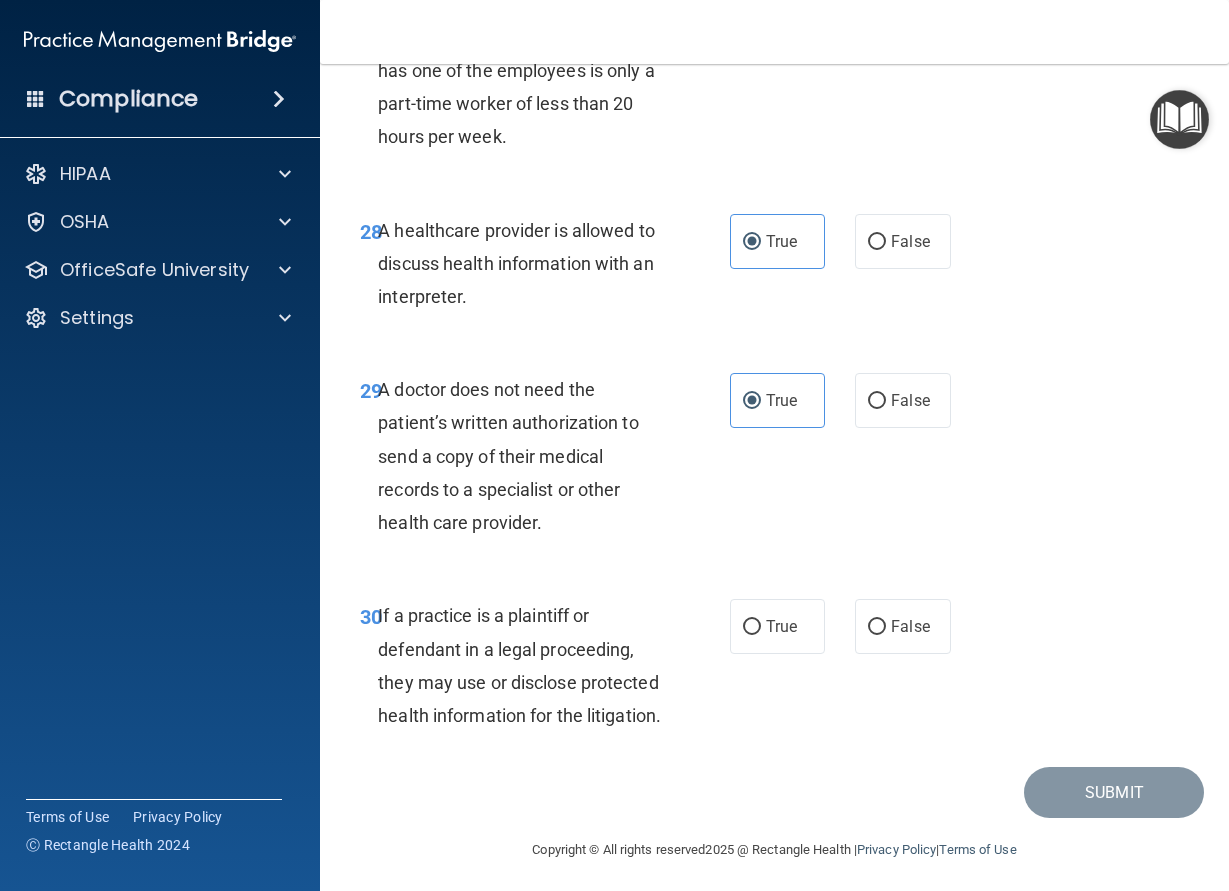 drag, startPoint x: 789, startPoint y: 653, endPoint x: 878, endPoint y: 760, distance: 139.17615 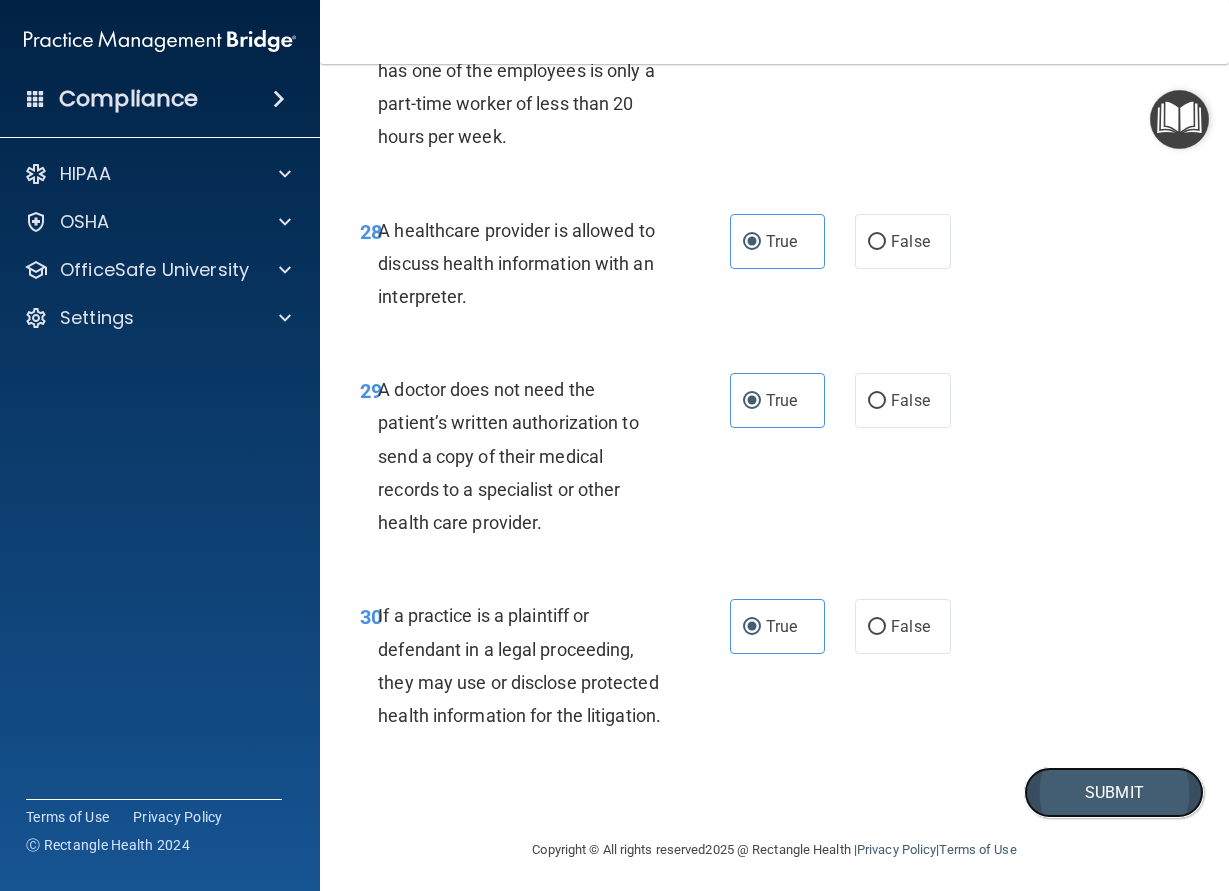 click on "Submit" at bounding box center (1114, 792) 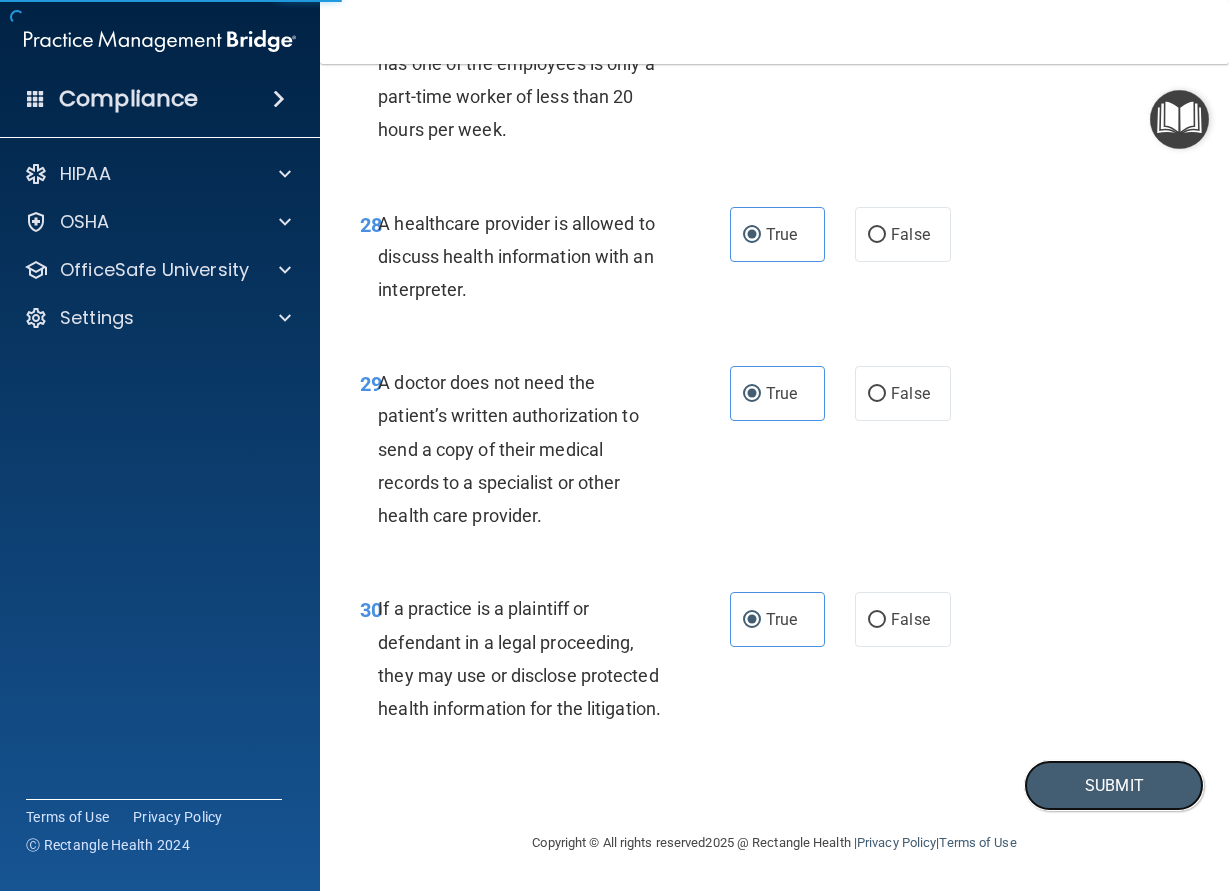 scroll, scrollTop: 5925, scrollLeft: 0, axis: vertical 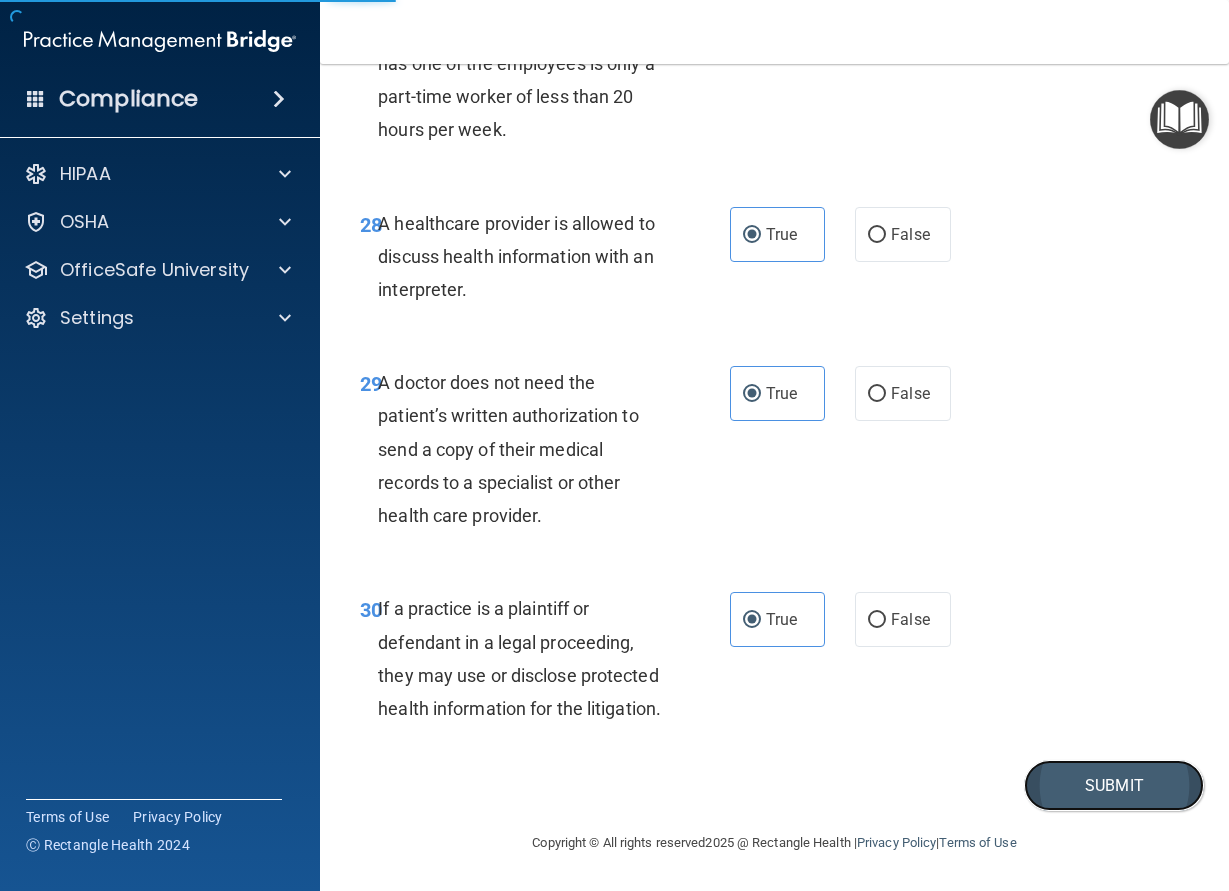 click on "Submit" at bounding box center [1114, 785] 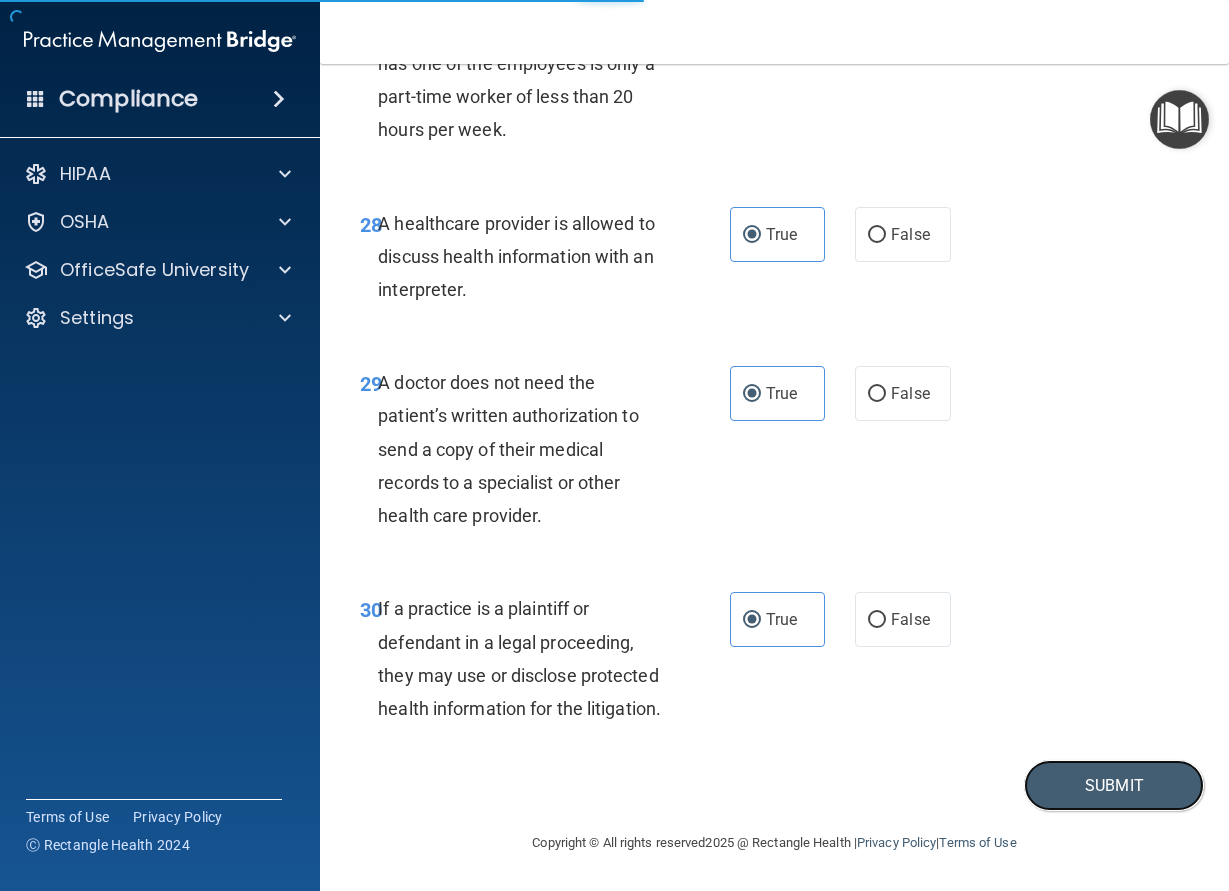 scroll, scrollTop: 0, scrollLeft: 0, axis: both 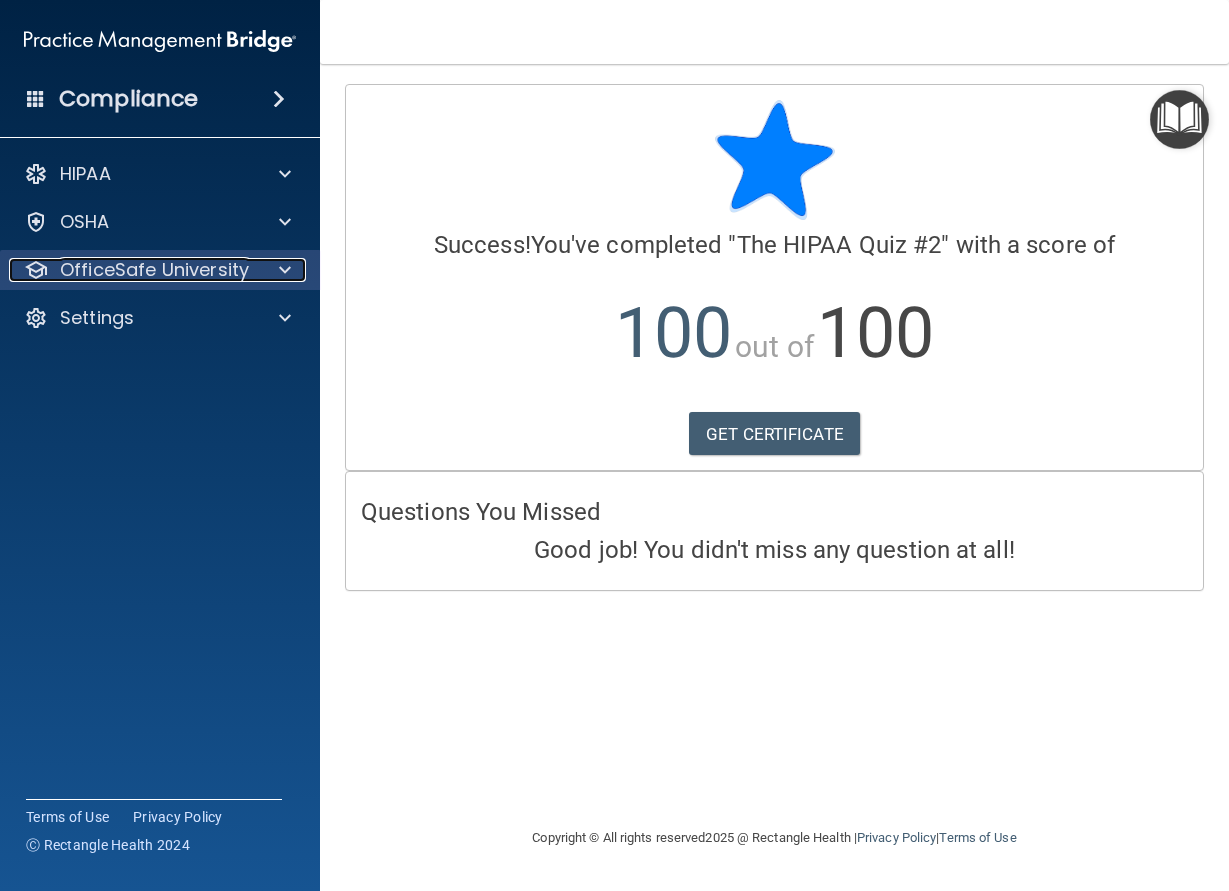 click on "OfficeSafe University" at bounding box center [154, 270] 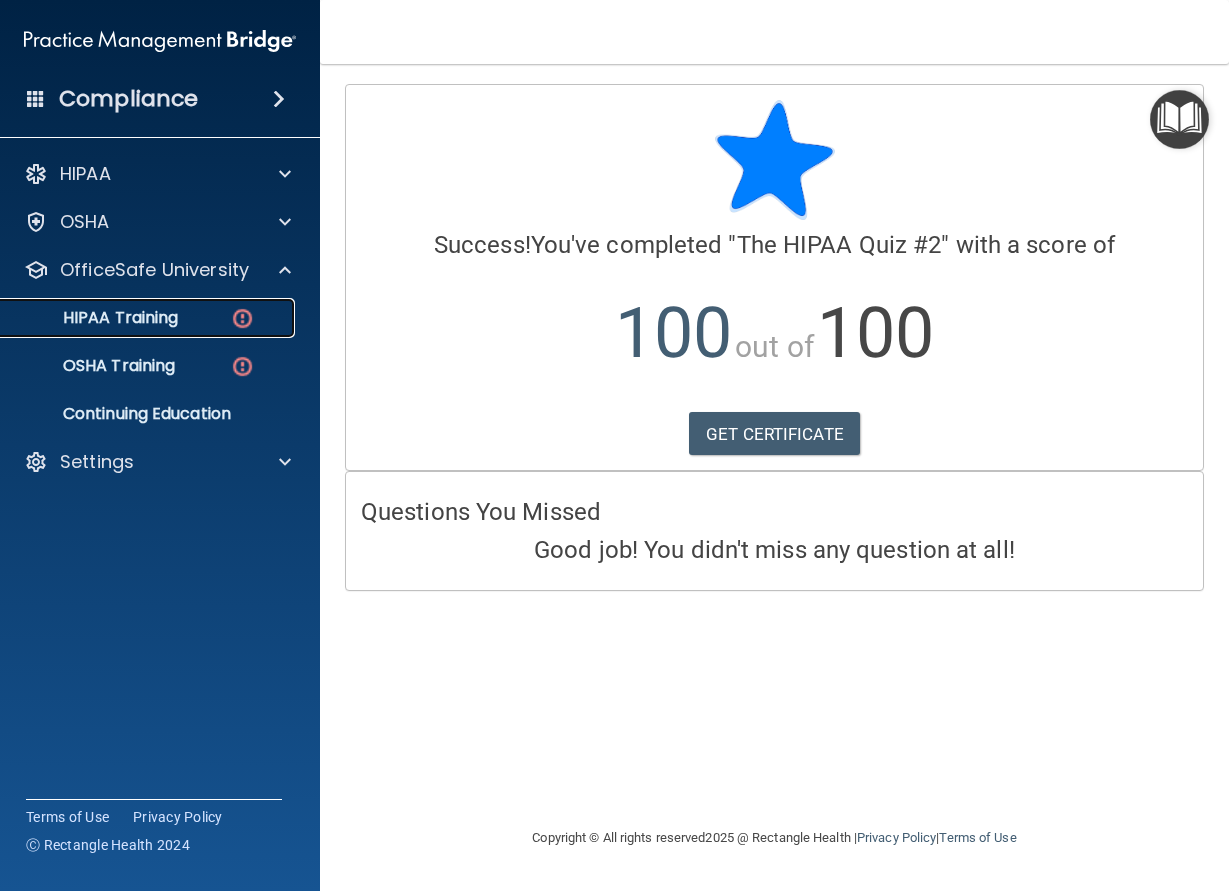 click on "HIPAA Training" at bounding box center [149, 318] 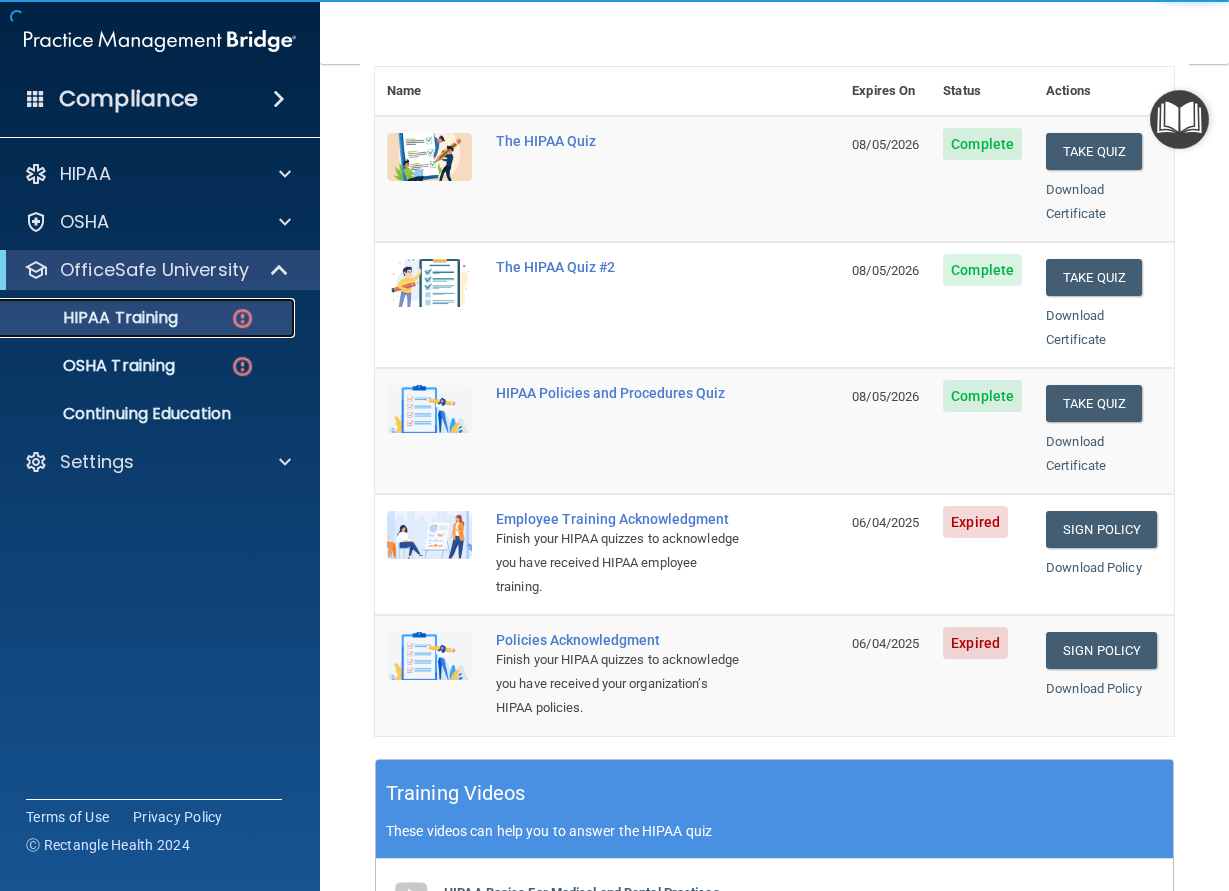 scroll, scrollTop: 270, scrollLeft: 0, axis: vertical 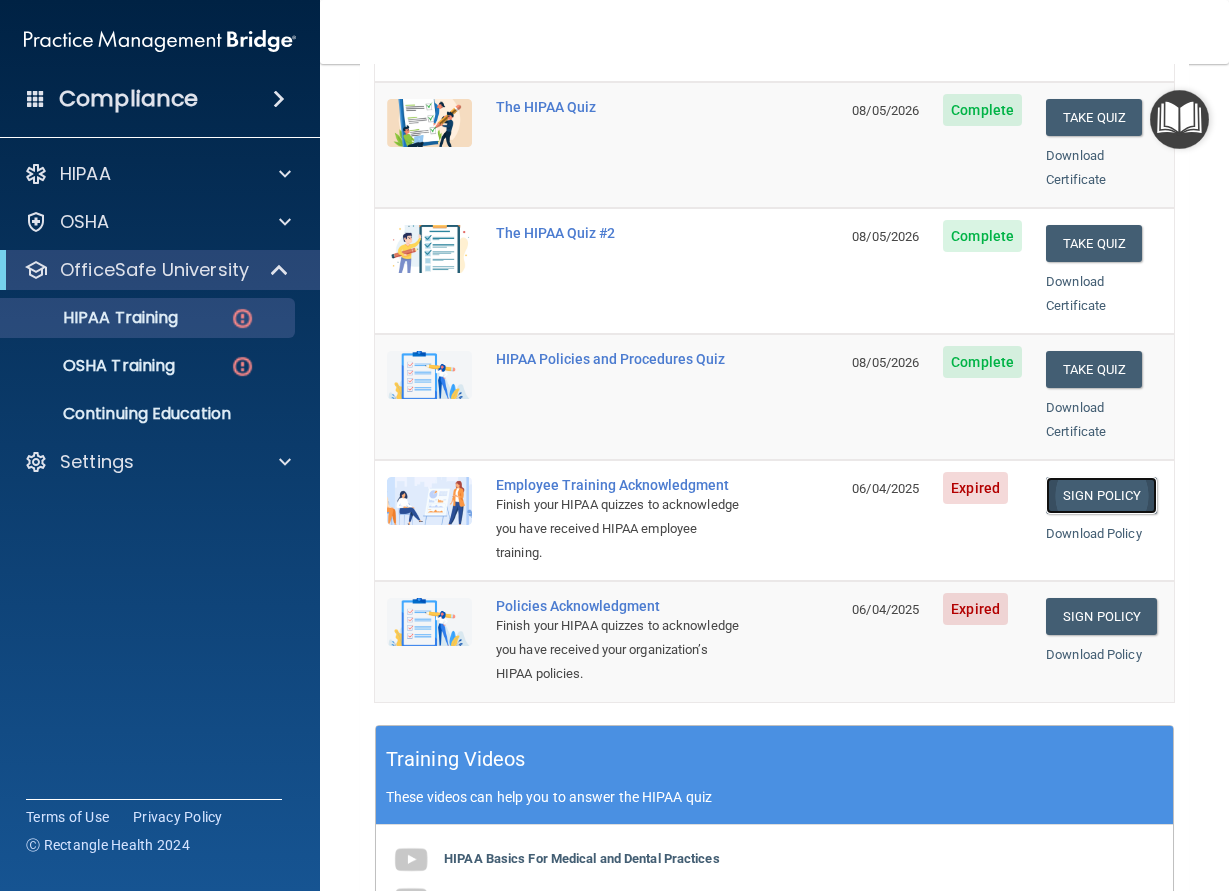 click on "Sign Policy" at bounding box center (1101, 495) 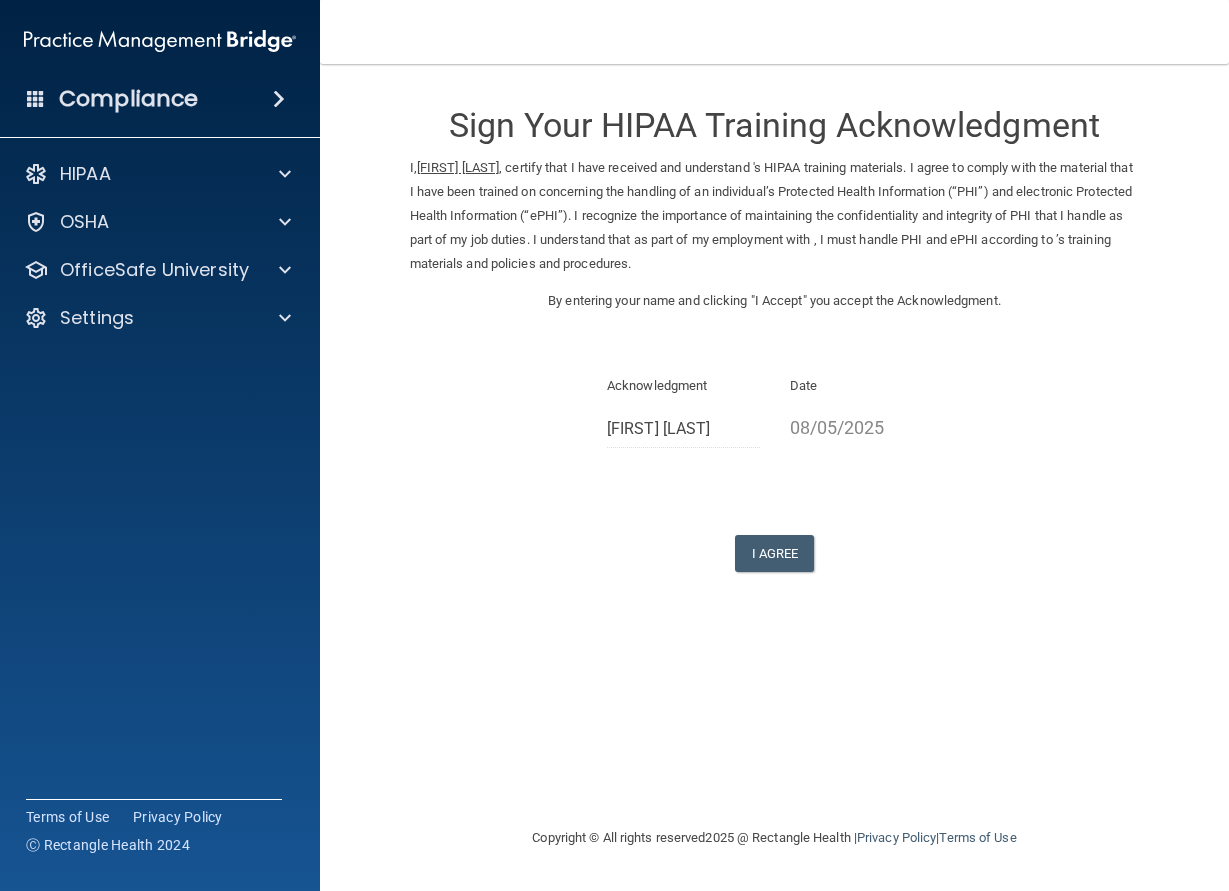 scroll, scrollTop: 0, scrollLeft: 0, axis: both 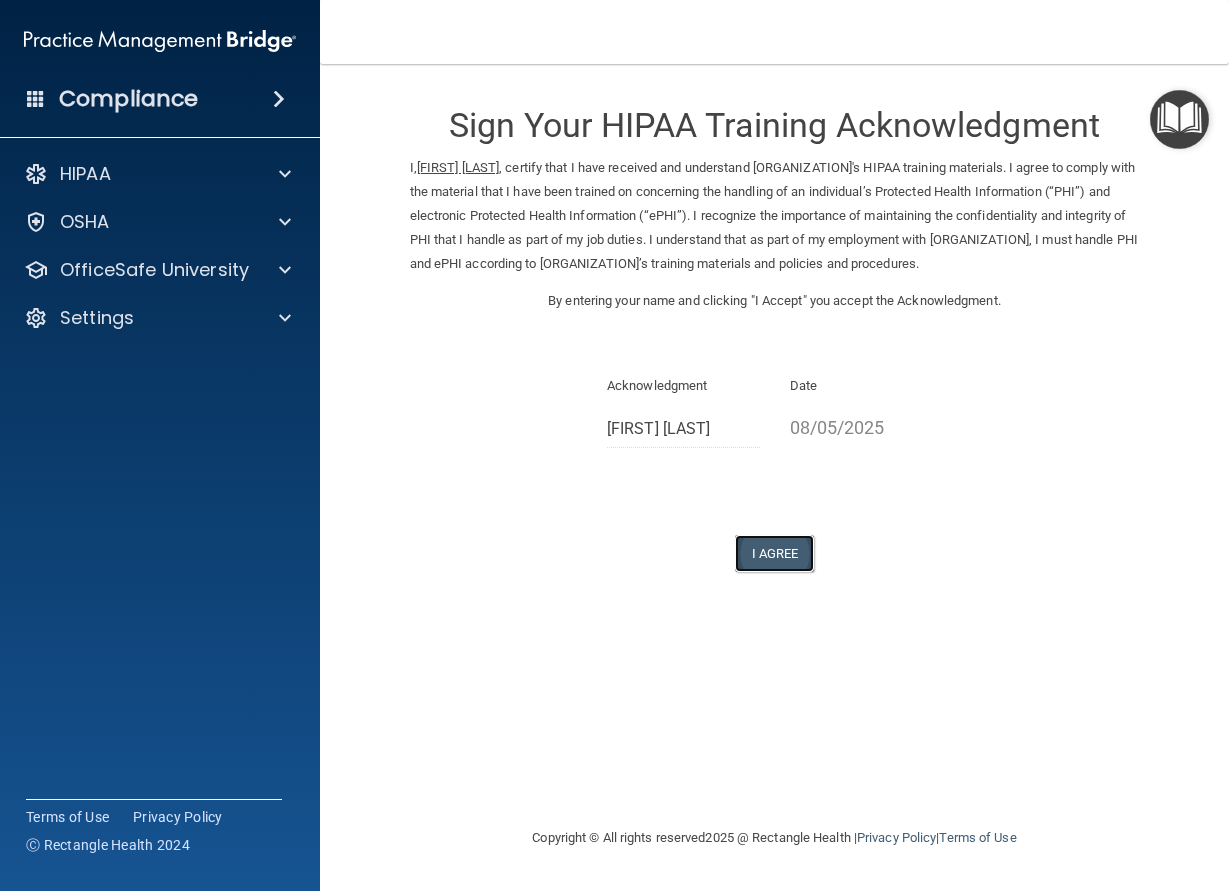 drag, startPoint x: 775, startPoint y: 547, endPoint x: 786, endPoint y: 534, distance: 17.029387 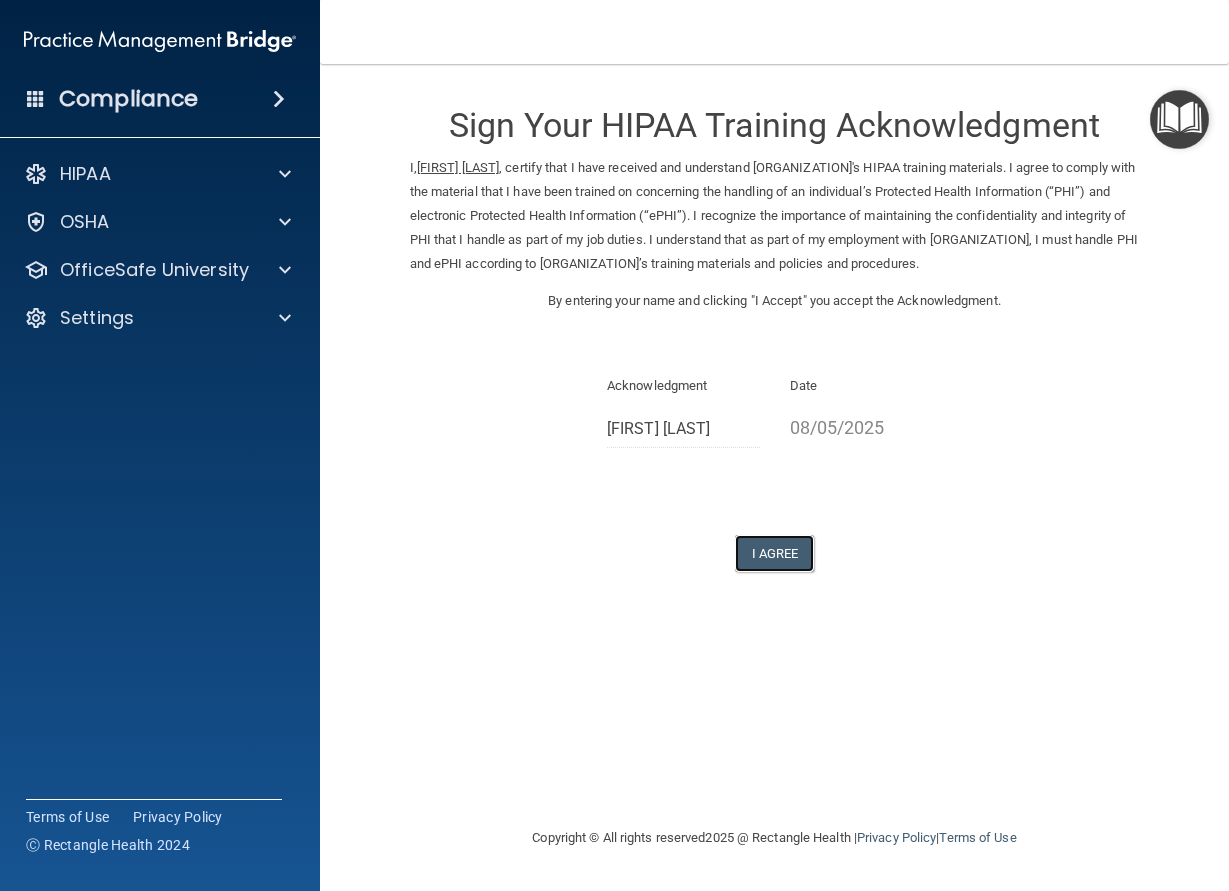 click on "I Agree" at bounding box center [775, 553] 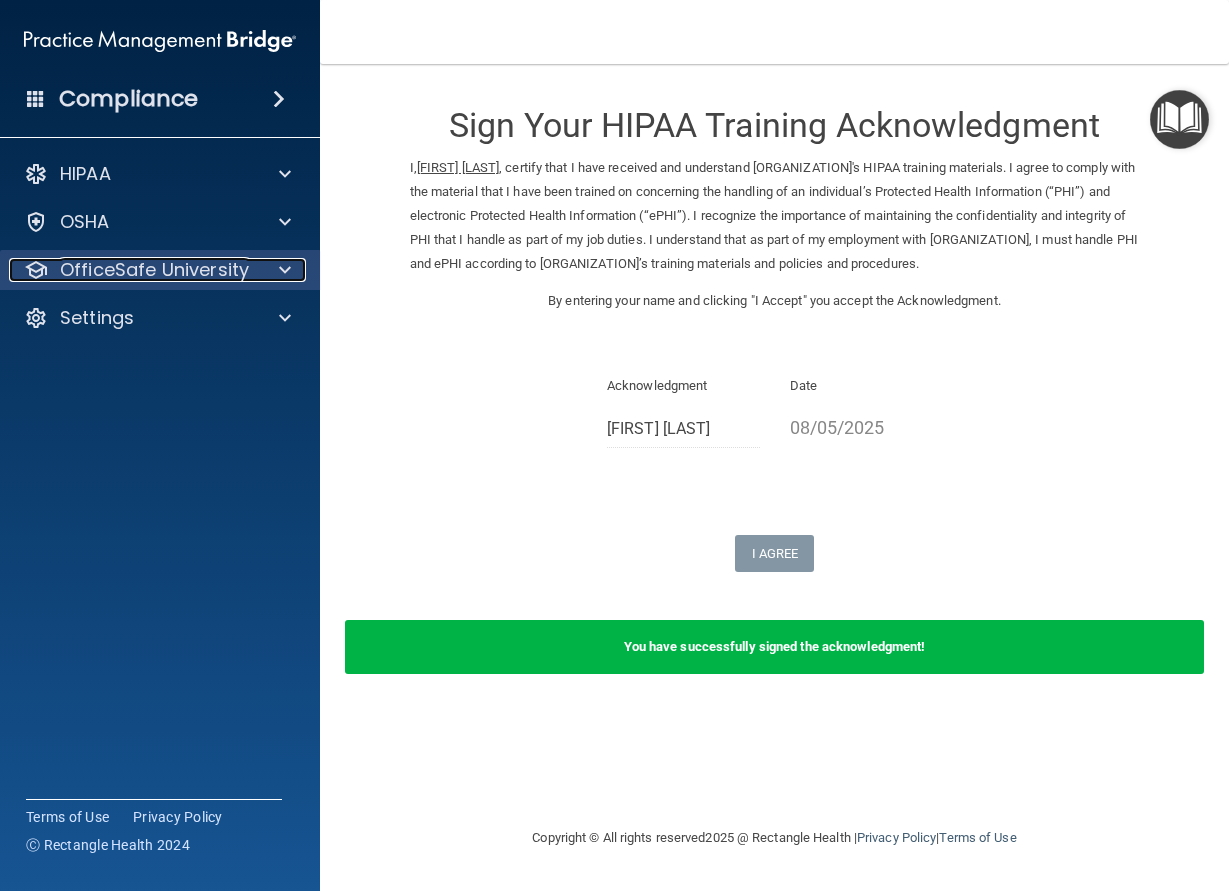 click on "OfficeSafe University" at bounding box center (154, 270) 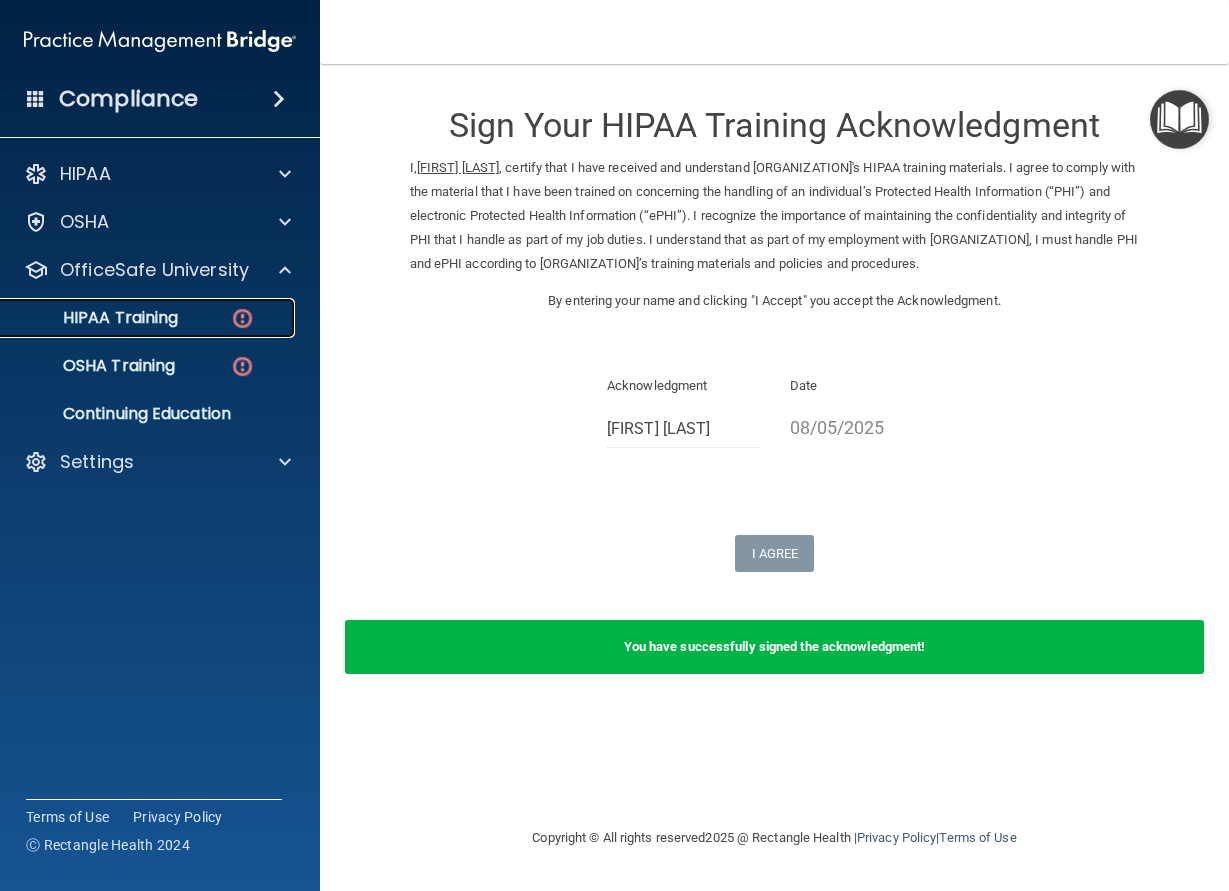 click on "HIPAA Training" at bounding box center (95, 318) 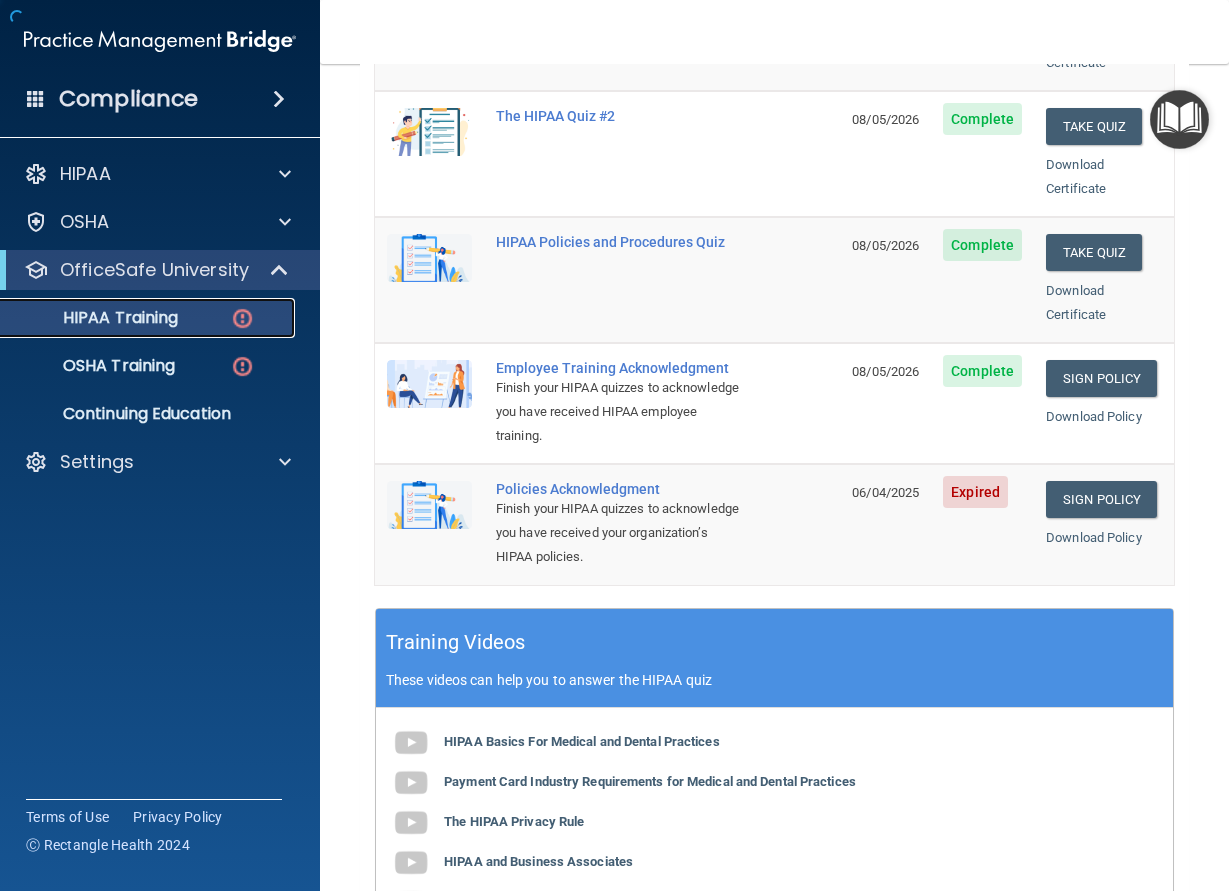 scroll, scrollTop: 450, scrollLeft: 0, axis: vertical 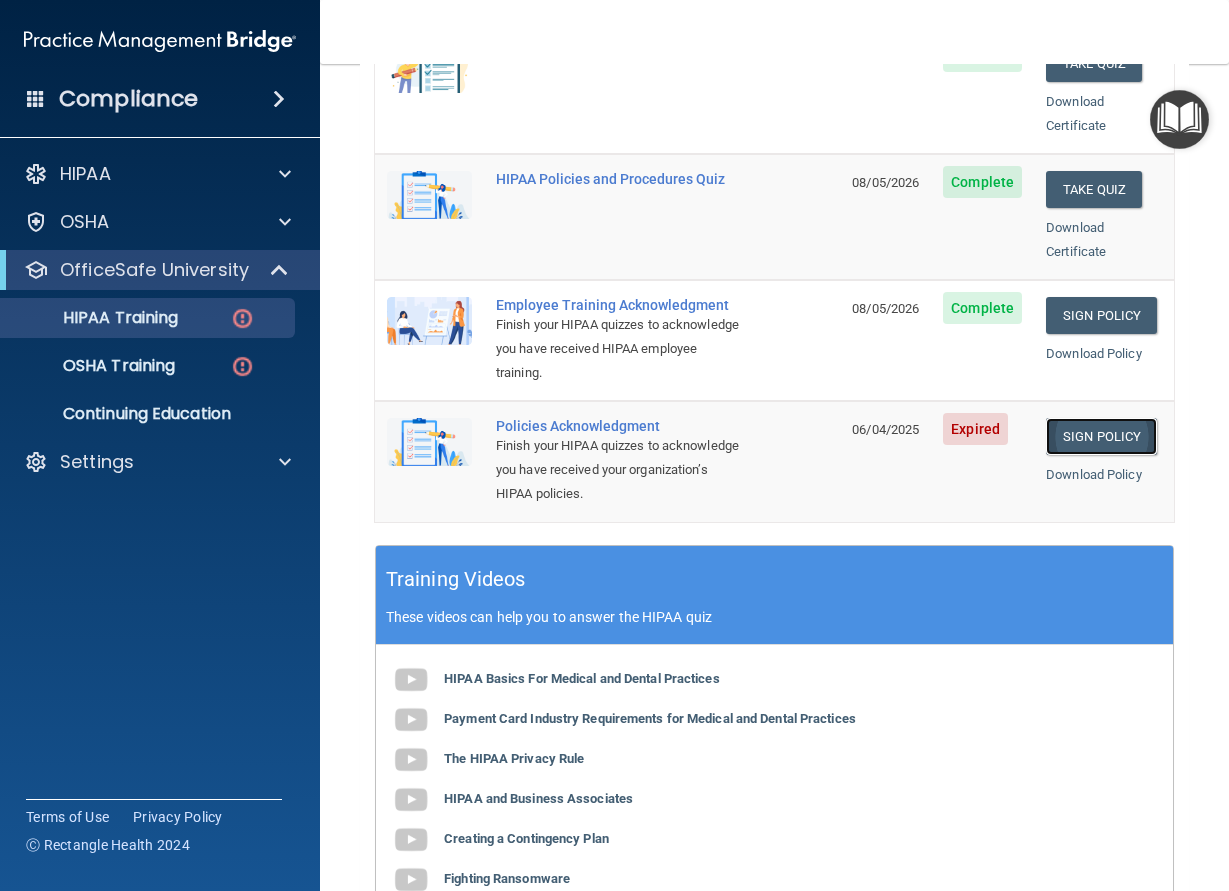 click on "Sign Policy" at bounding box center [1101, 436] 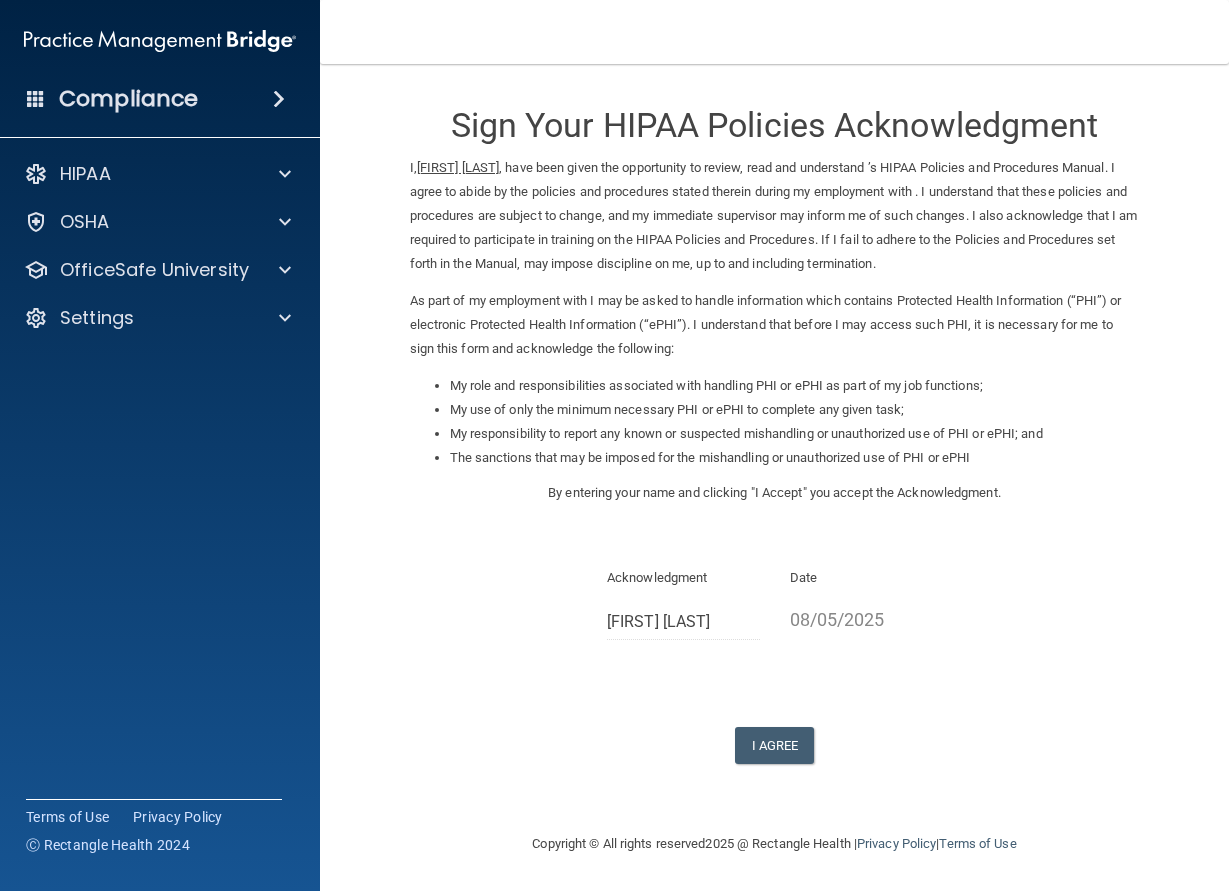 scroll, scrollTop: 0, scrollLeft: 0, axis: both 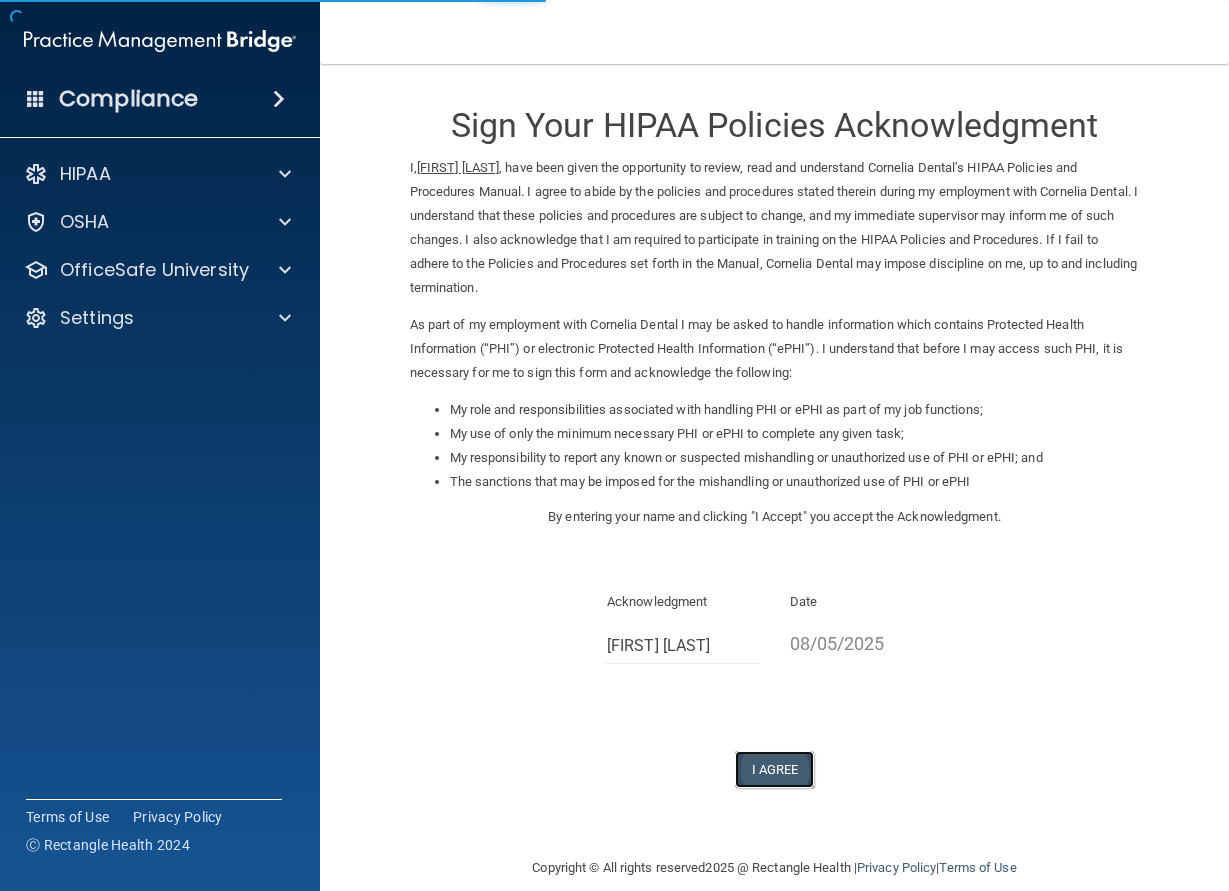 click on "I Agree" at bounding box center [775, 769] 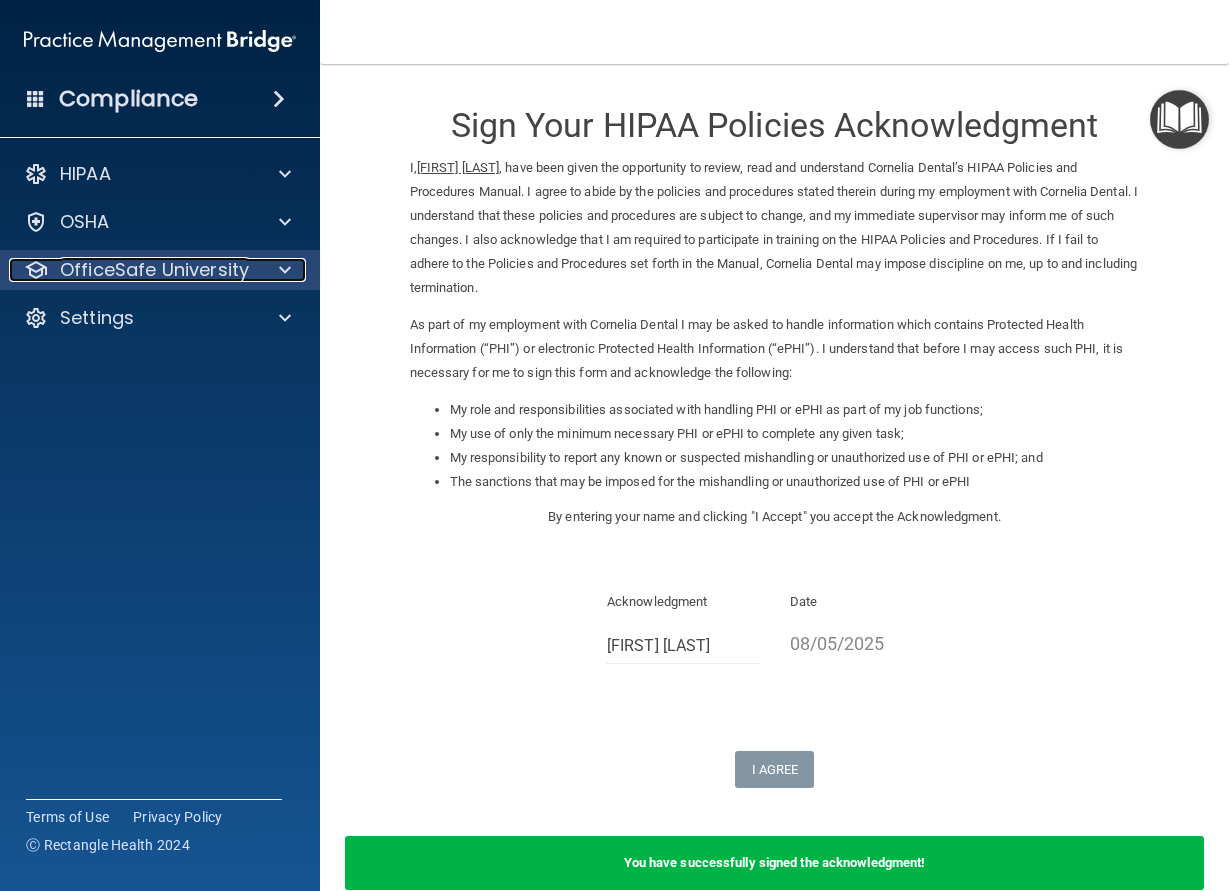 click on "OfficeSafe University" at bounding box center (154, 270) 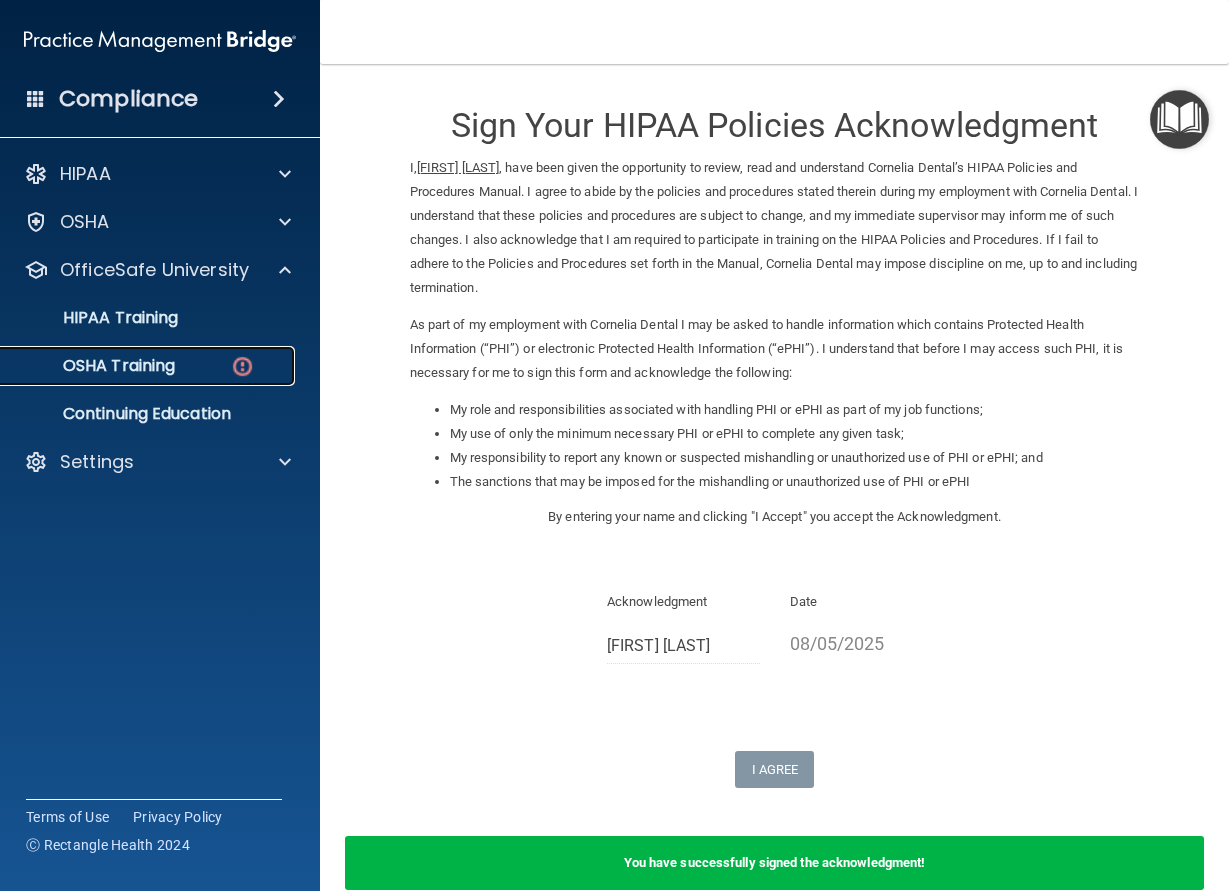 drag, startPoint x: 133, startPoint y: 367, endPoint x: 296, endPoint y: 426, distance: 173.34937 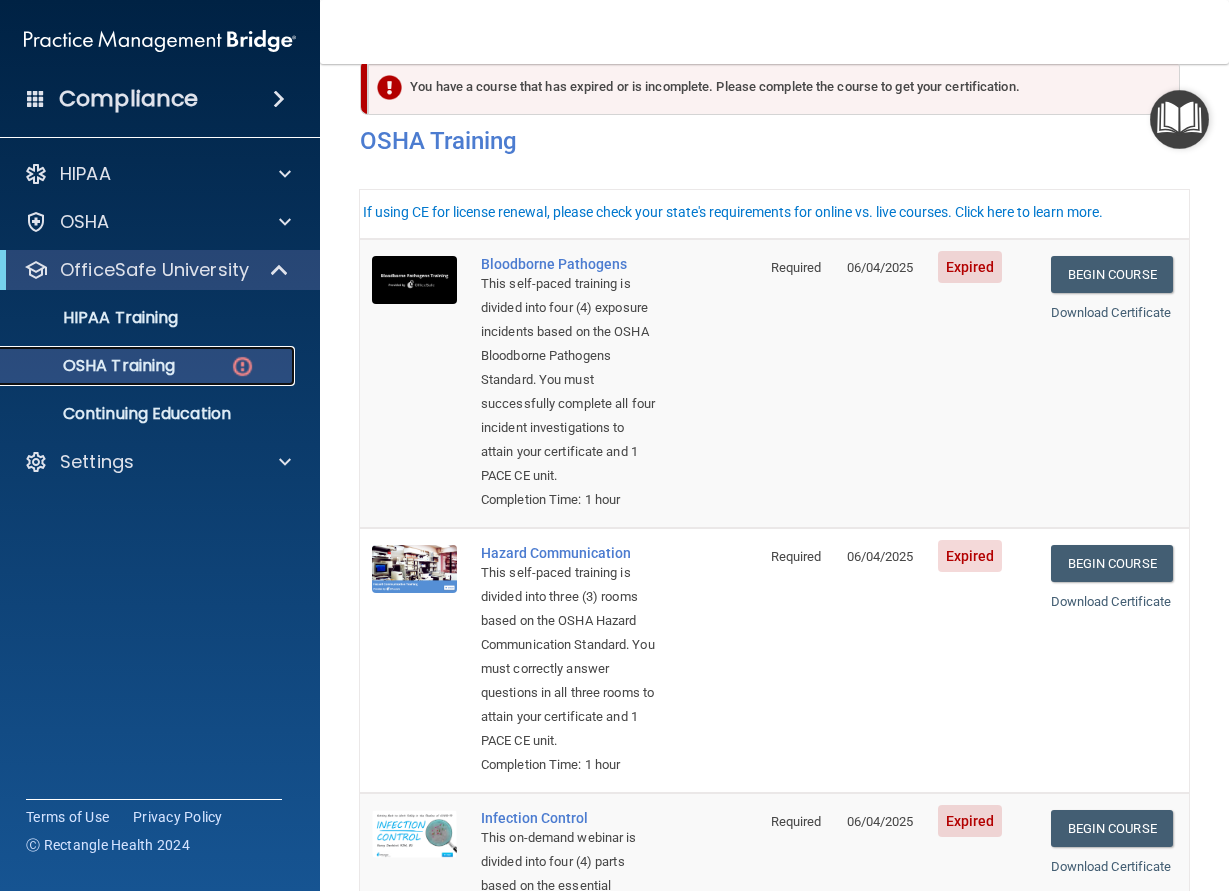 scroll, scrollTop: 0, scrollLeft: 0, axis: both 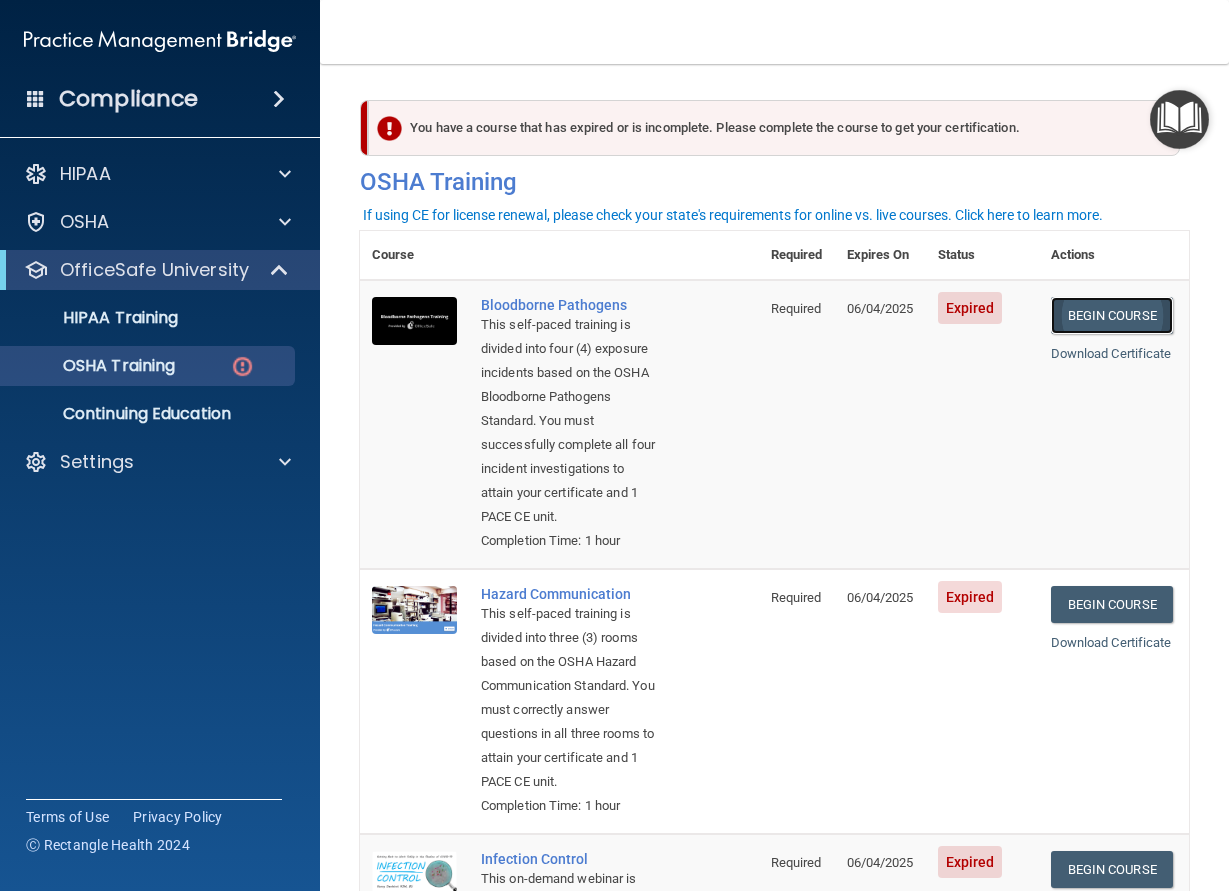 click on "Begin Course" at bounding box center (1112, 315) 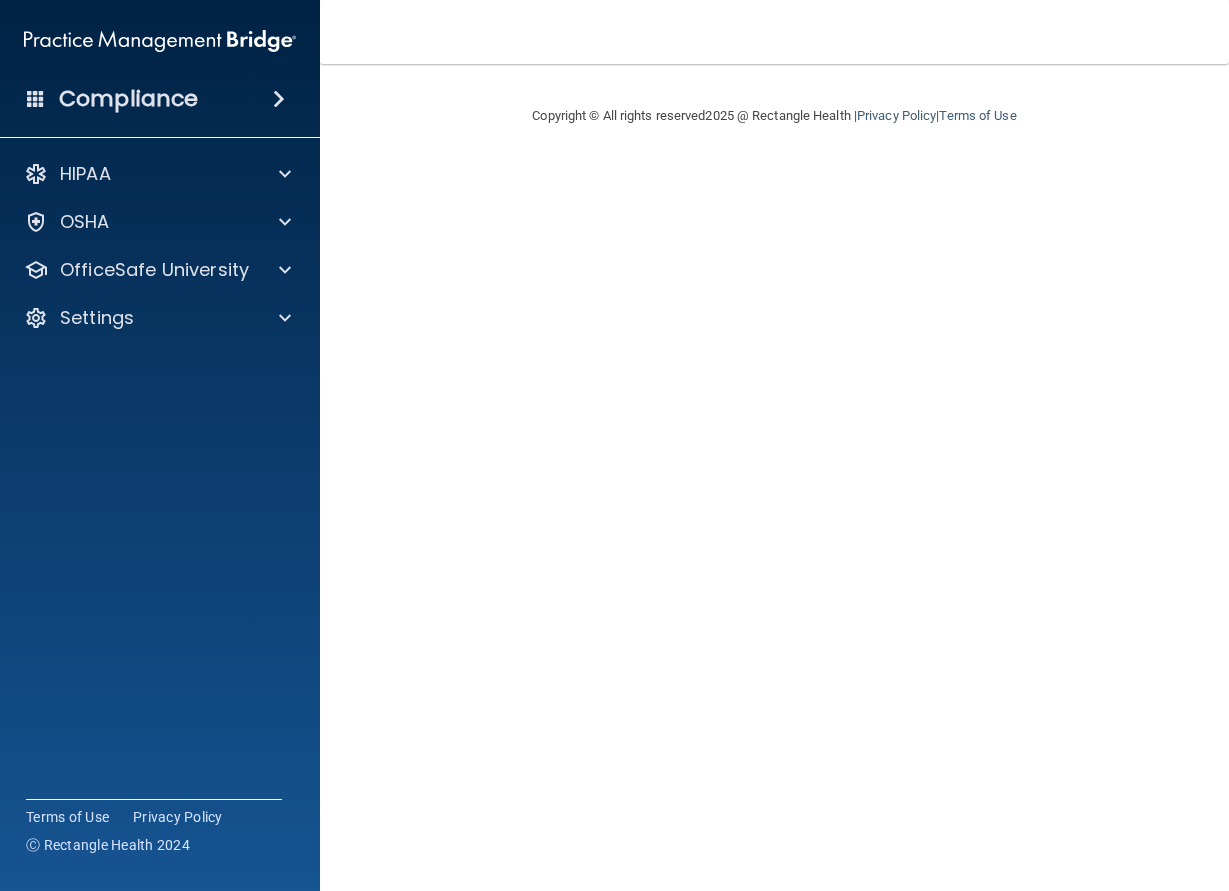 scroll, scrollTop: 0, scrollLeft: 0, axis: both 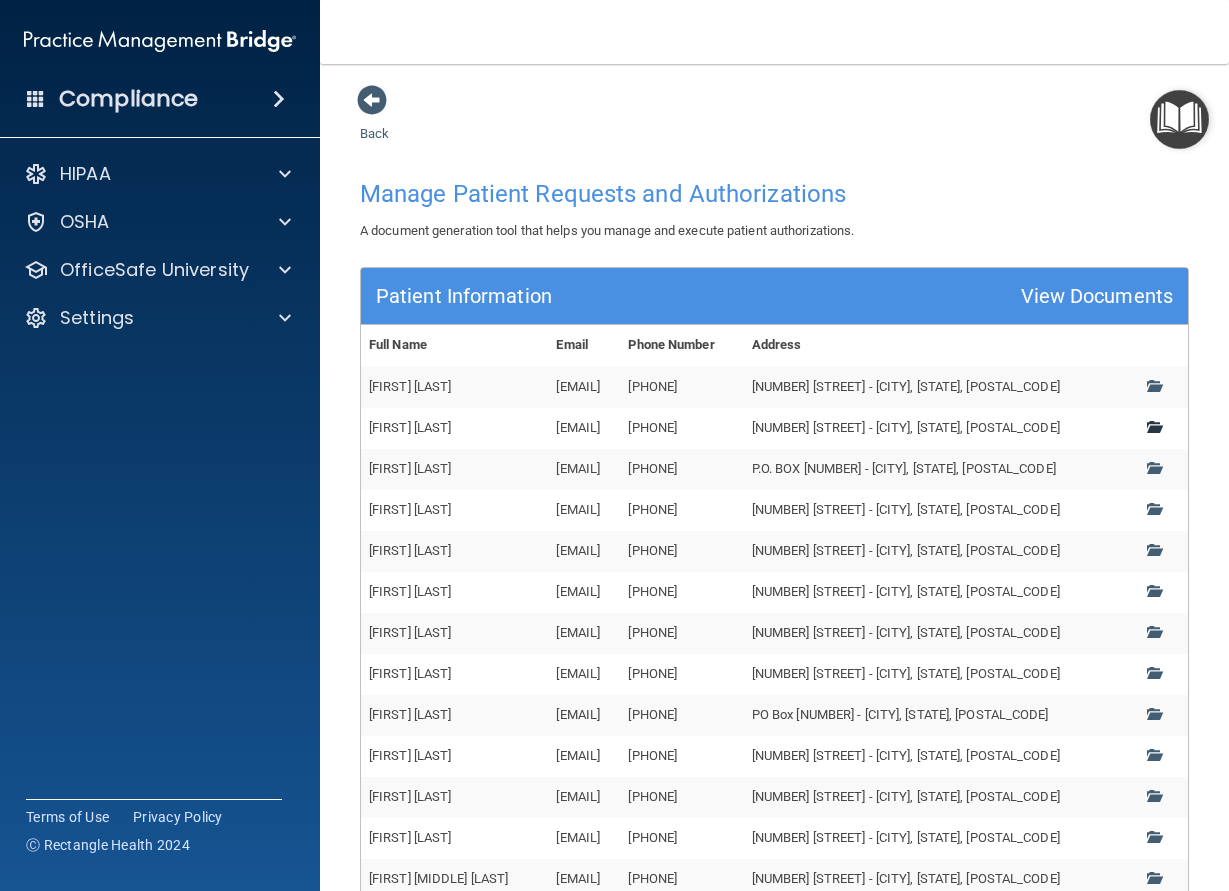 click at bounding box center (1153, 426) 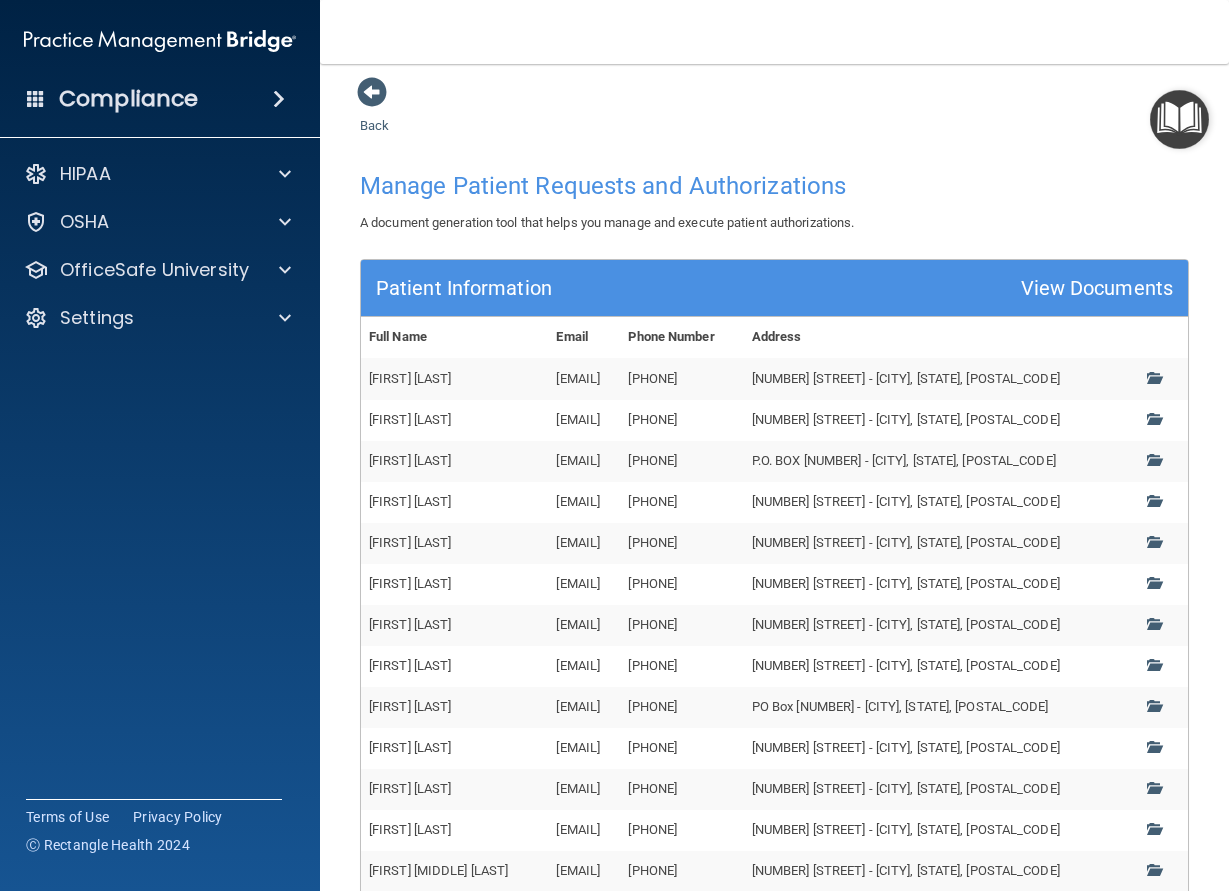 scroll, scrollTop: 0, scrollLeft: 0, axis: both 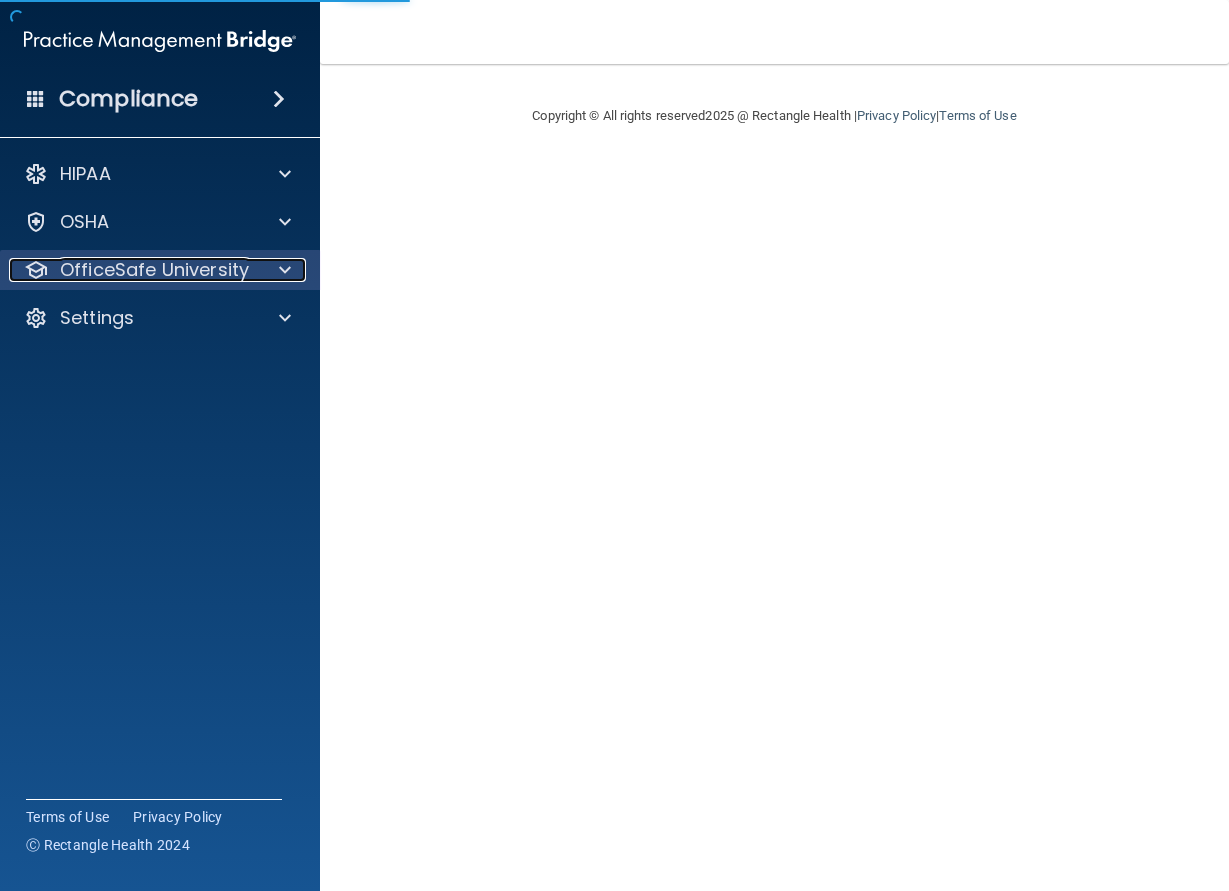 click on "OfficeSafe University" at bounding box center (154, 270) 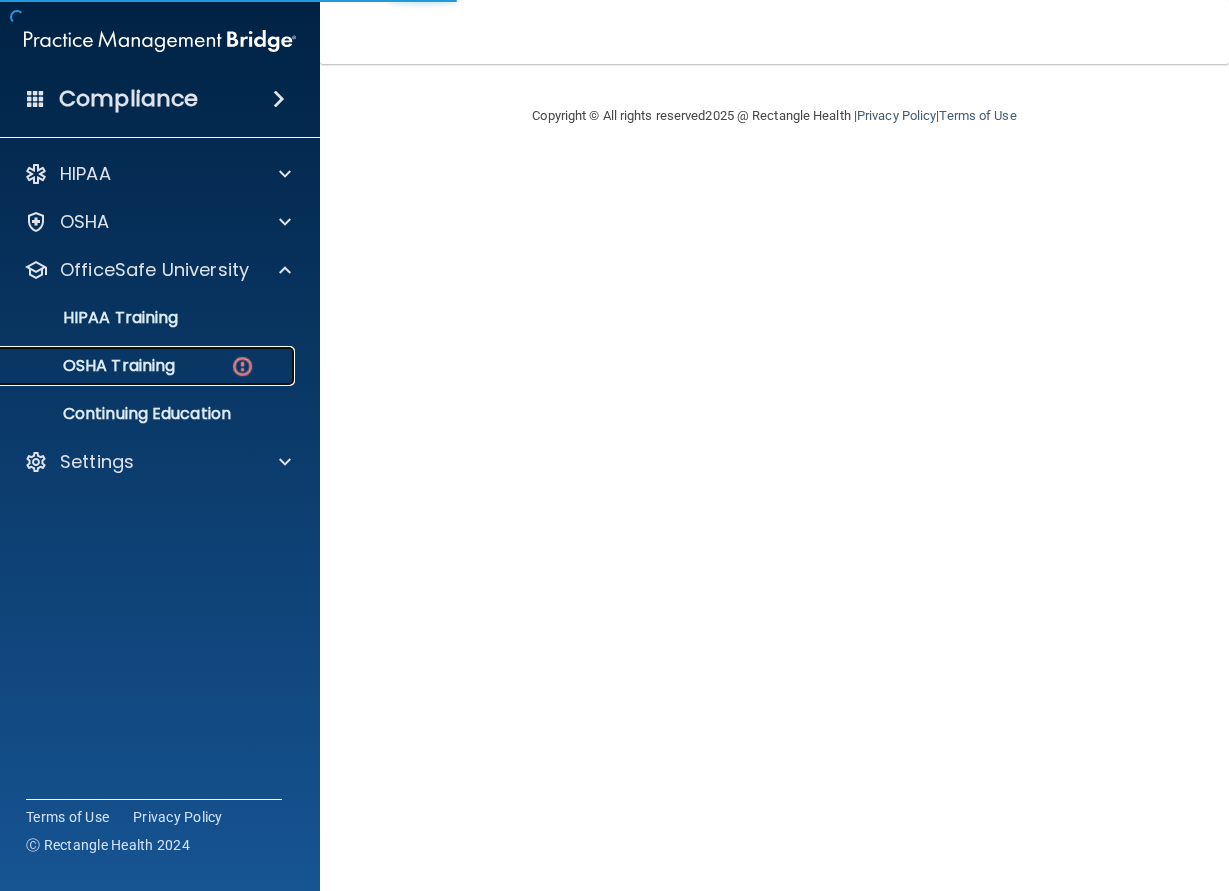 click on "OSHA Training" at bounding box center [94, 366] 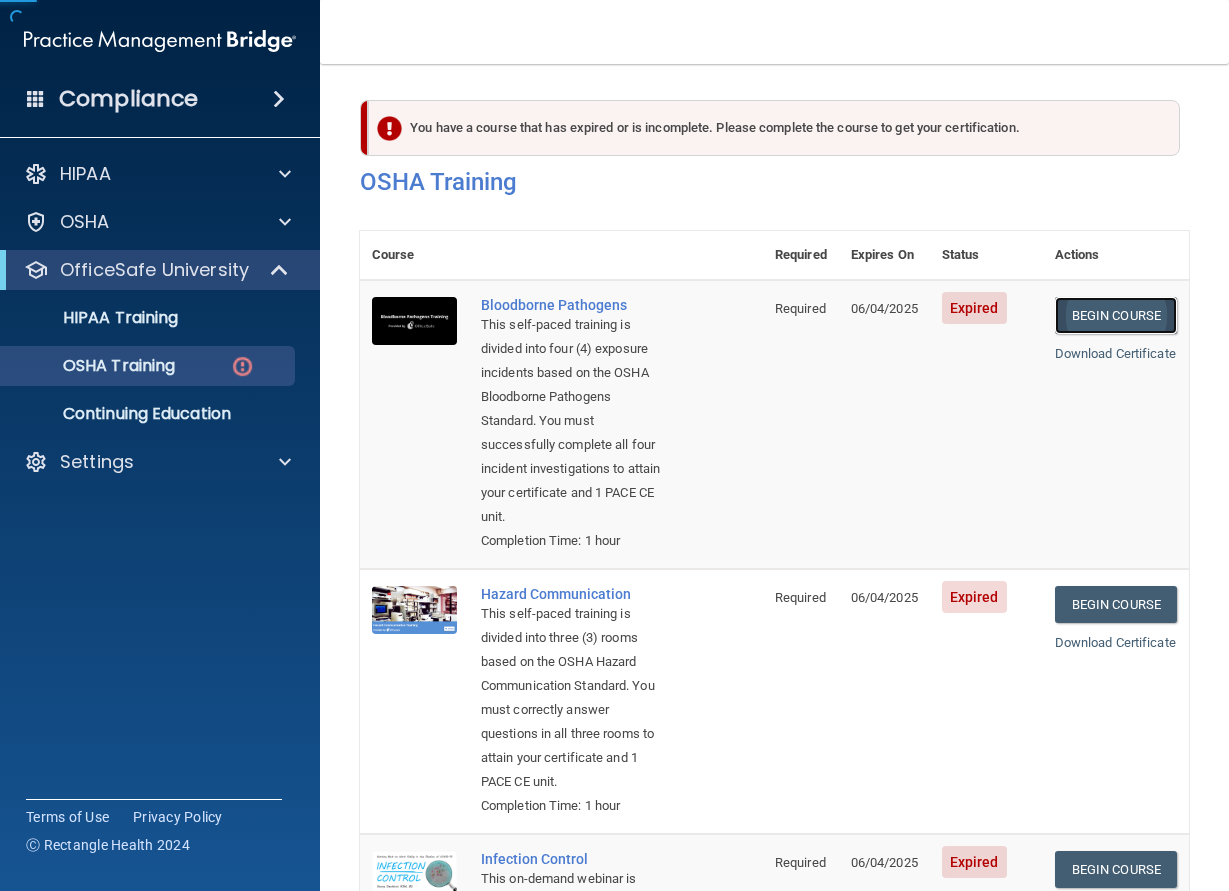 click on "Begin Course" at bounding box center [1116, 315] 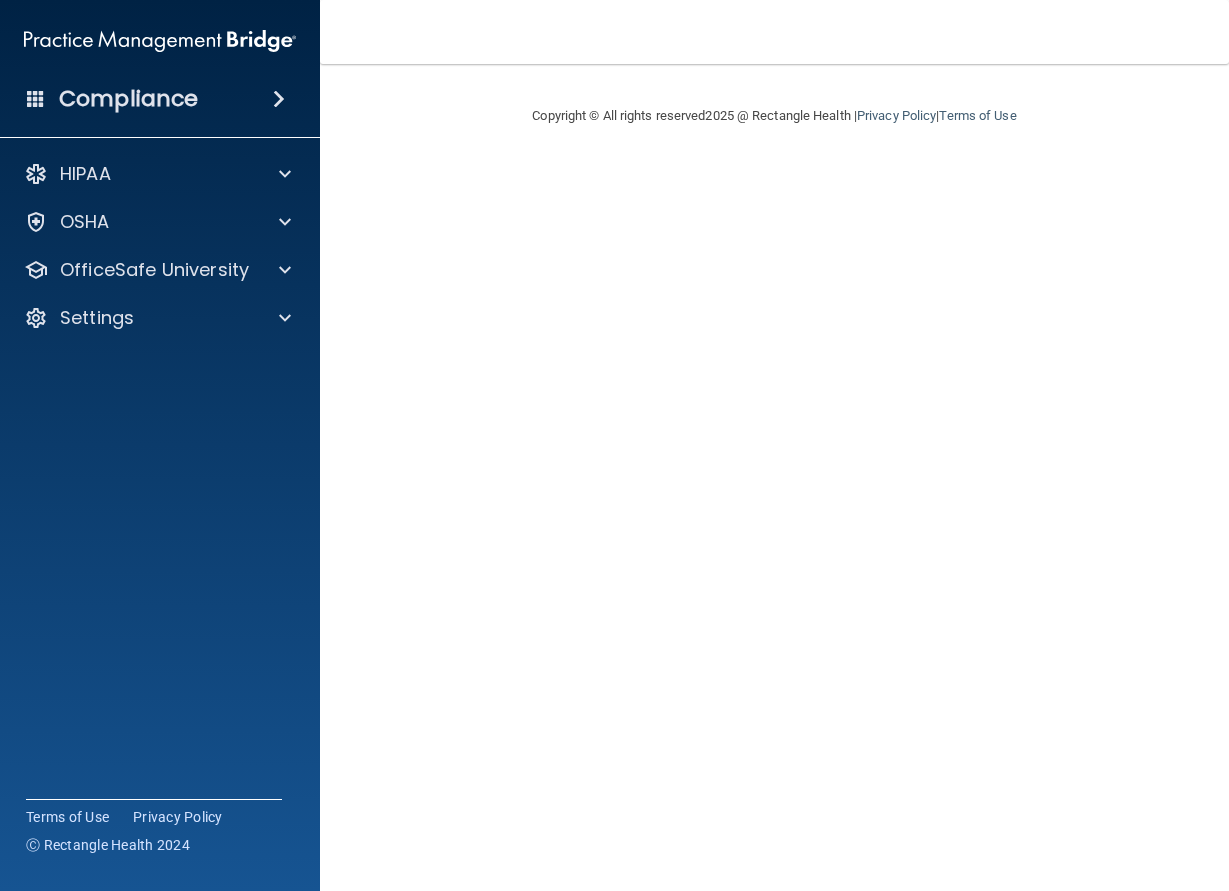 scroll, scrollTop: 0, scrollLeft: 0, axis: both 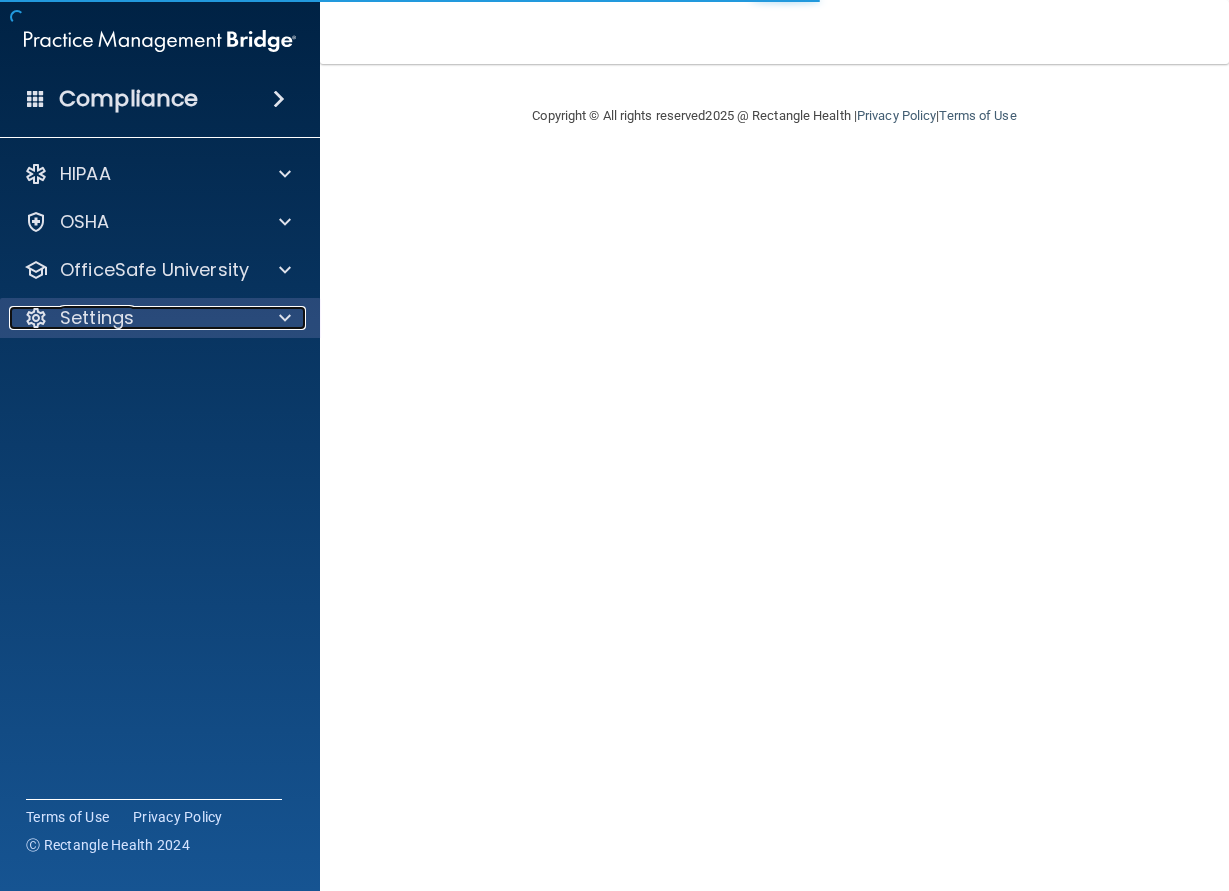 click on "Settings" at bounding box center [133, 318] 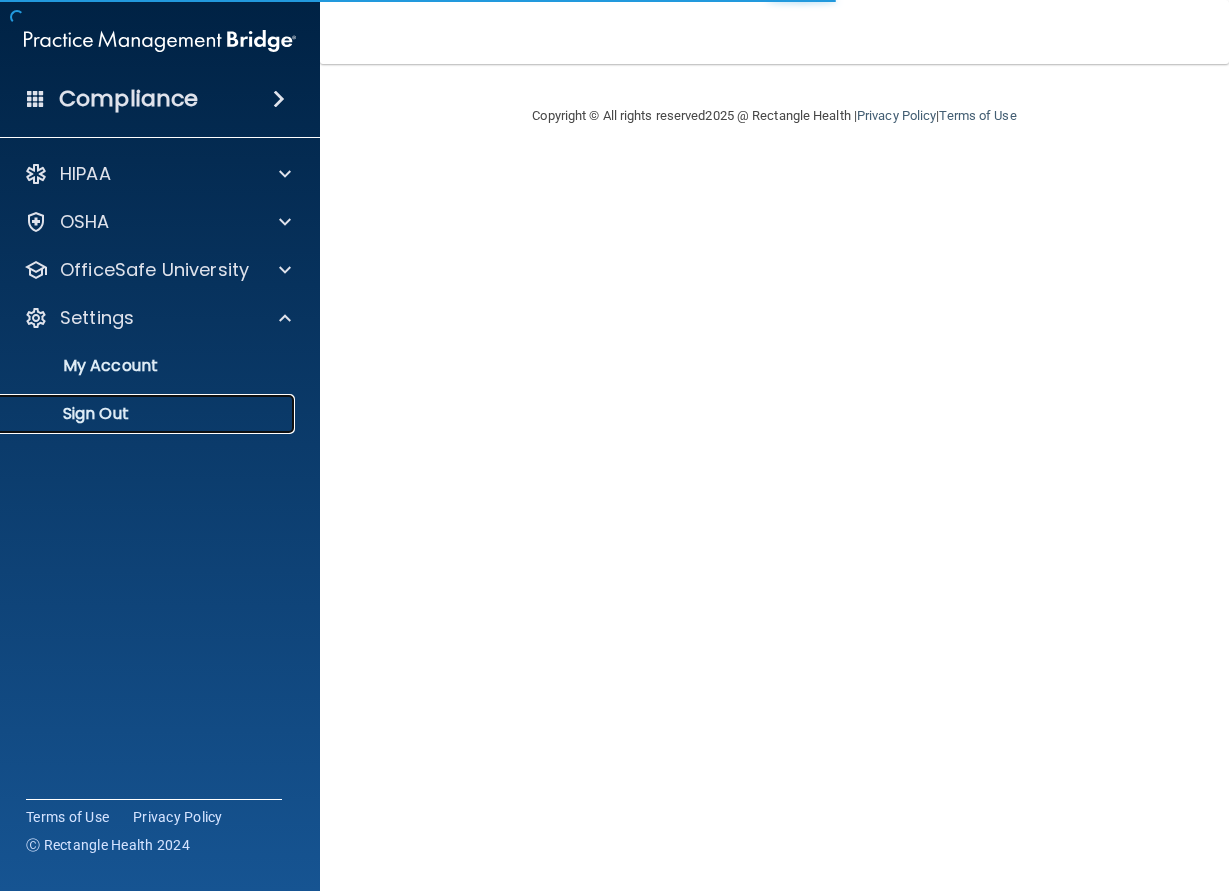 click on "Sign Out" at bounding box center [149, 414] 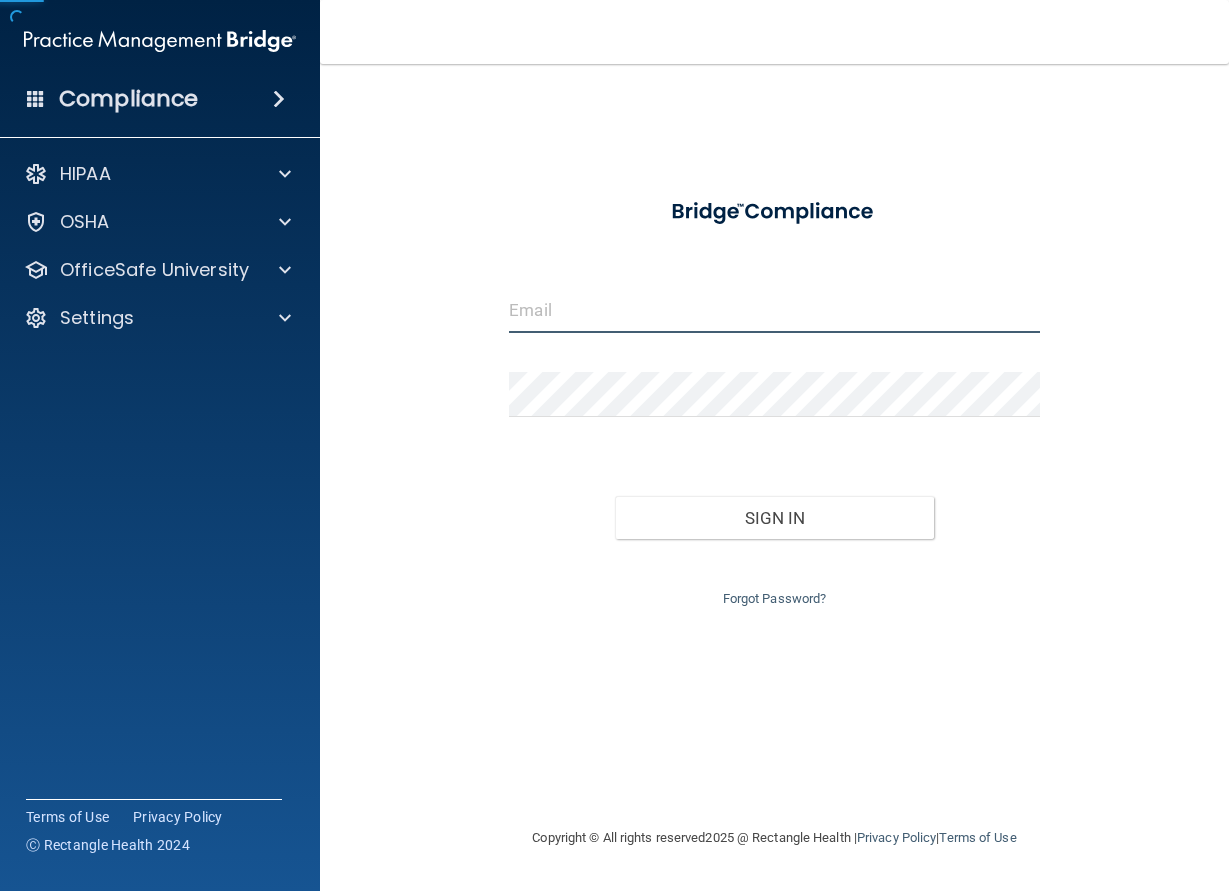 click at bounding box center (774, 310) 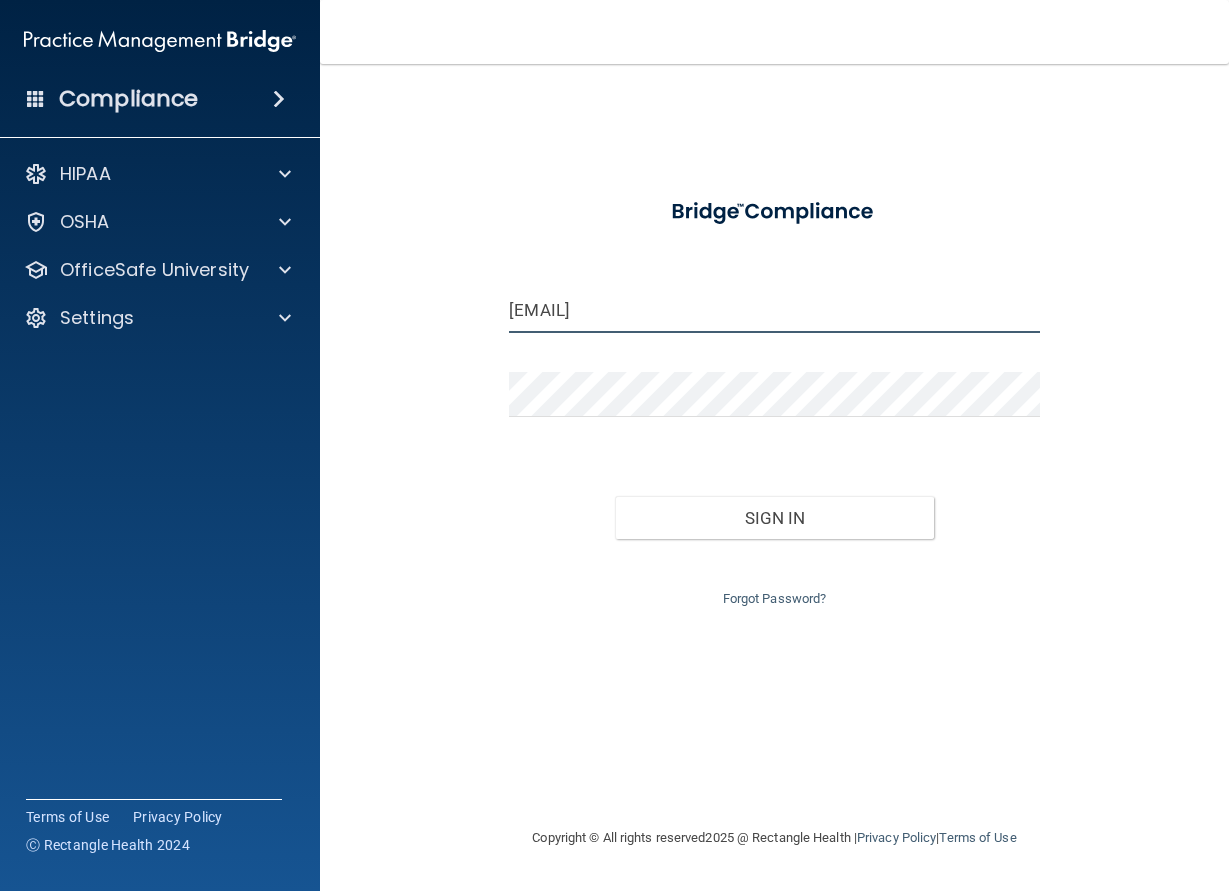 type on "[EMAIL]" 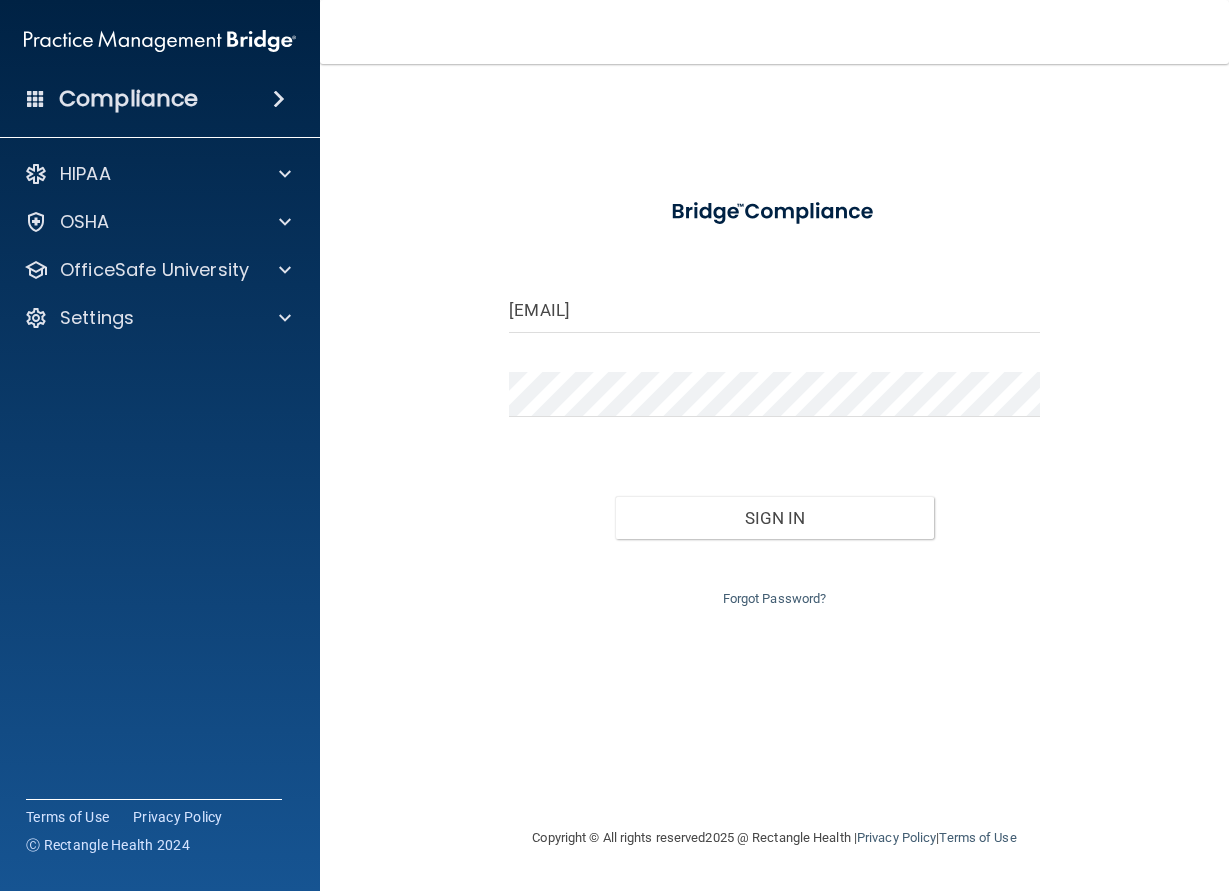 drag, startPoint x: 391, startPoint y: 434, endPoint x: 502, endPoint y: 415, distance: 112.61439 